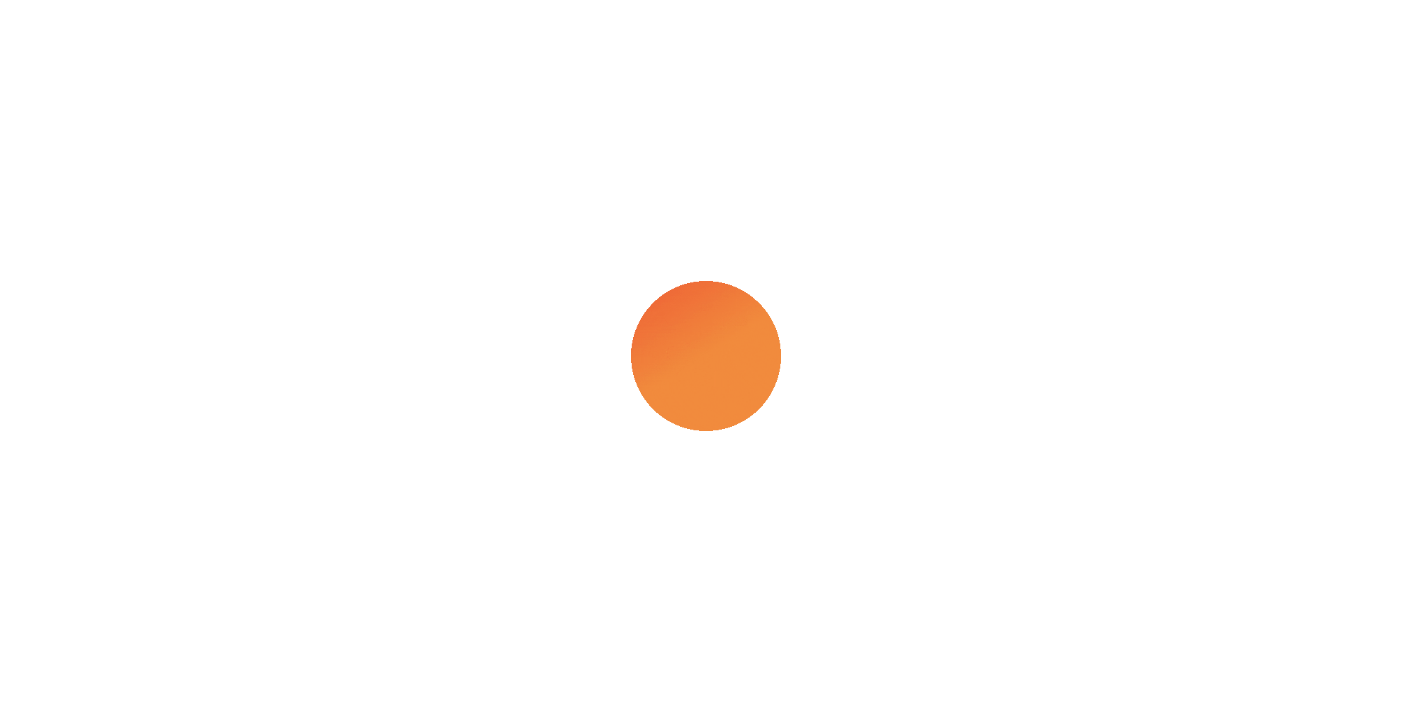 scroll, scrollTop: 0, scrollLeft: 0, axis: both 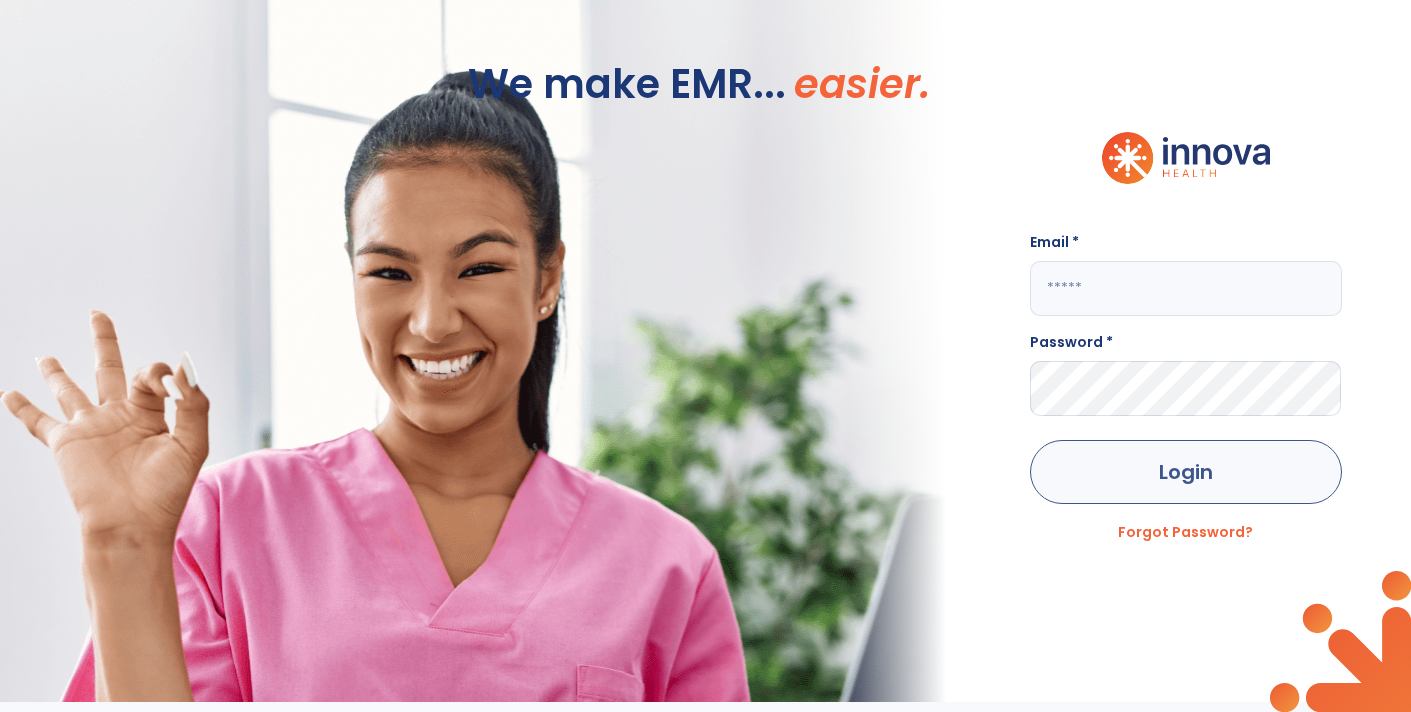 type on "**********" 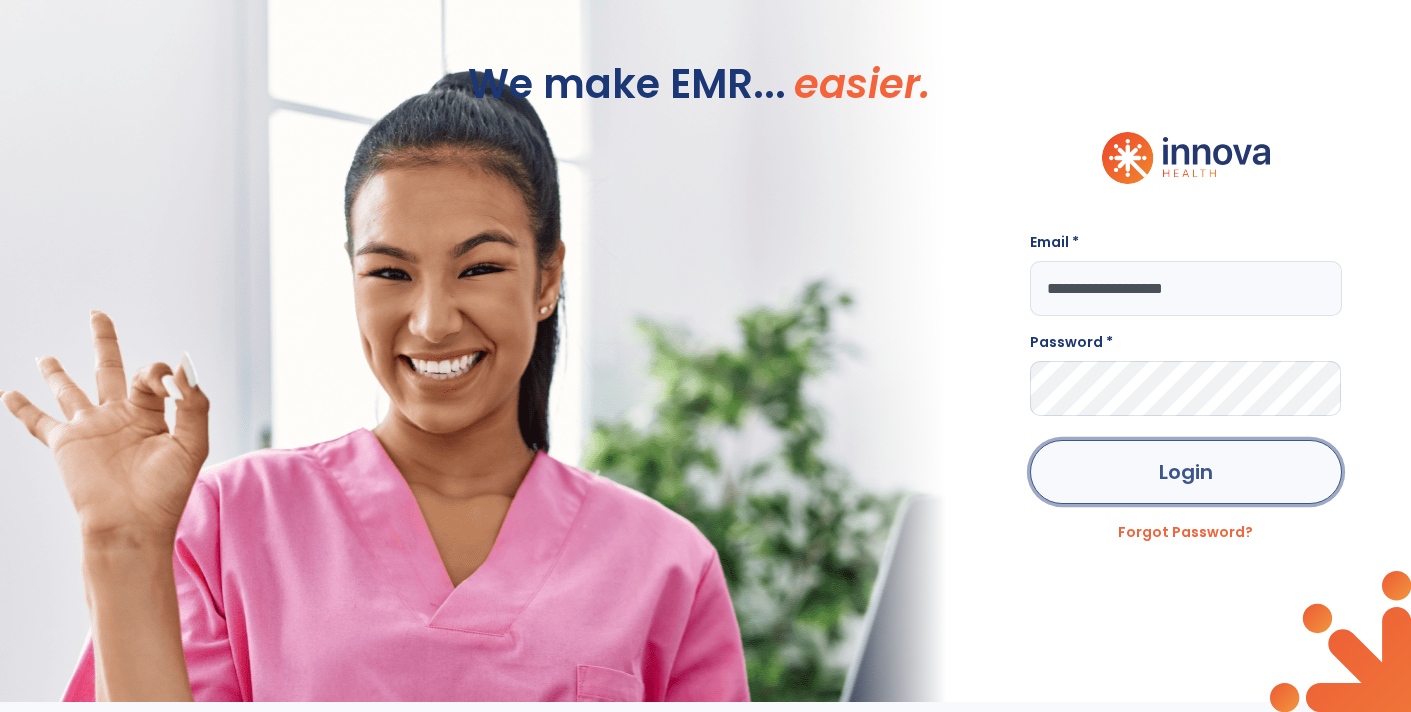 click on "Login" 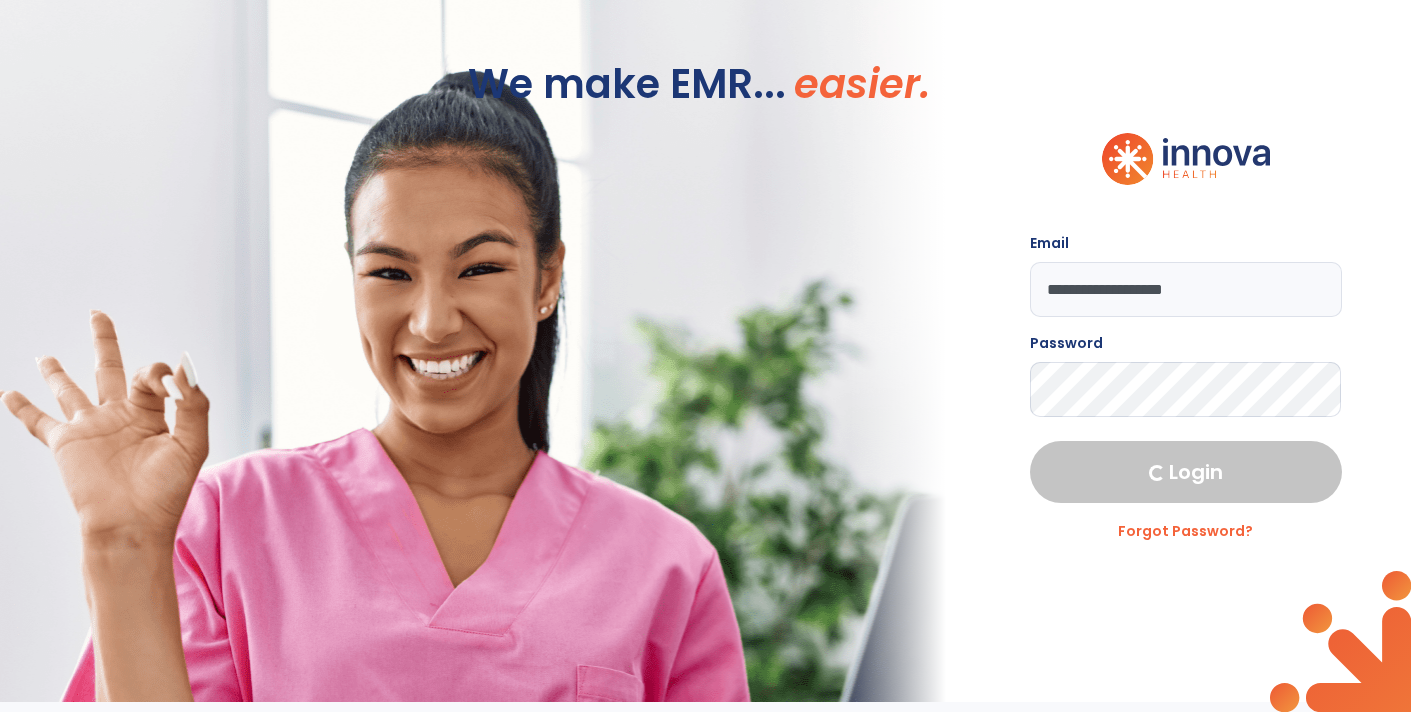 select on "****" 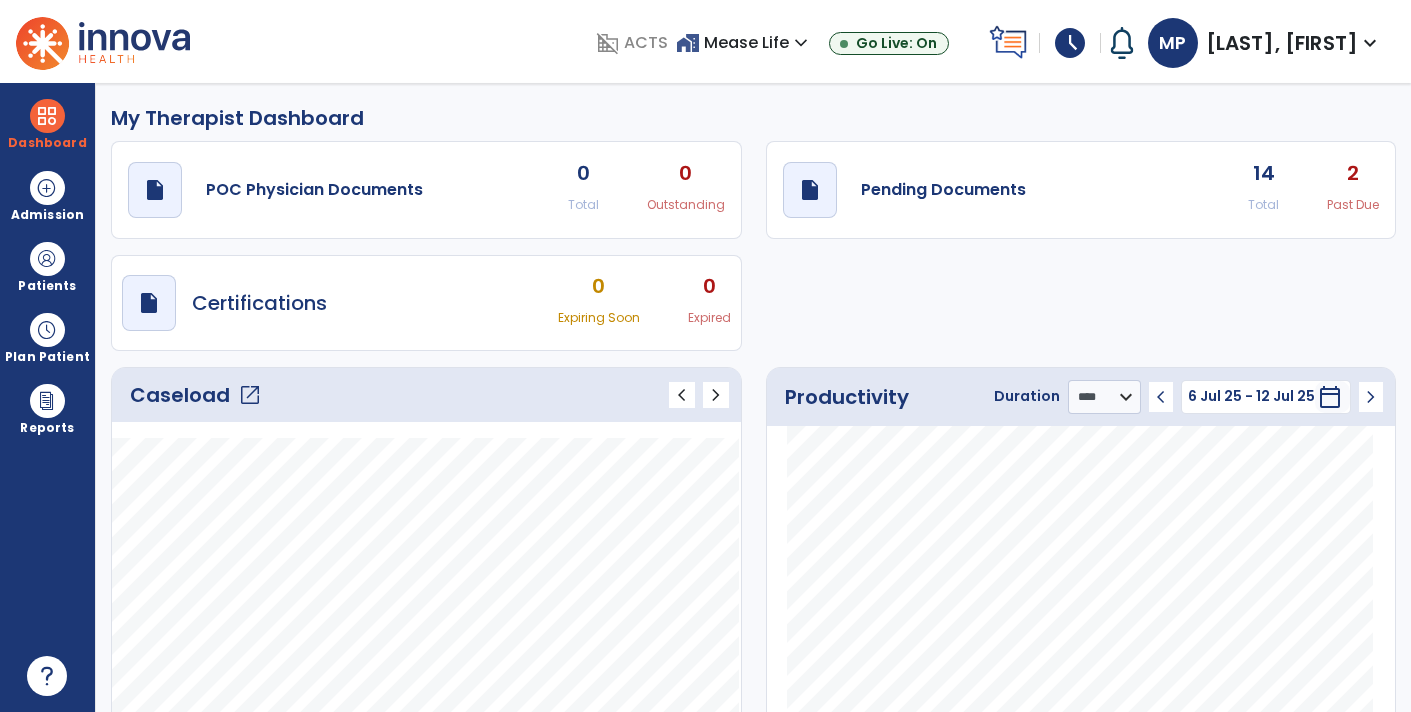 click on "draft open_in_new Pending Documents 14 Total 2 Past Due" 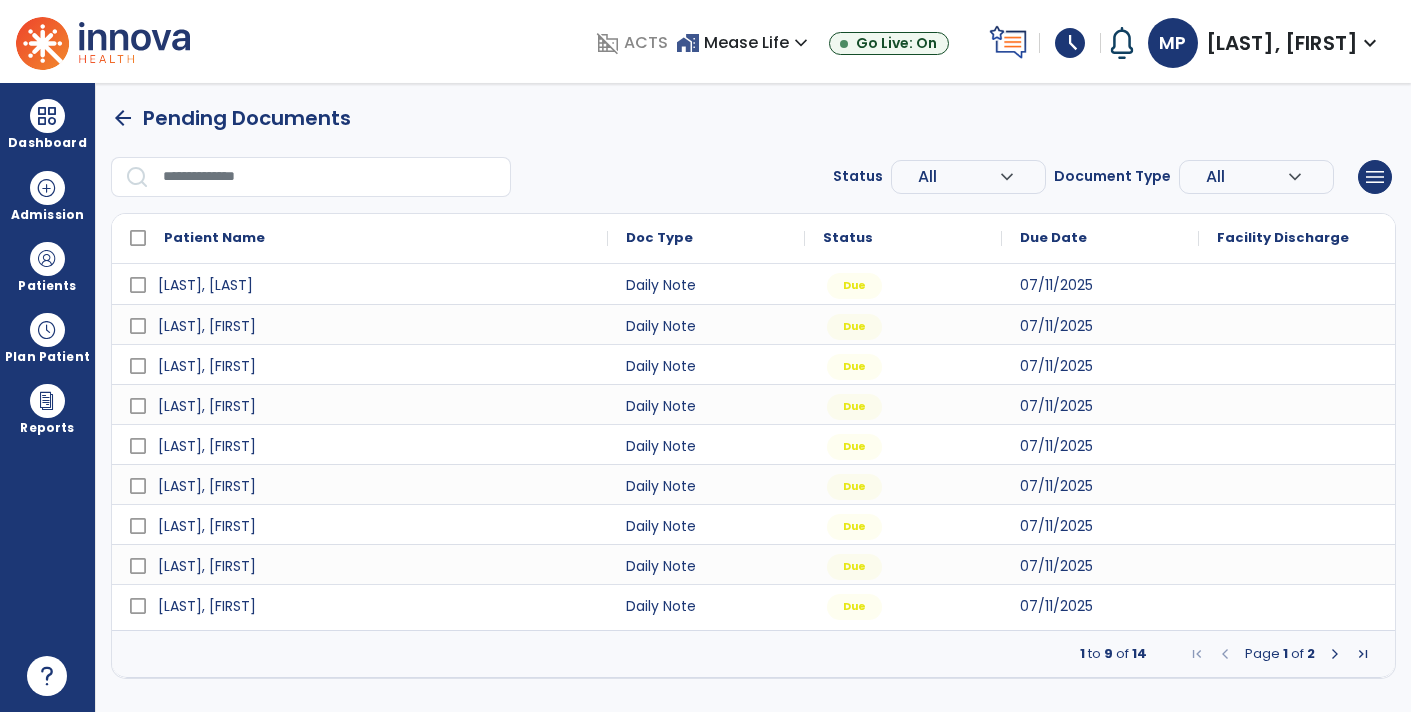 click at bounding box center (1335, 654) 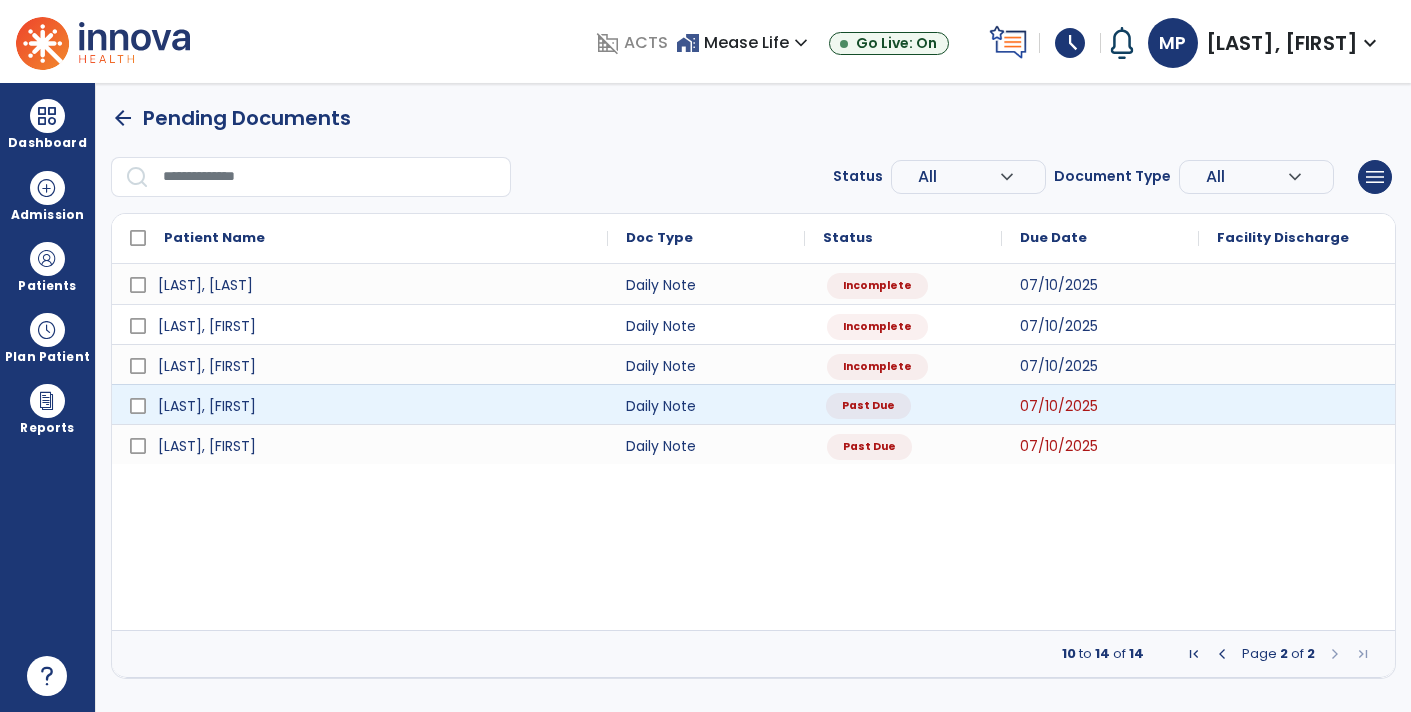 click on "Past Due" at bounding box center (866, 405) 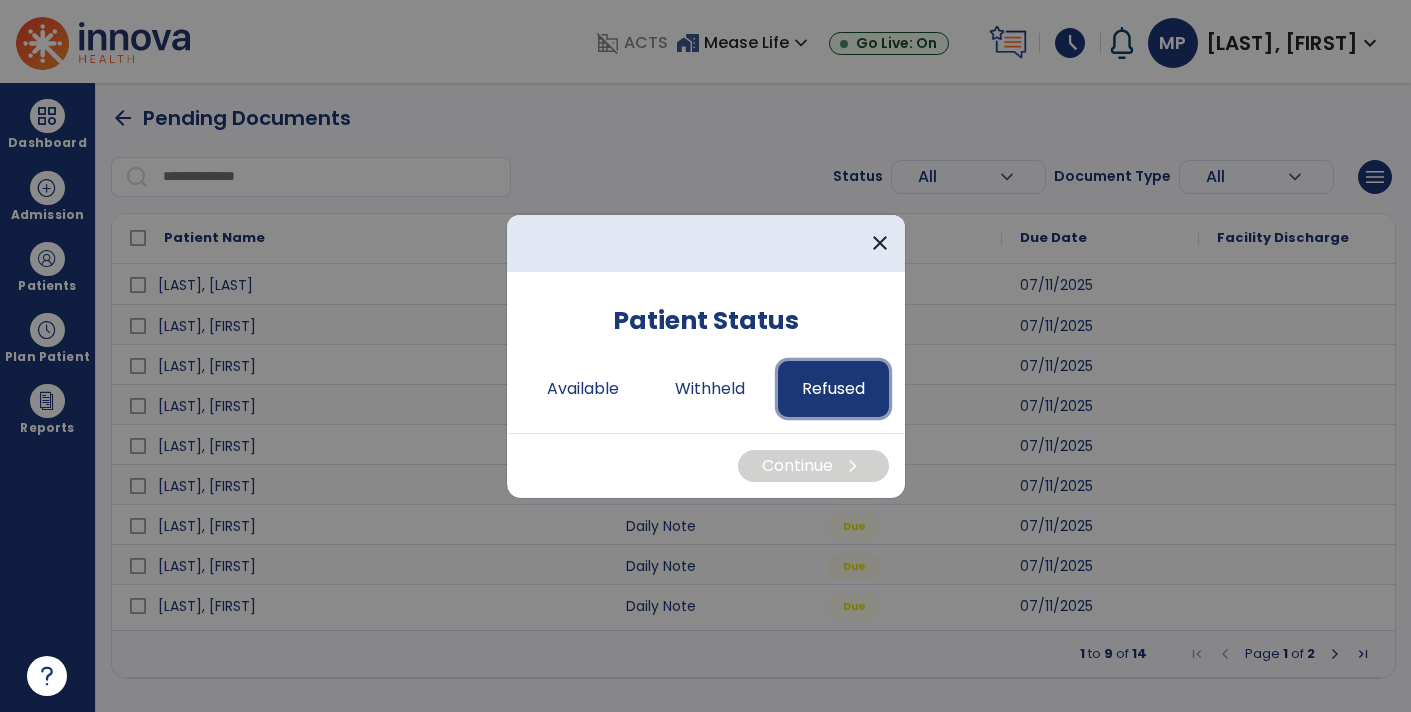 click on "Refused" at bounding box center [833, 389] 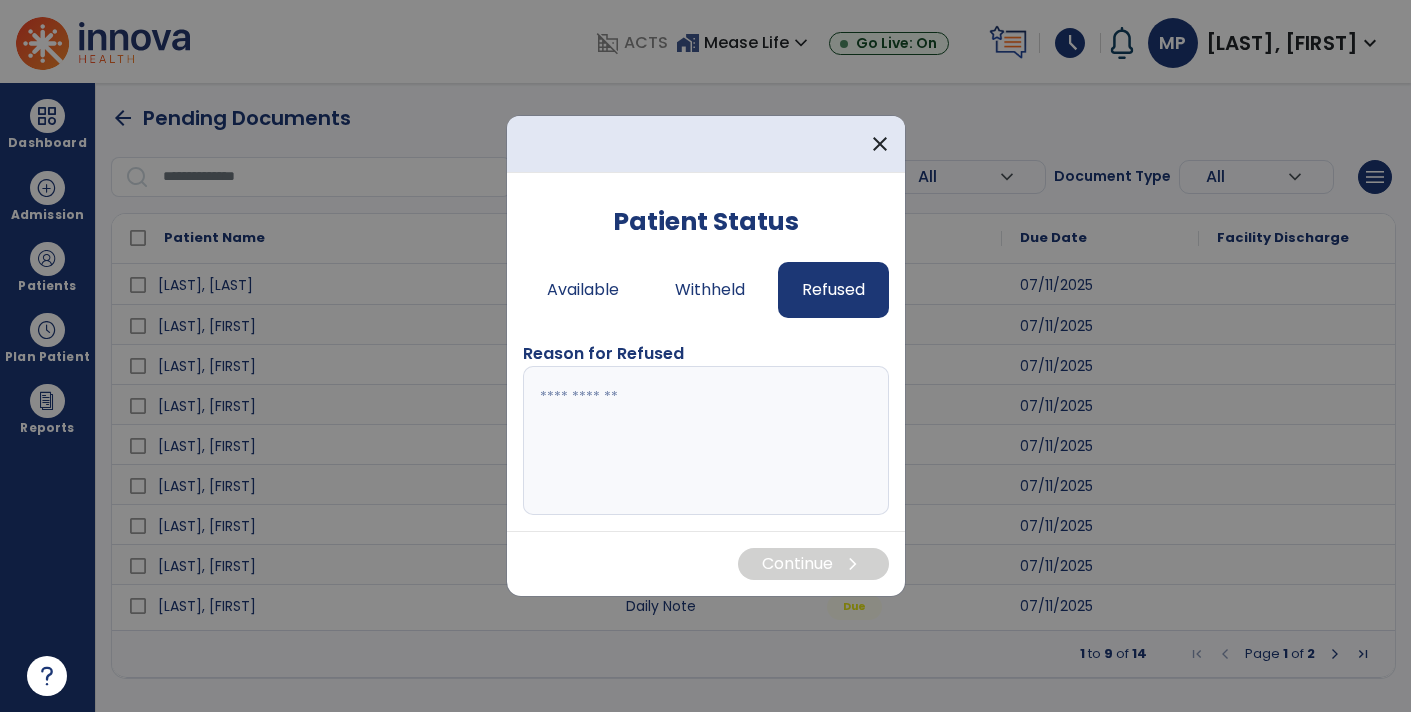 click at bounding box center (706, 441) 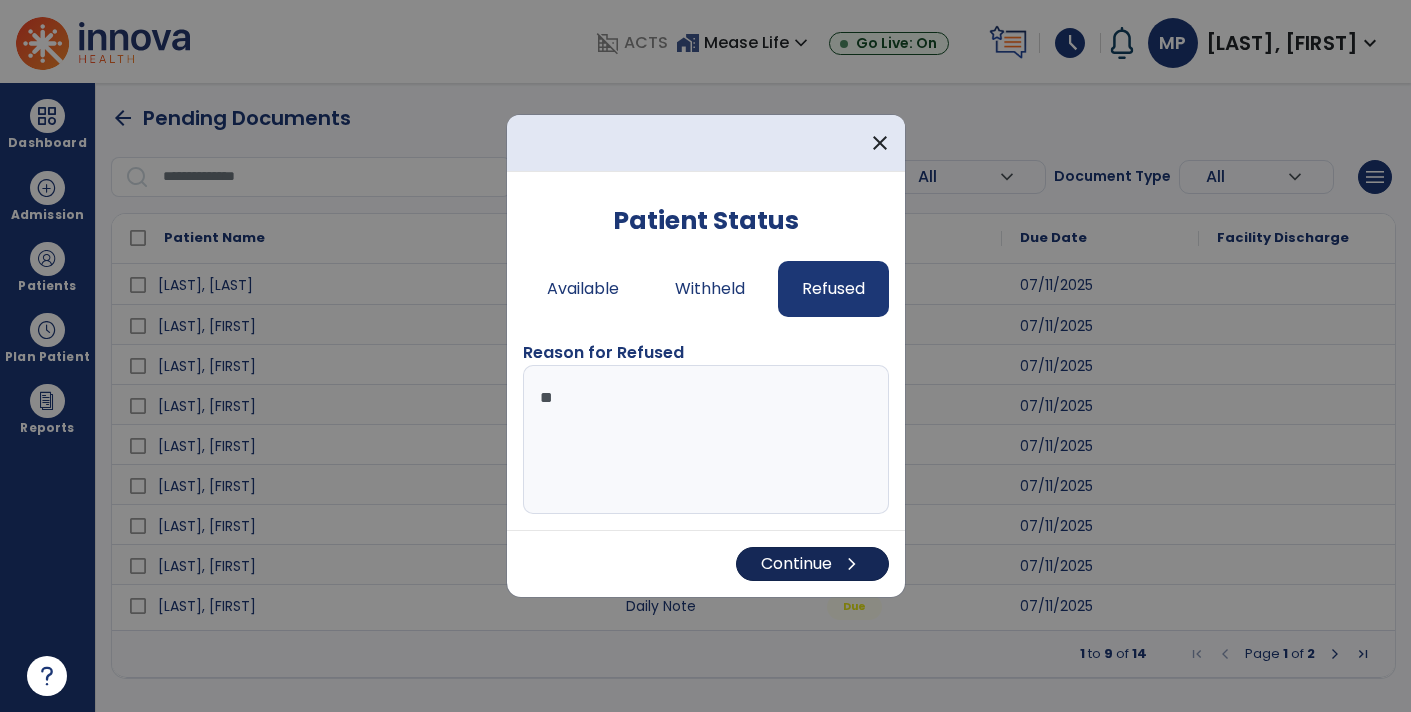 type on "**" 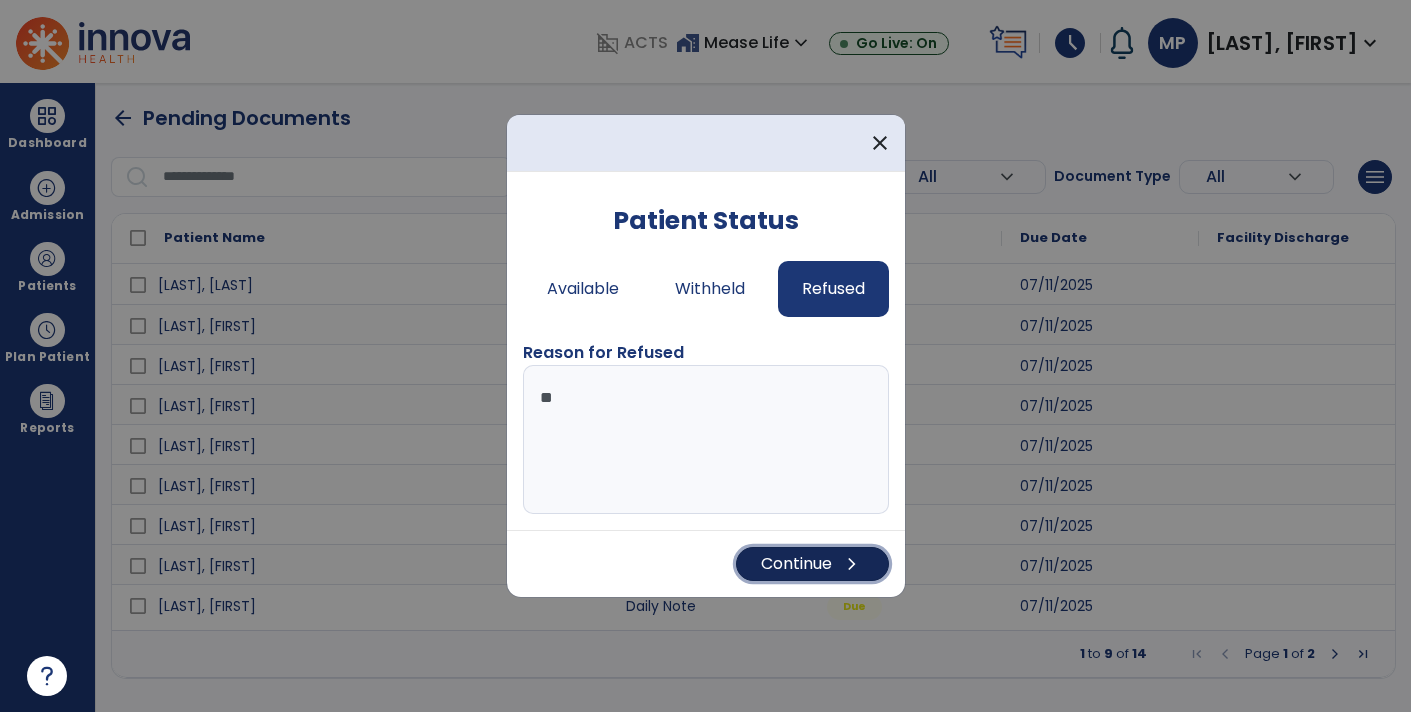 click on "Continue   chevron_right" at bounding box center (812, 564) 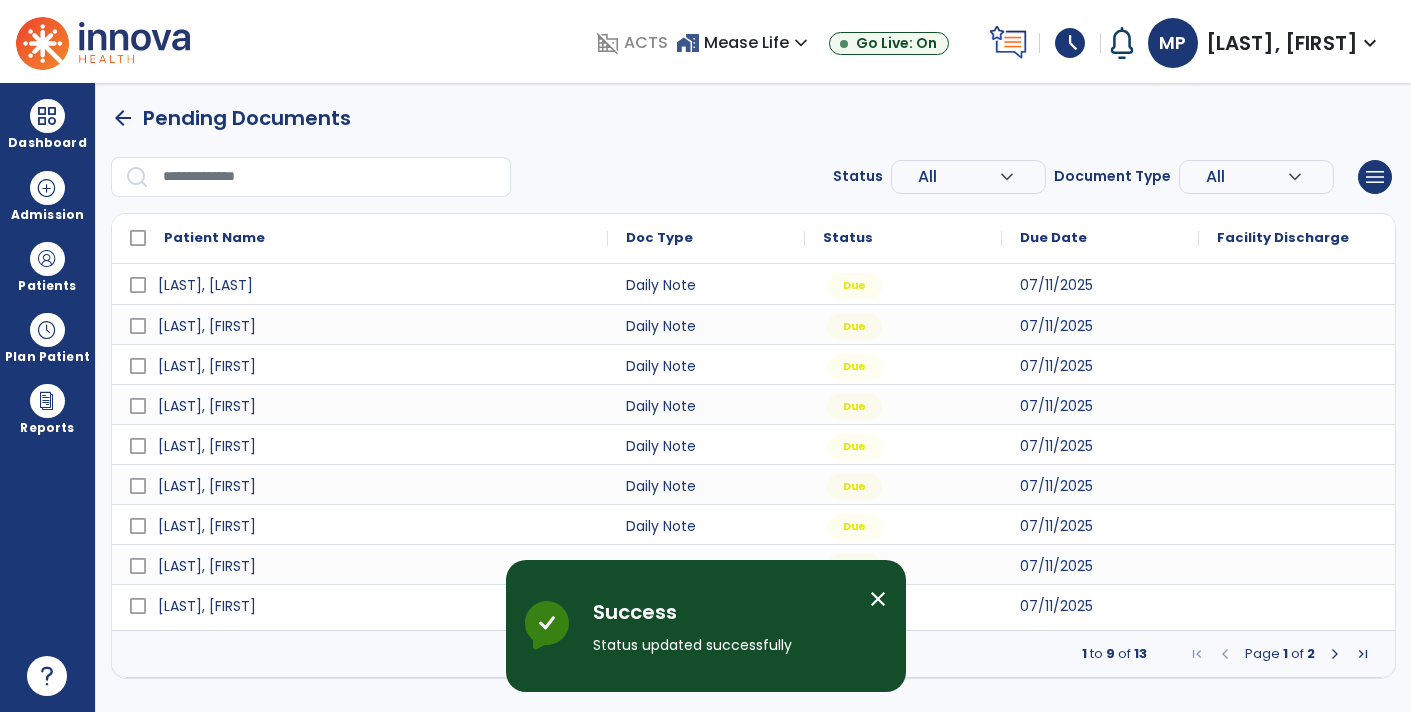 click on "schedule" at bounding box center [1070, 43] 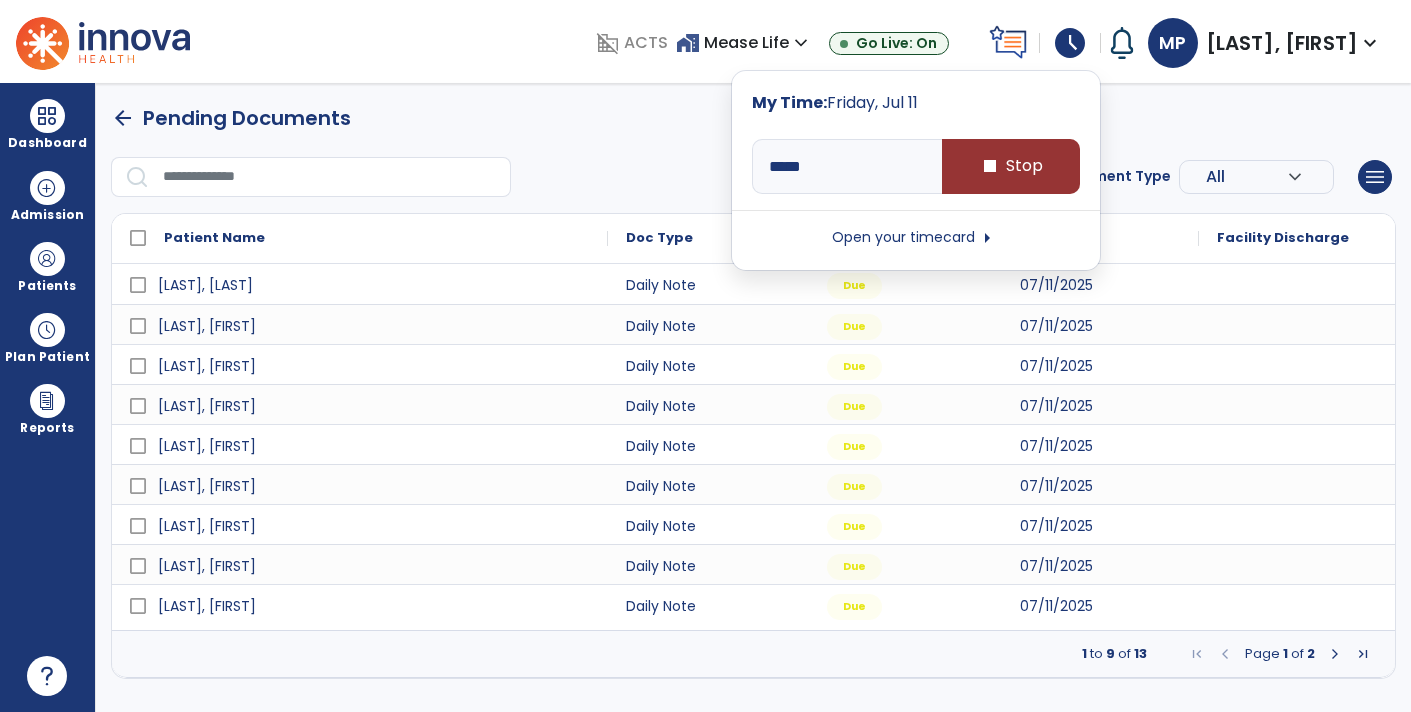 click on "stop  Stop" at bounding box center (1011, 166) 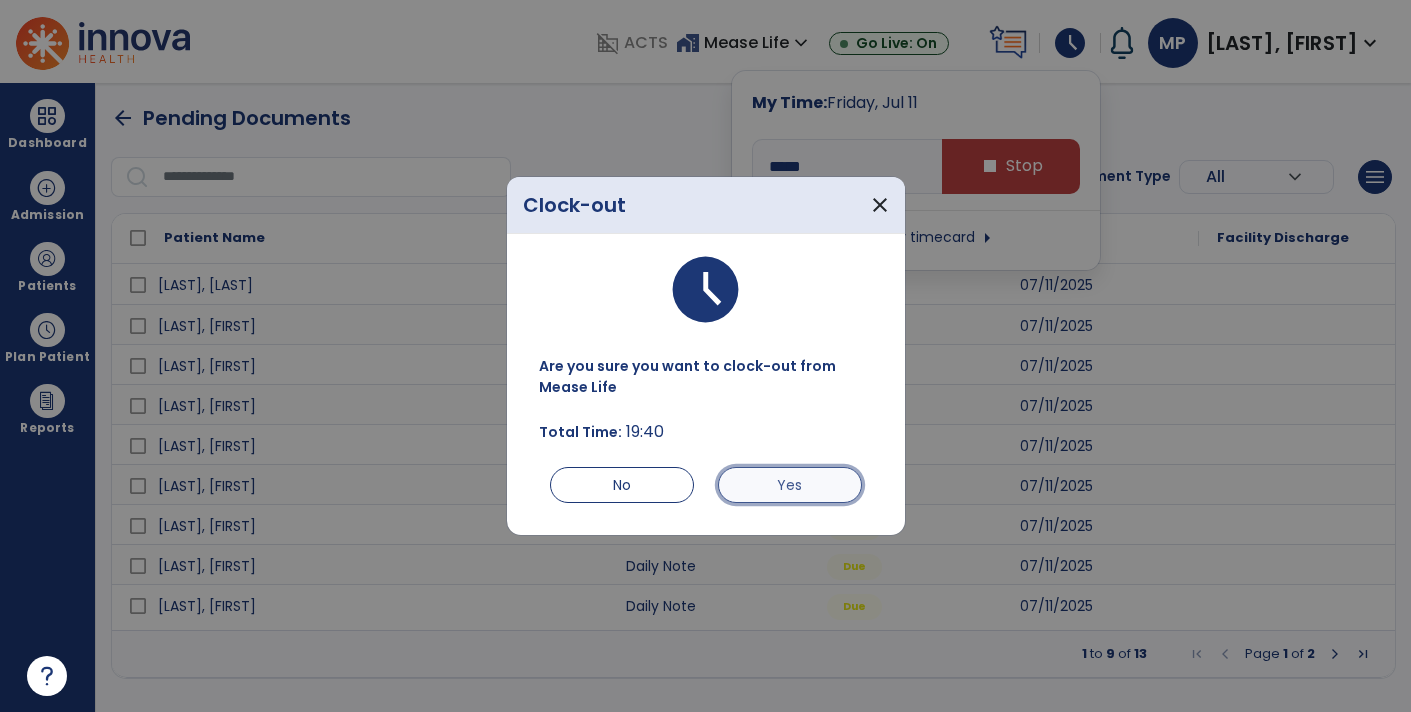 click on "Yes" at bounding box center [790, 485] 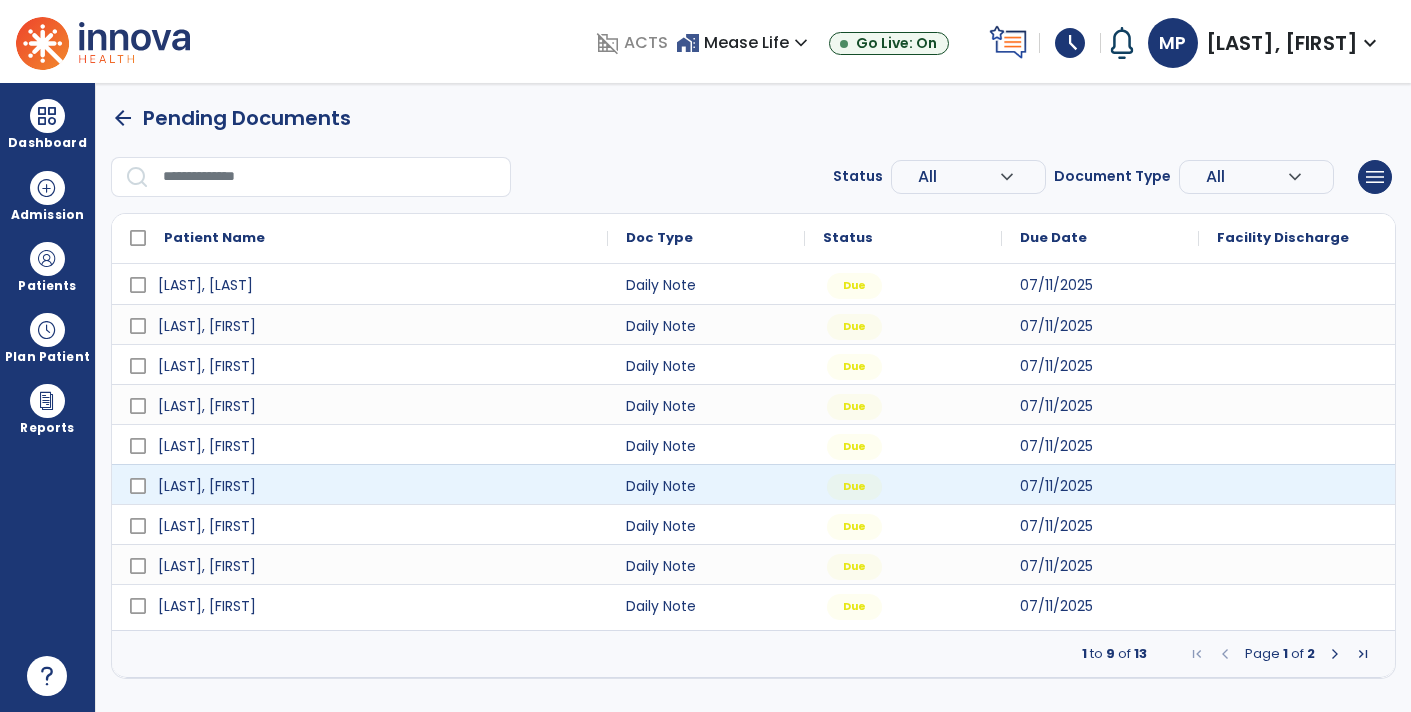 type on "****" 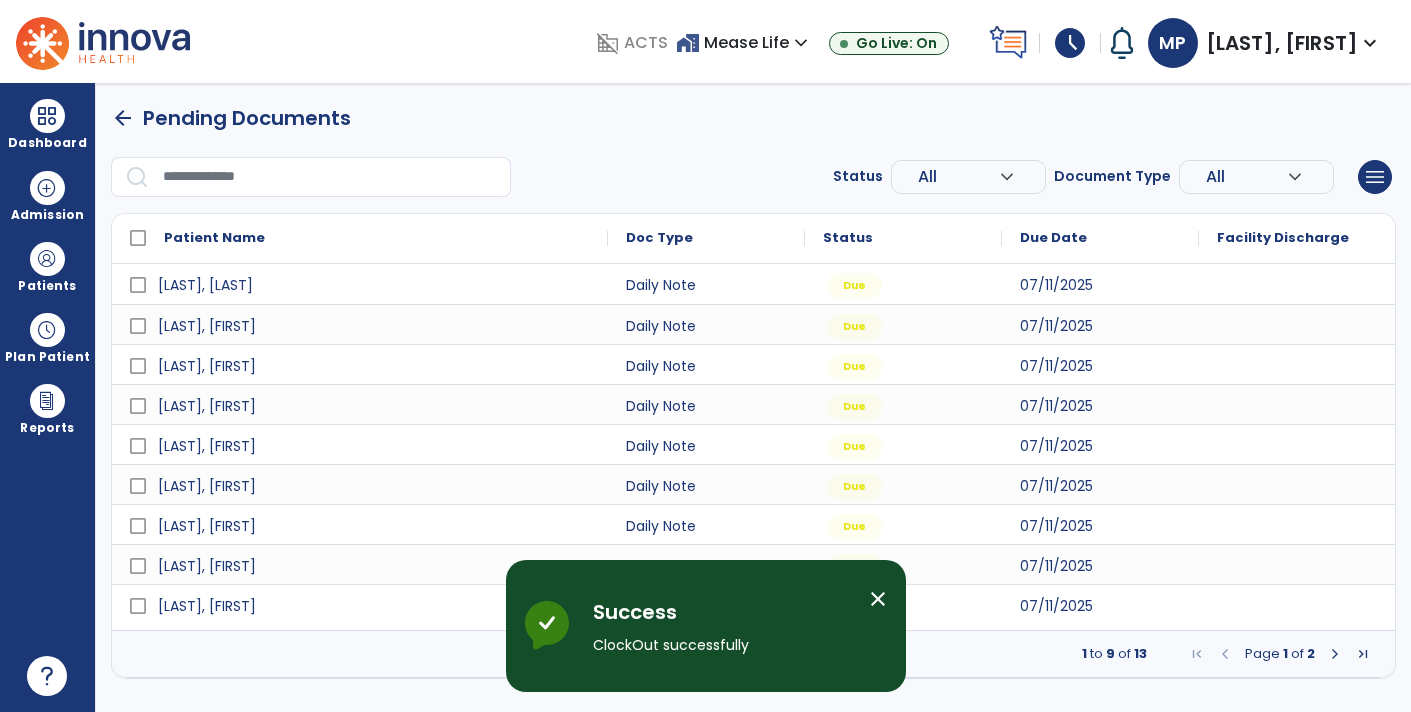 click on "schedule" at bounding box center (1070, 43) 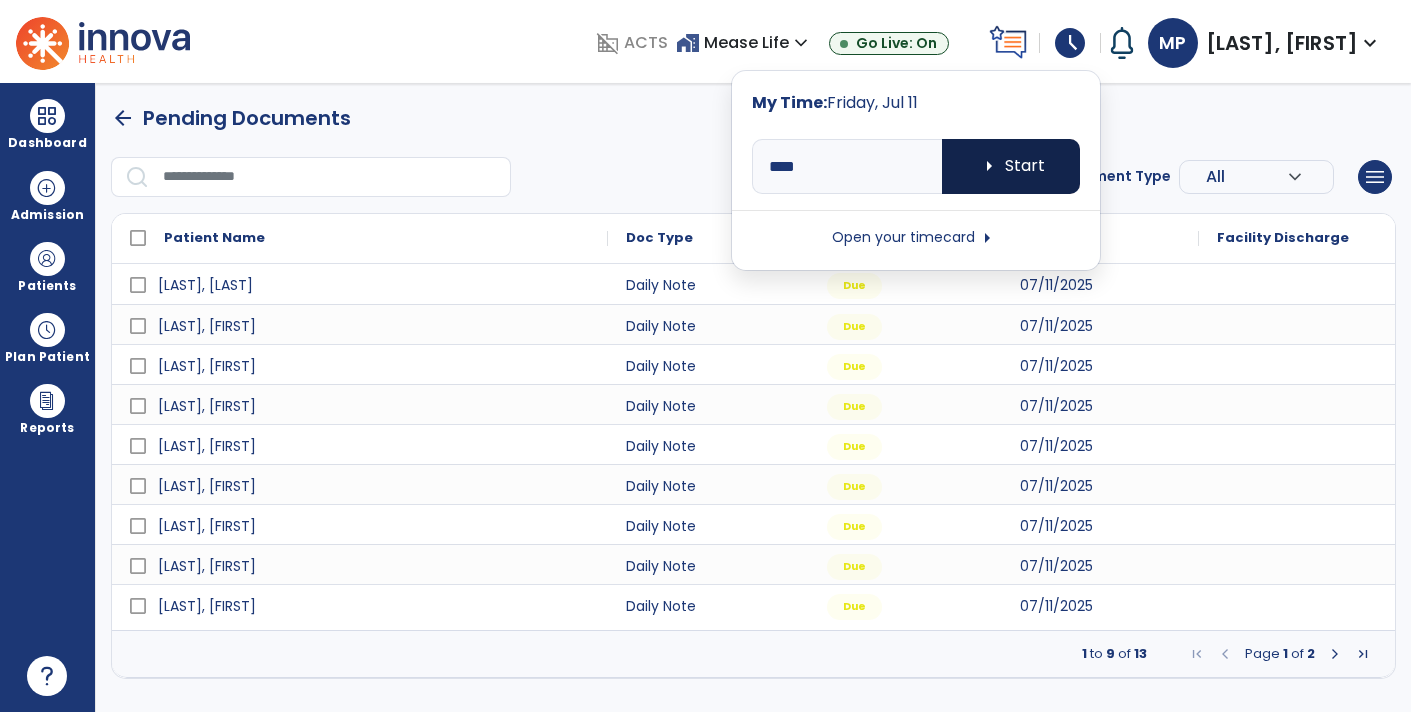 click on "arrow_right  Start" at bounding box center (1011, 166) 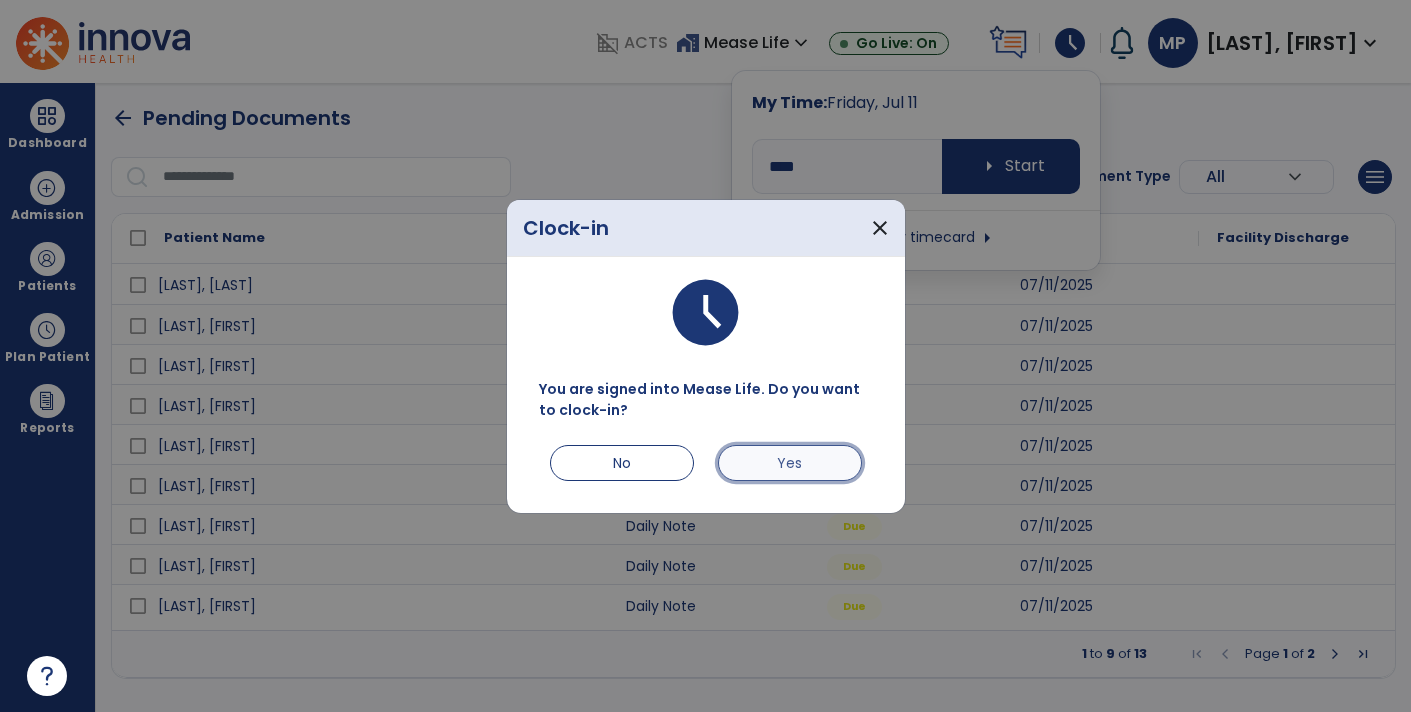click on "Yes" at bounding box center [790, 463] 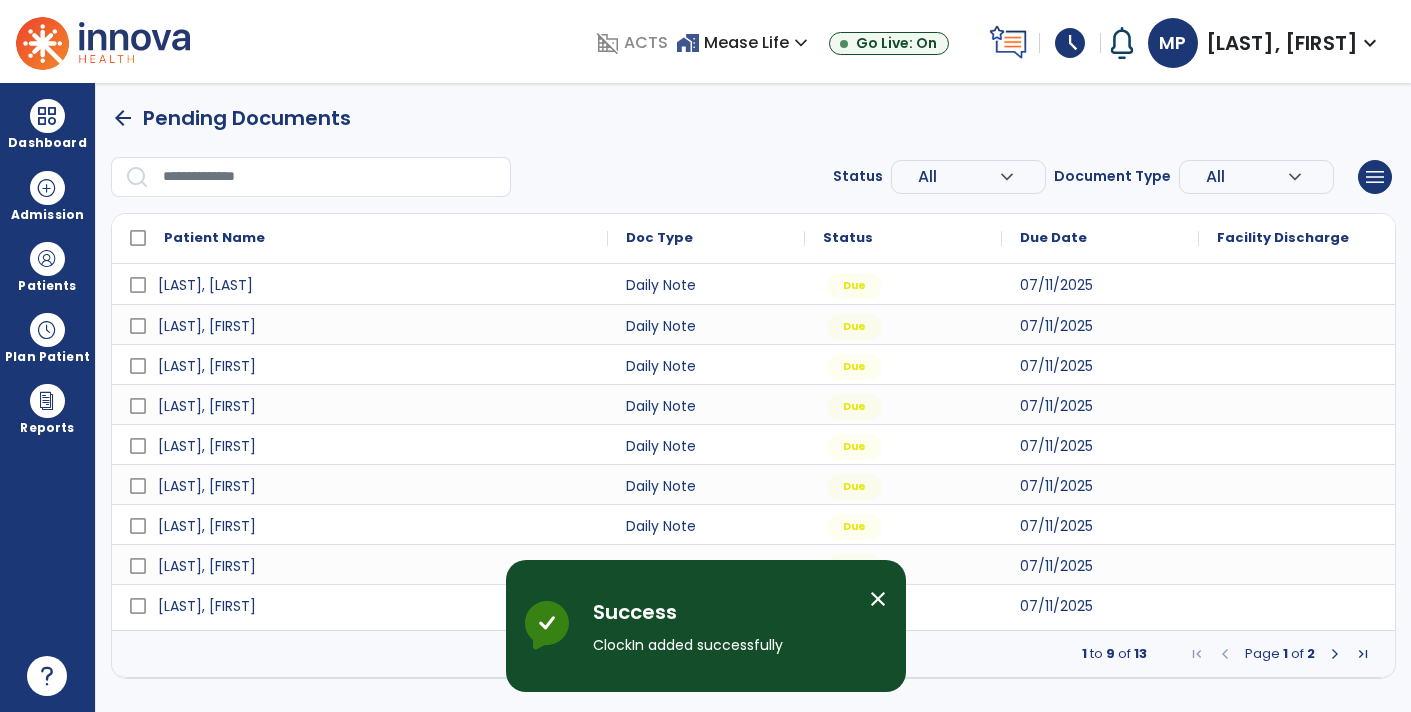 click on "schedule" at bounding box center [1070, 43] 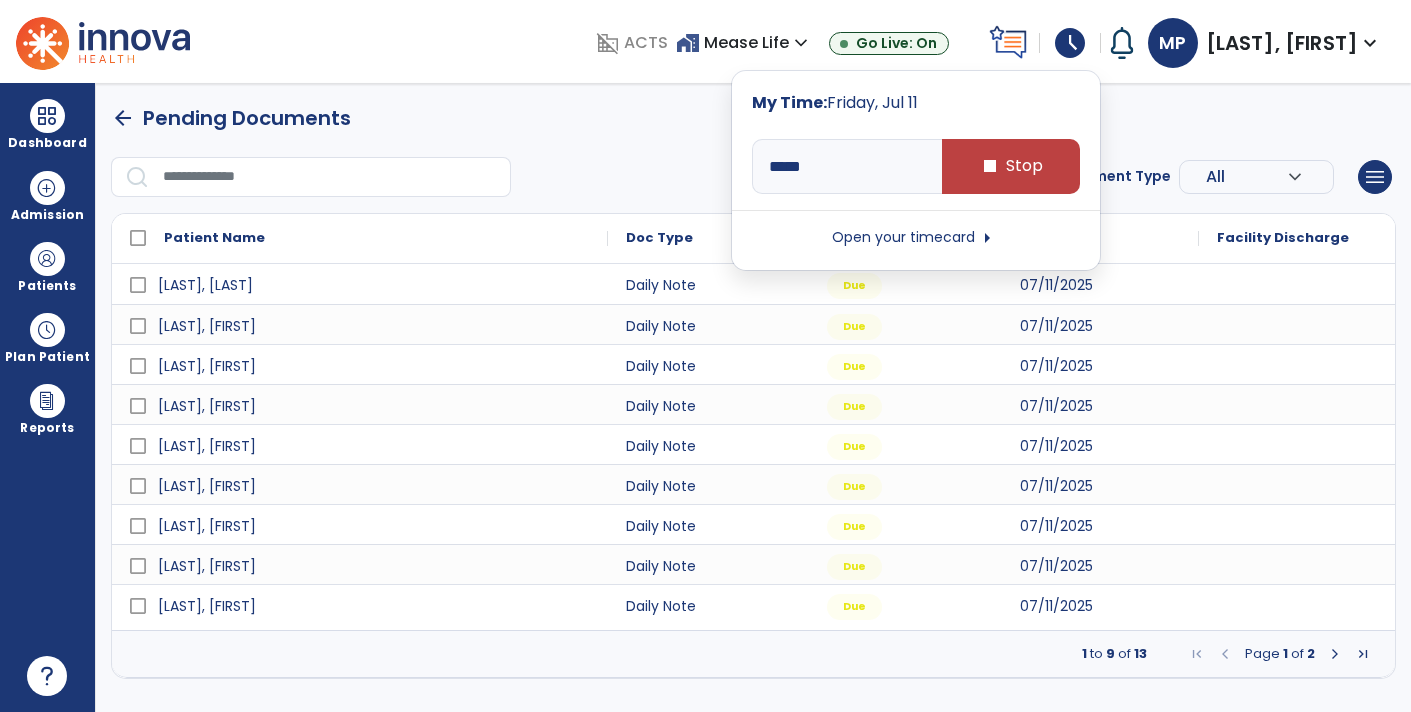 click on "Open your timecard  arrow_right" at bounding box center (916, 238) 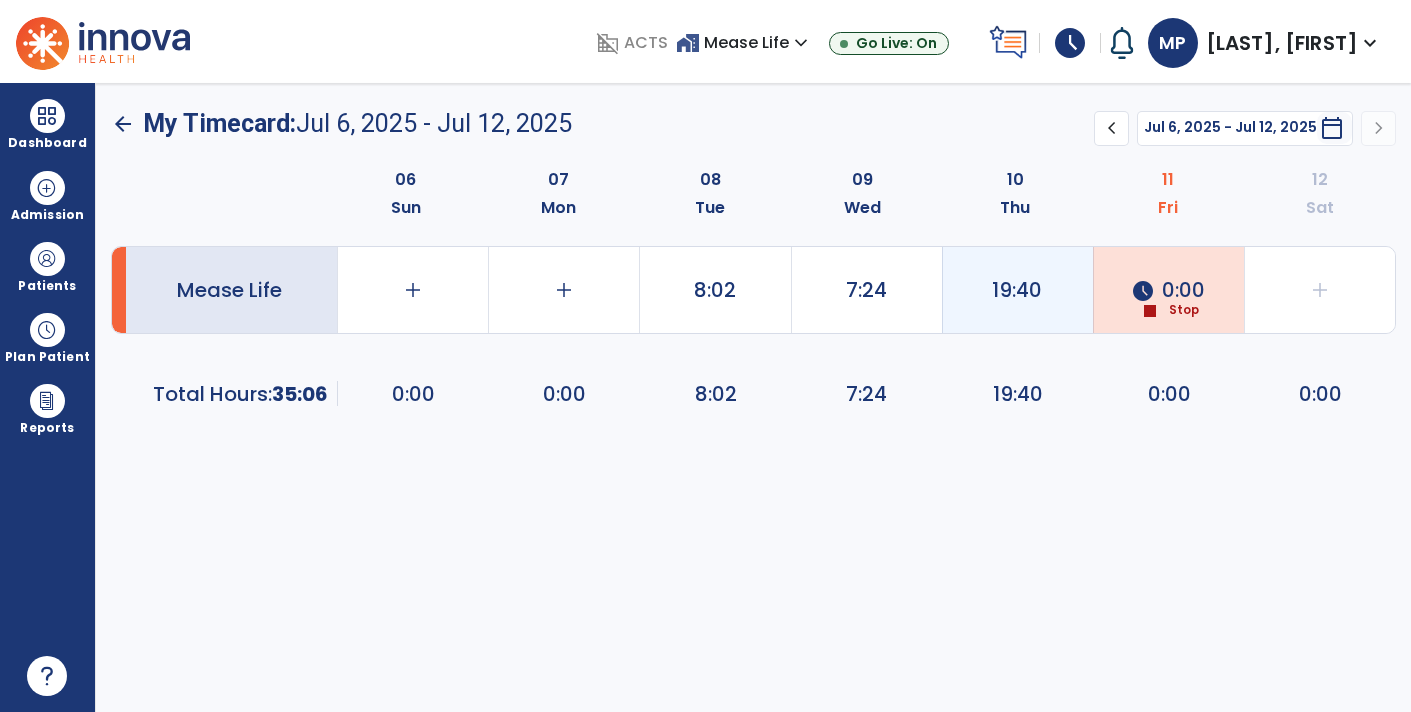 click on "19:40" 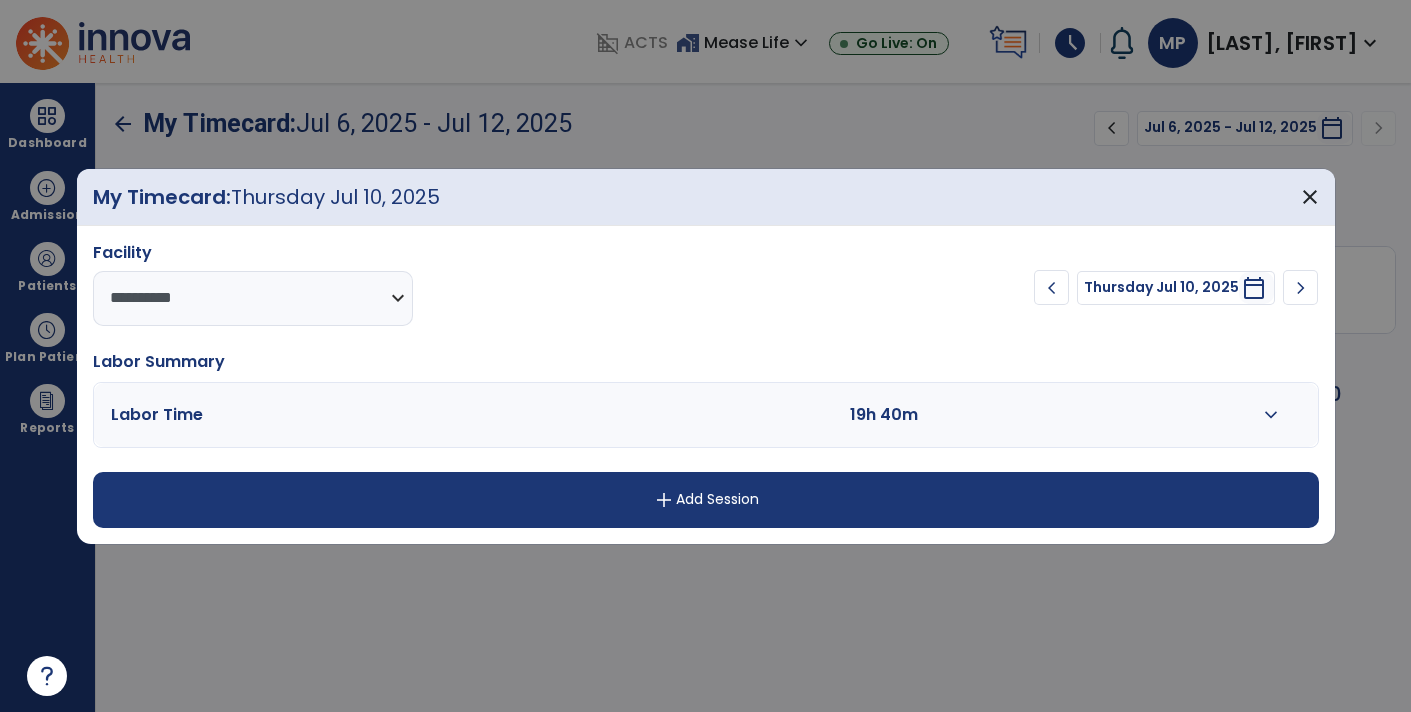 click on "expand_more" at bounding box center [1271, 415] 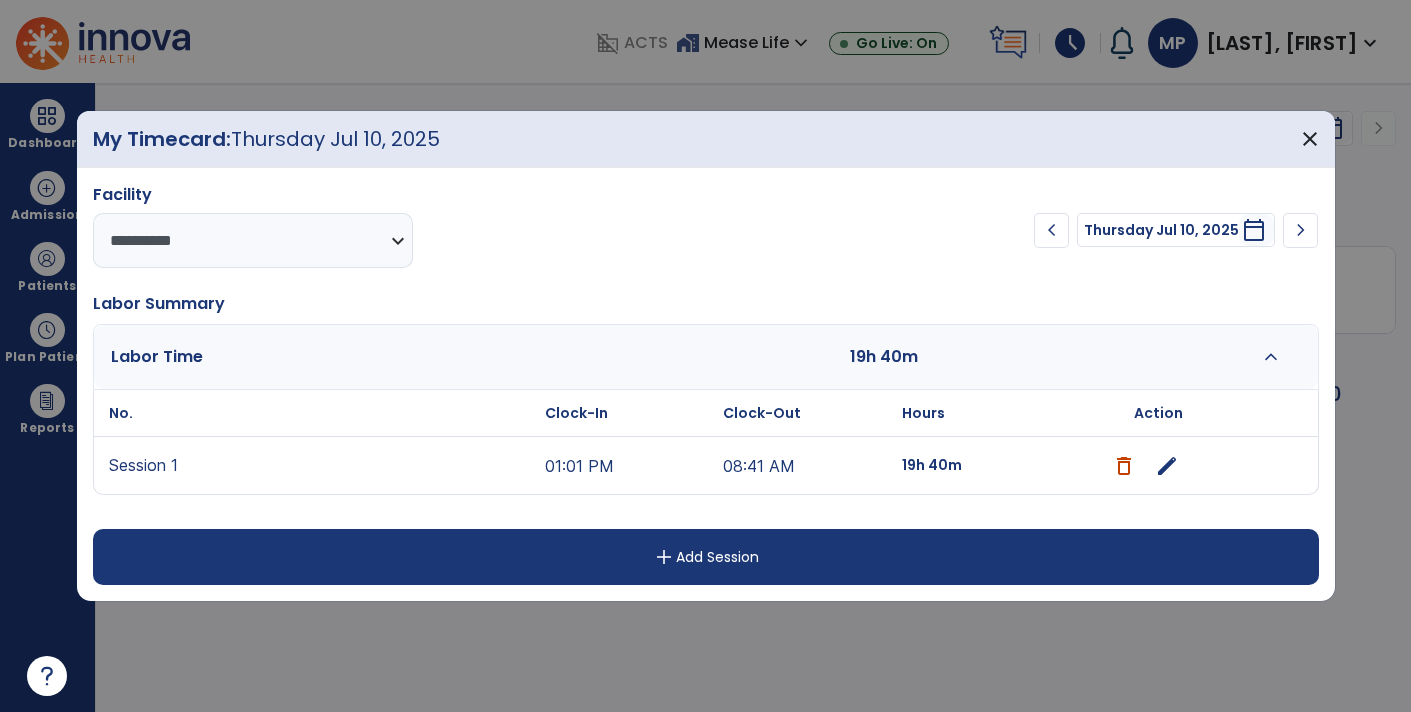 click on "edit" at bounding box center (1167, 466) 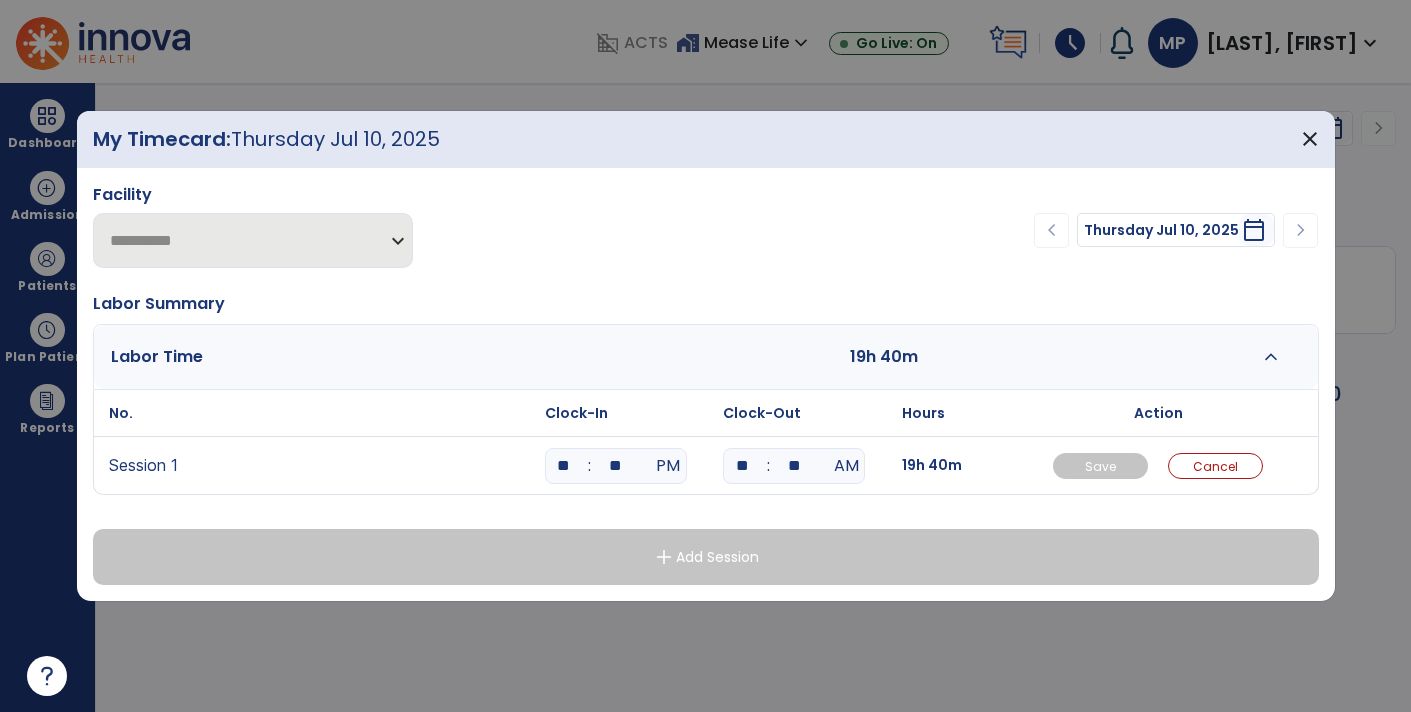click on "**" at bounding box center [742, 466] 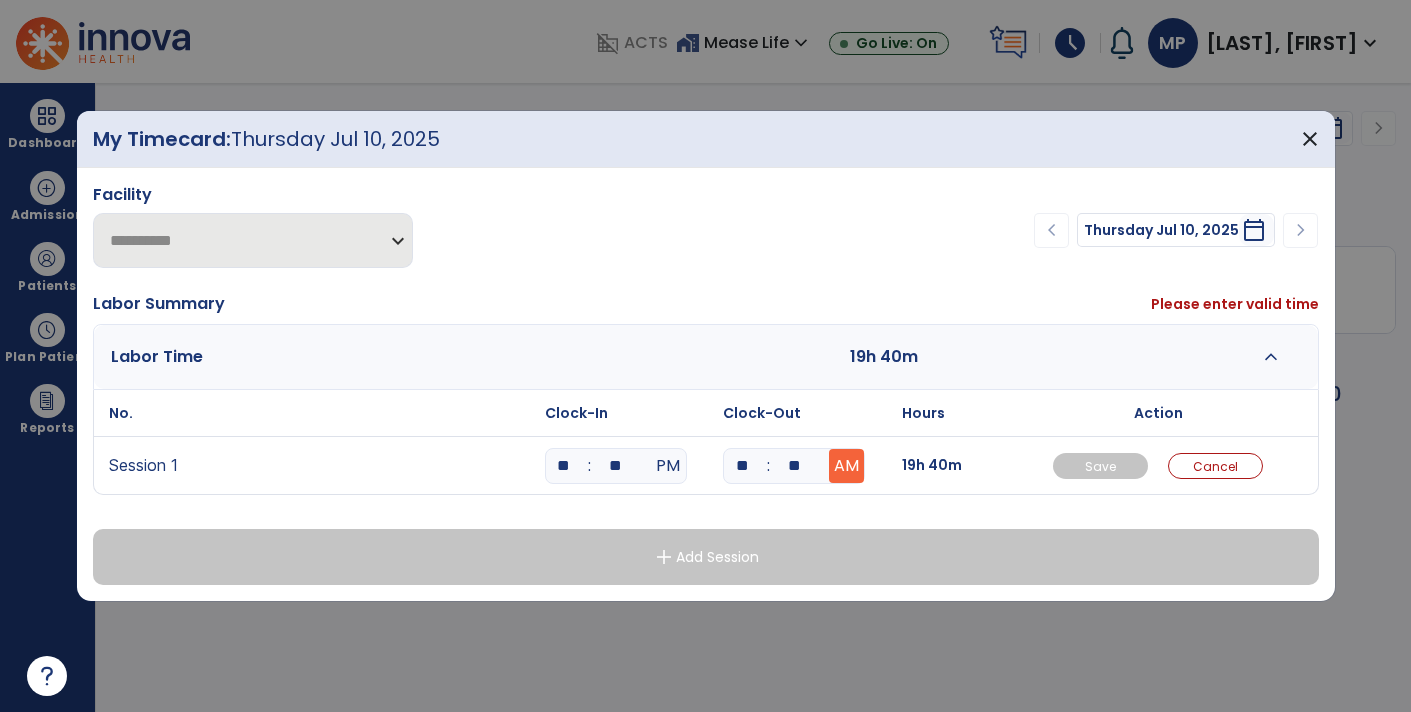 type on "**" 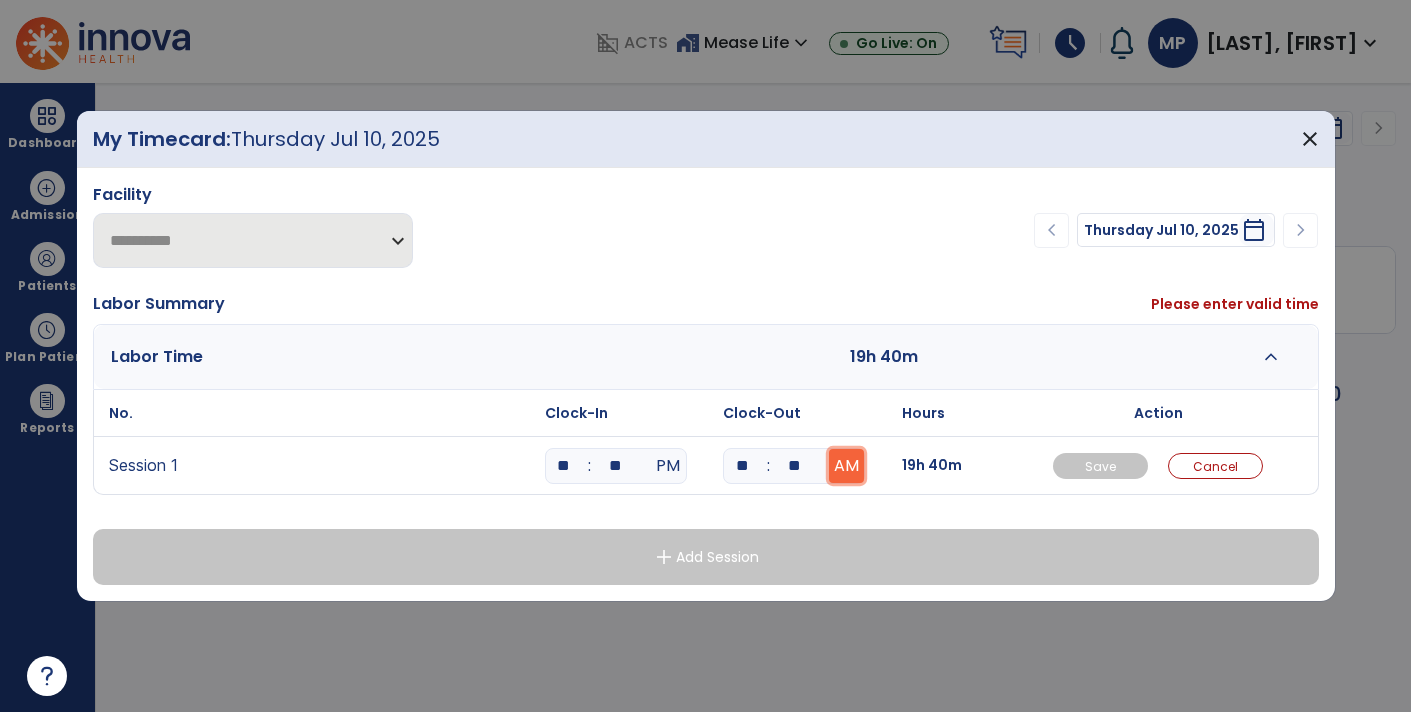 click on "AM" at bounding box center (846, 466) 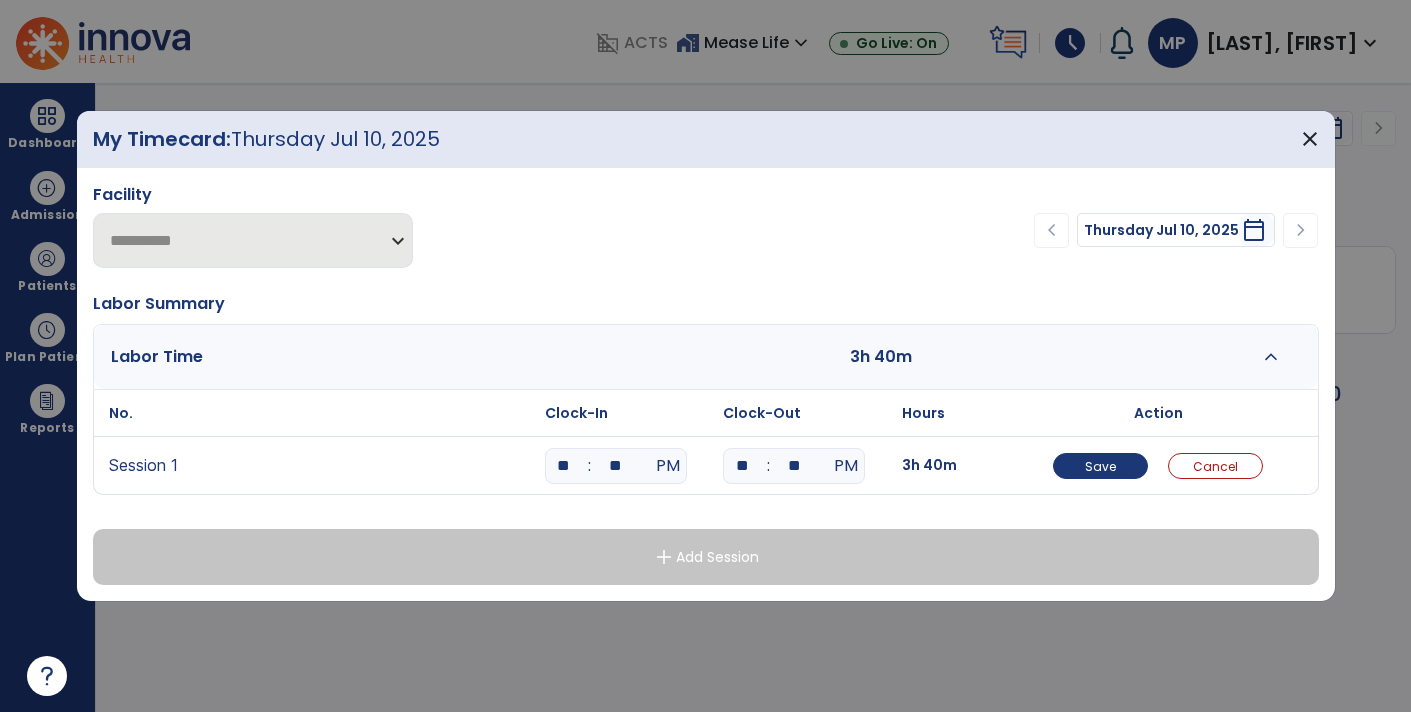 click on "**" at bounding box center [564, 466] 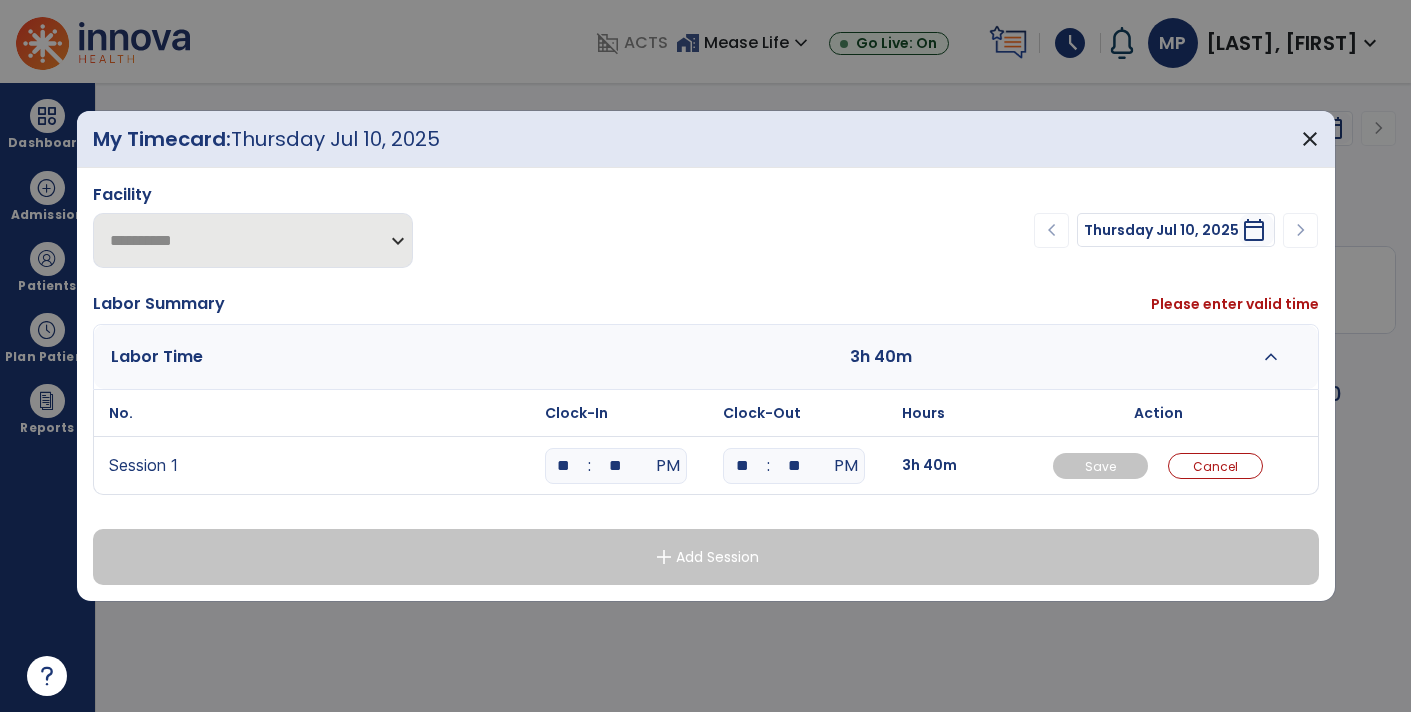 click on "**" at bounding box center [616, 466] 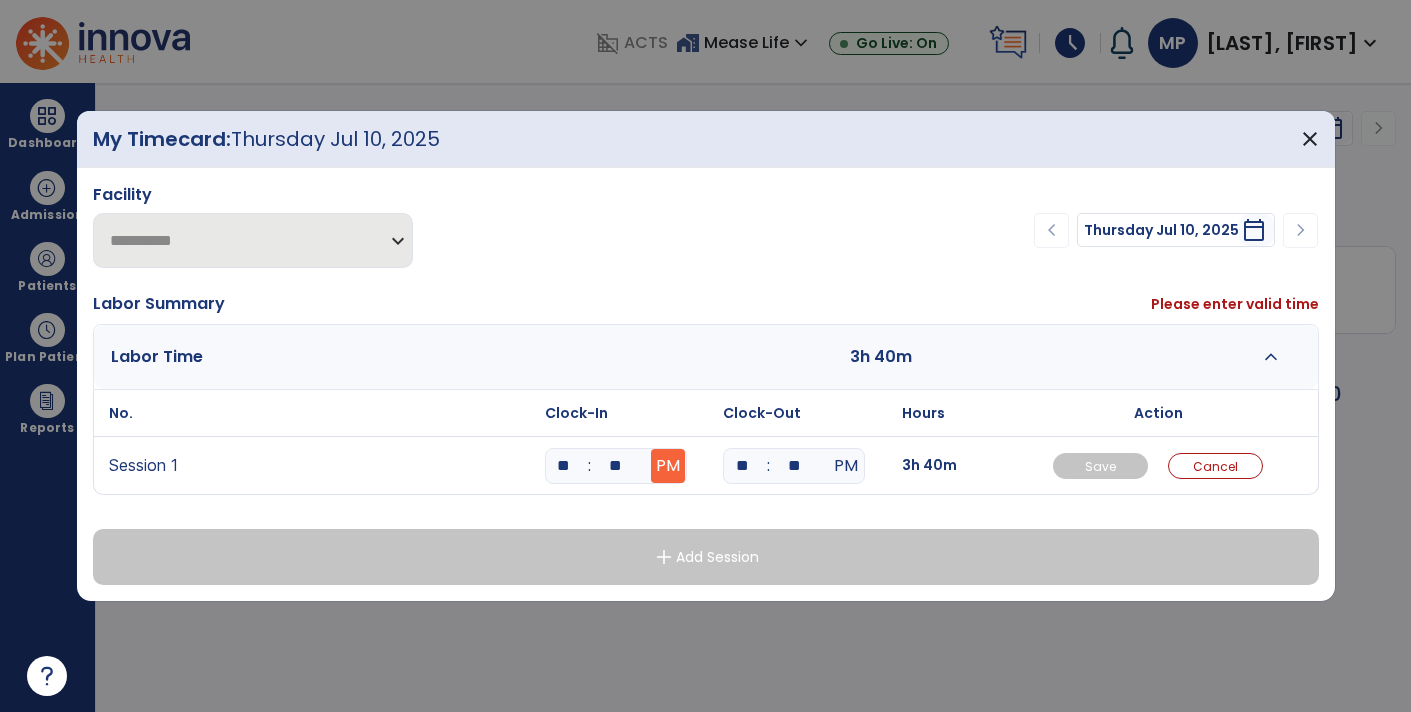 type on "**" 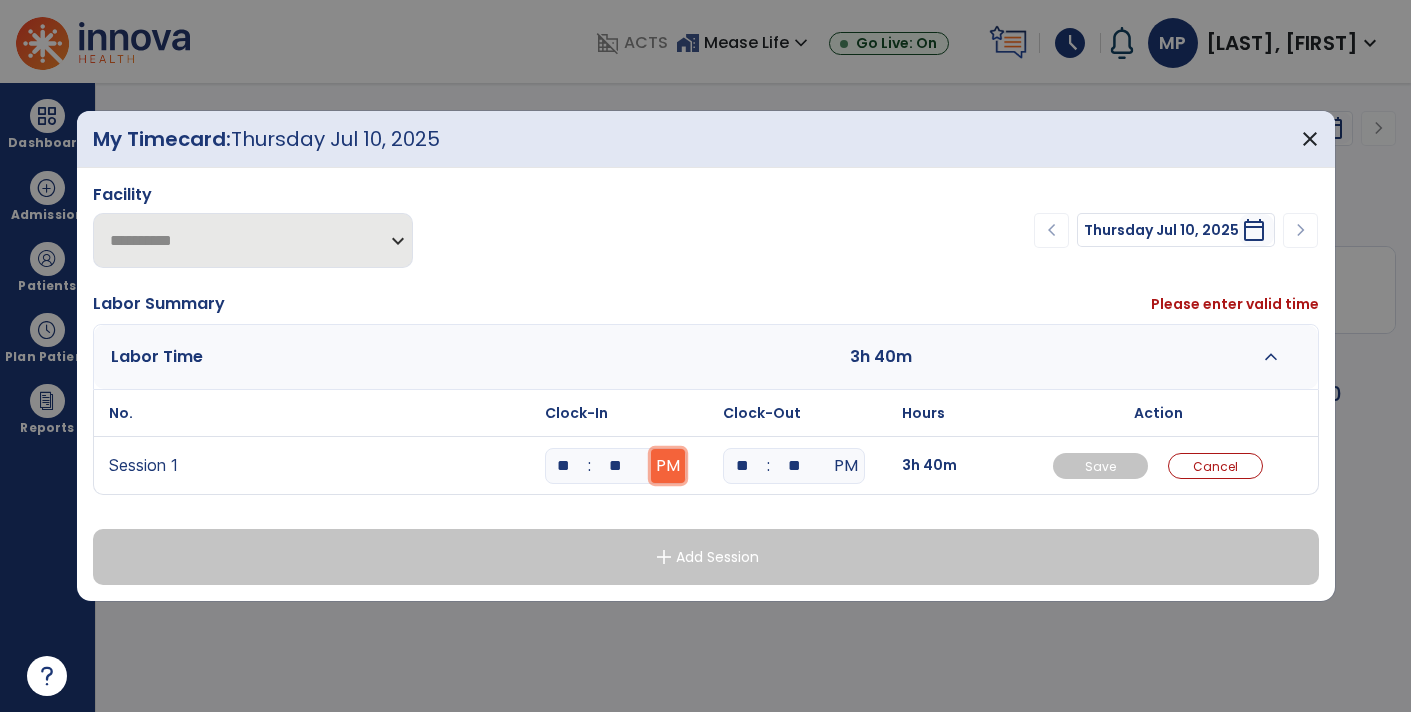 click on "PM" at bounding box center (668, 466) 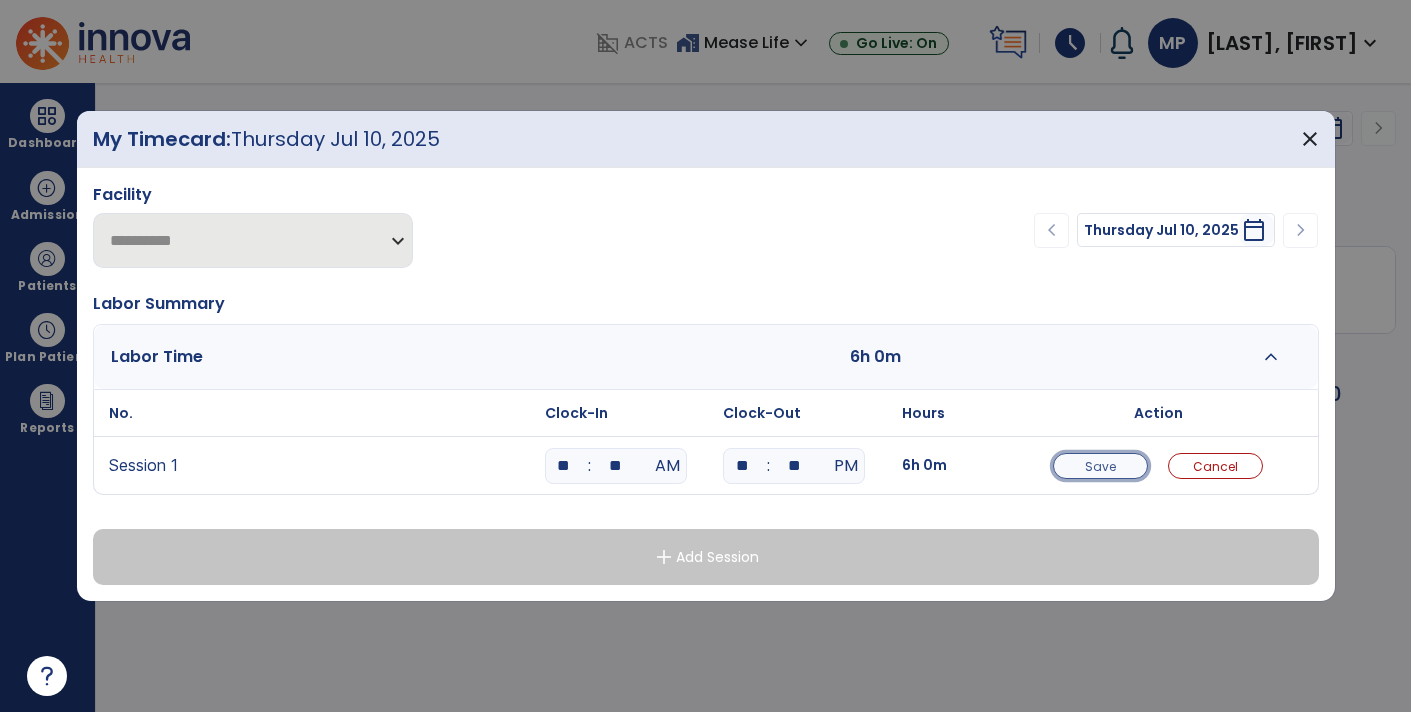 click on "Save" at bounding box center (1100, 466) 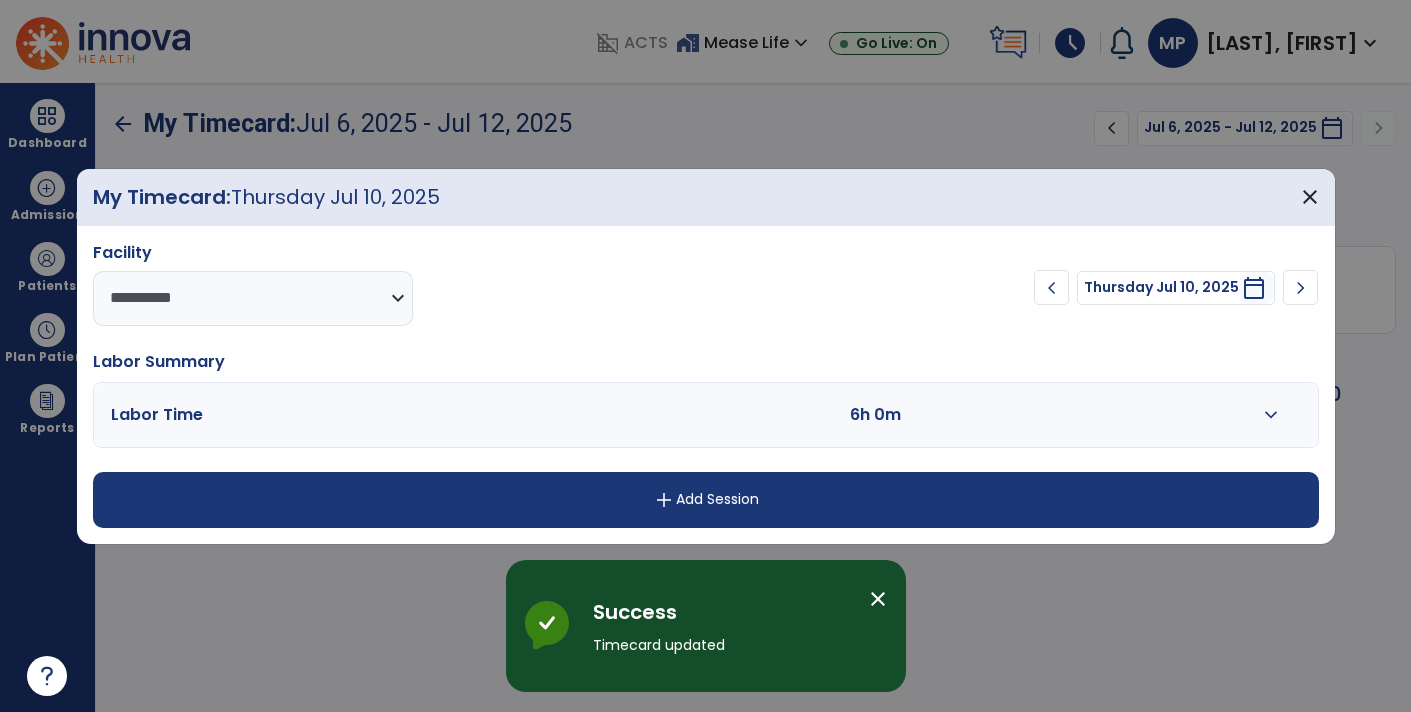click on "add  Add Session" at bounding box center (706, 500) 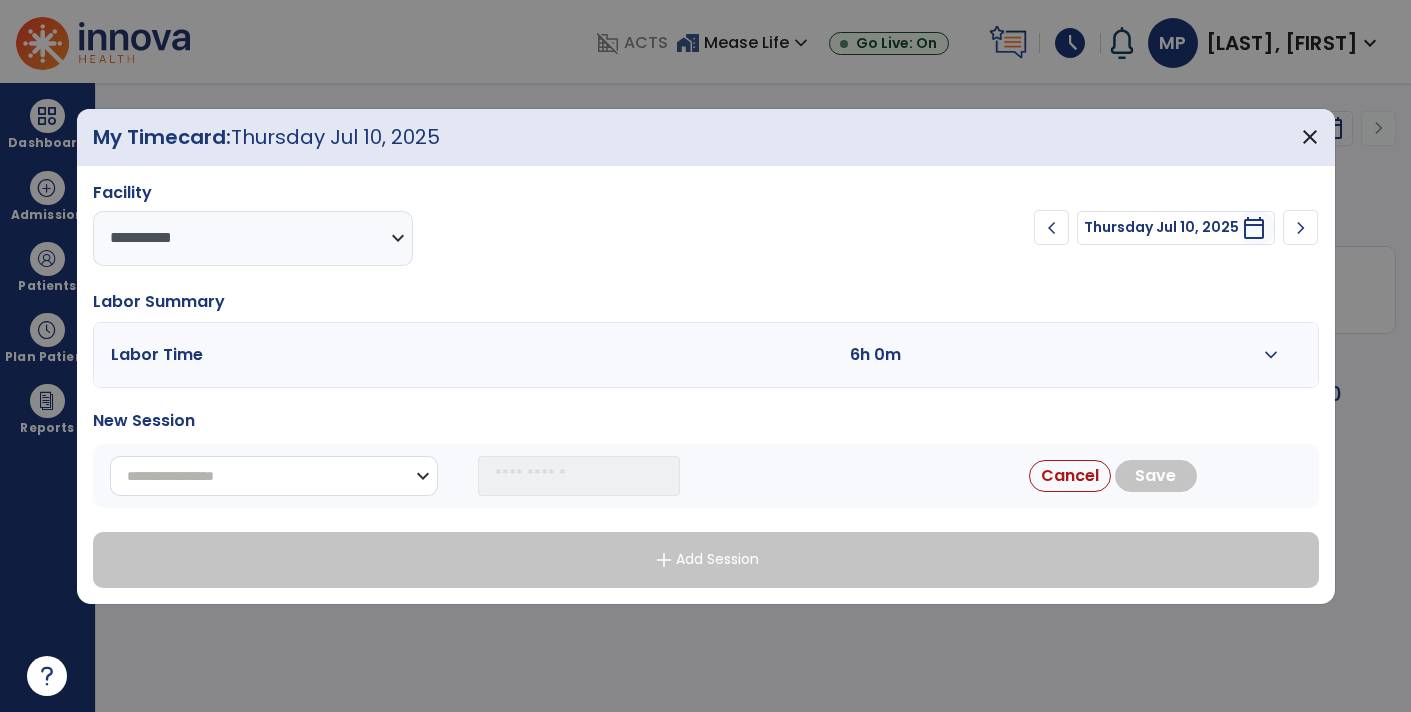 click on "**********" at bounding box center (274, 476) 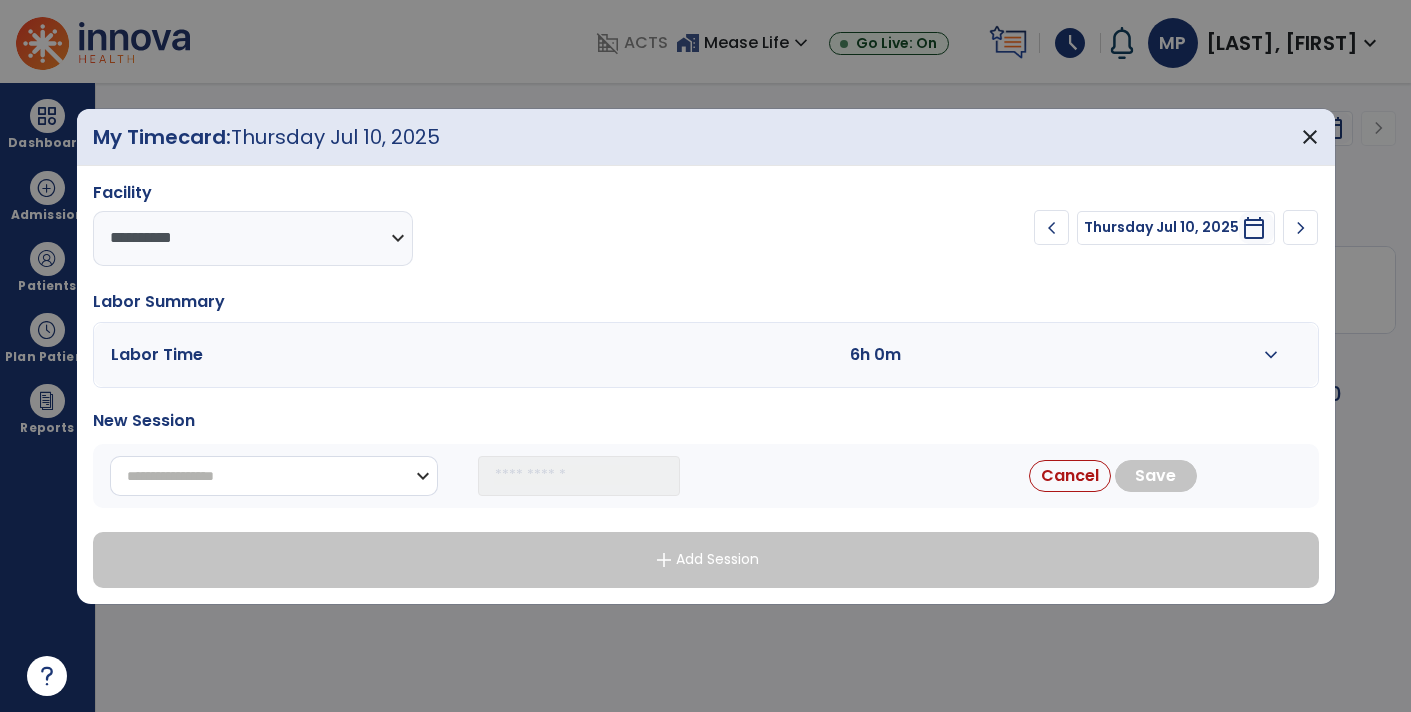 select on "**********" 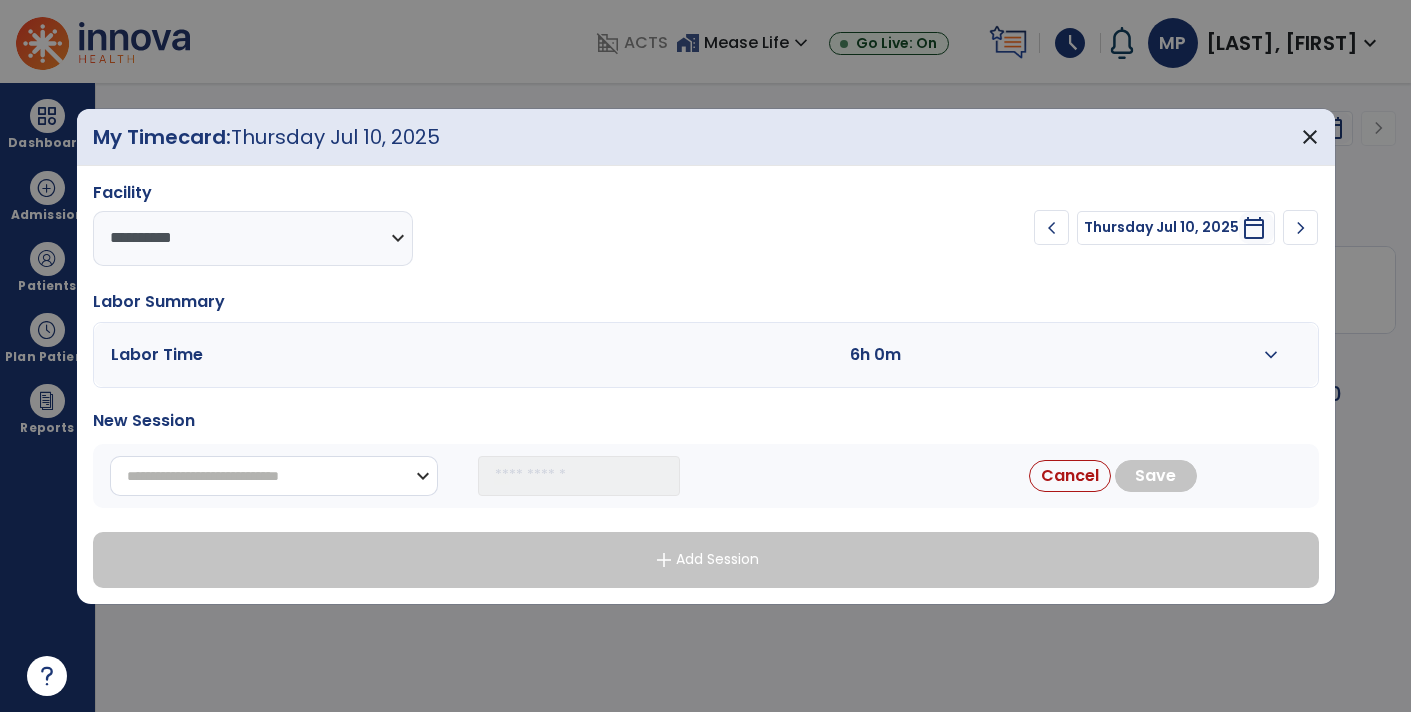 click on "**********" at bounding box center [274, 476] 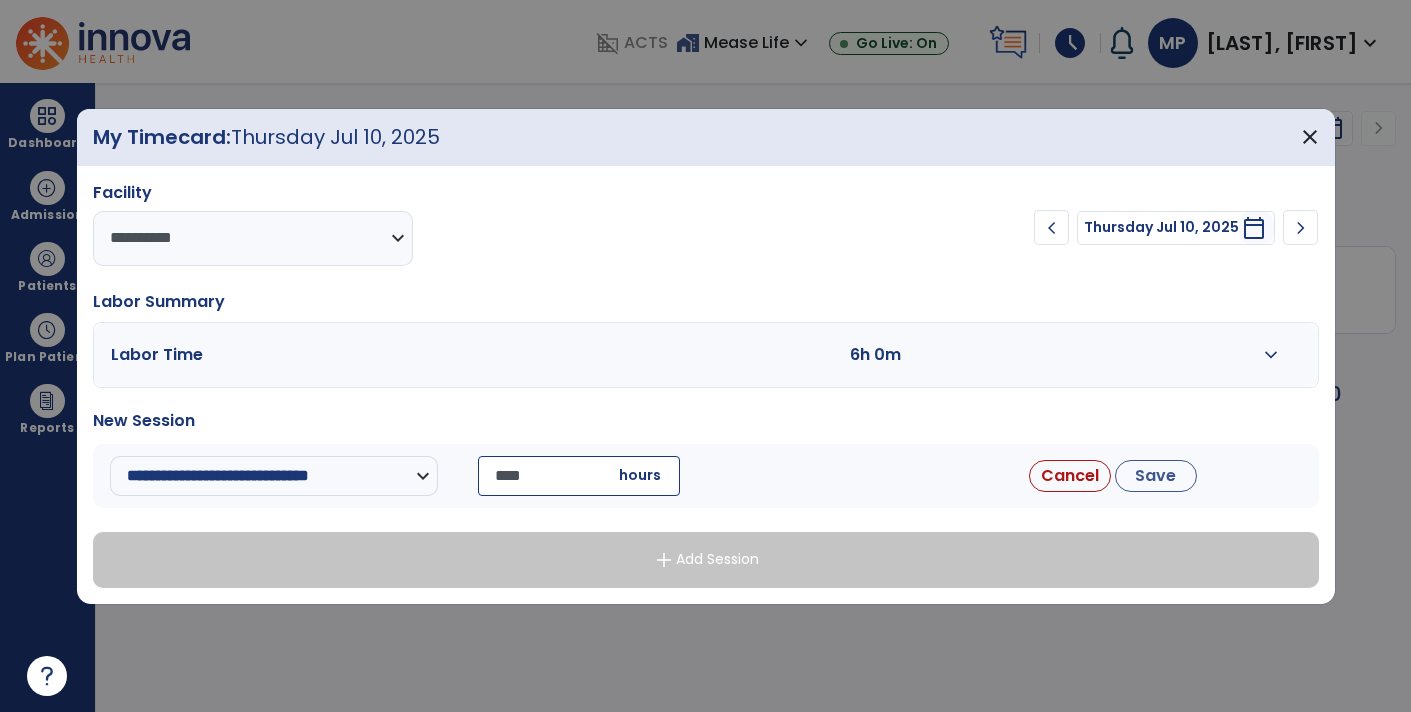 type on "*****" 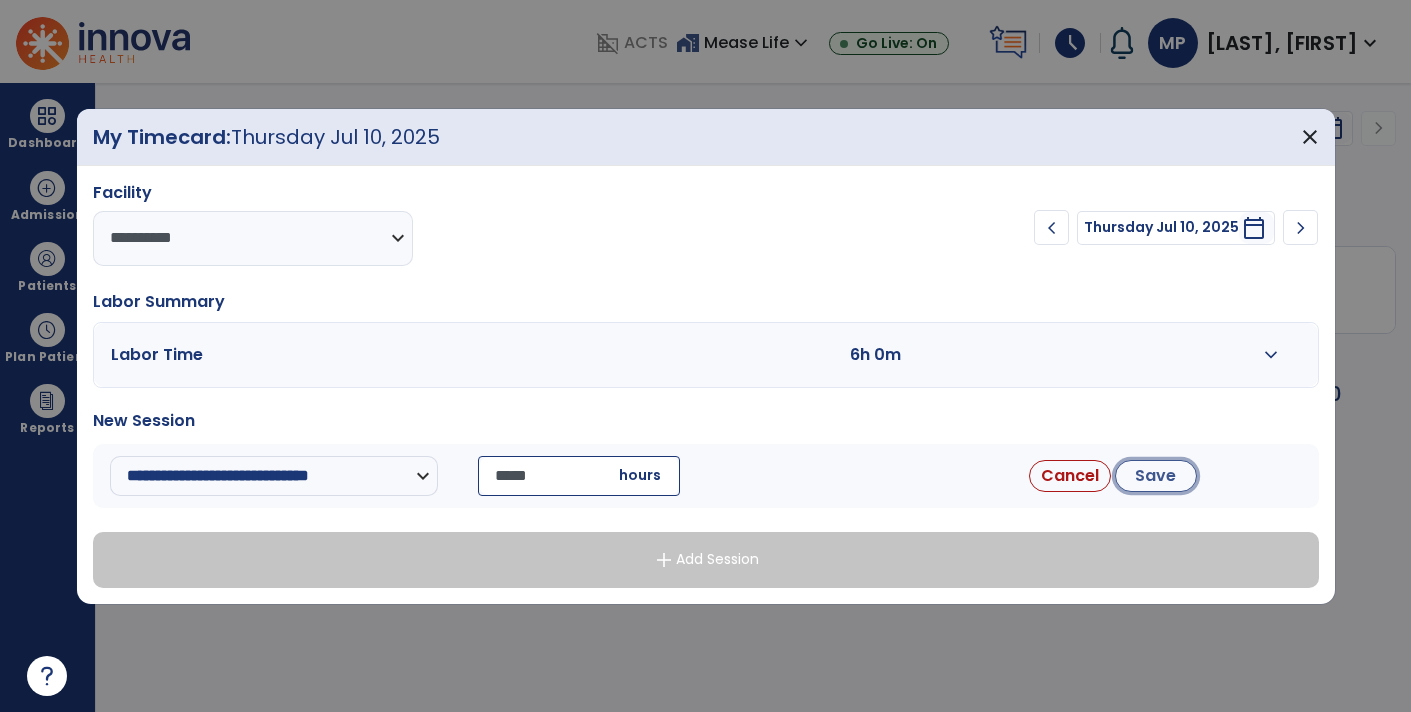 click on "Save" at bounding box center (1156, 476) 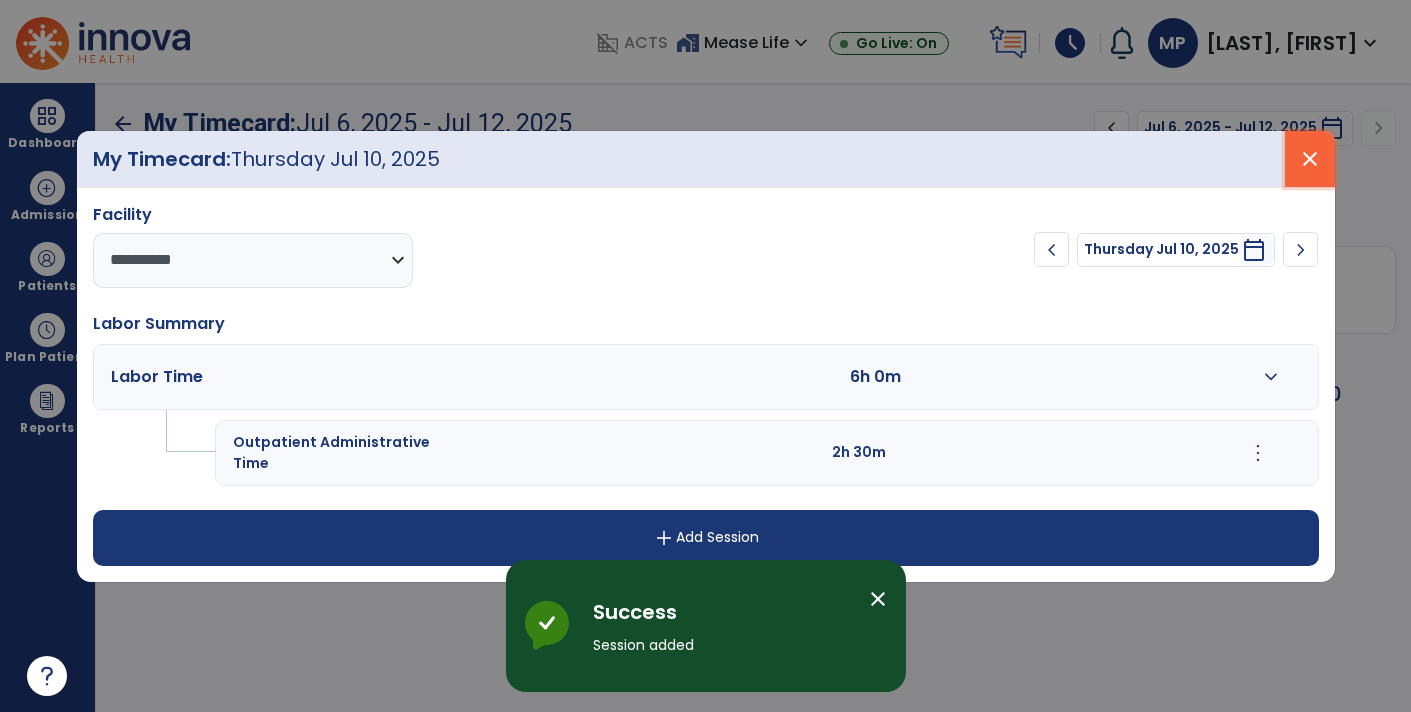 click on "close" at bounding box center [1310, 159] 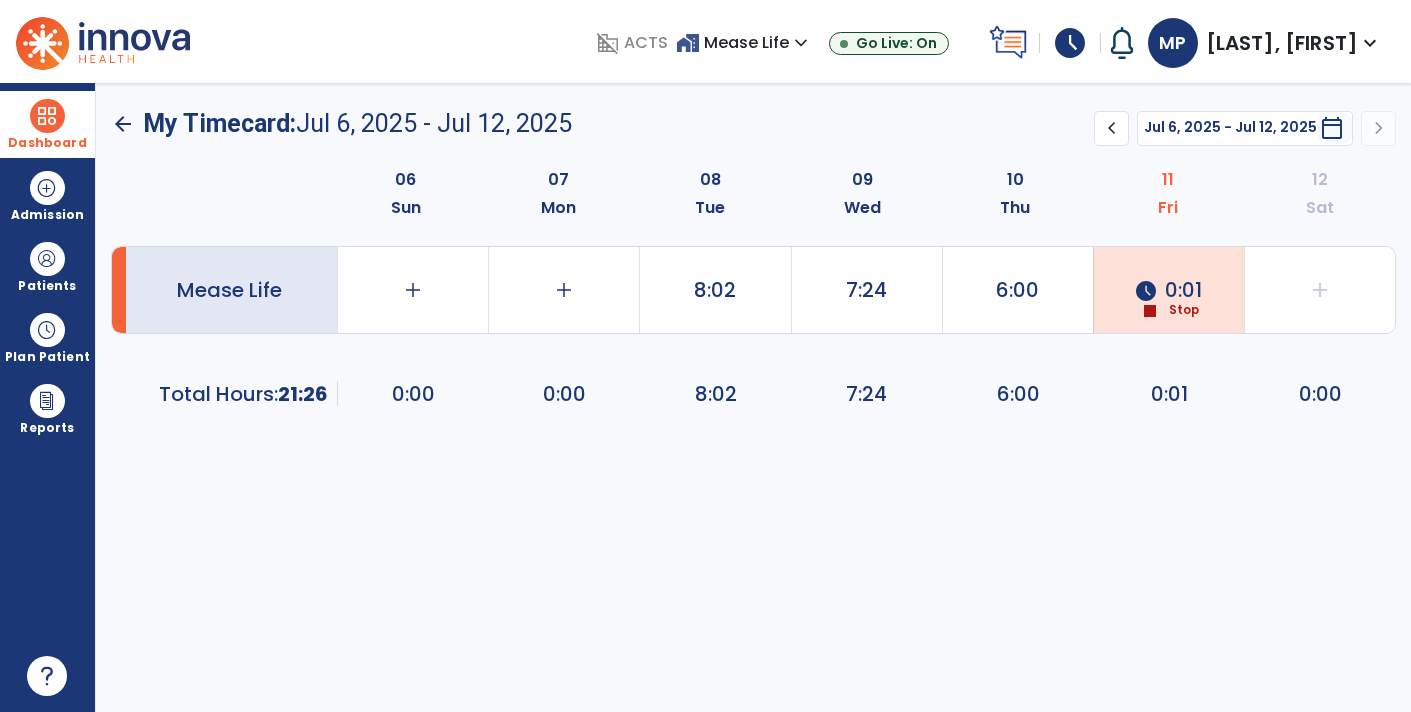 click on "Dashboard" at bounding box center (47, 124) 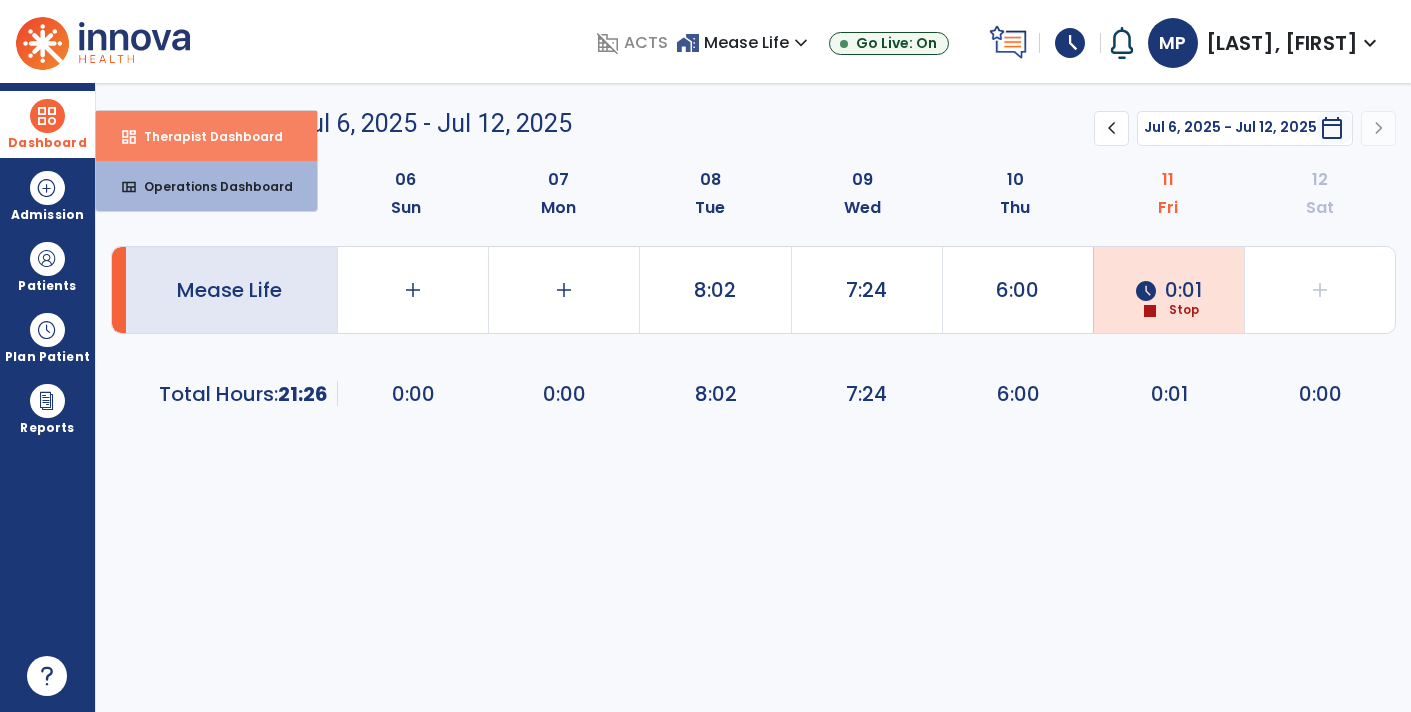 click on "dashboard  Therapist Dashboard" at bounding box center [206, 136] 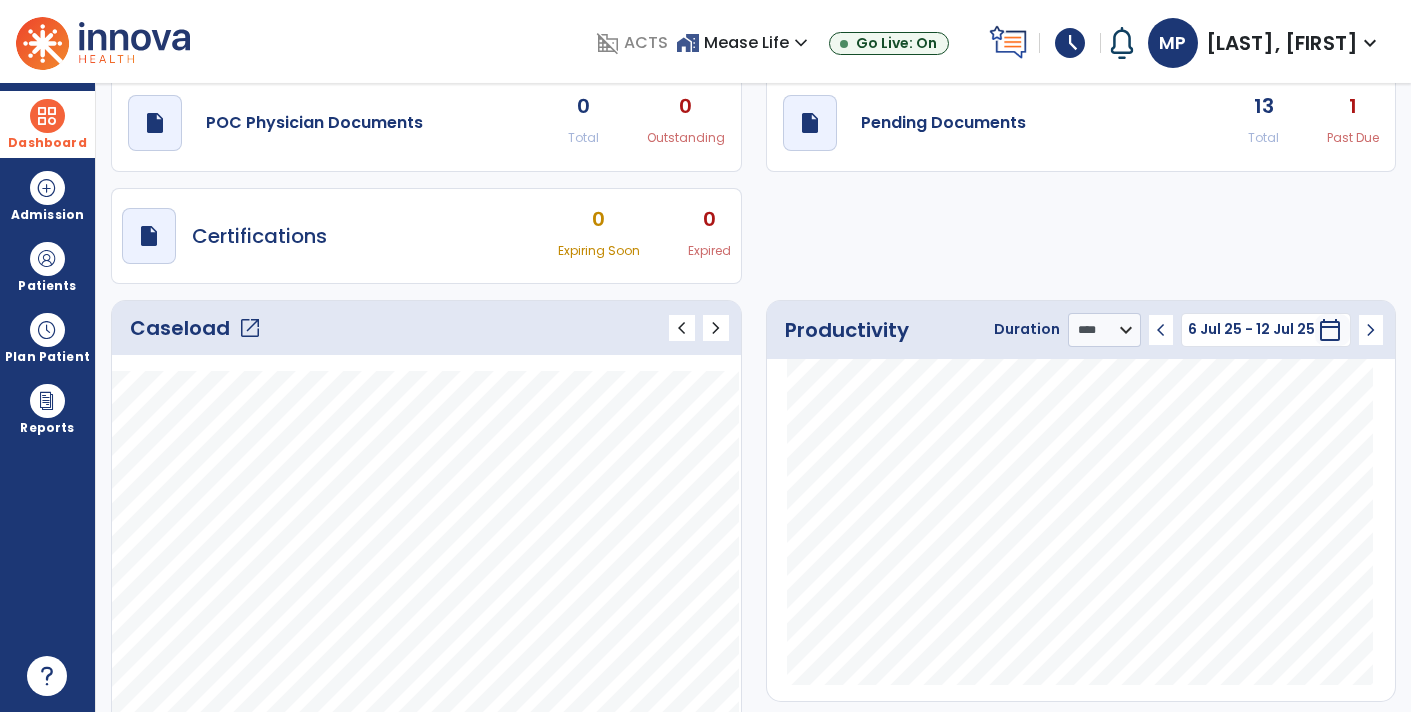 scroll, scrollTop: 0, scrollLeft: 0, axis: both 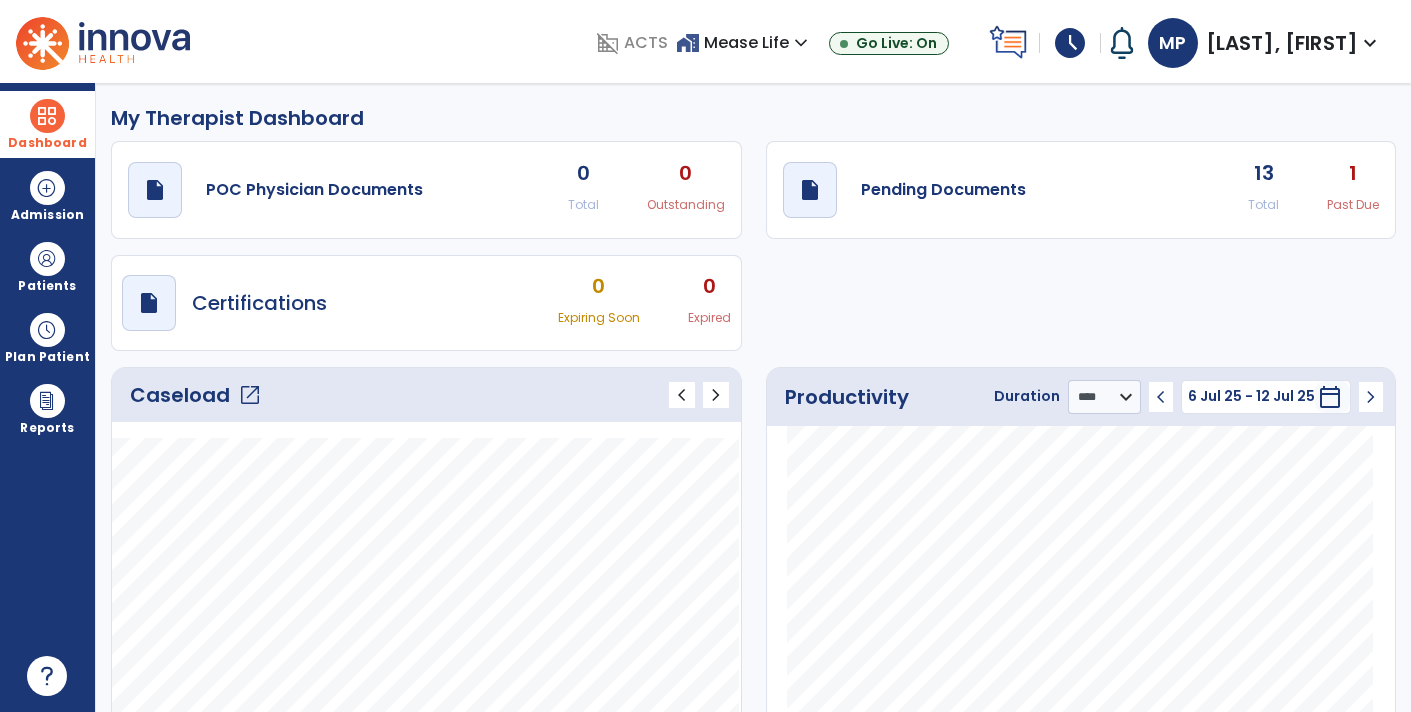 click at bounding box center (47, 116) 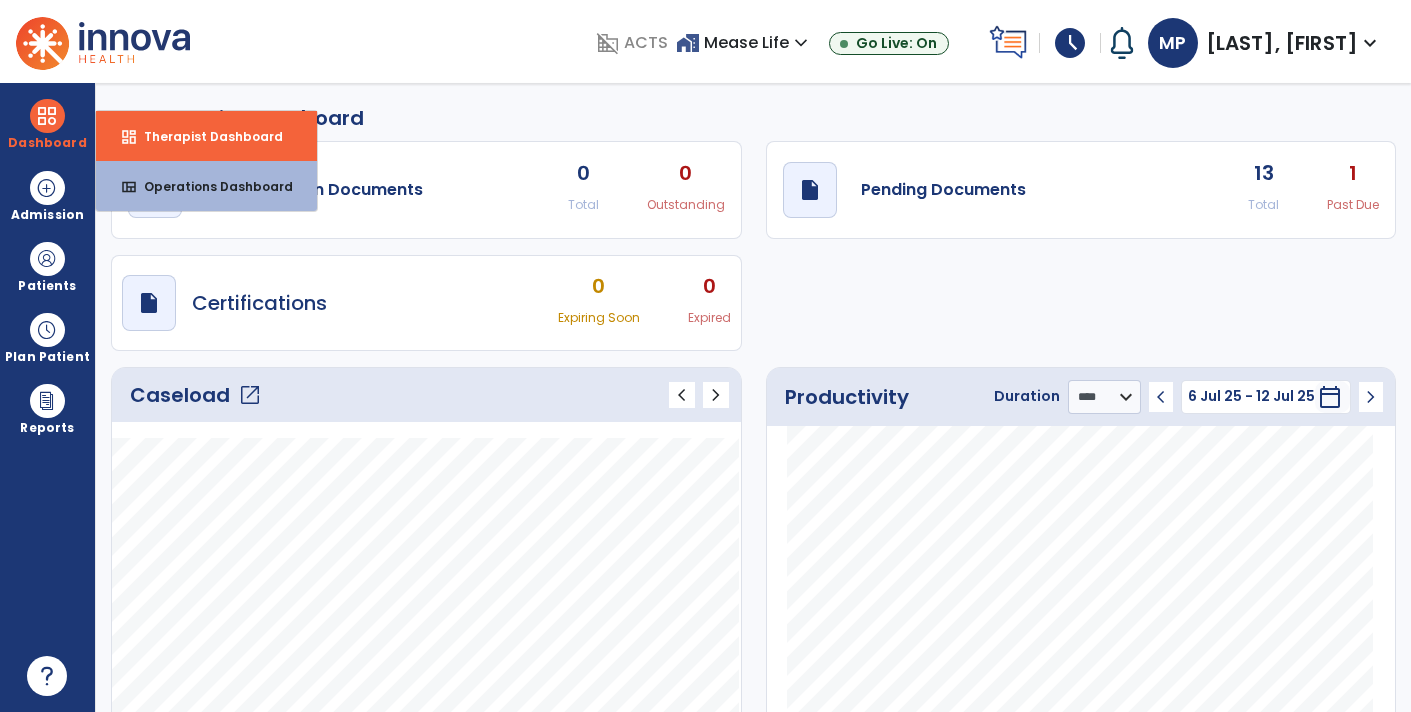 click on "draft   open_in_new  Pending Documents 13 Total 1 Past Due" 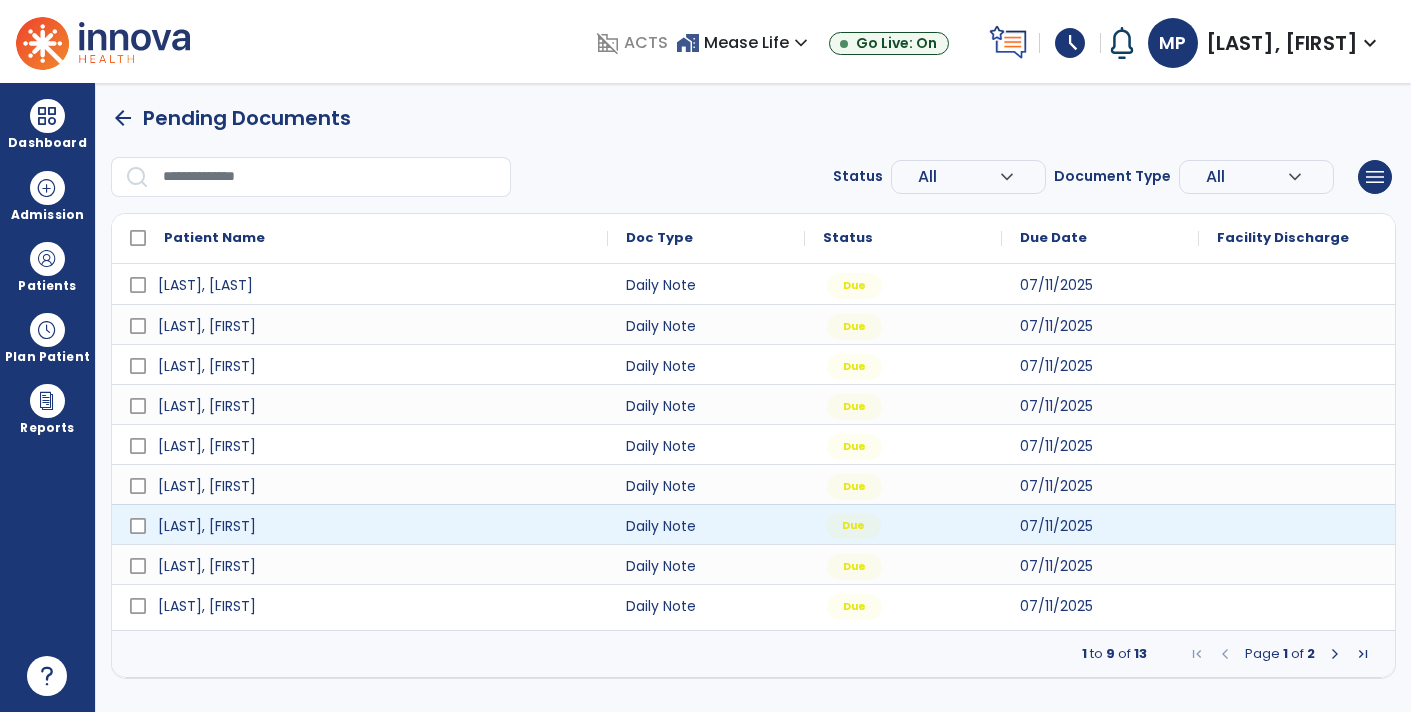 click on "Due" at bounding box center (903, 524) 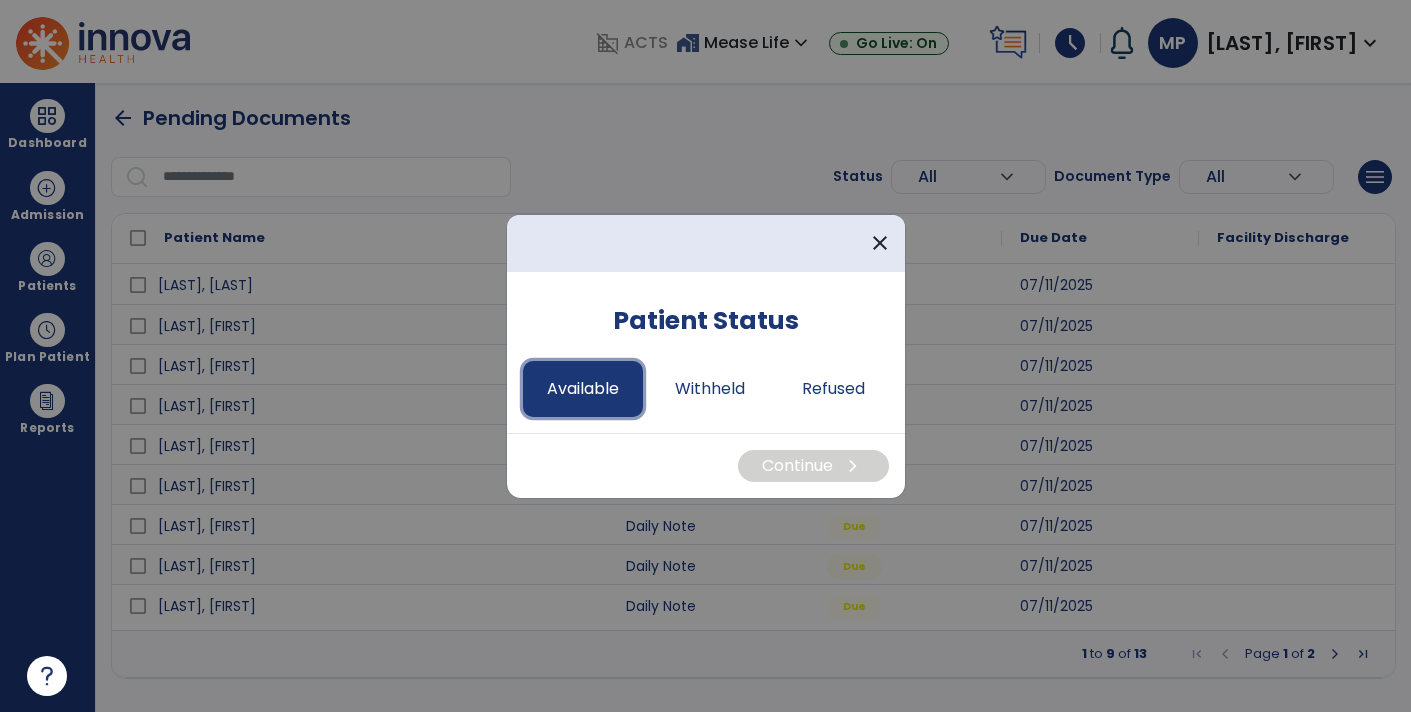 click on "Available" at bounding box center (583, 389) 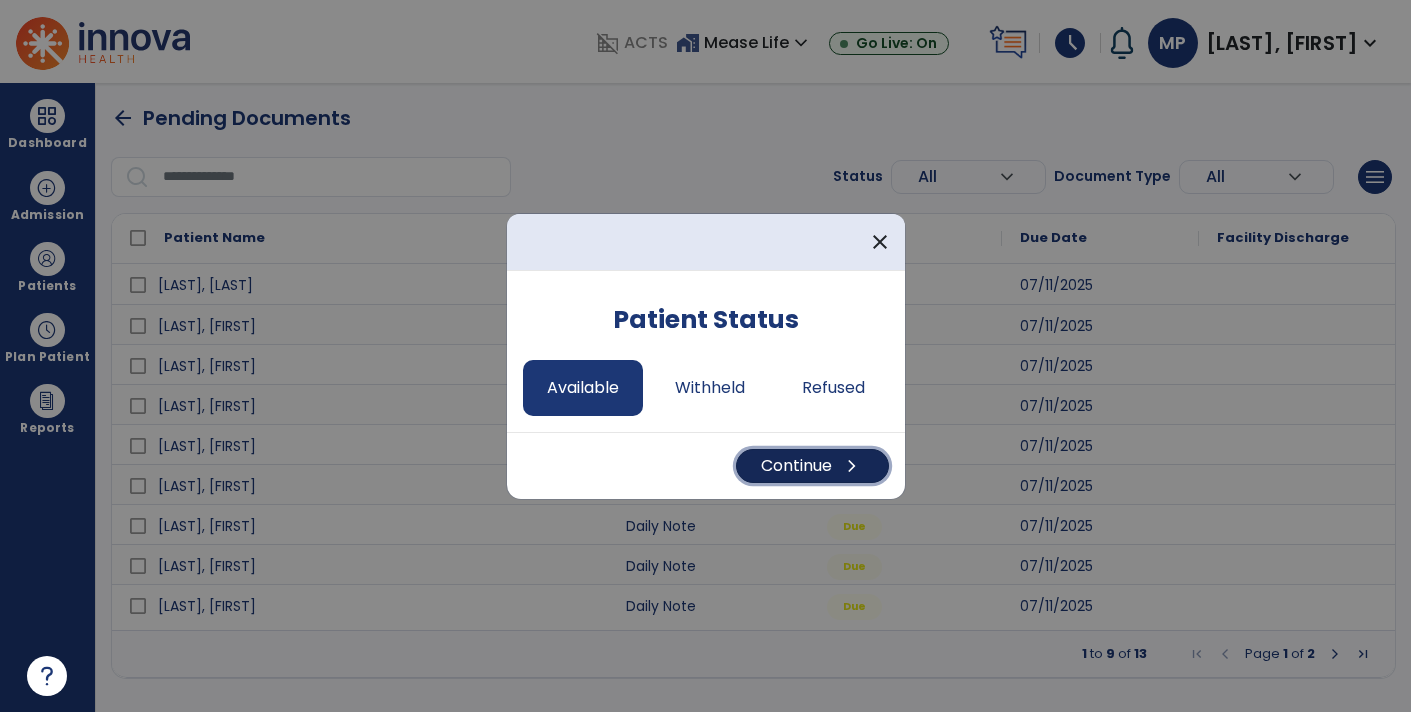click on "Continue   chevron_right" at bounding box center [812, 466] 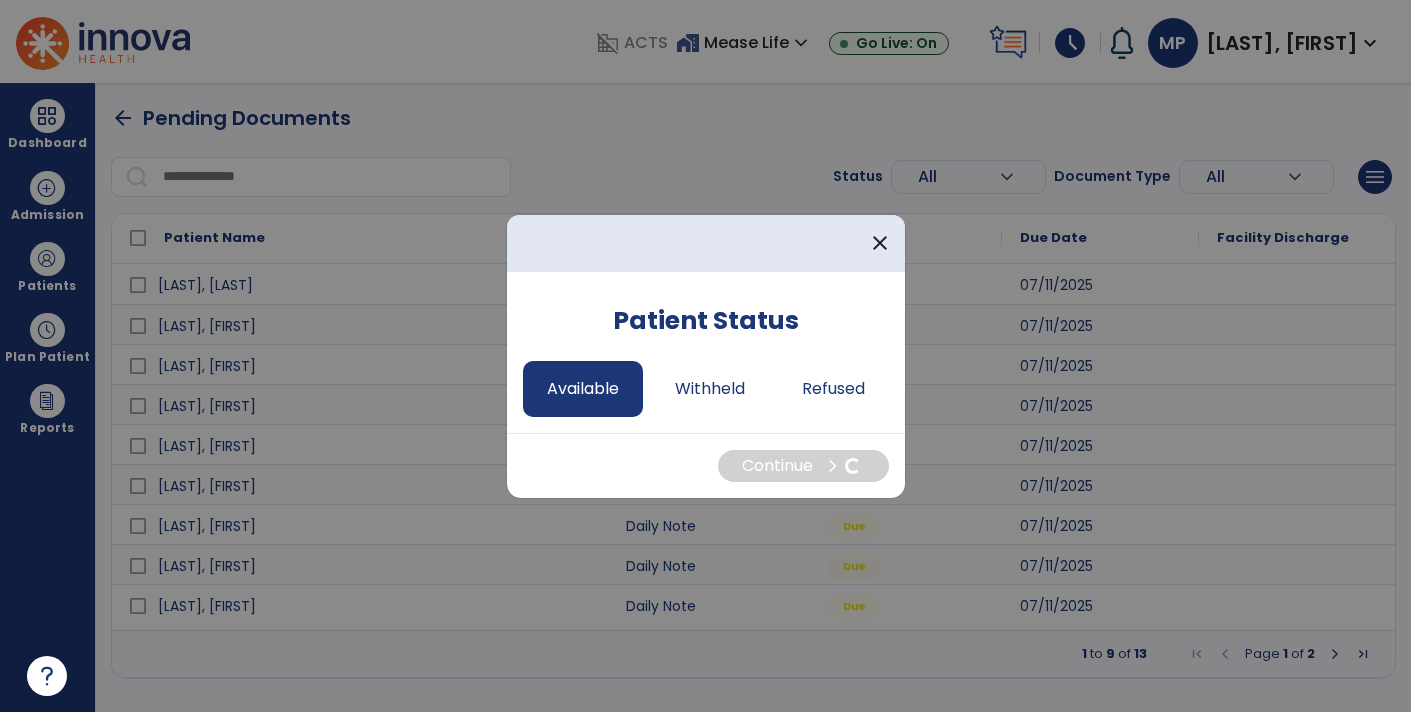 select on "*" 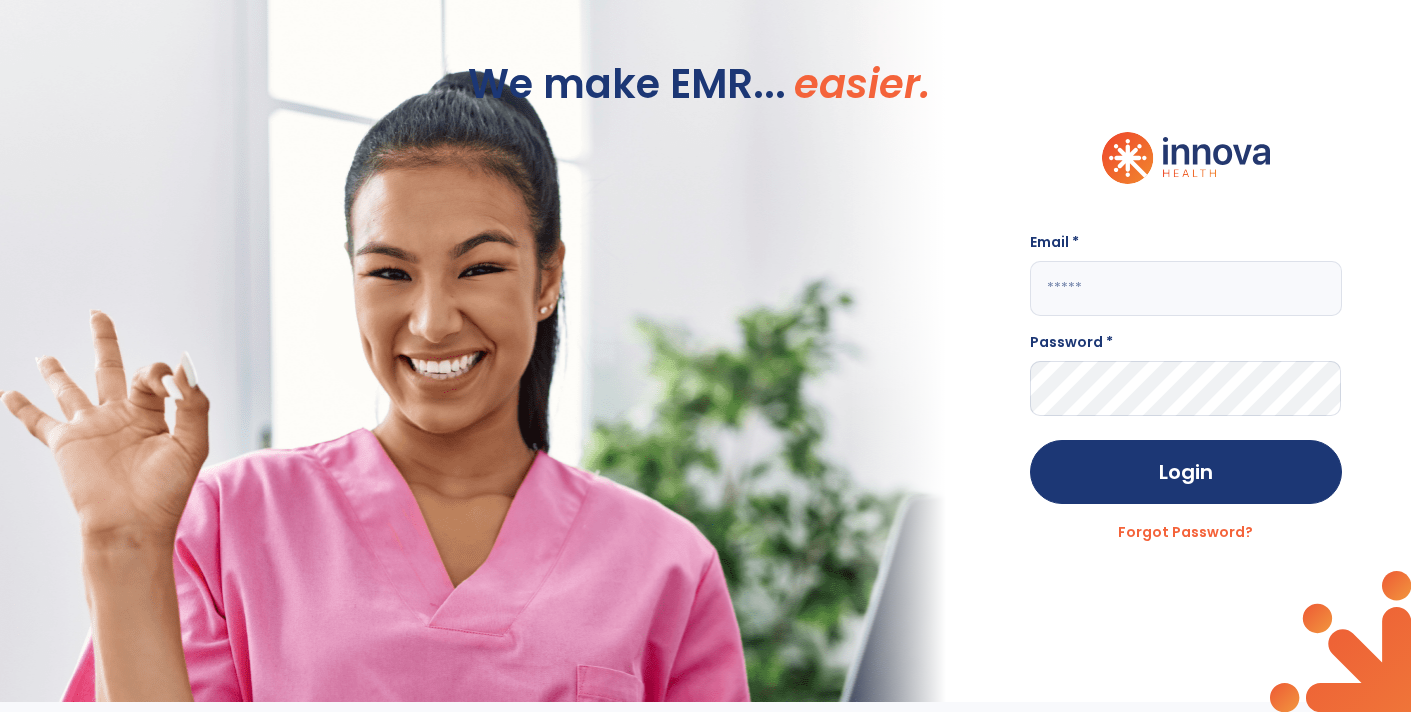 type on "**********" 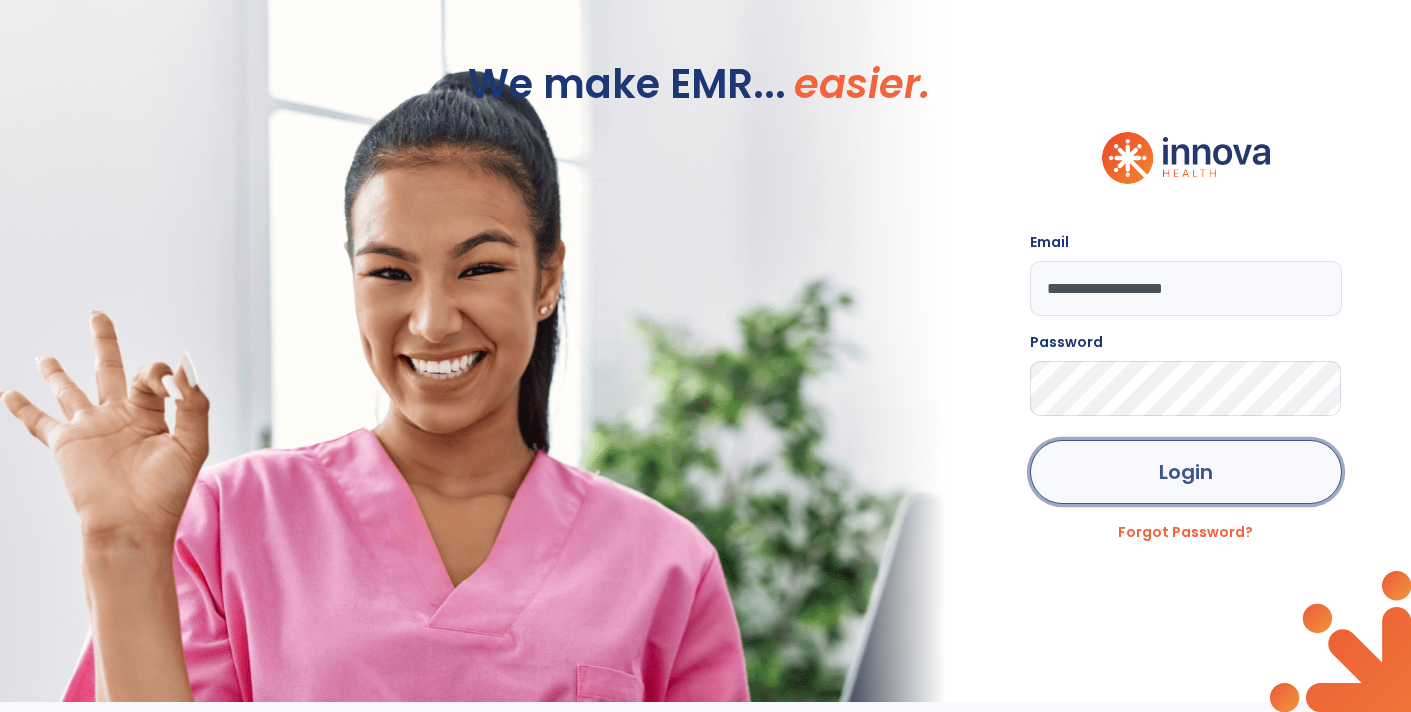 click on "Login" 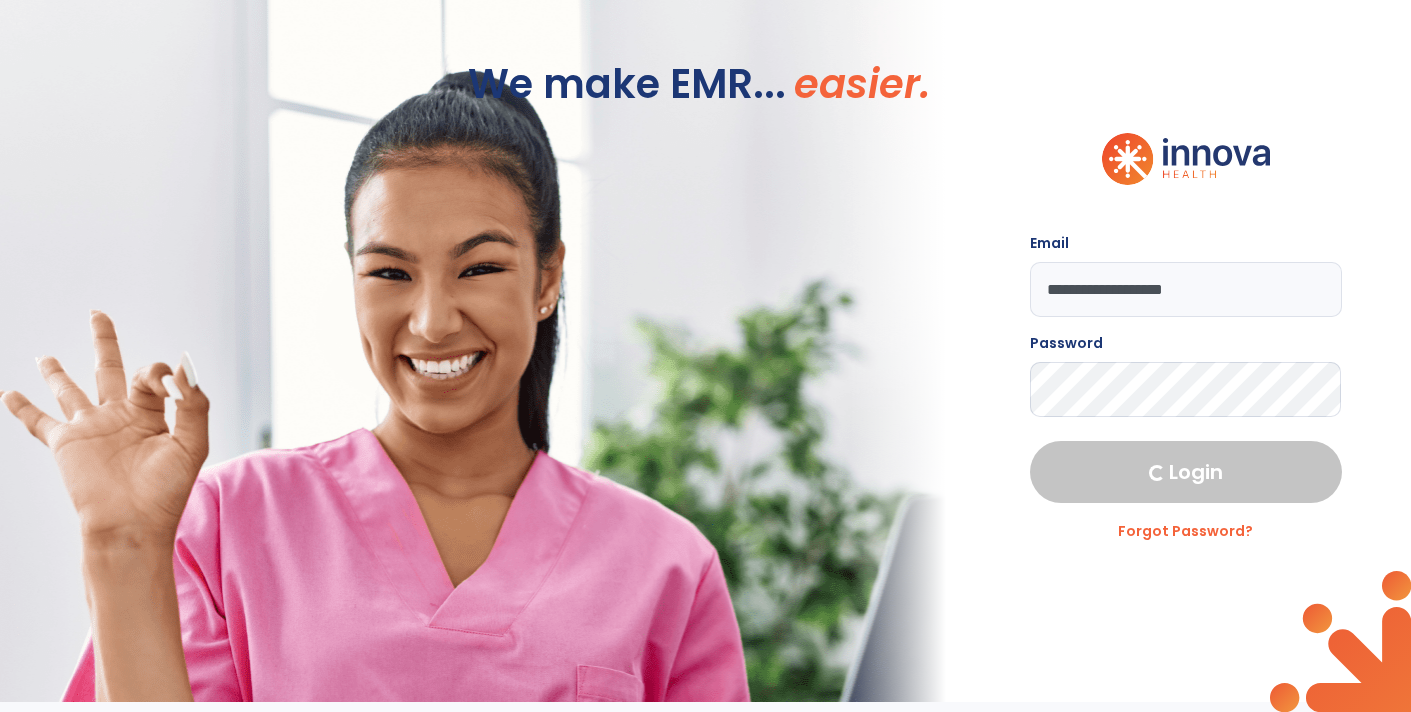 select on "****" 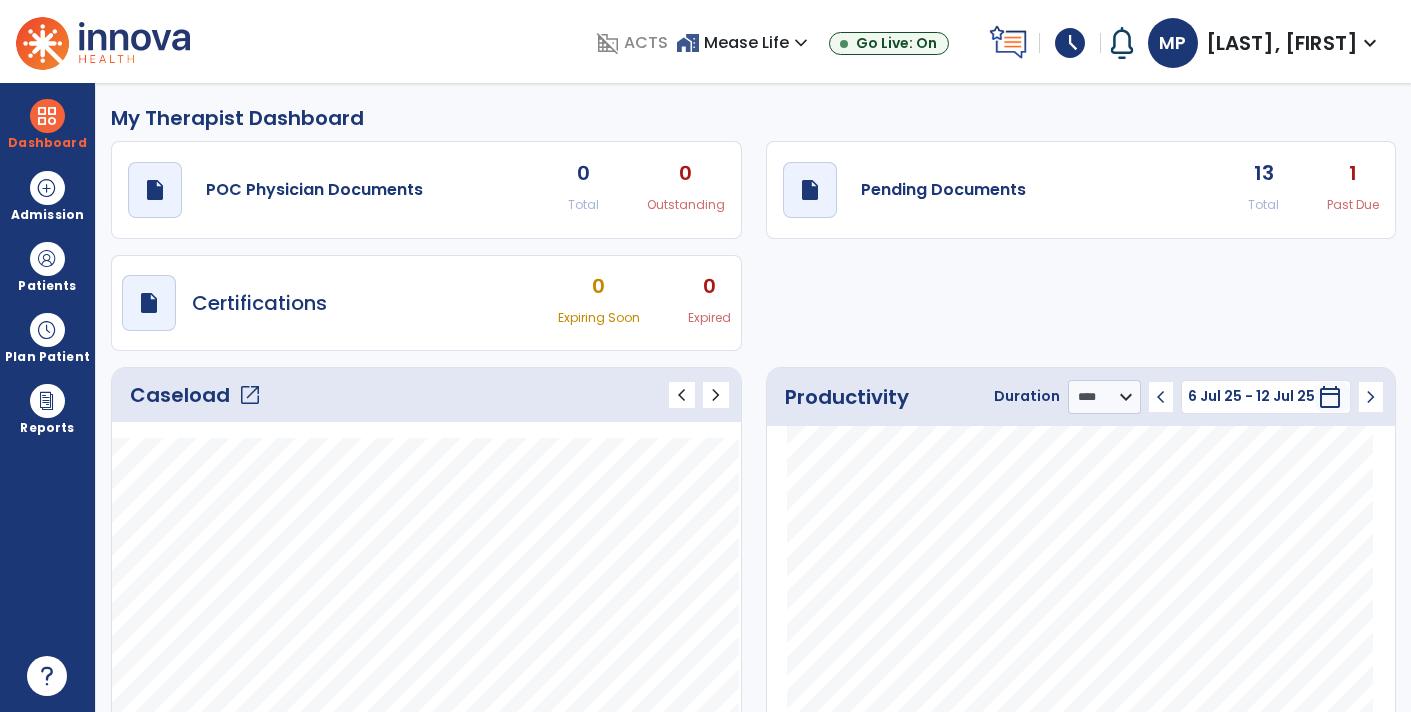 click on "draft   open_in_new  Pending Documents 13 Total 1 Past Due" 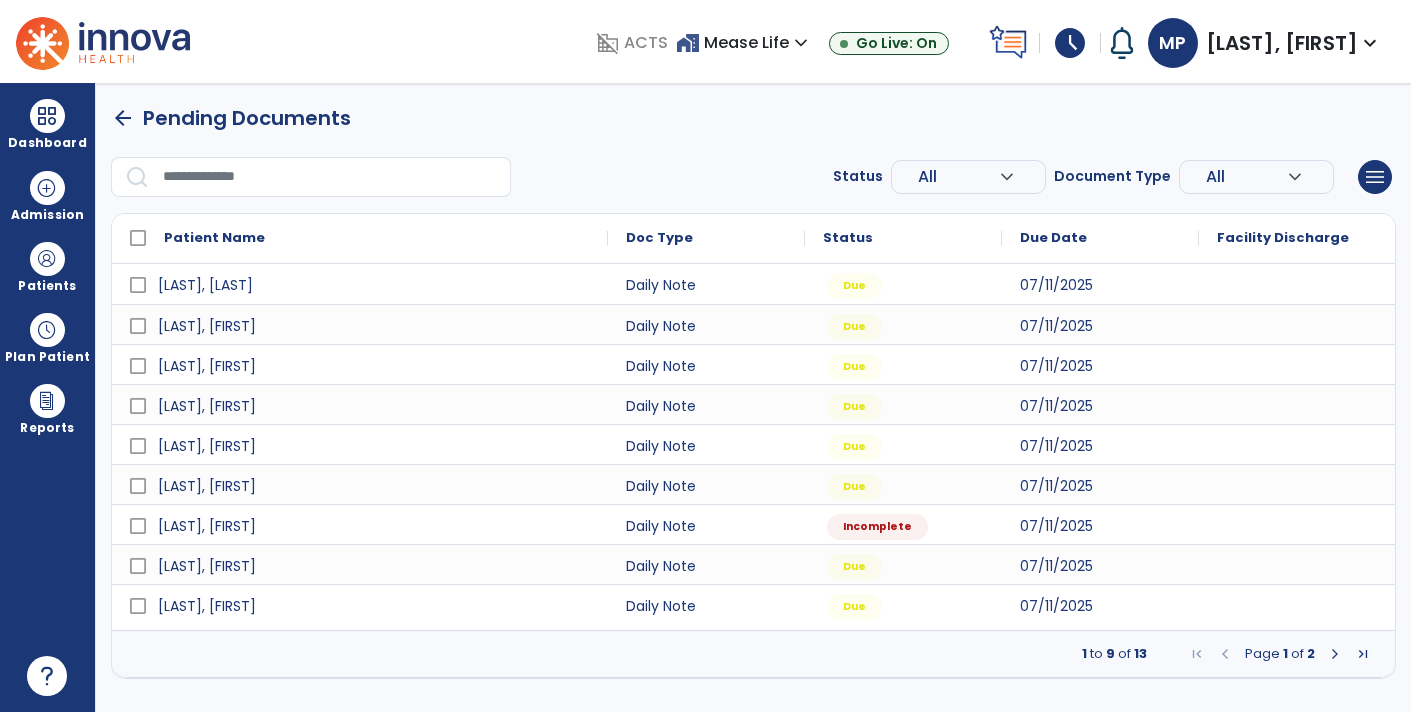 click at bounding box center [1335, 654] 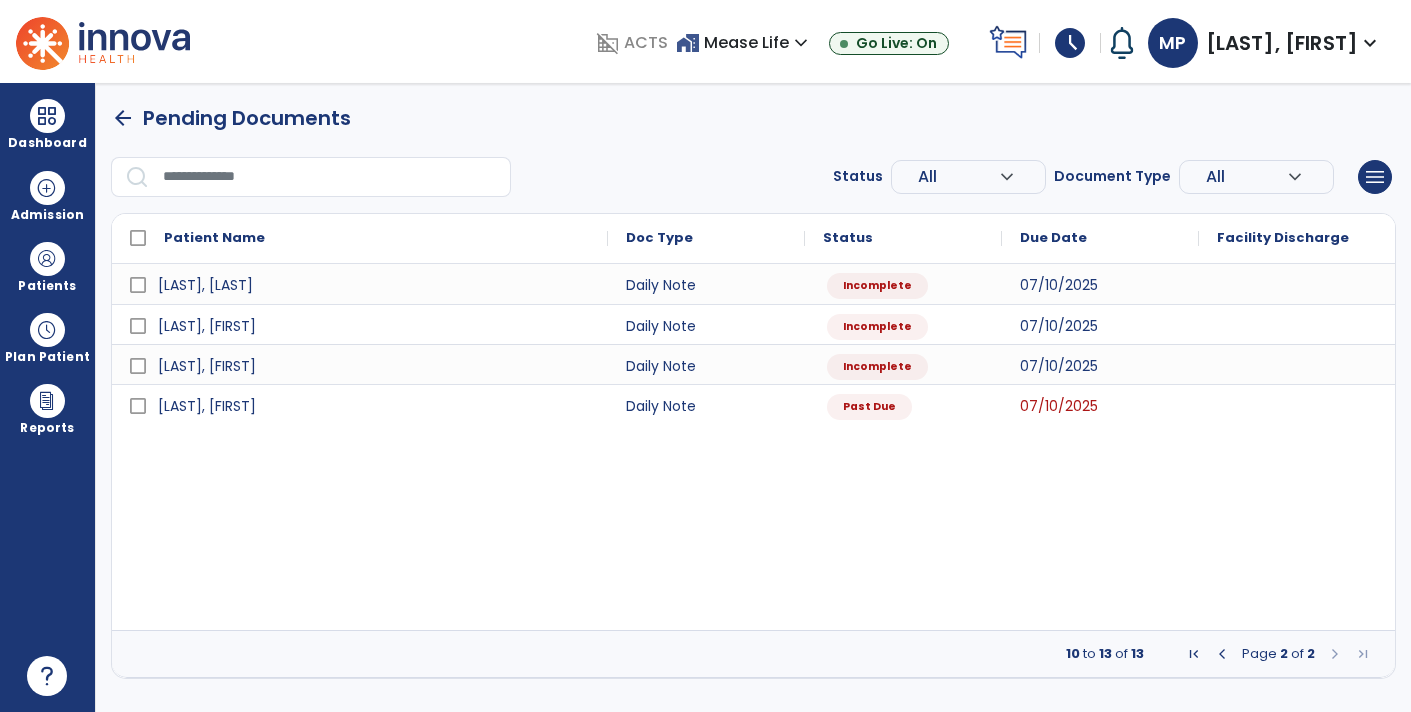 click at bounding box center (1222, 654) 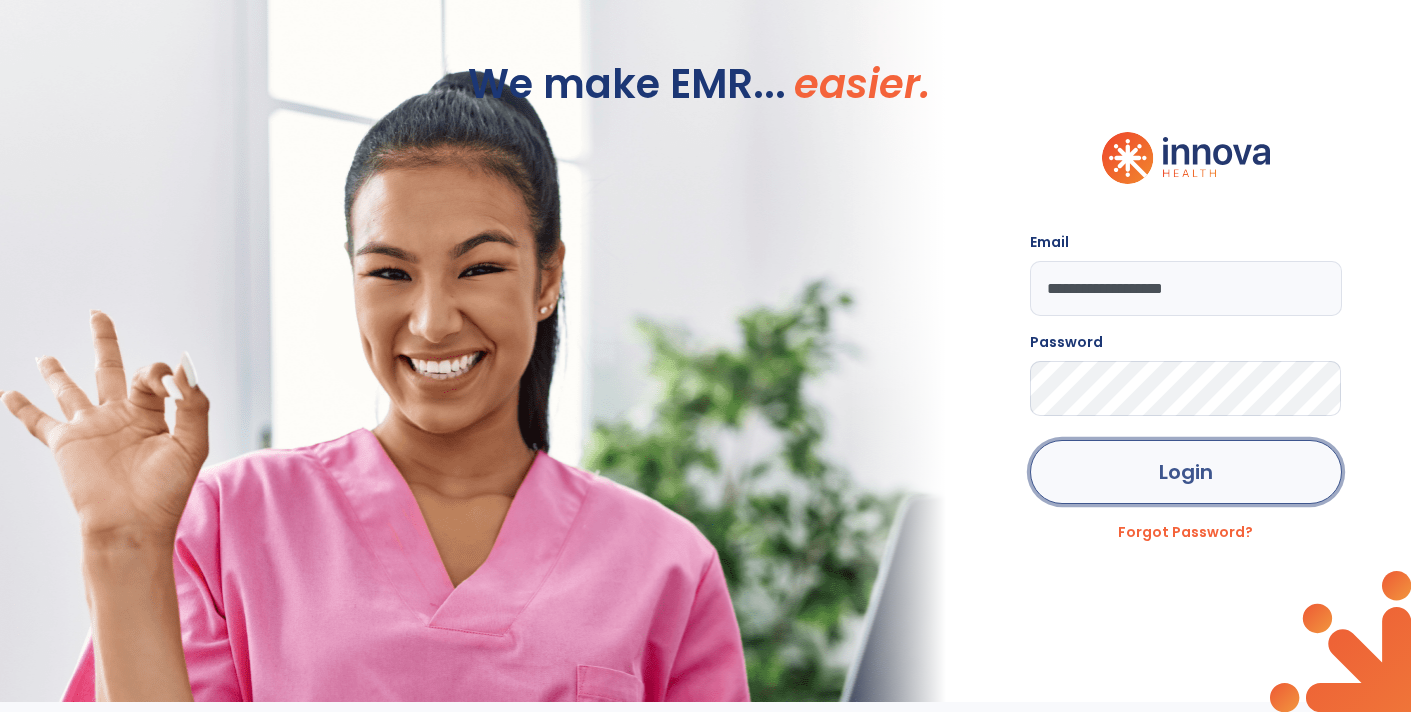 click on "Login" 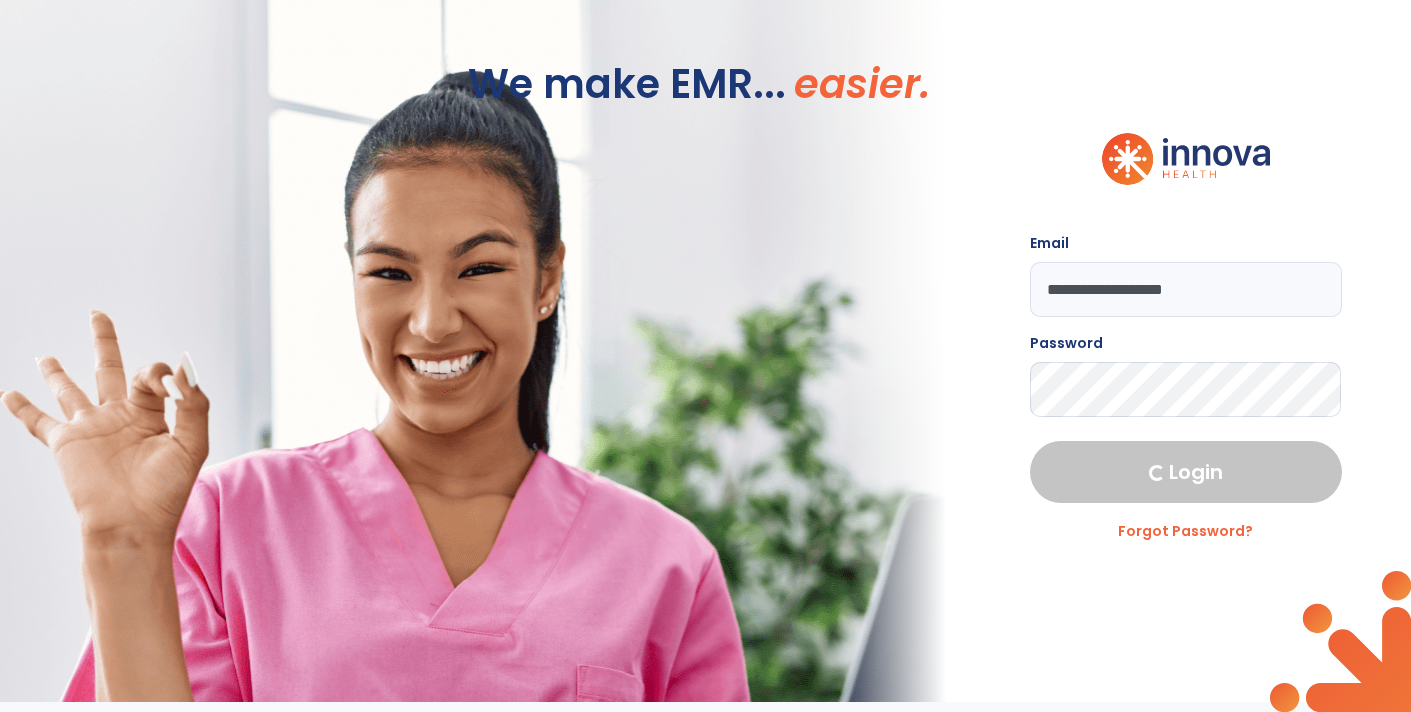 select on "****" 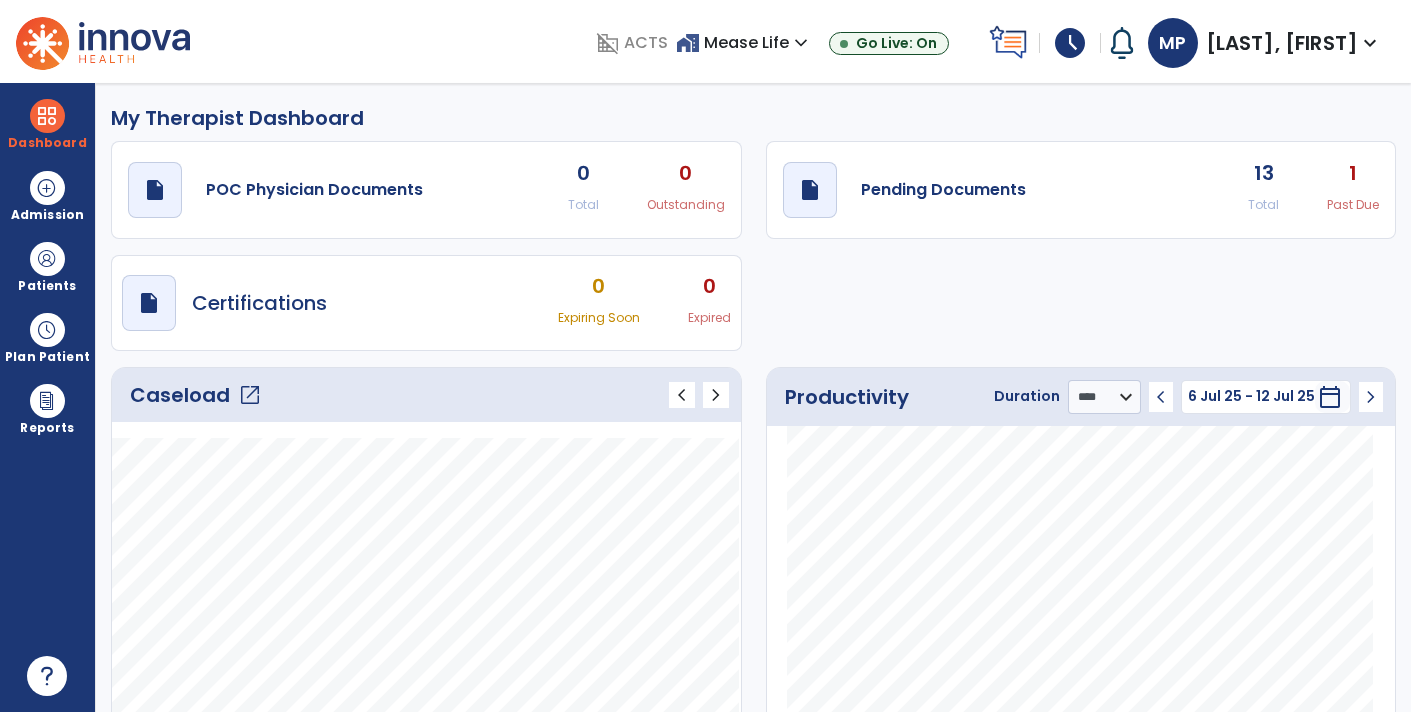 click on "draft   open_in_new  Pending Documents 13 Total 1 Past Due" 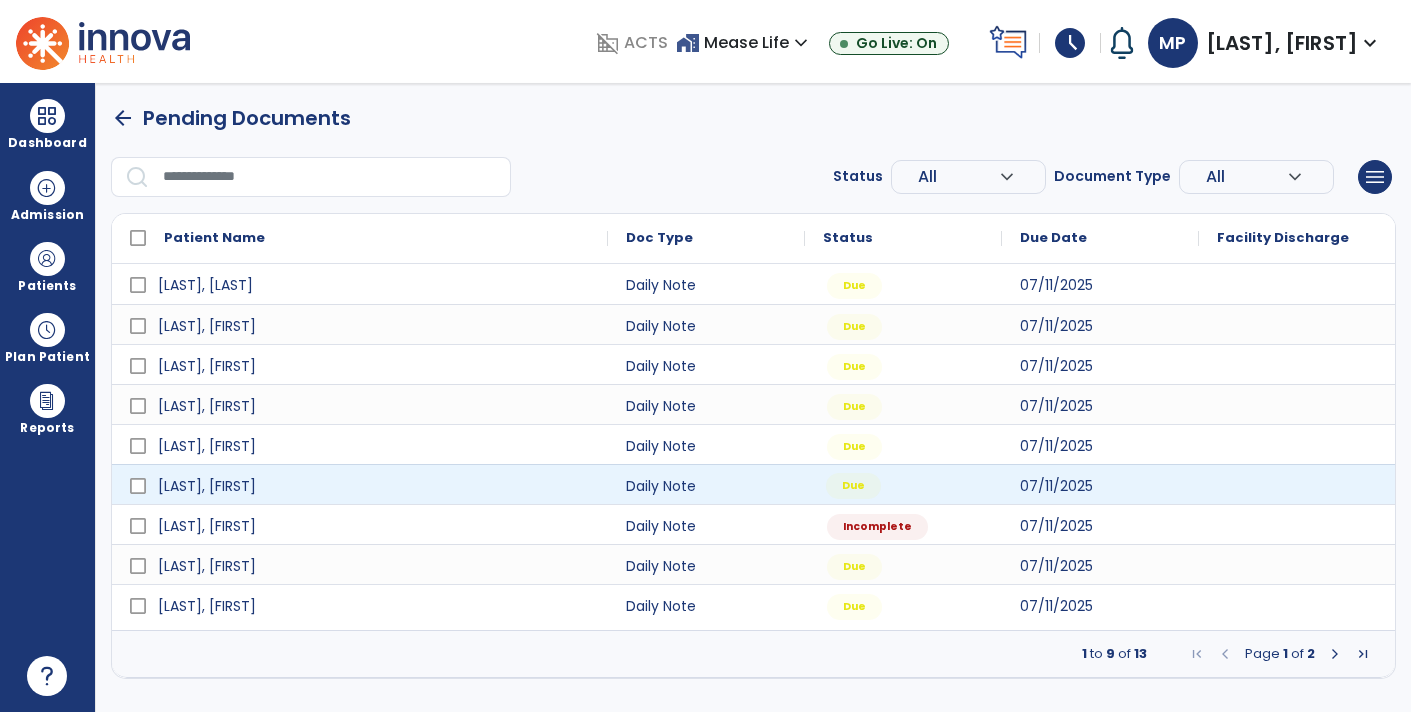 click on "Due" at bounding box center (903, 484) 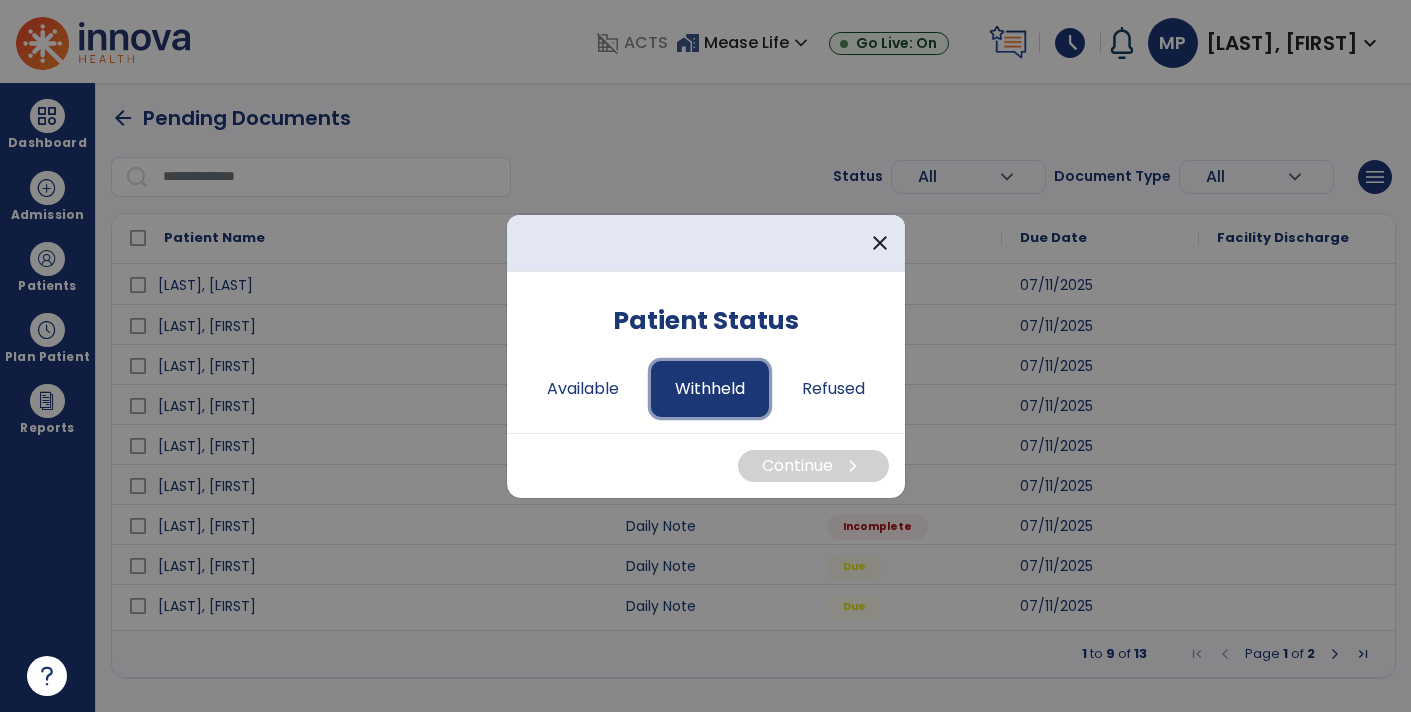 click on "Withheld" at bounding box center [710, 389] 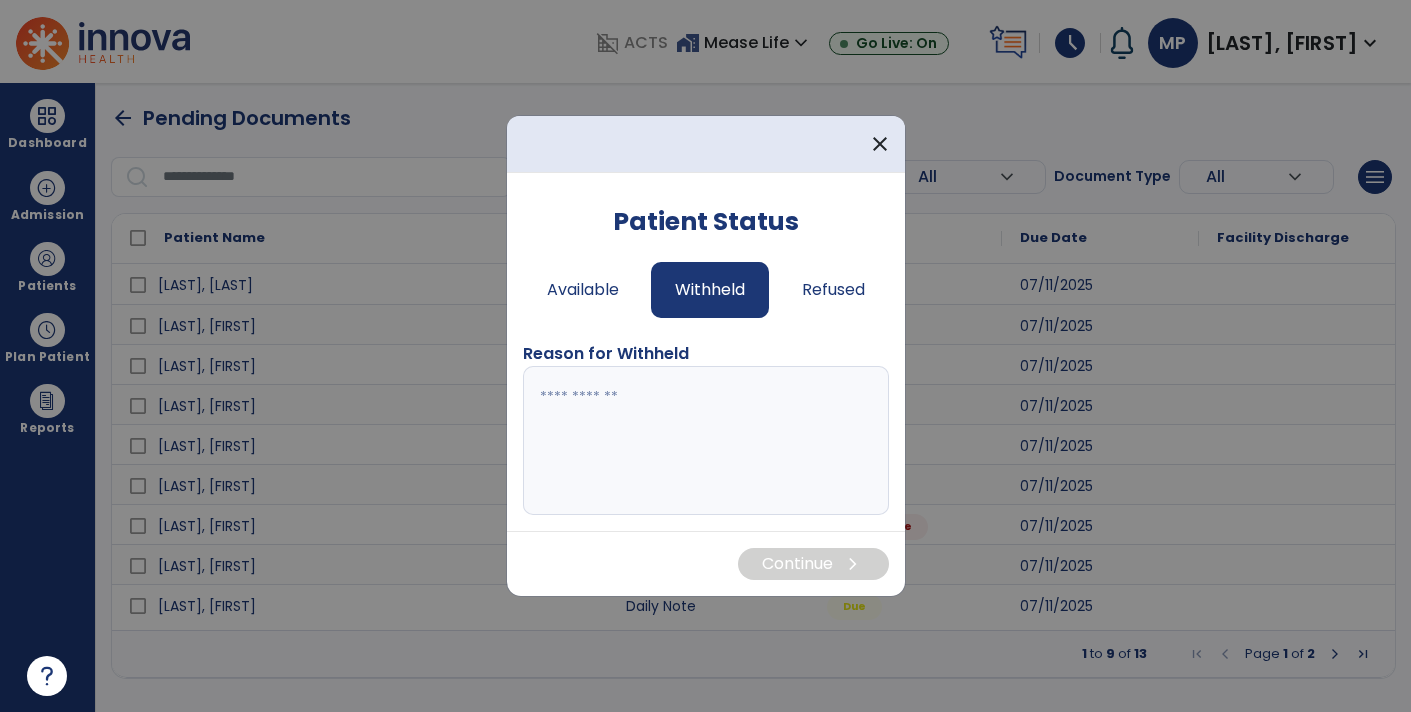 click at bounding box center [706, 441] 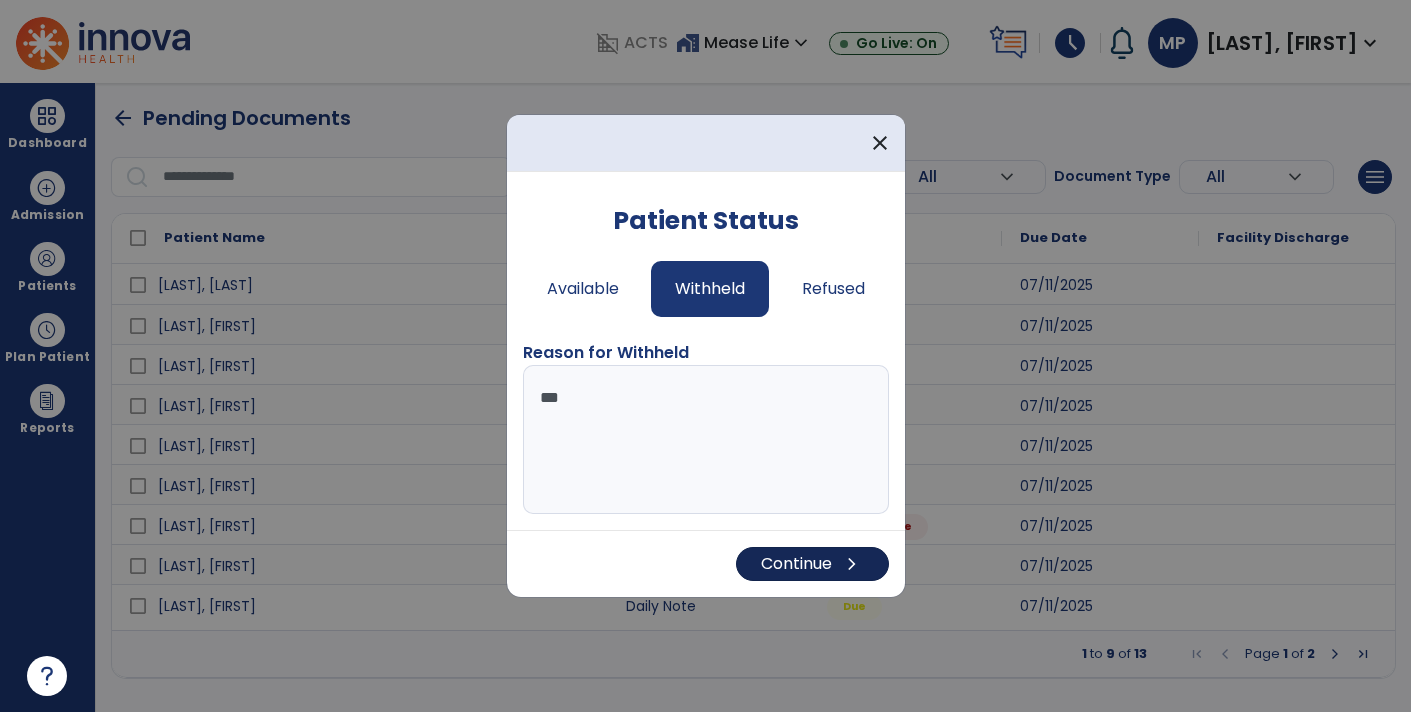 type on "***" 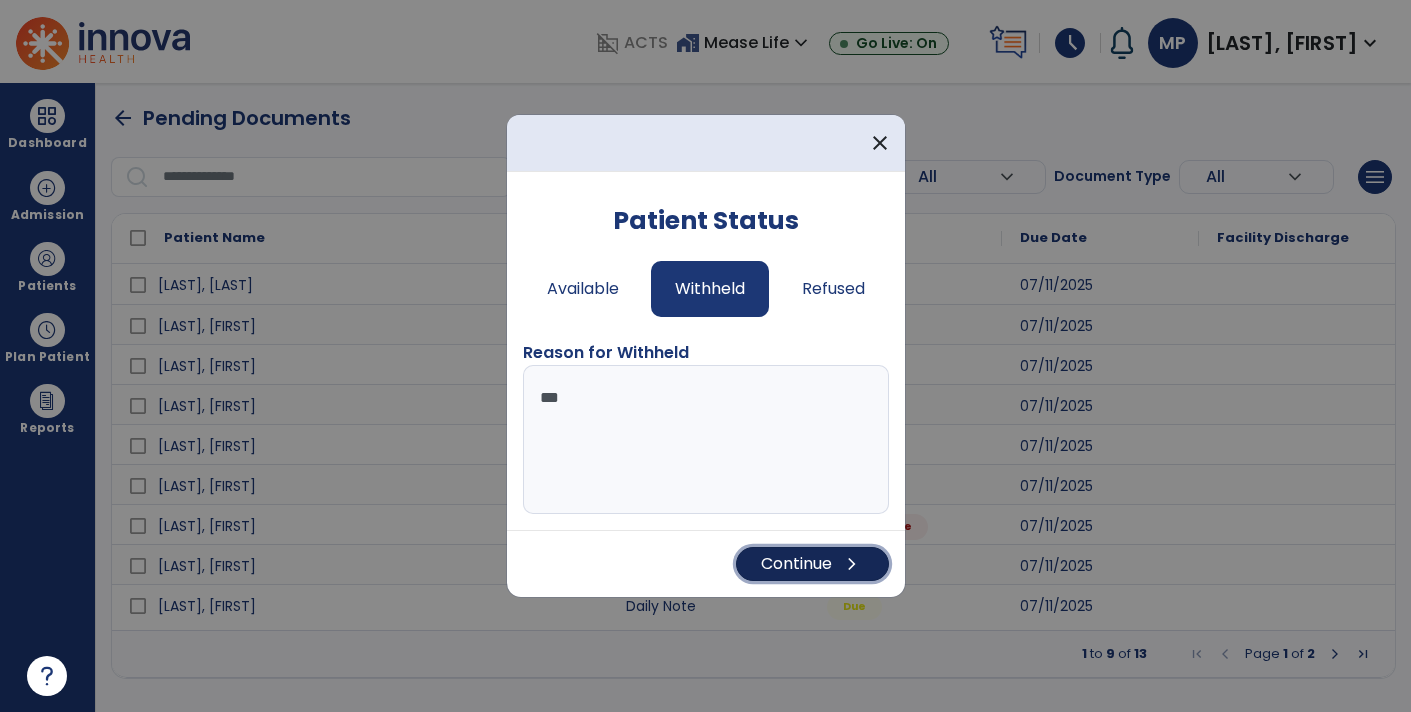 click on "Continue   chevron_right" at bounding box center (812, 564) 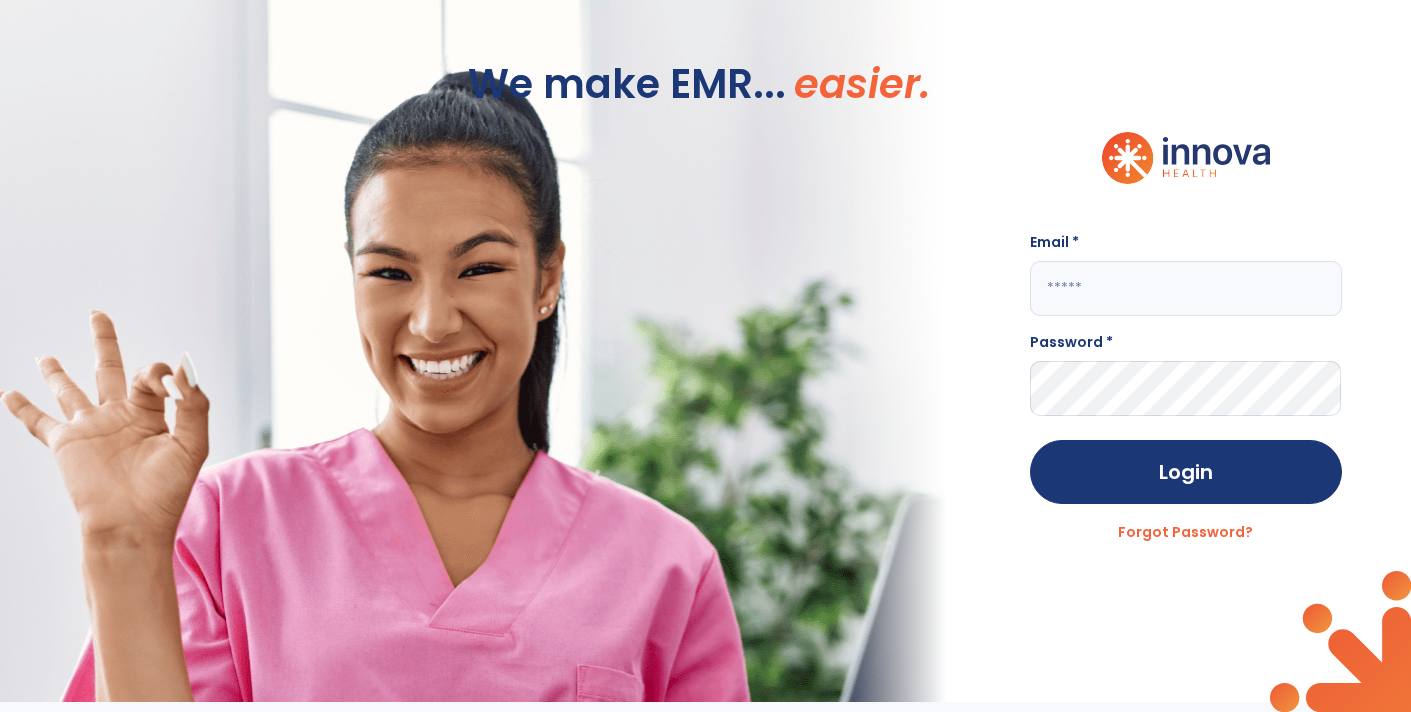 type on "**********" 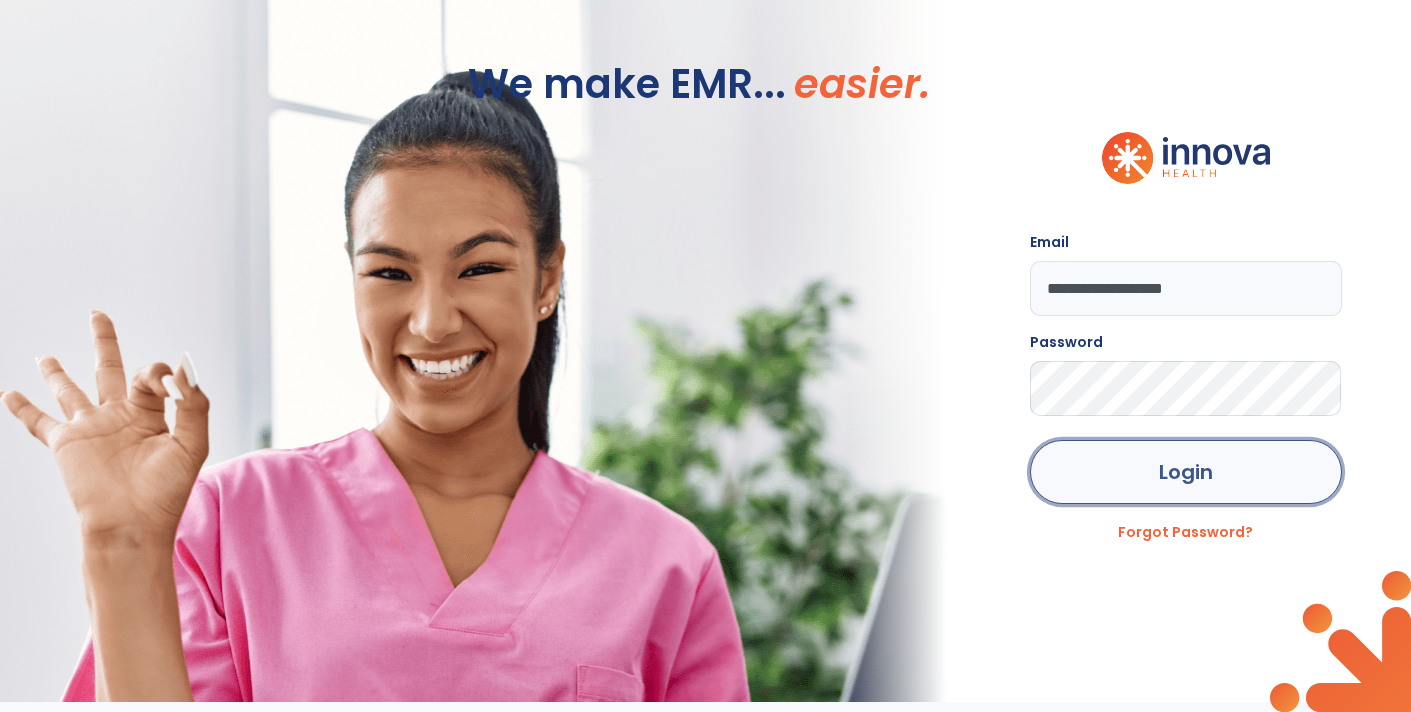 click on "Login" 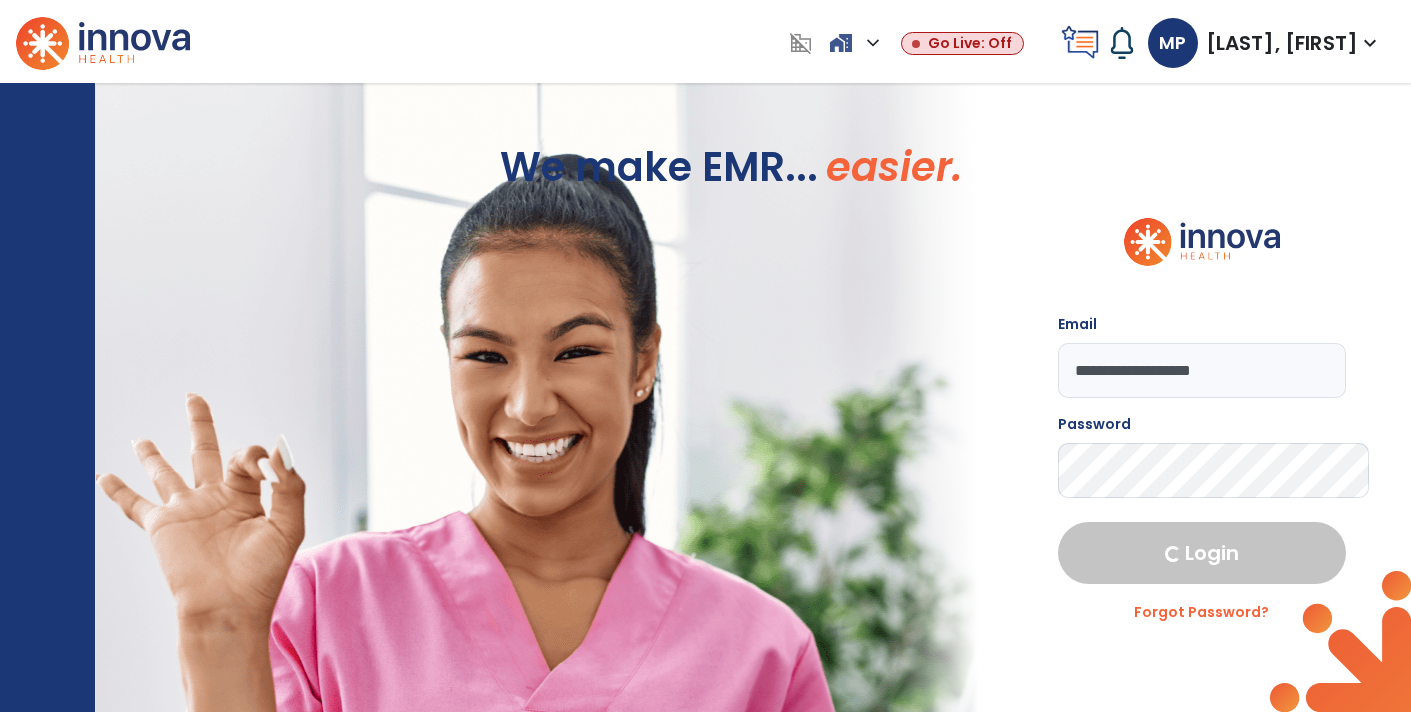select on "****" 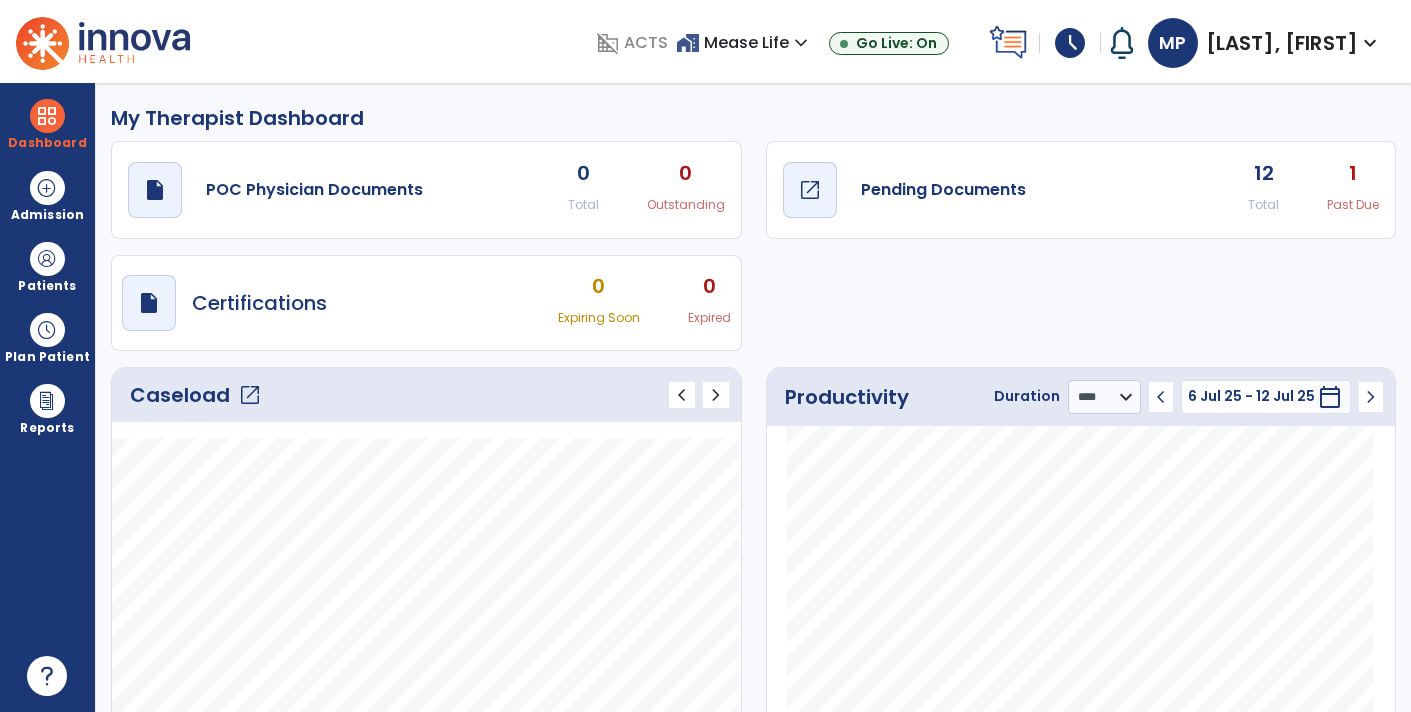 click on "draft   open_in_new  Pending Documents" 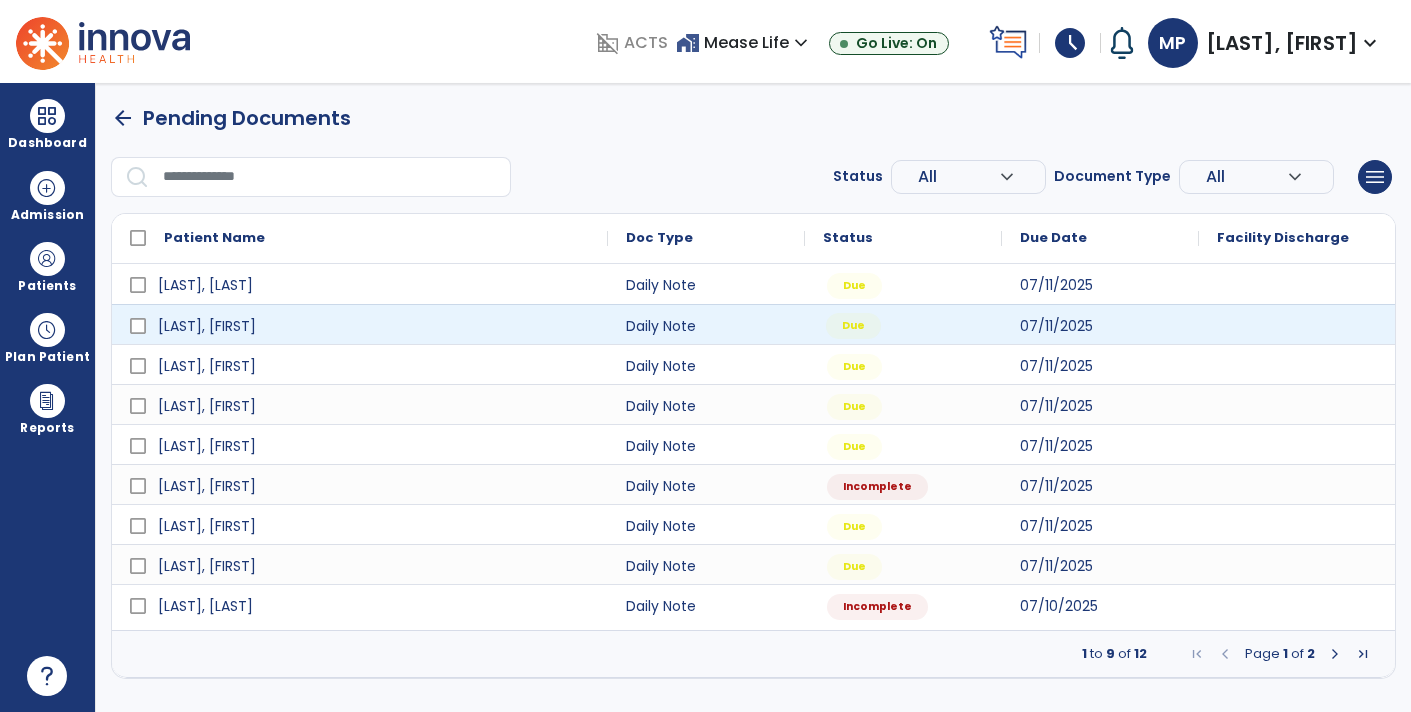 click on "Due" at bounding box center [903, 324] 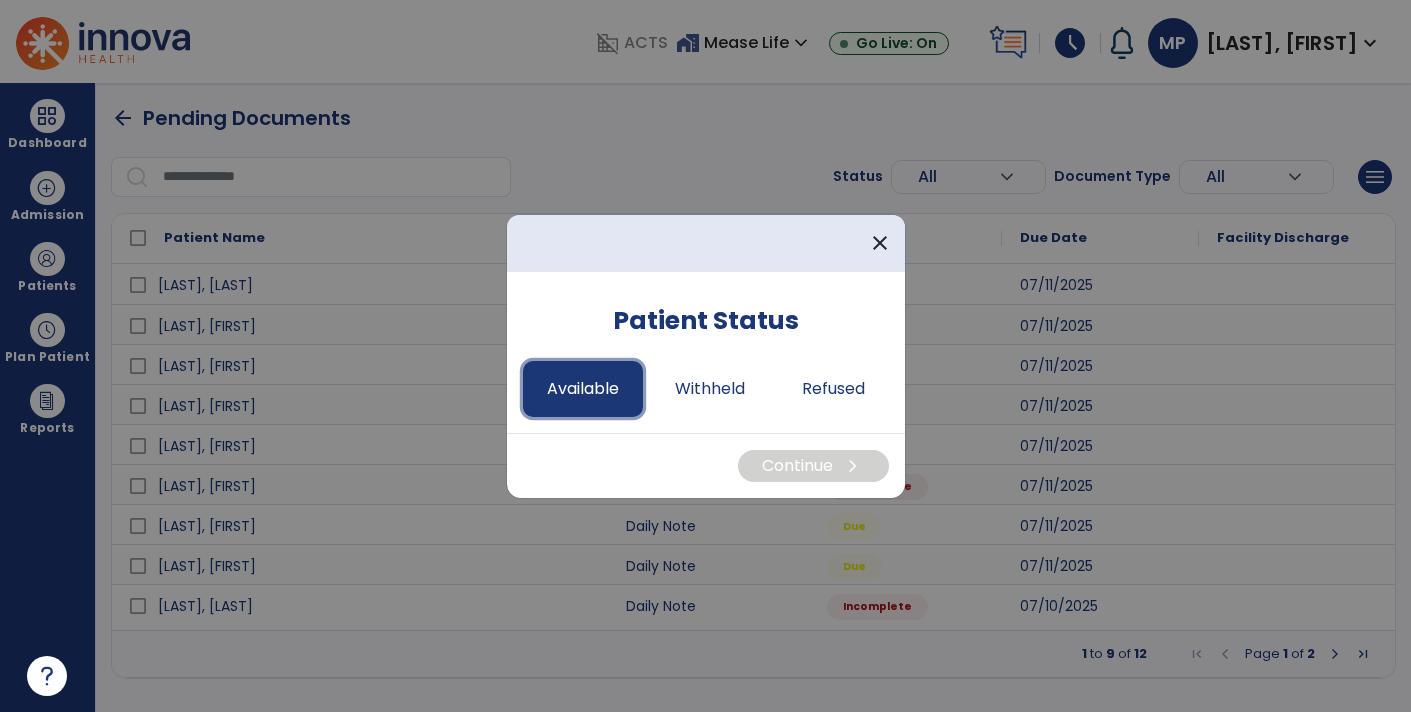 click on "Available" at bounding box center [583, 389] 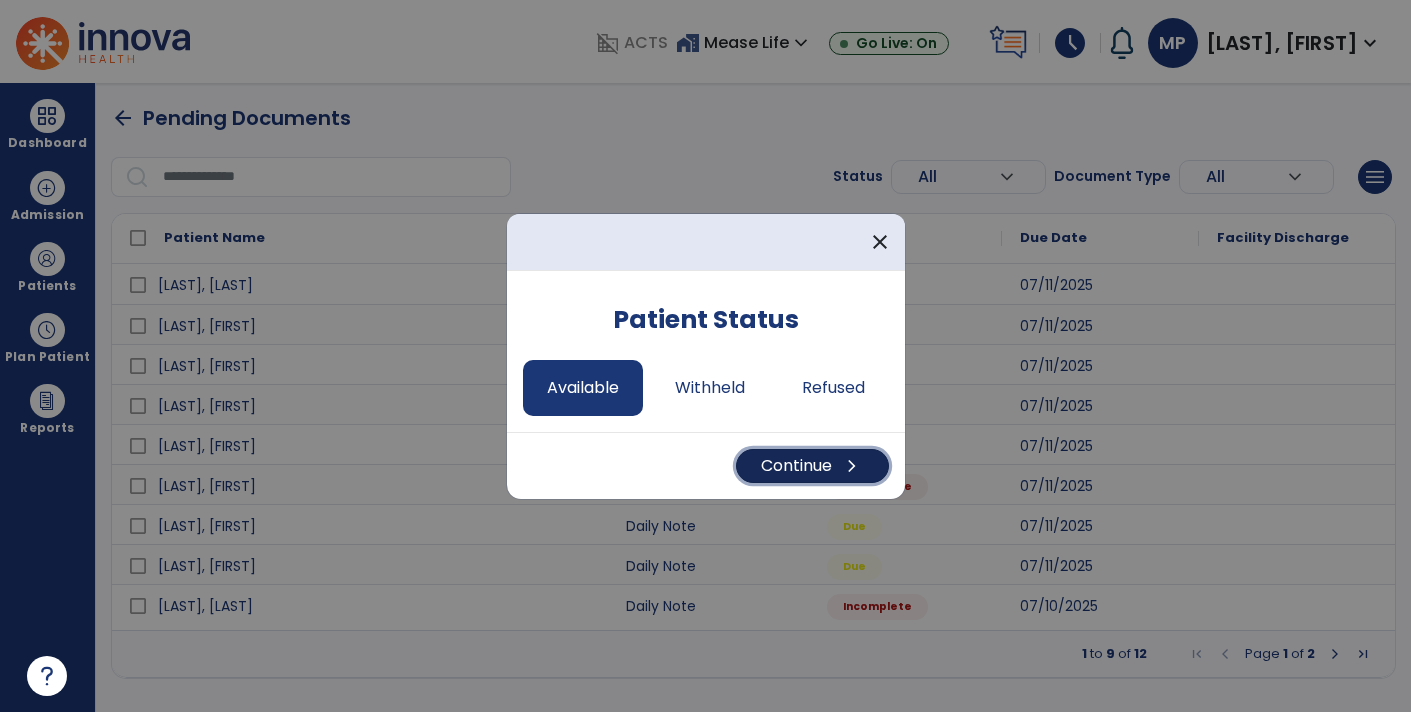 click on "Continue   chevron_right" at bounding box center [812, 466] 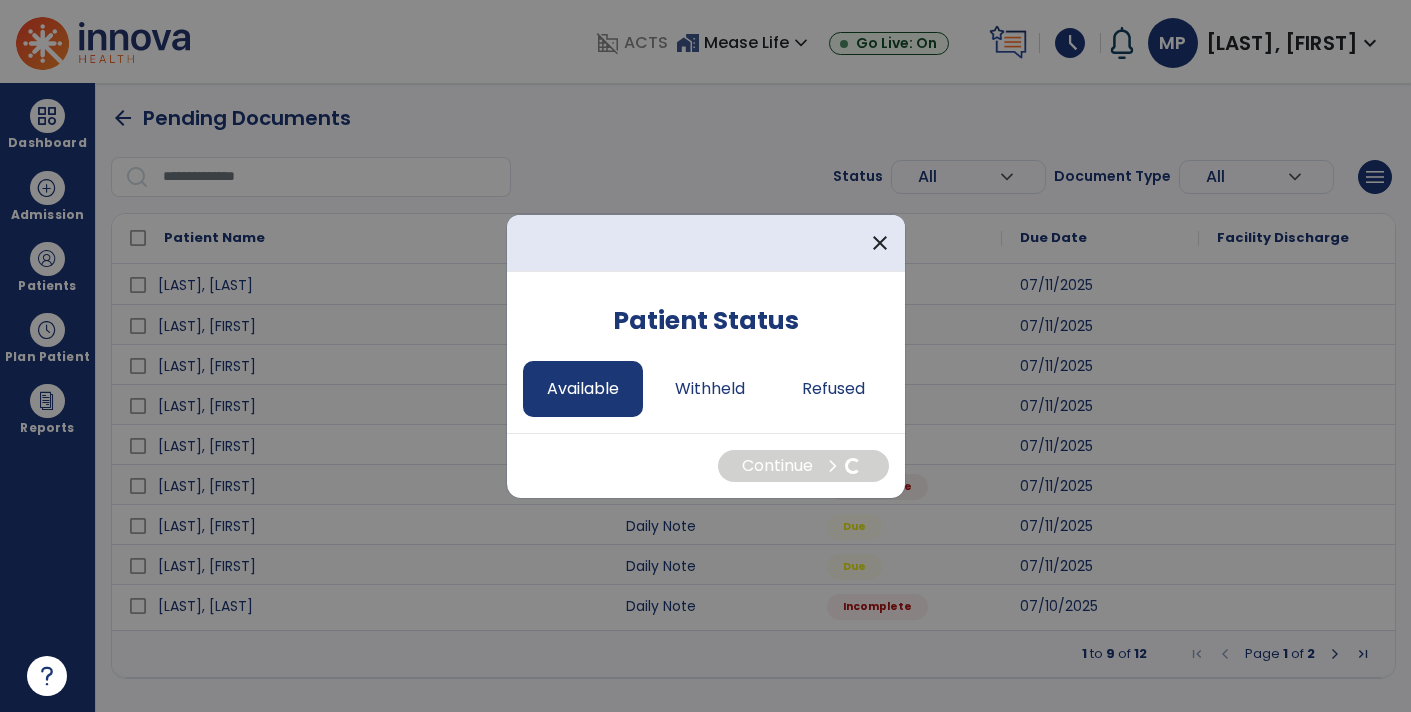 select on "*" 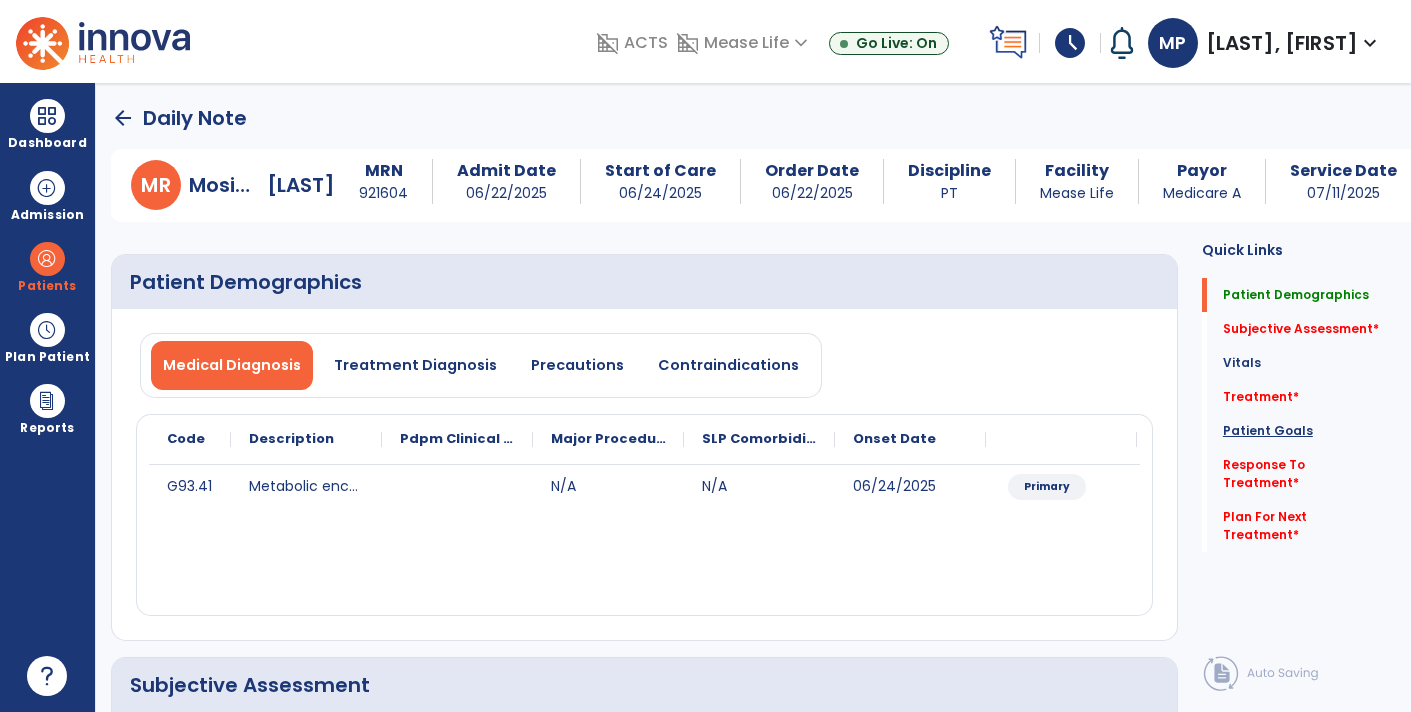 click on "Patient Goals" 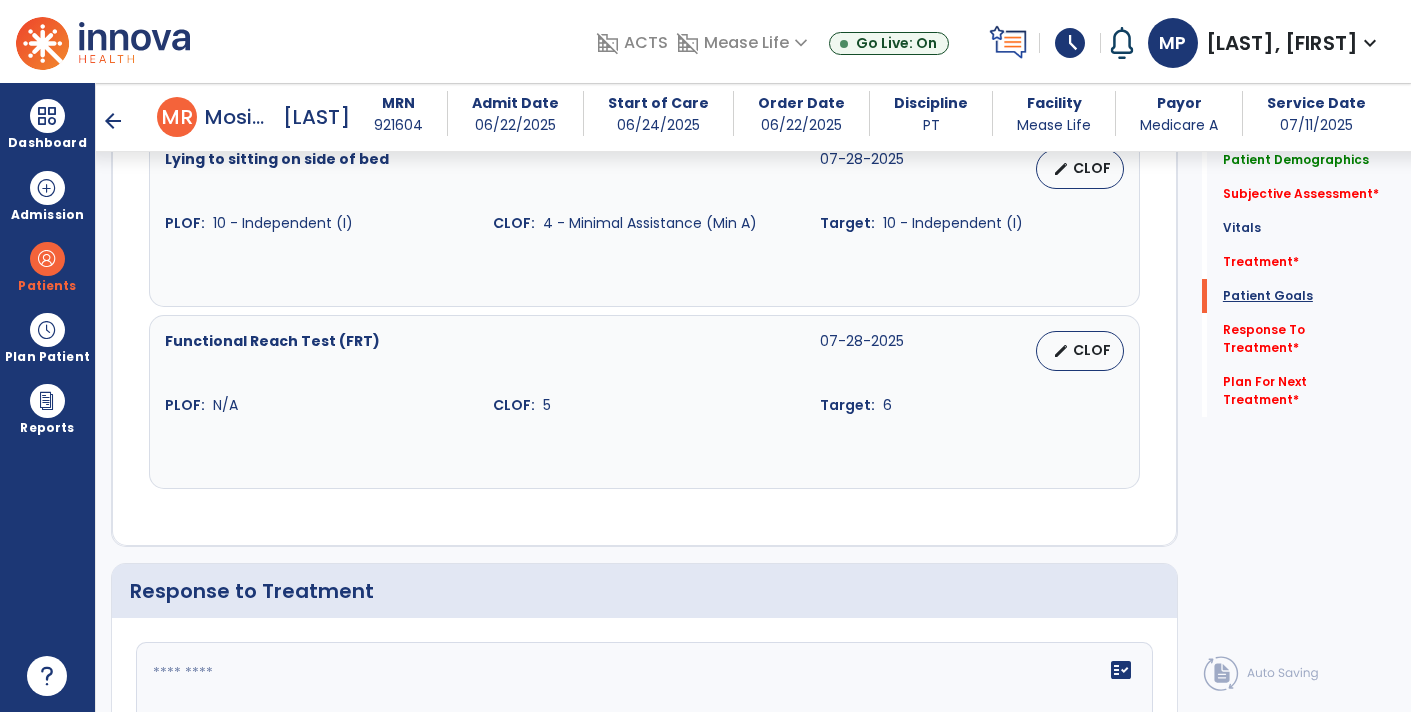 scroll, scrollTop: 2340, scrollLeft: 0, axis: vertical 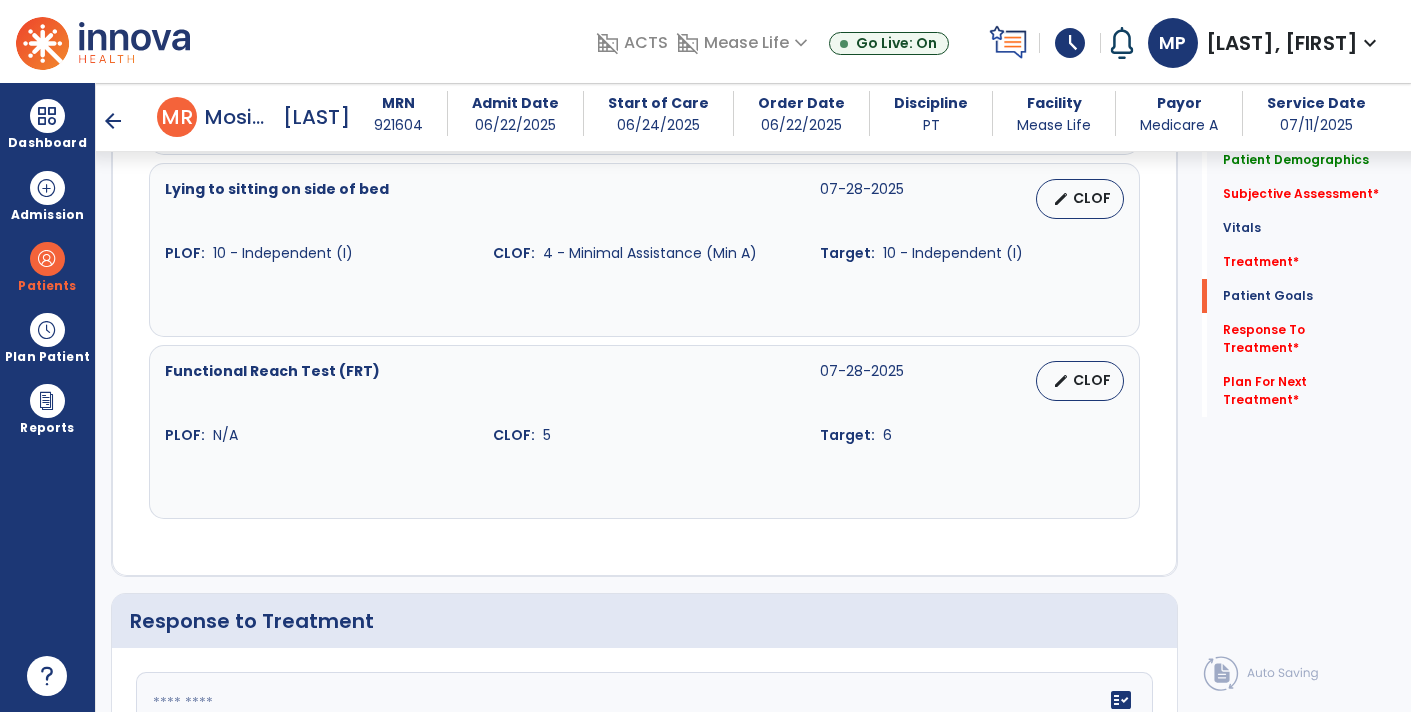 click on "arrow_back" at bounding box center [113, 121] 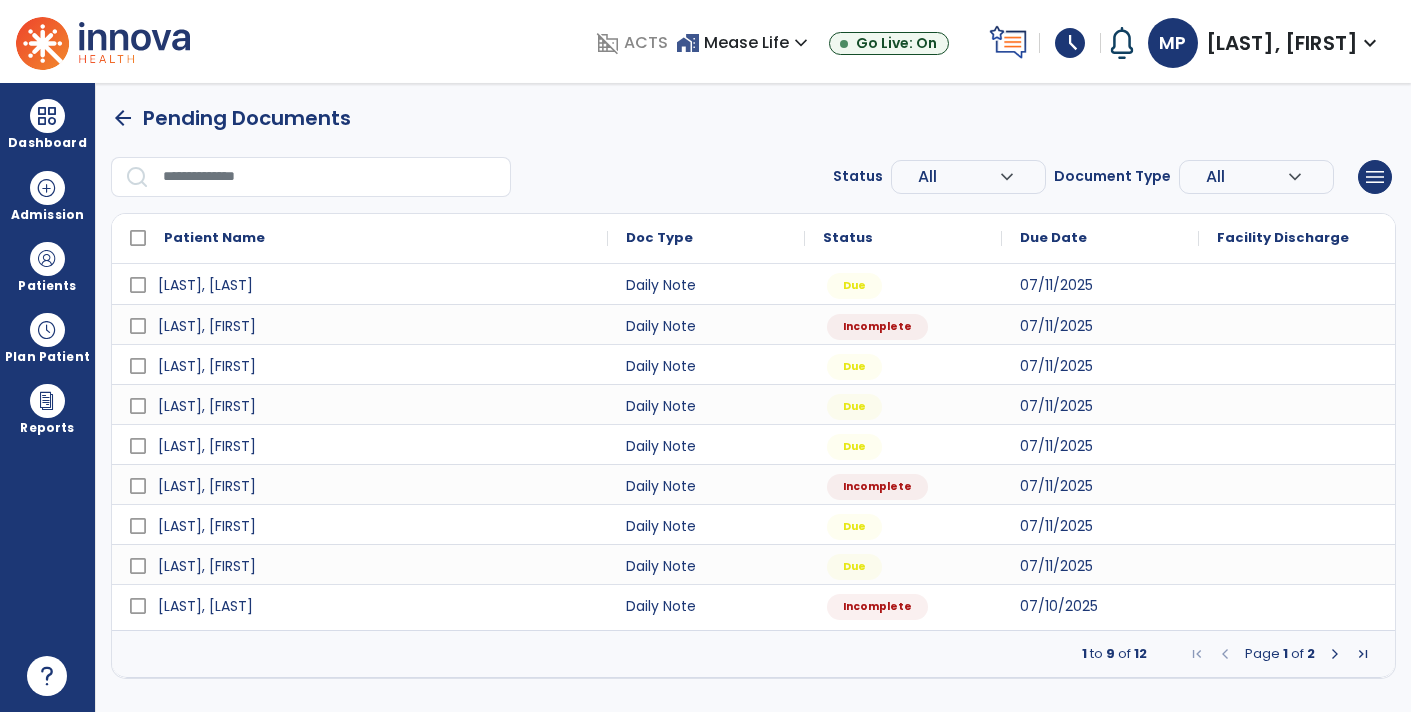 scroll, scrollTop: 0, scrollLeft: 0, axis: both 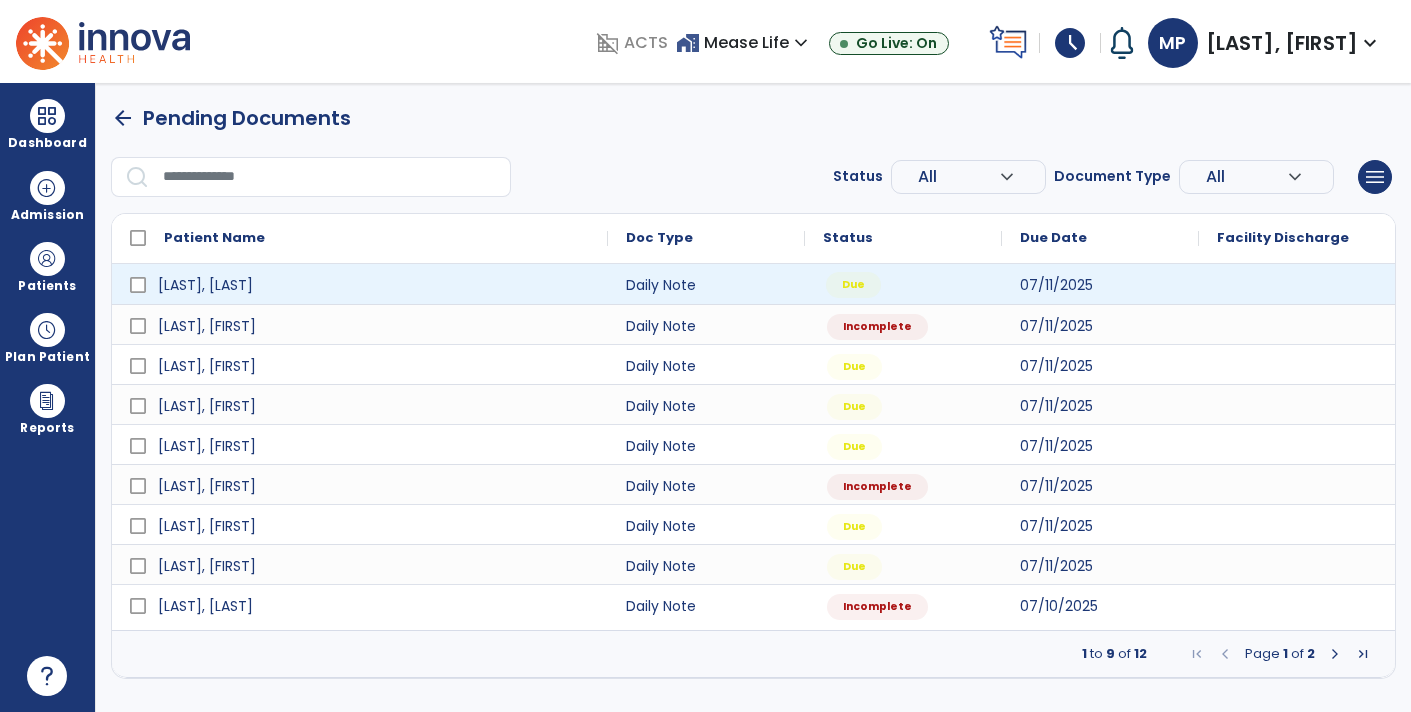 click on "Due" at bounding box center (853, 285) 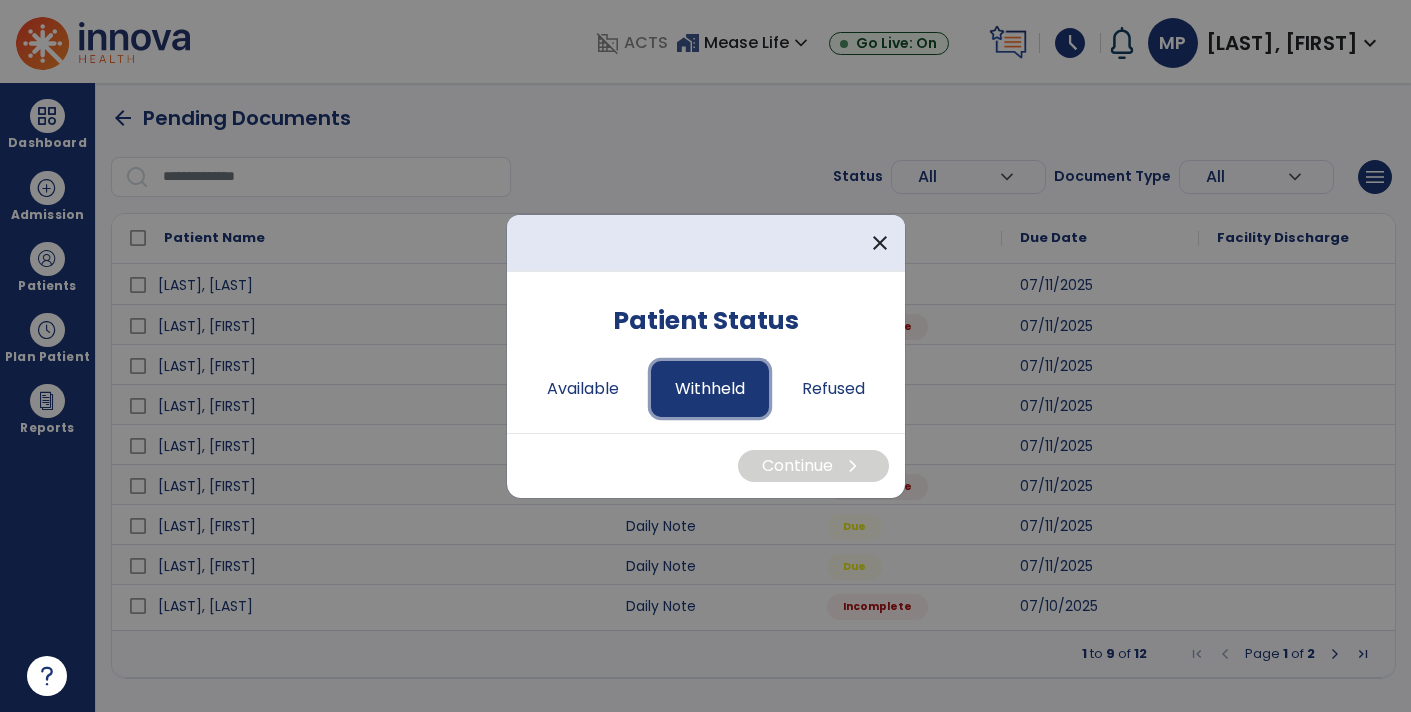 click on "Withheld" at bounding box center (710, 389) 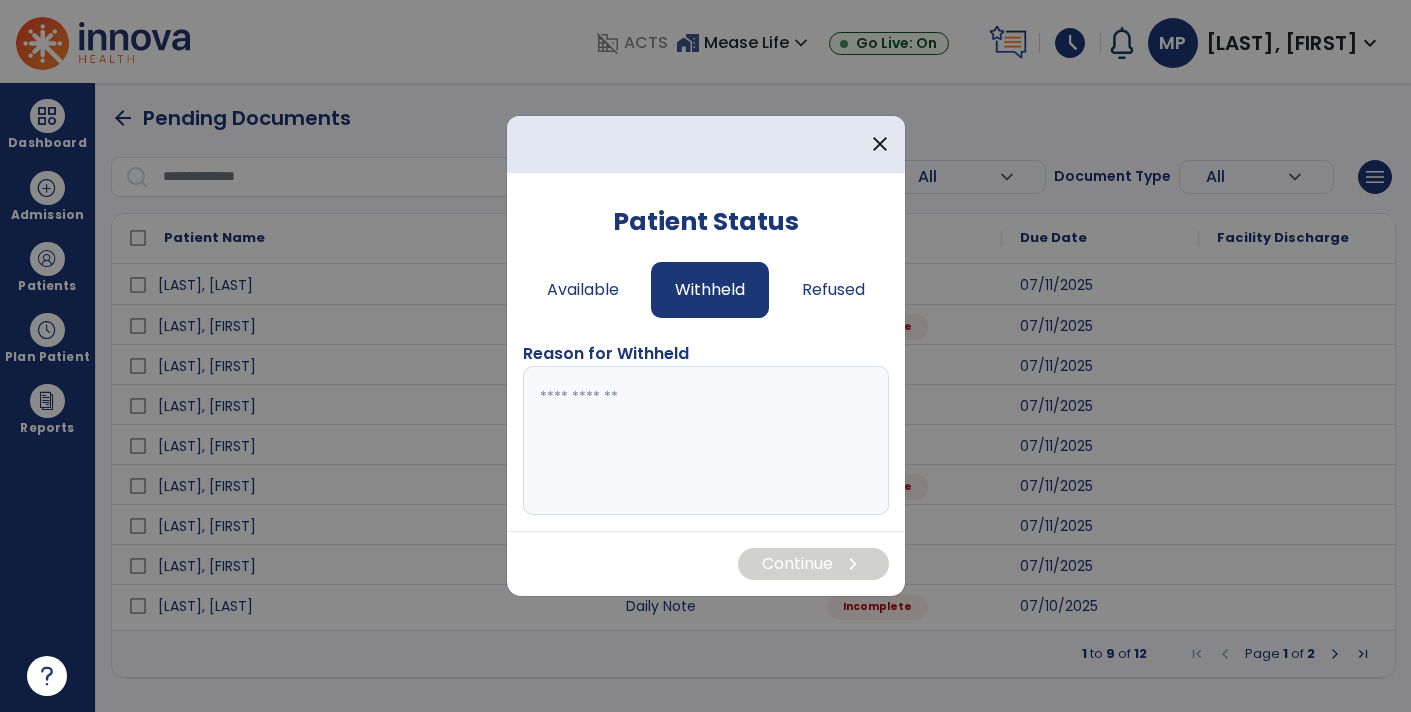 click at bounding box center [706, 441] 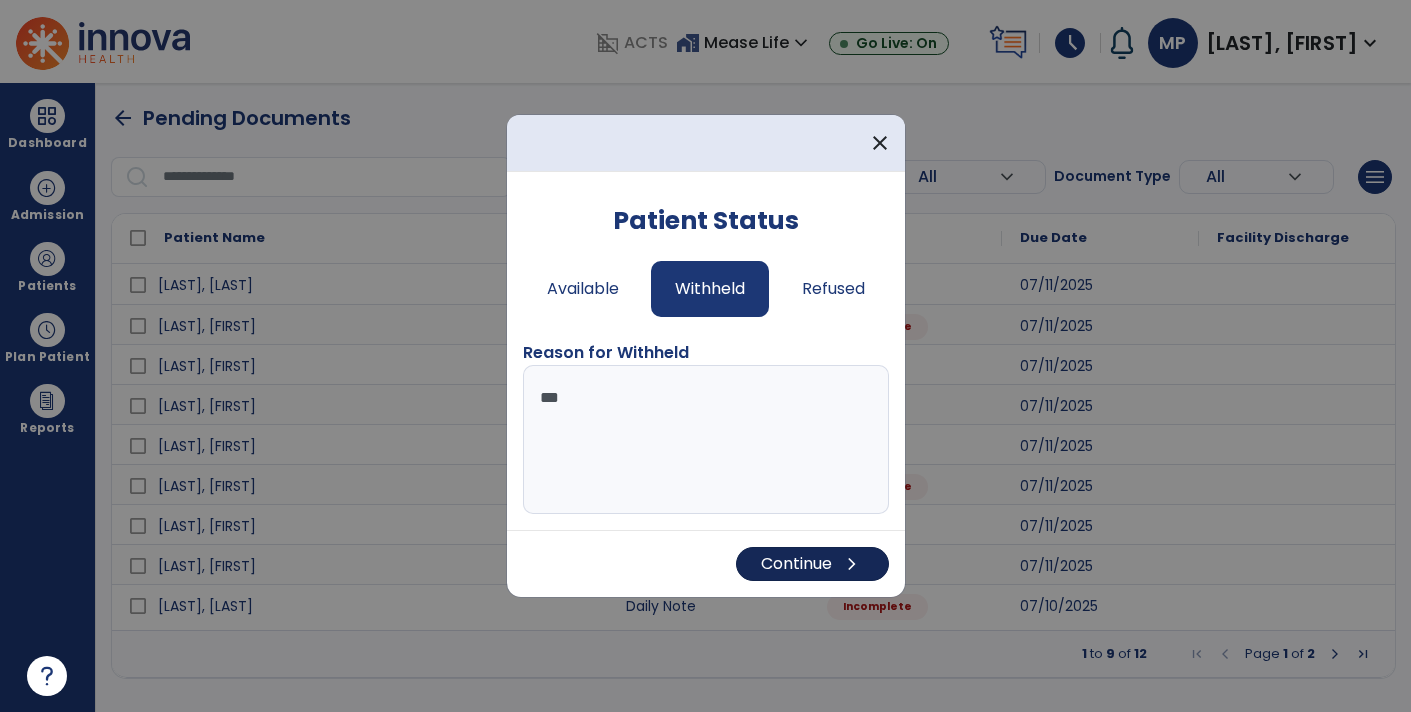 type on "***" 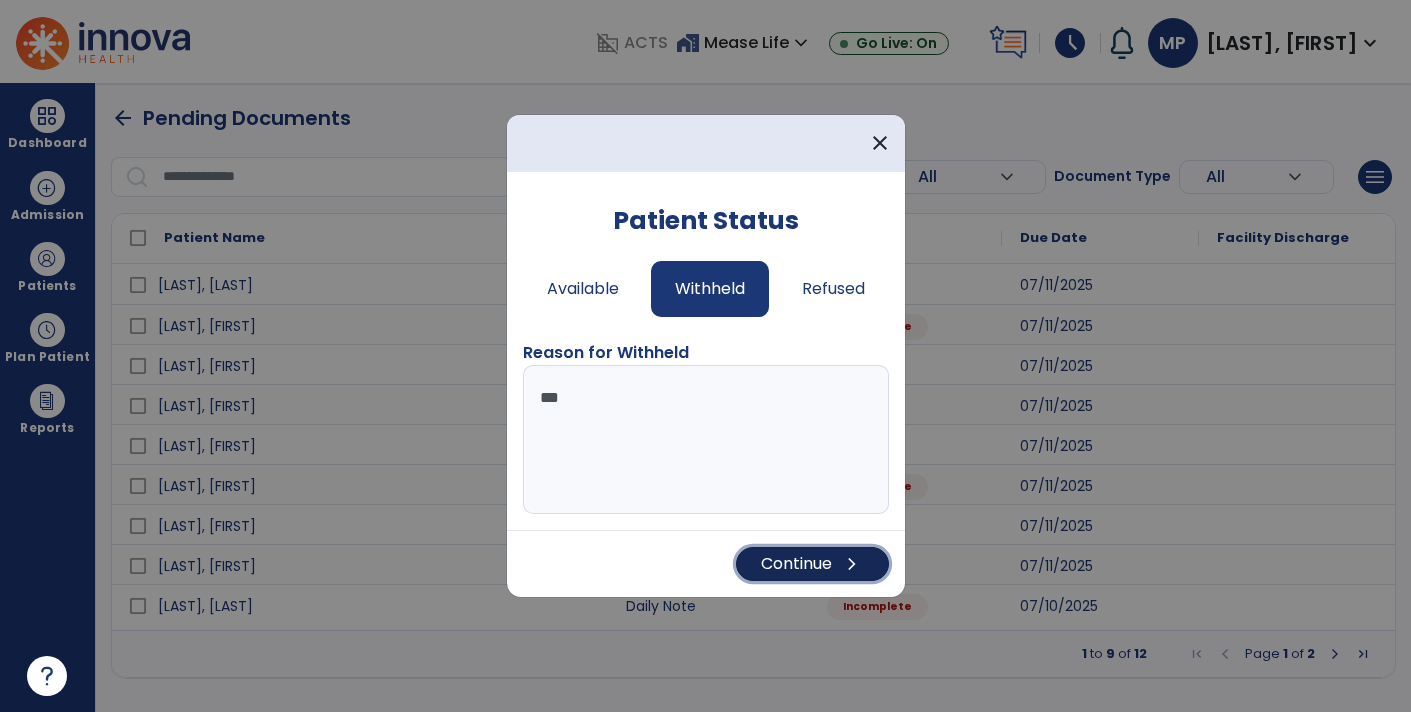 click on "Continue   chevron_right" at bounding box center (812, 564) 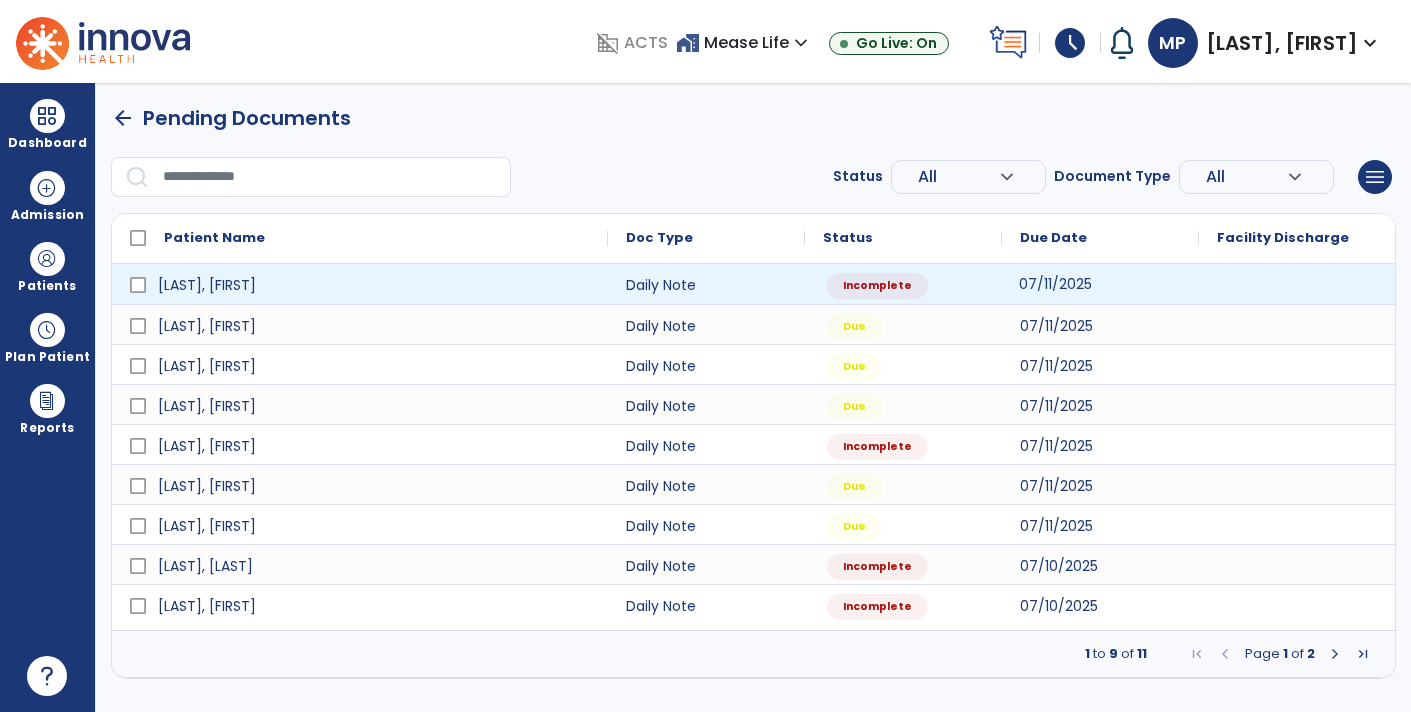 click on "07/11/2025" at bounding box center (1055, 284) 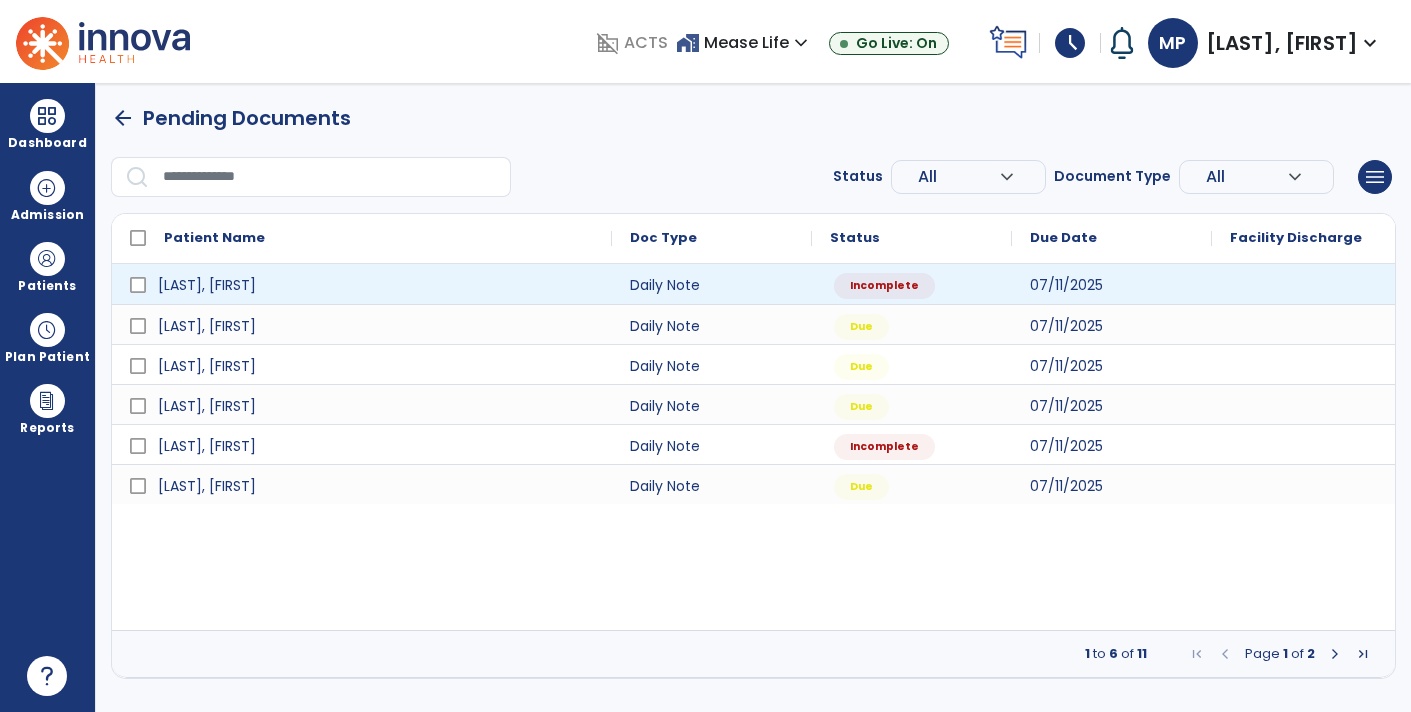 select on "*" 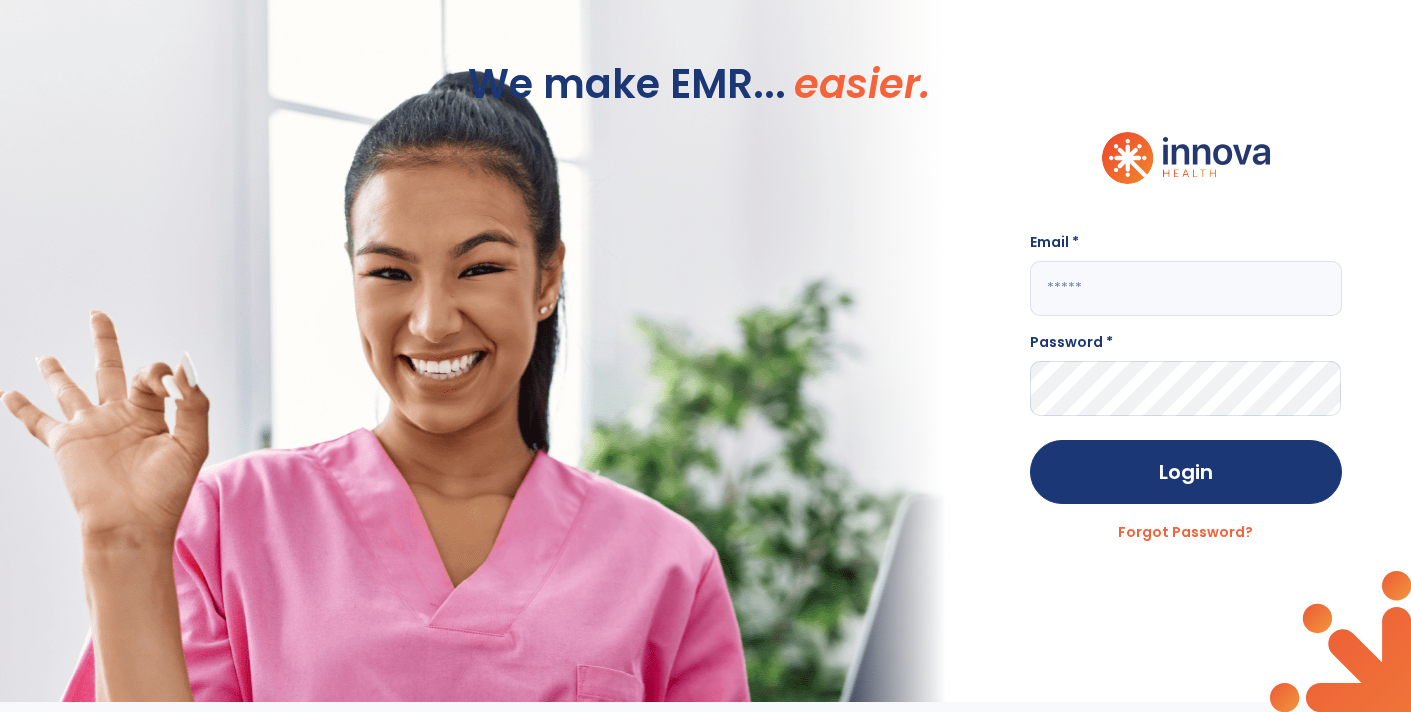 type on "**********" 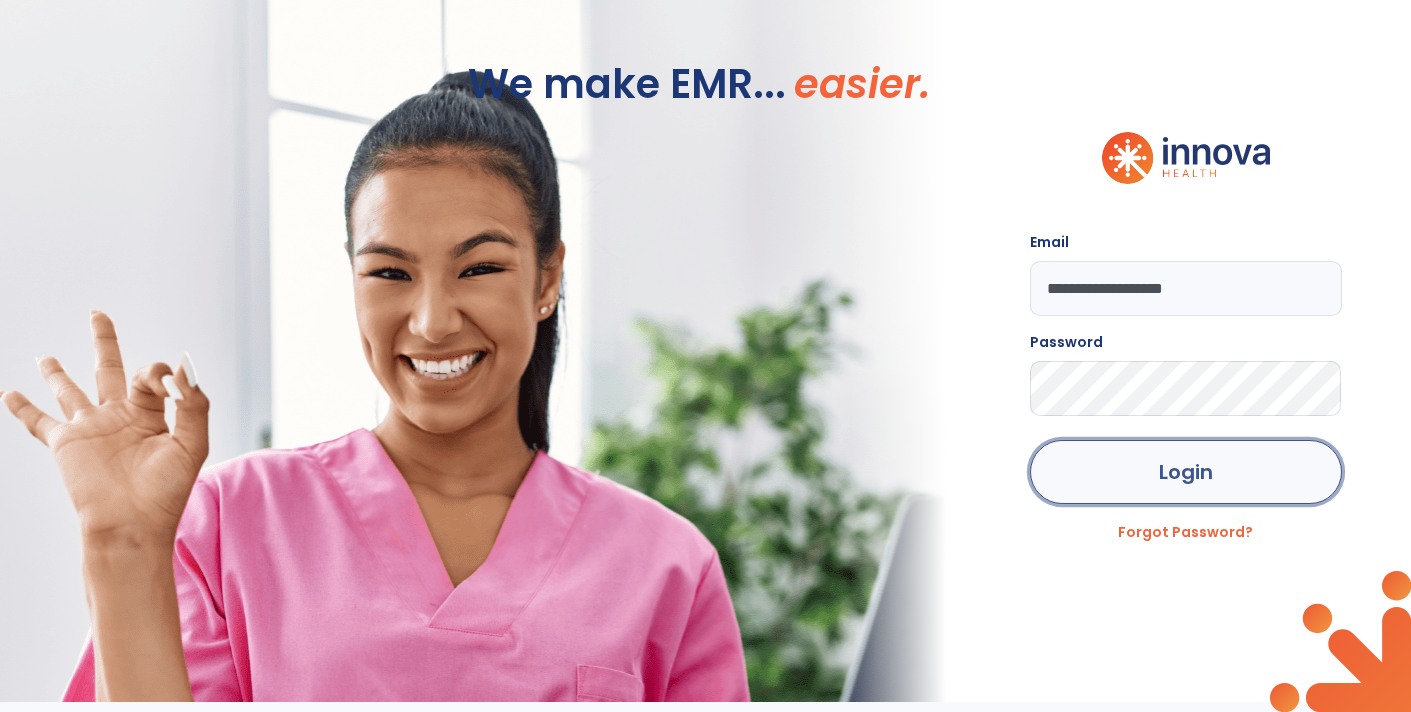 click on "Login" 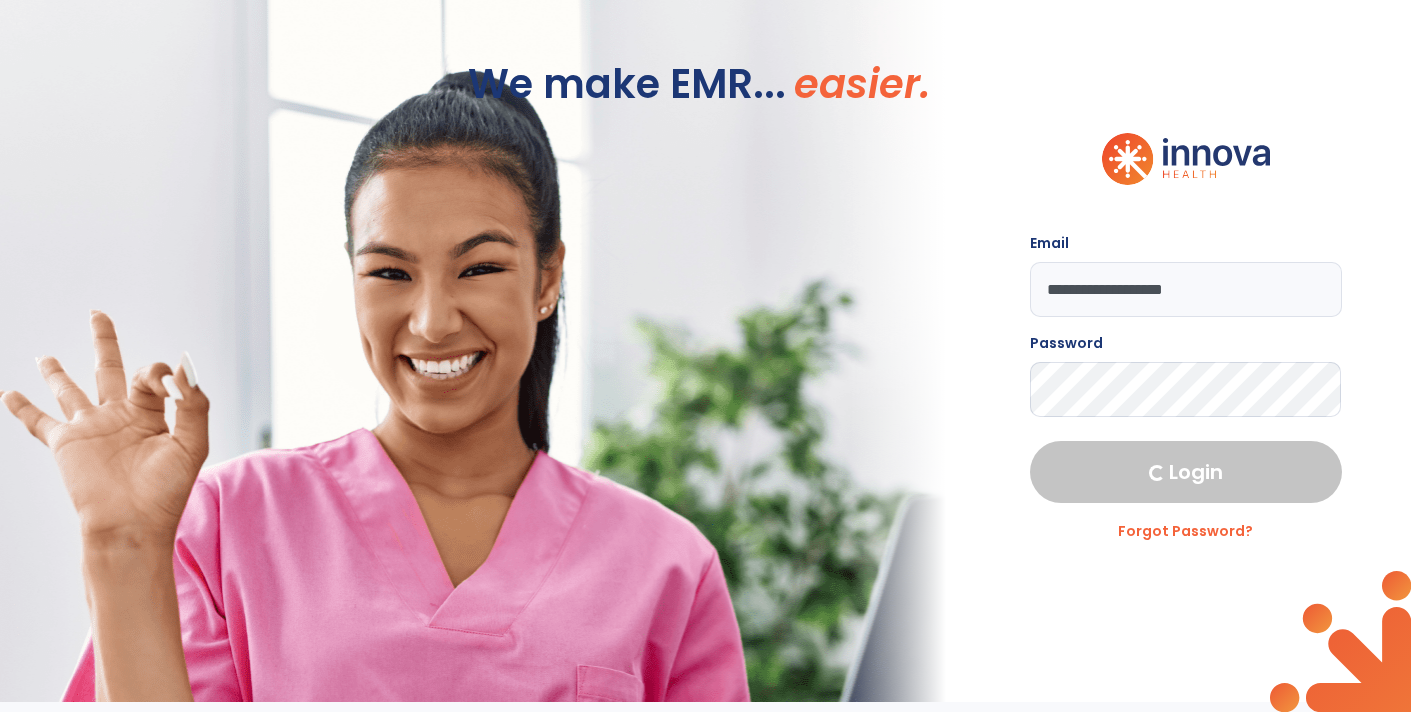 select on "****" 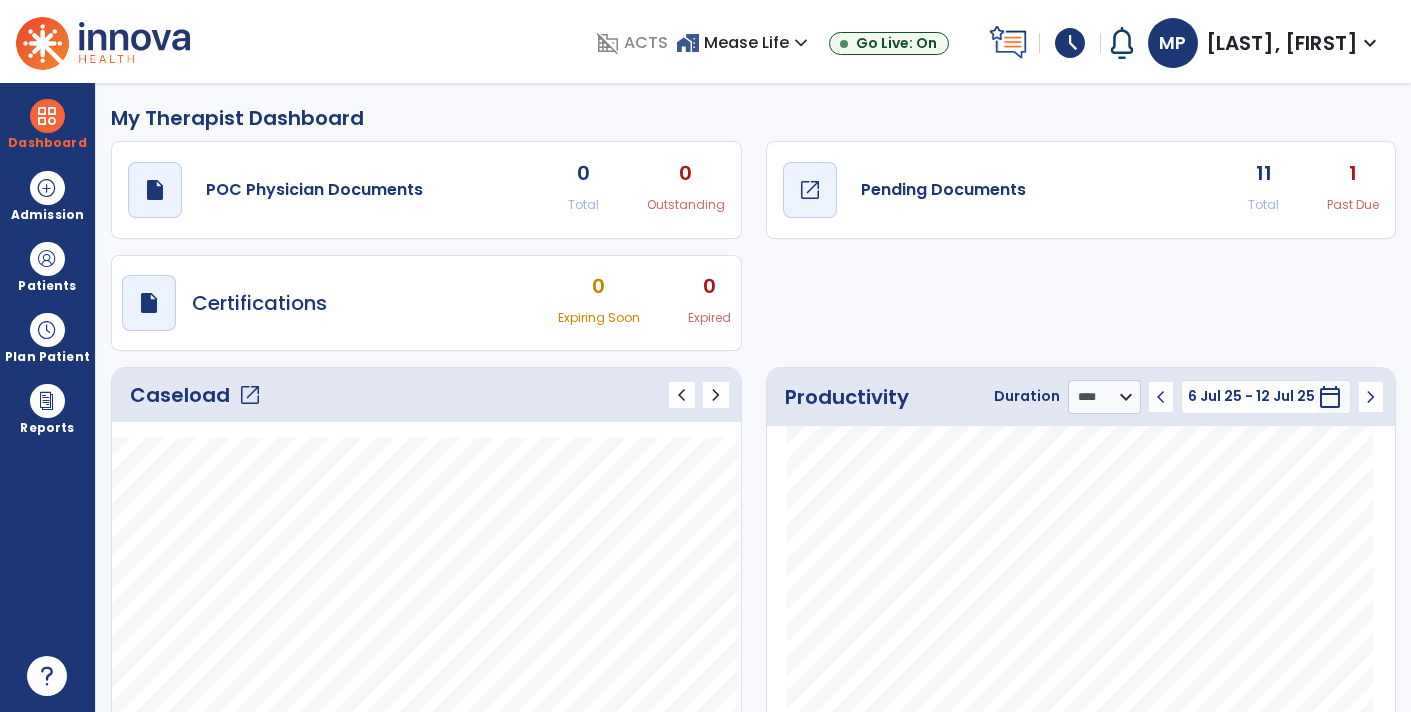click on "Pending Documents" 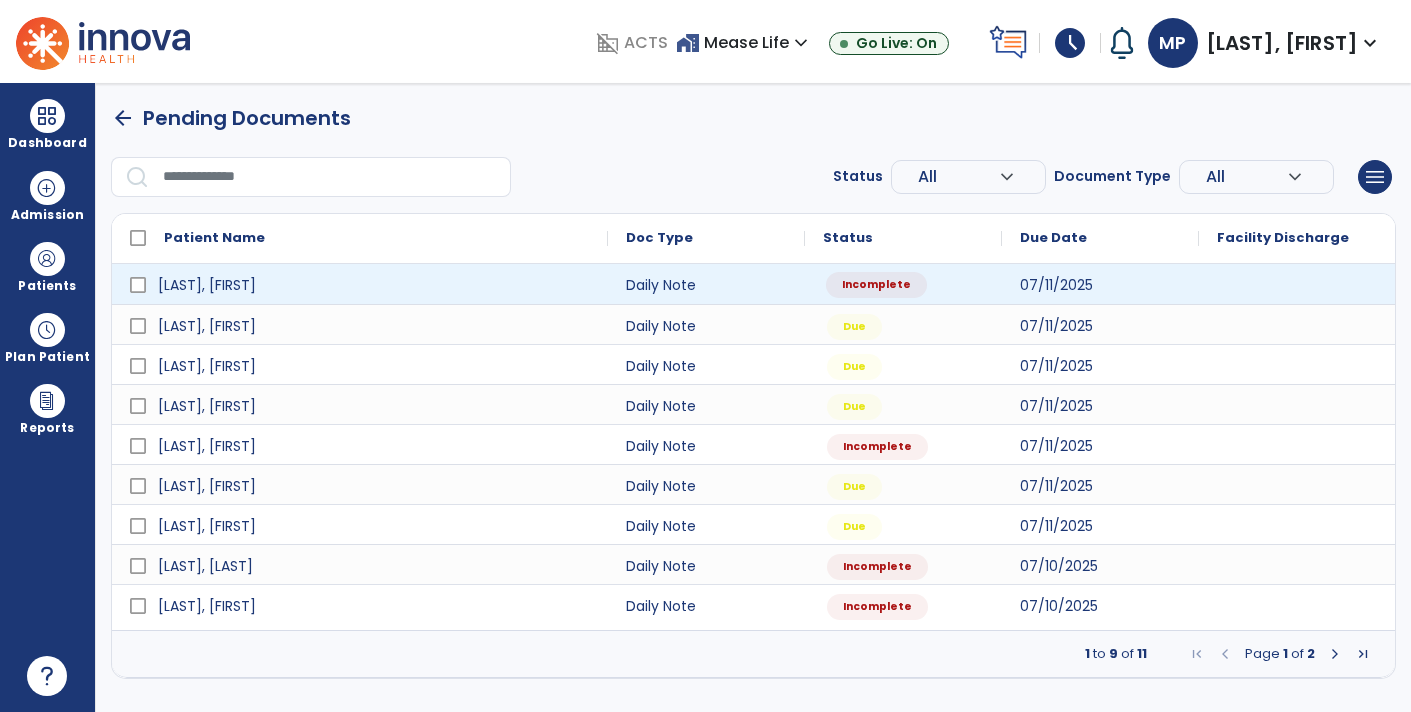 click on "Incomplete" at bounding box center [903, 284] 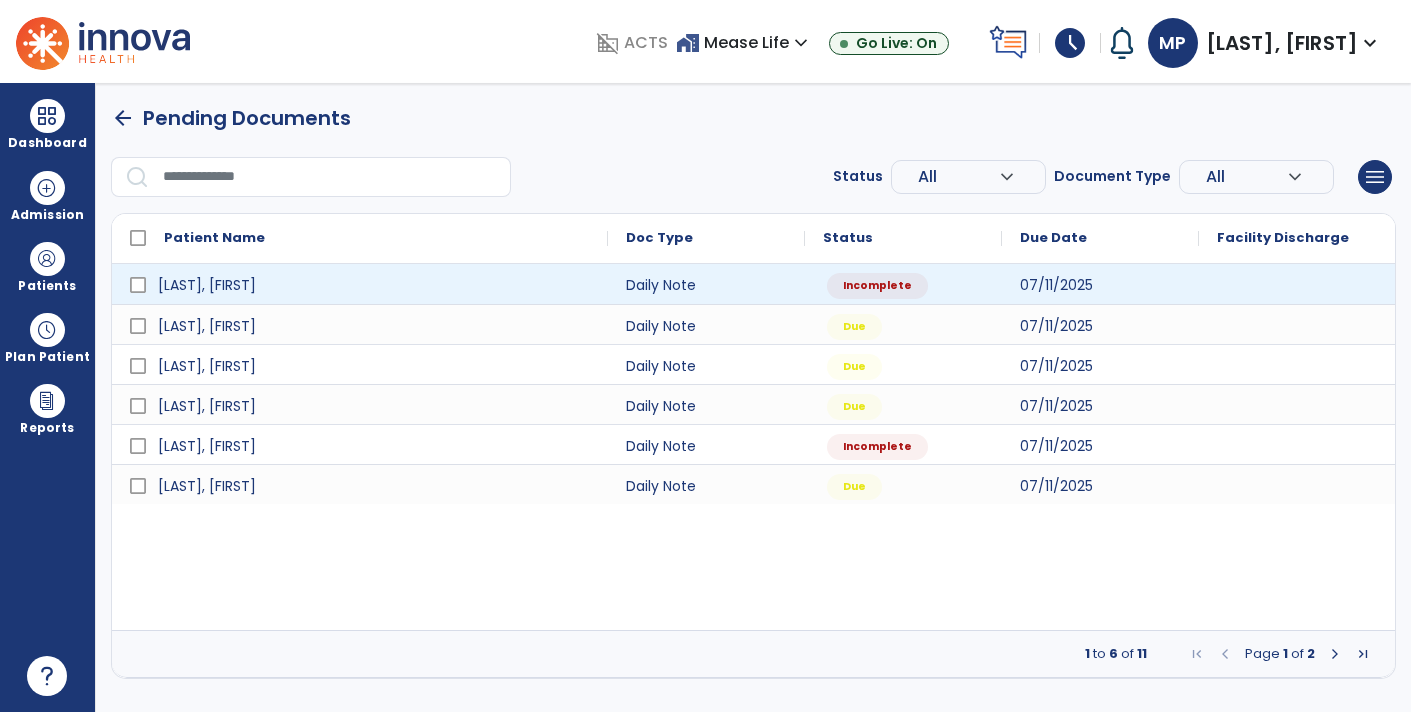 select on "*" 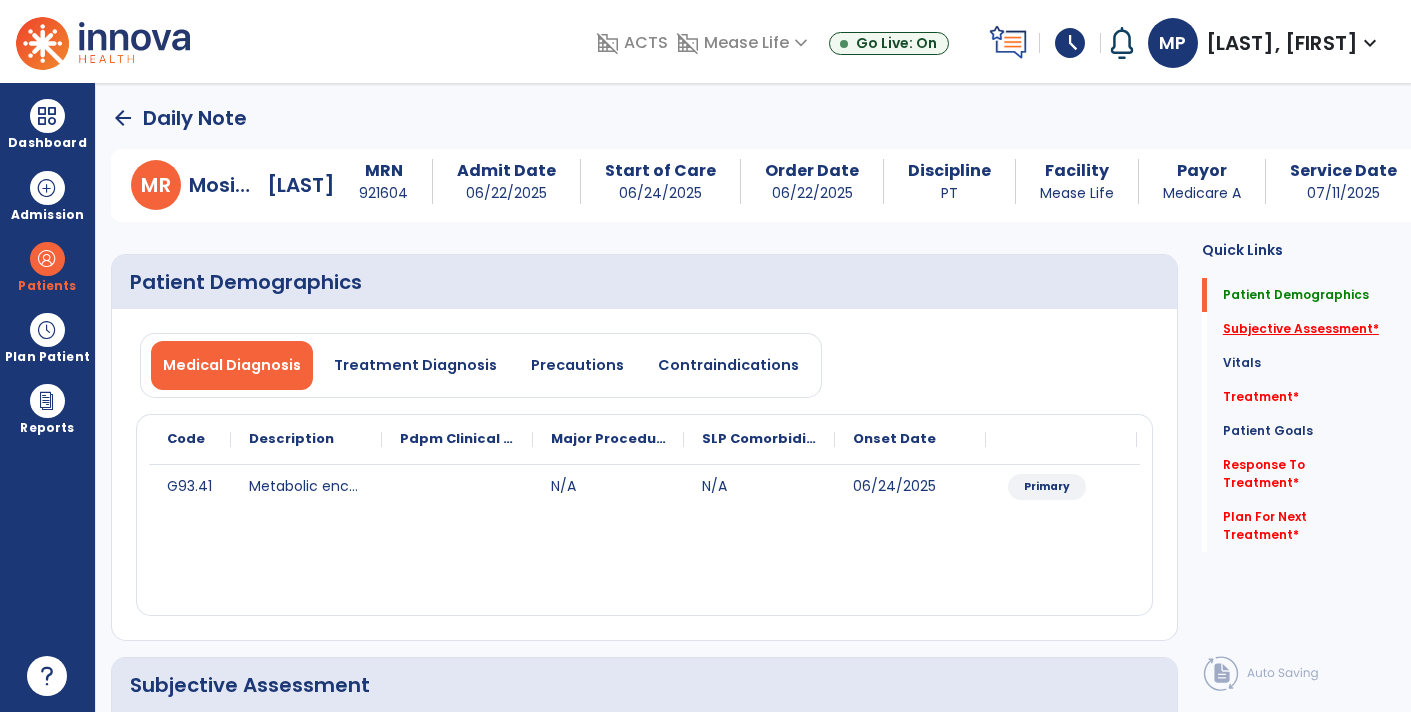 click on "Subjective Assessment   *" 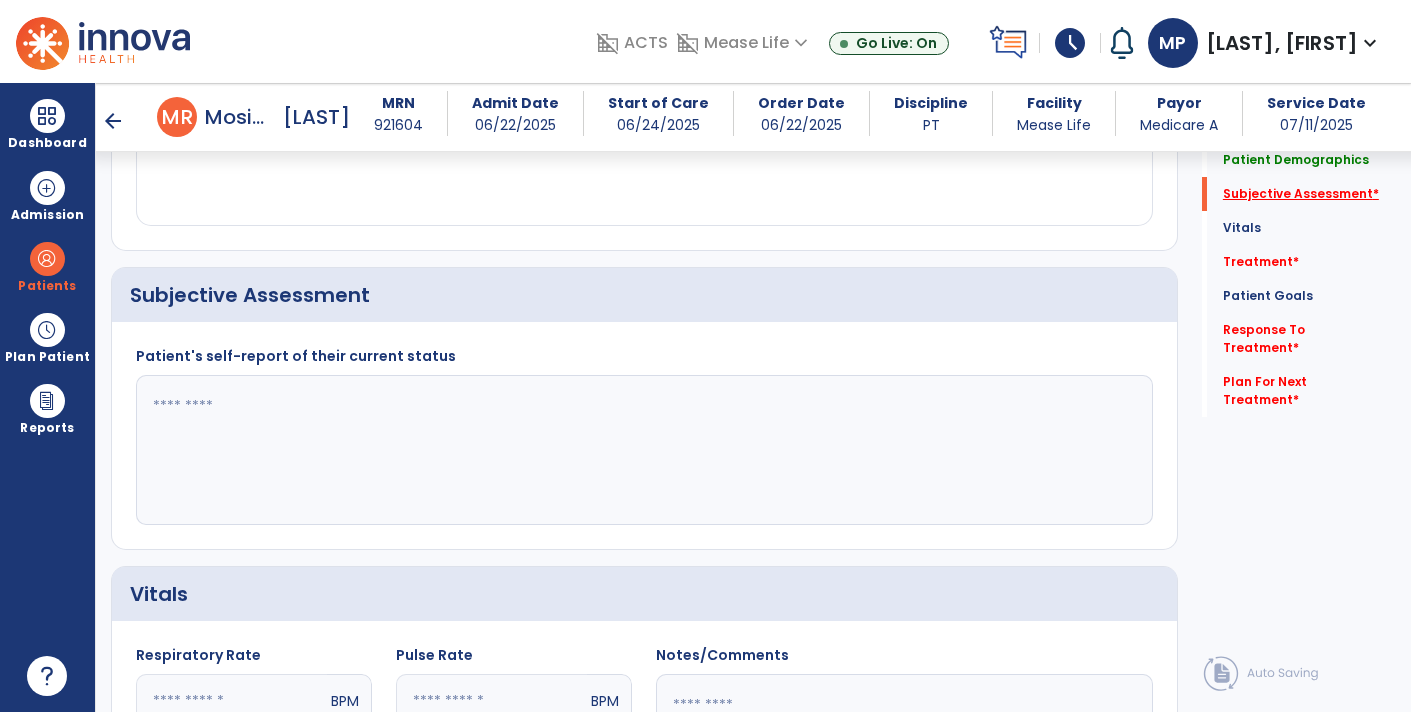 scroll, scrollTop: 399, scrollLeft: 0, axis: vertical 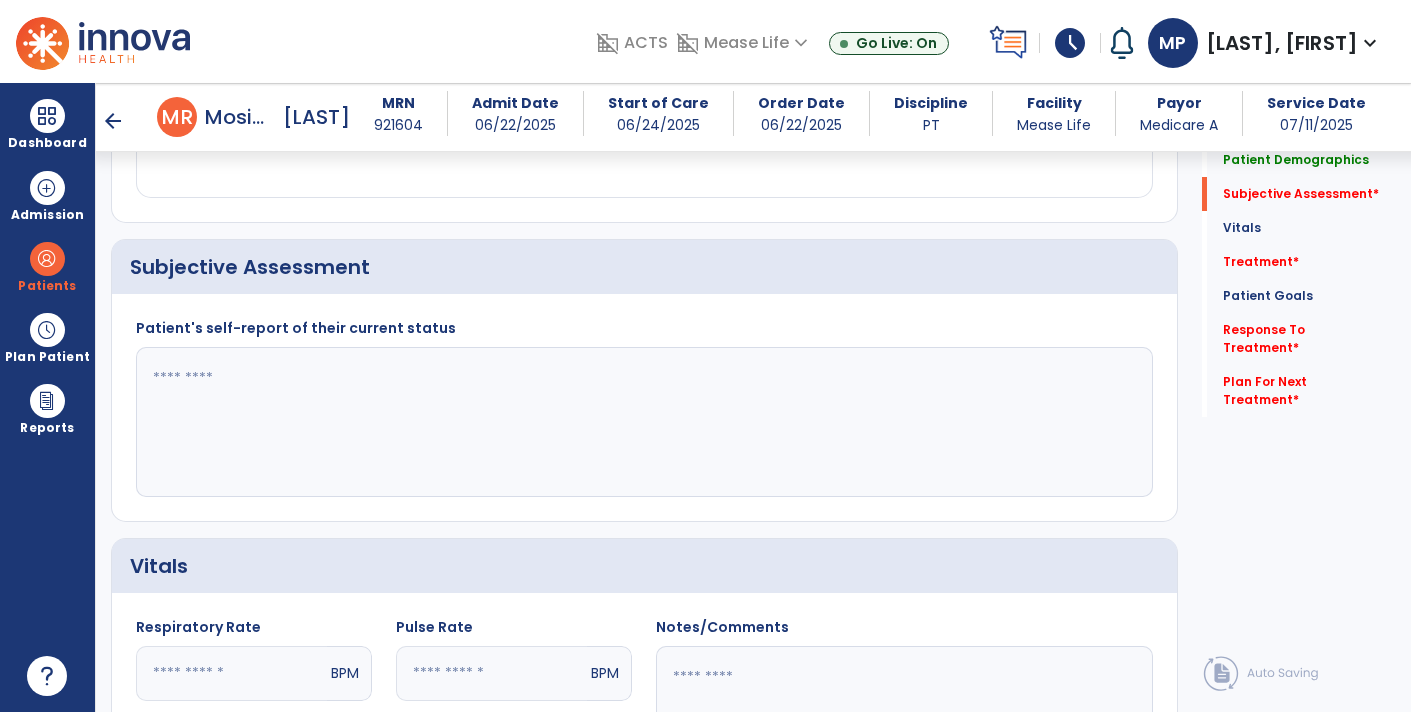 click 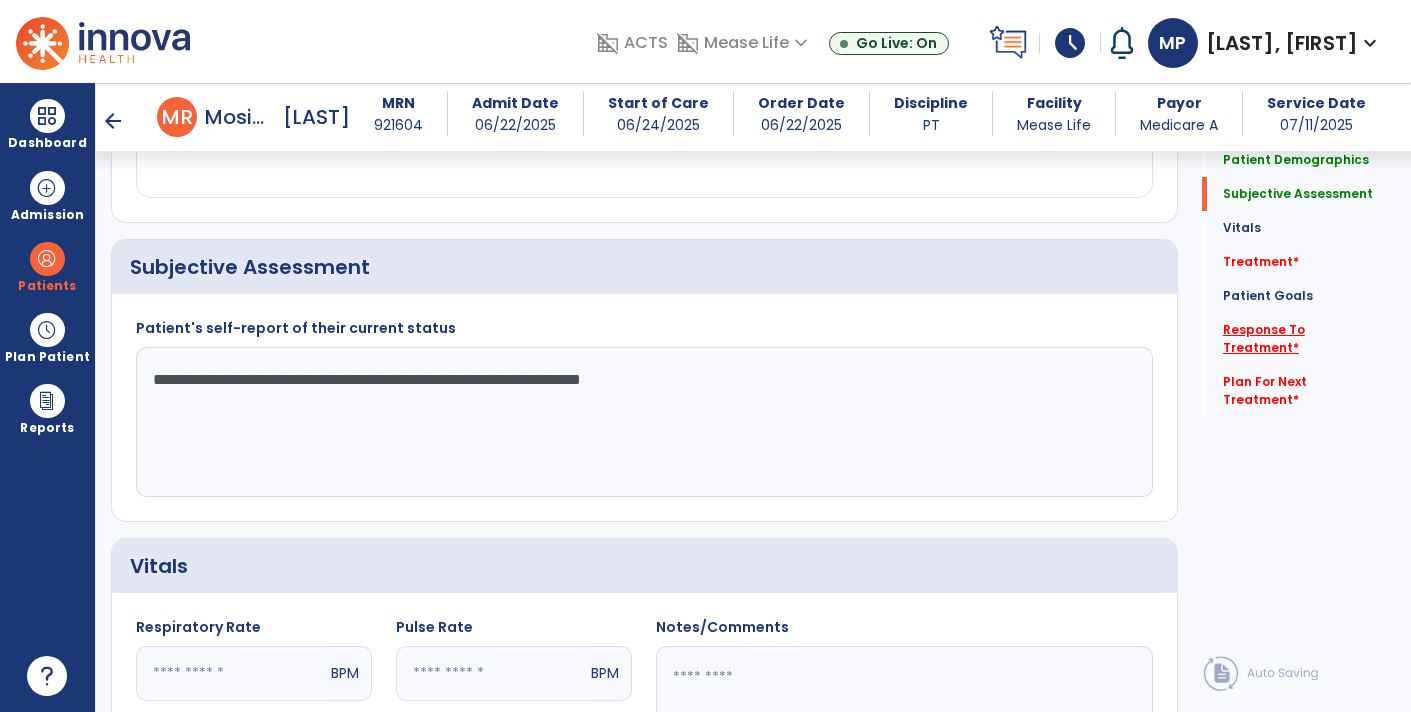 type on "**********" 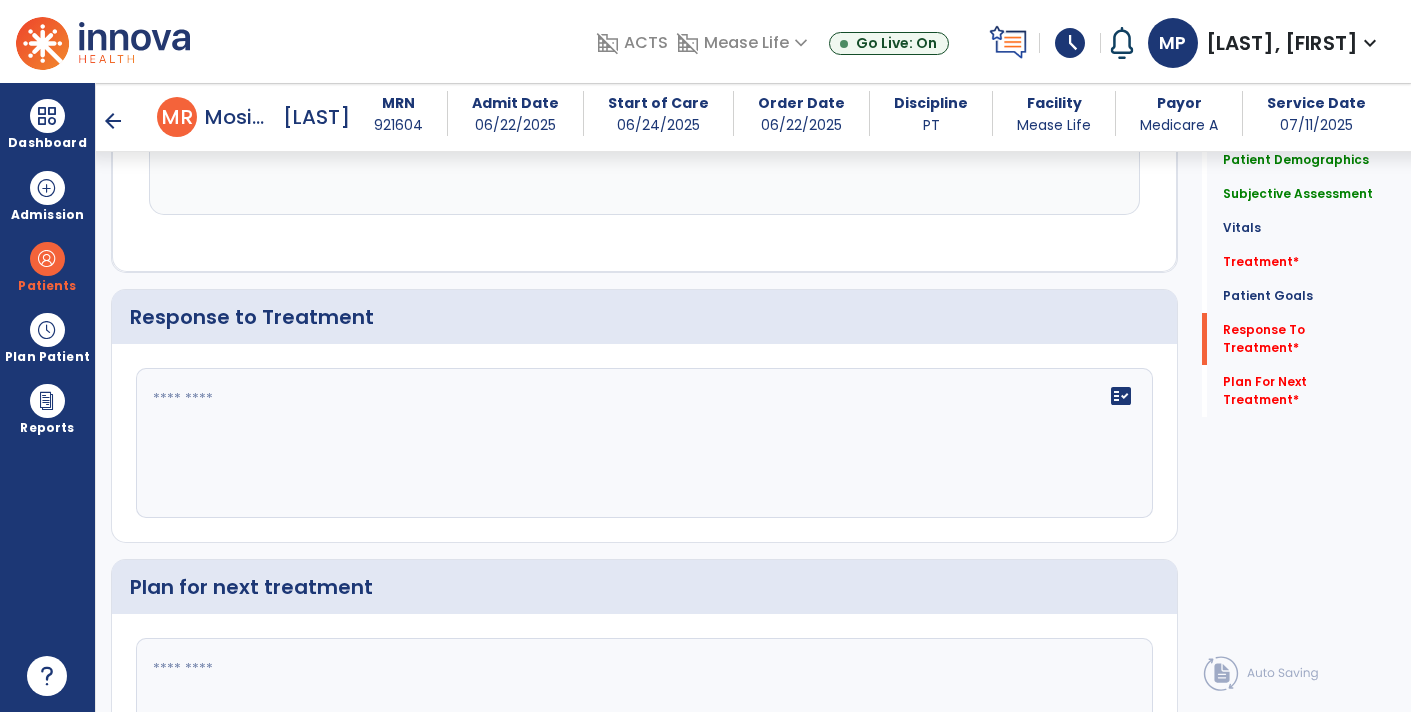 scroll, scrollTop: 2653, scrollLeft: 0, axis: vertical 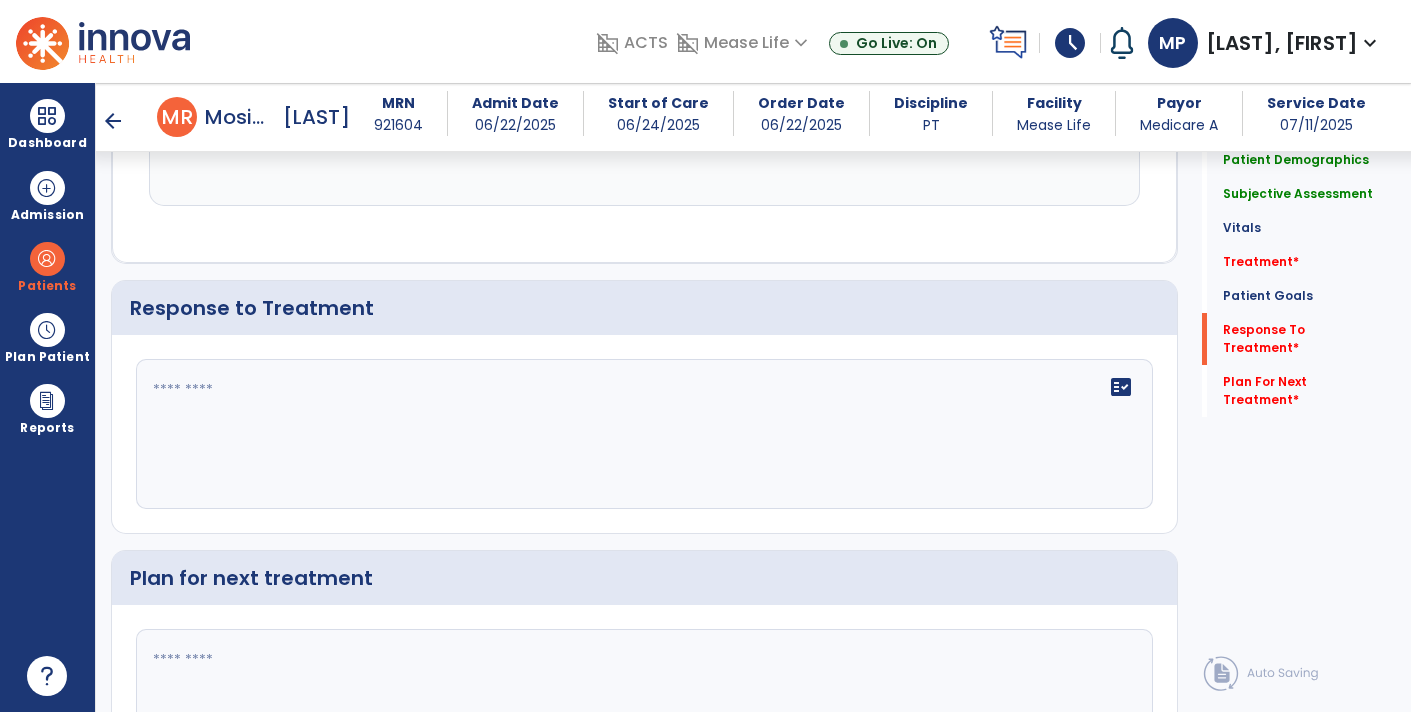 click 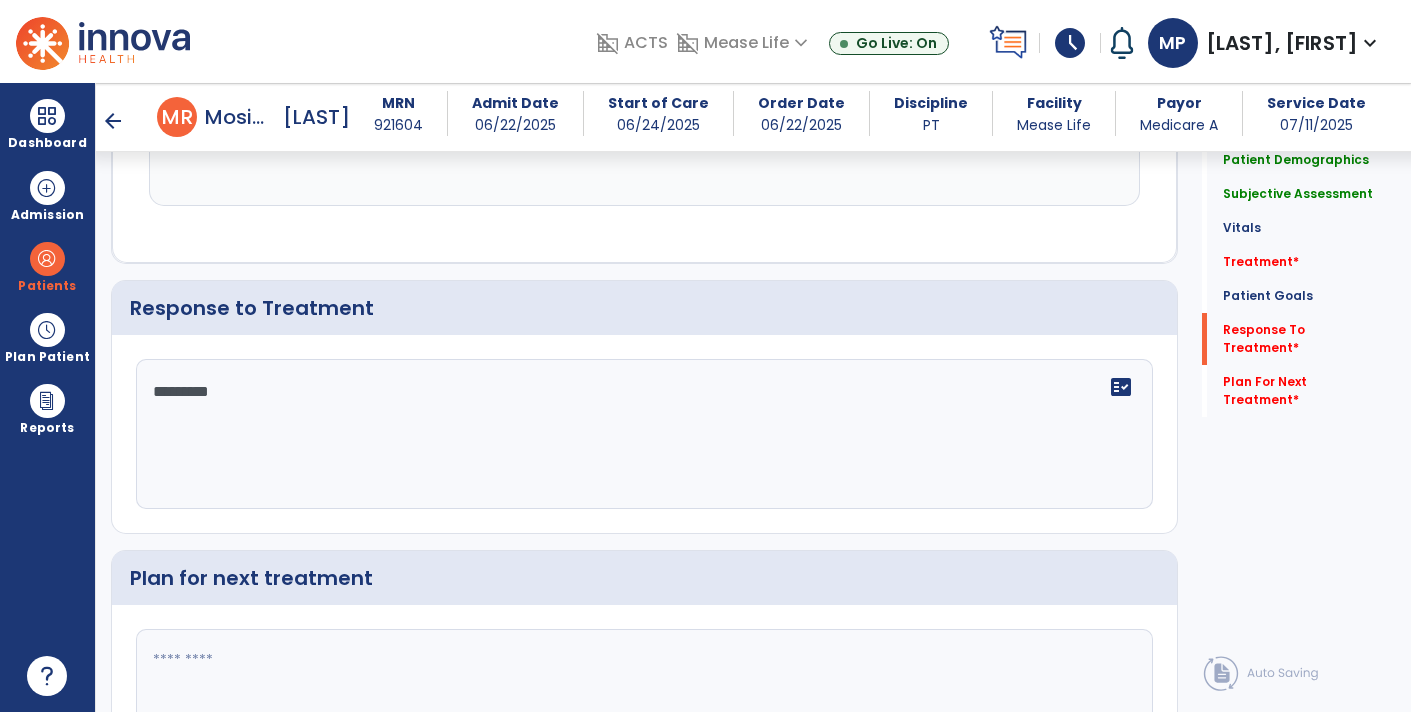 type on "**********" 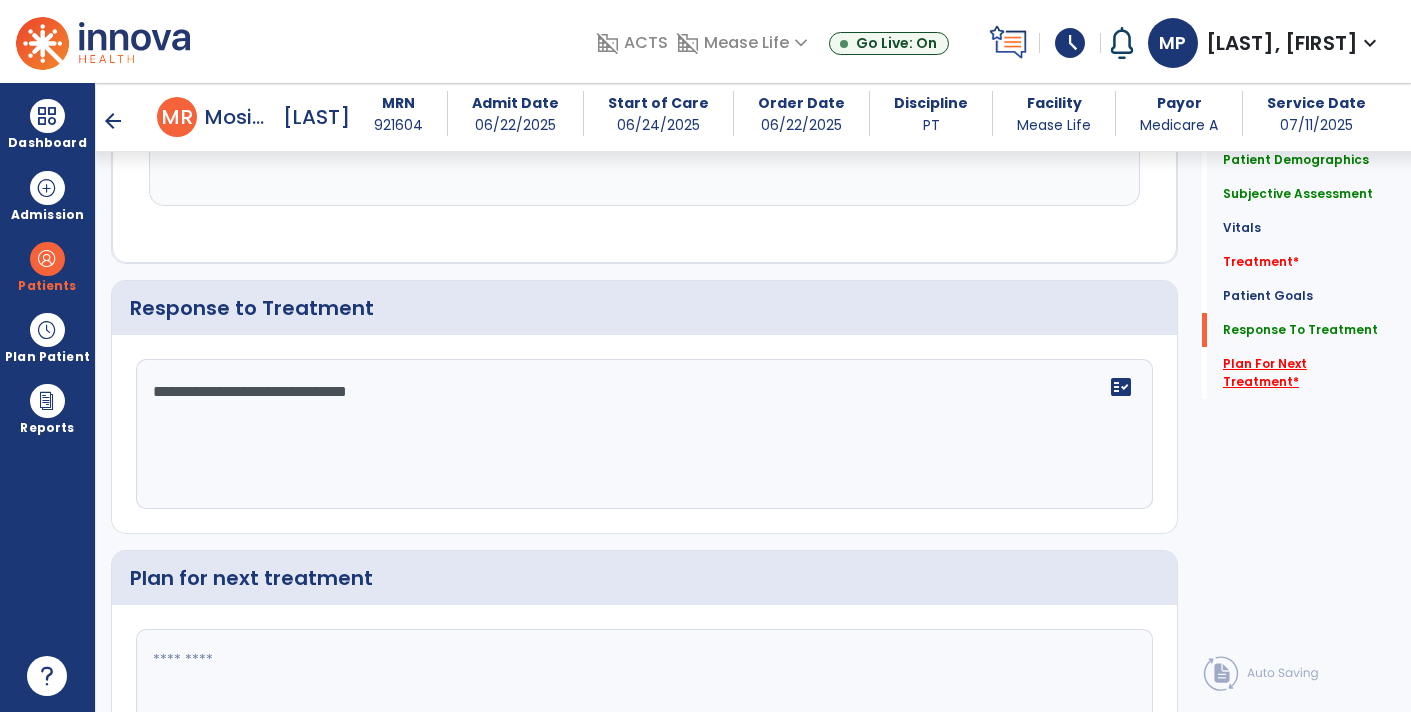 type on "**********" 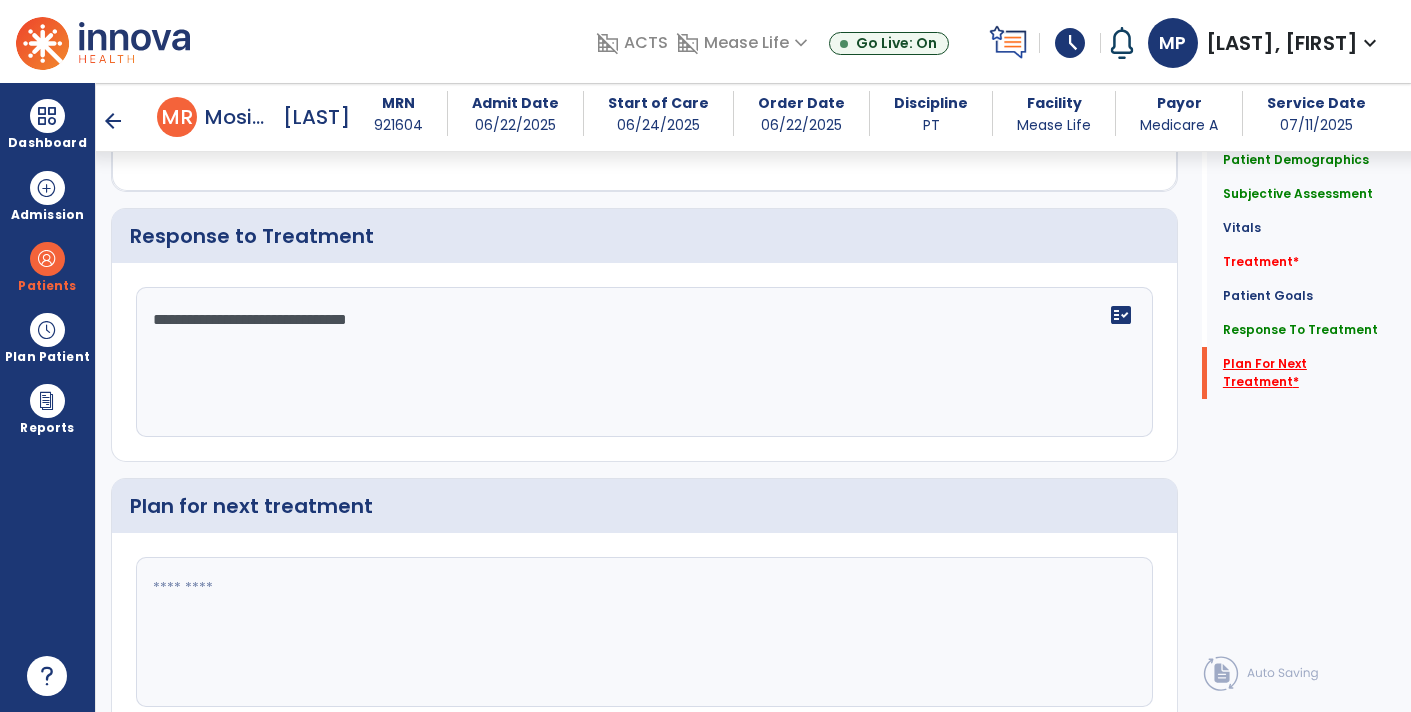 scroll, scrollTop: 2799, scrollLeft: 0, axis: vertical 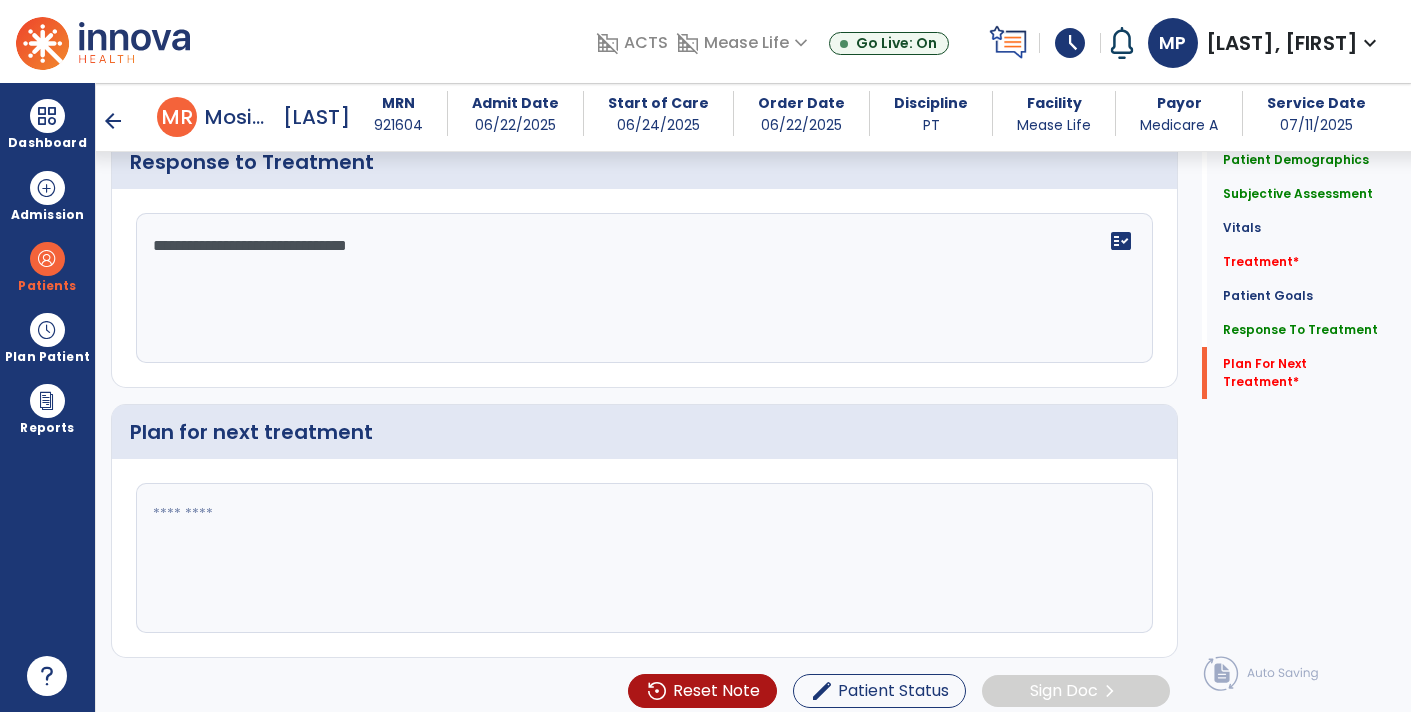click 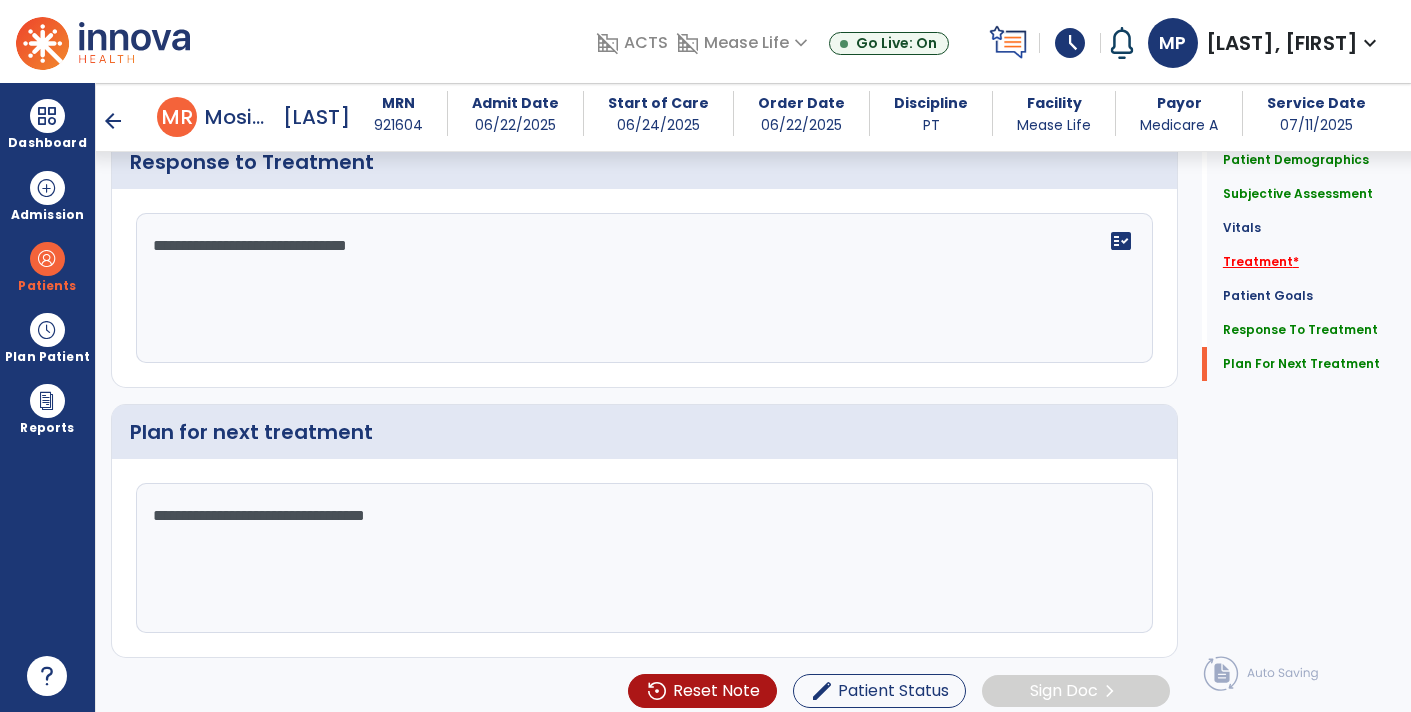 type on "**********" 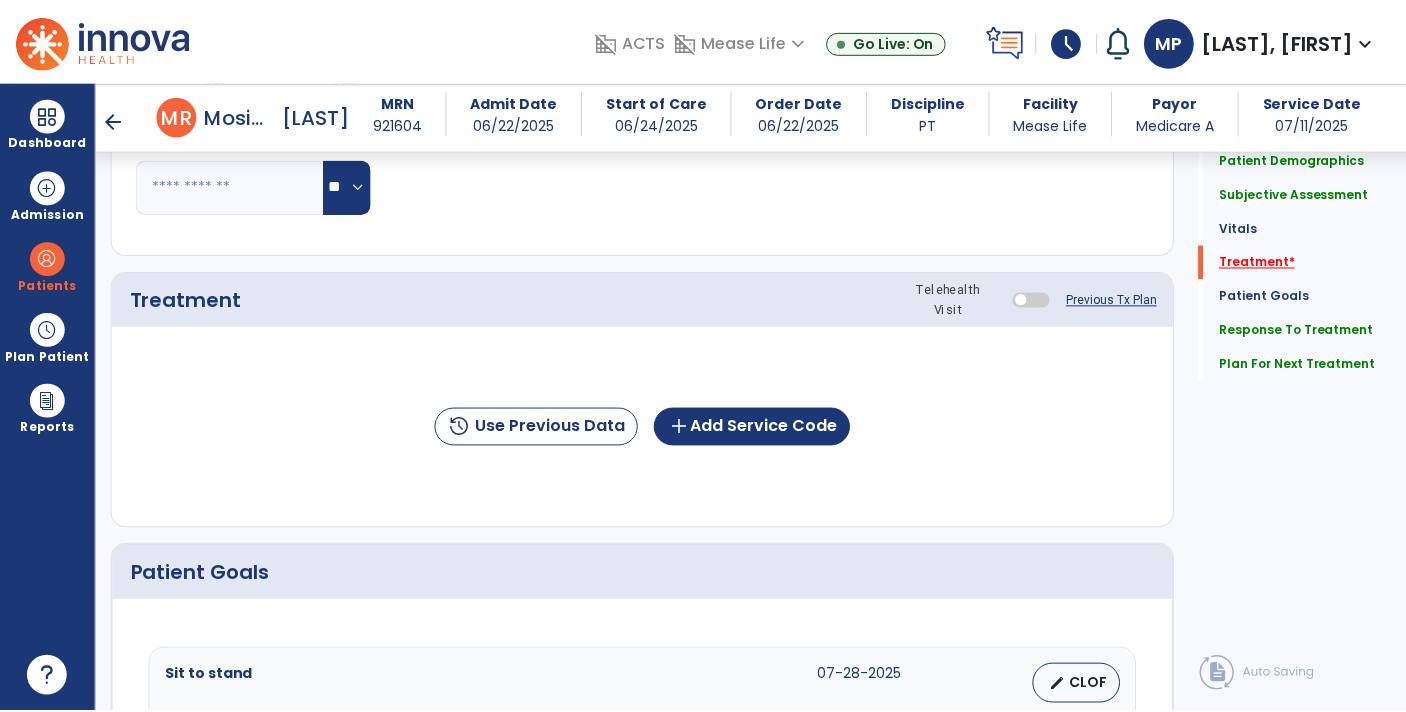 scroll, scrollTop: 1085, scrollLeft: 0, axis: vertical 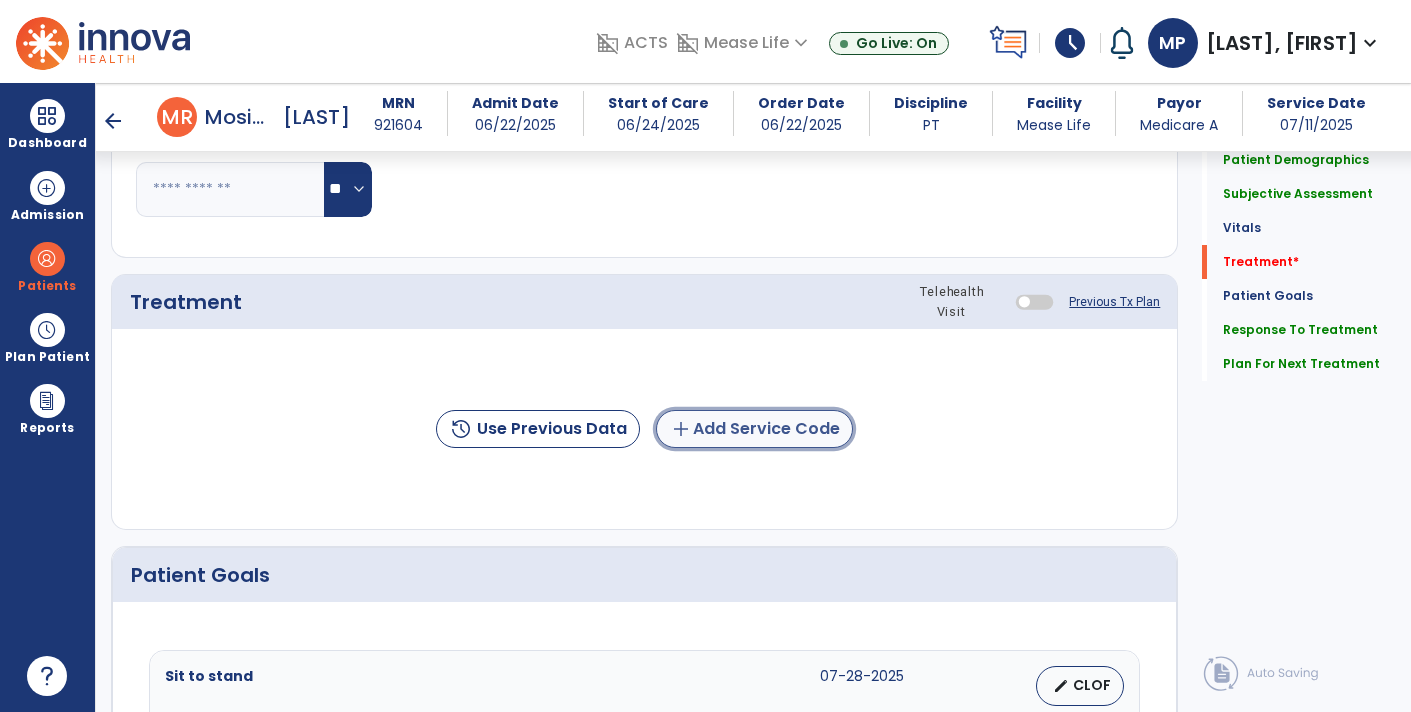 click on "add  Add Service Code" 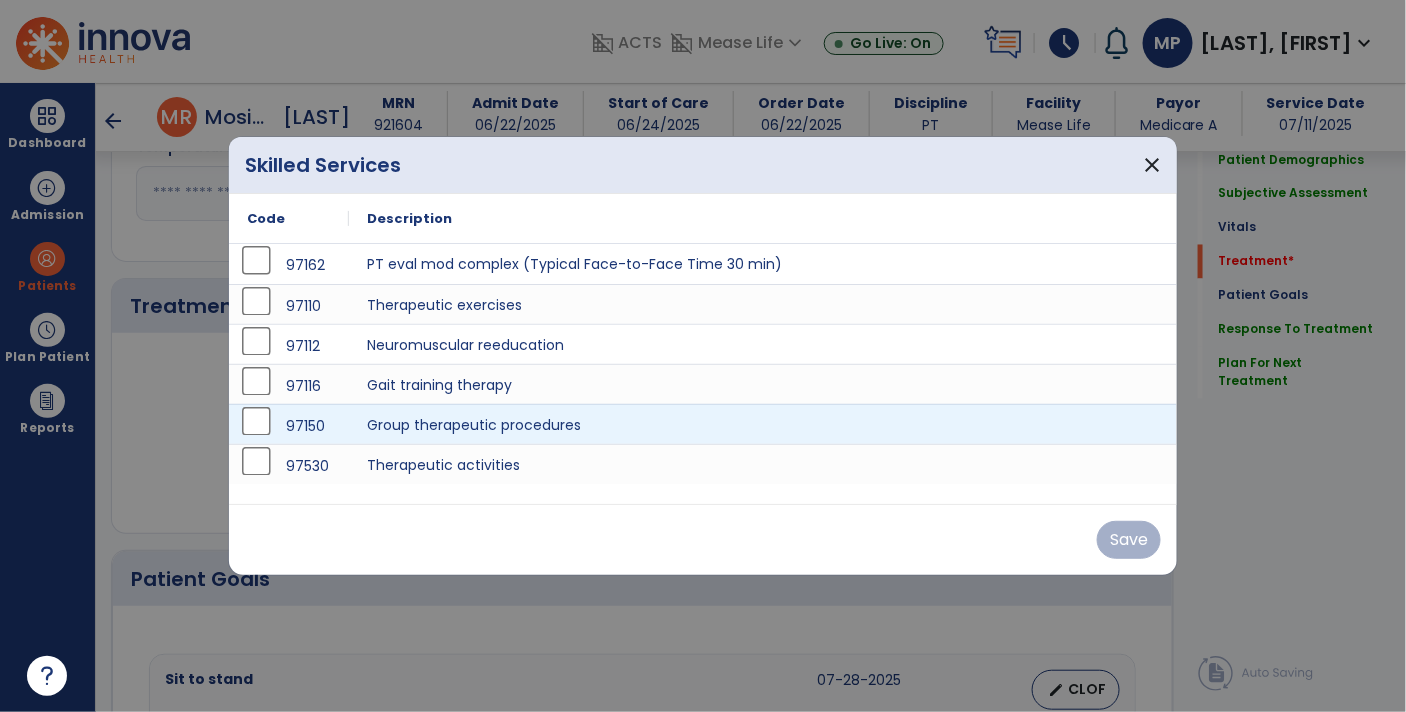 scroll, scrollTop: 1085, scrollLeft: 0, axis: vertical 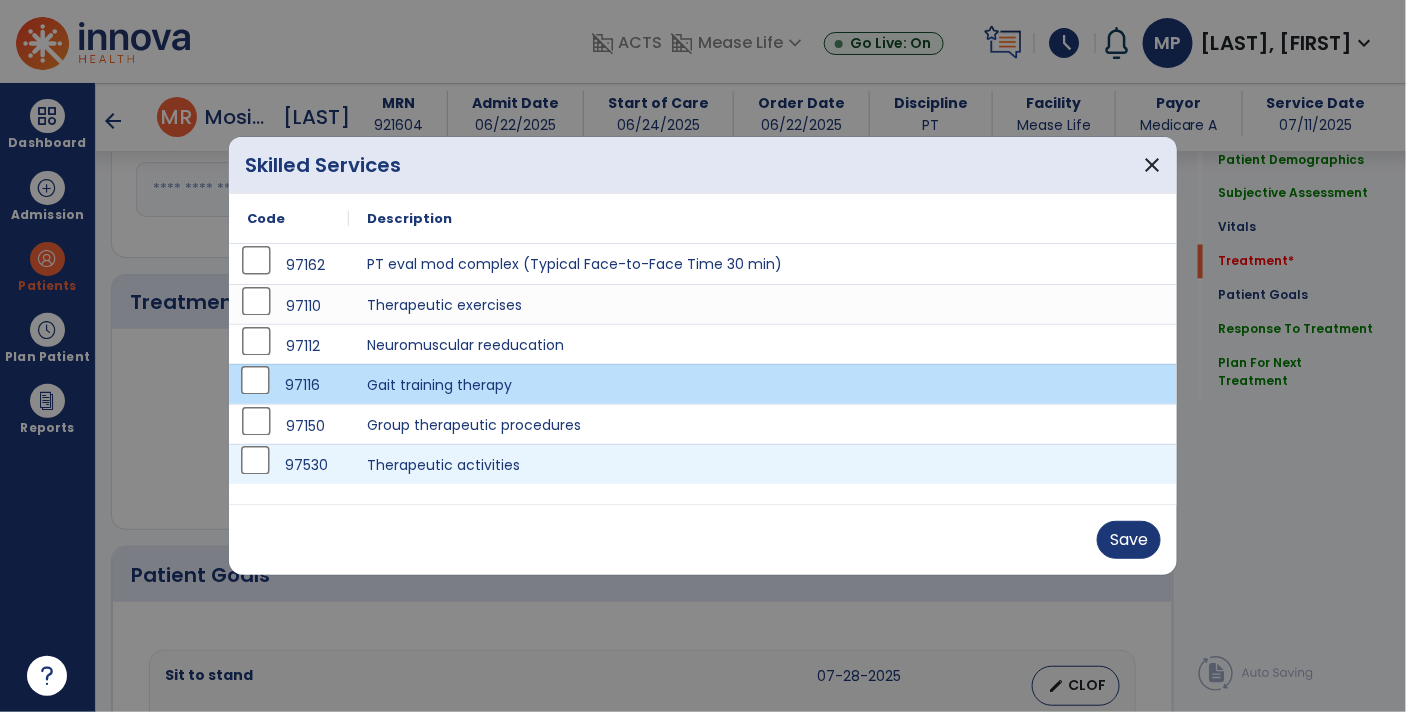 click on "97530" at bounding box center [289, 465] 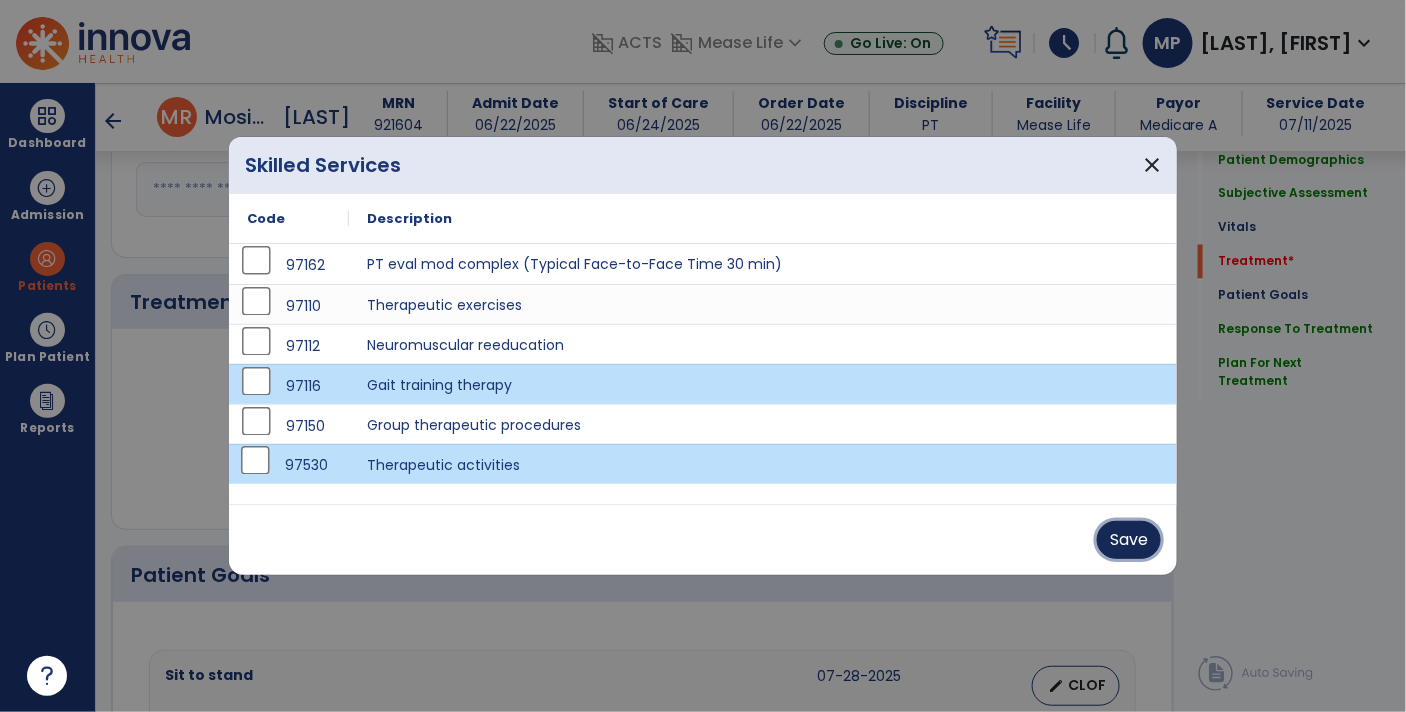 click on "Save" at bounding box center (1129, 540) 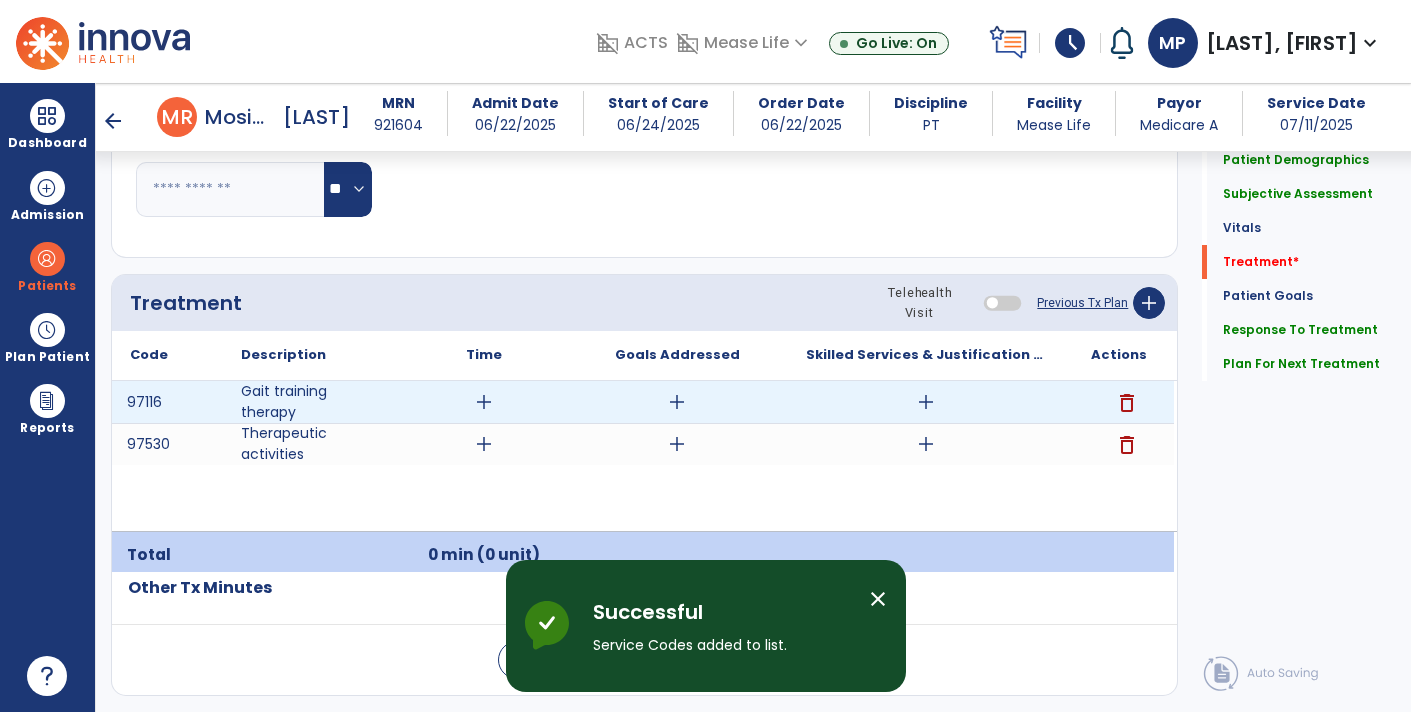 click on "add" at bounding box center [484, 402] 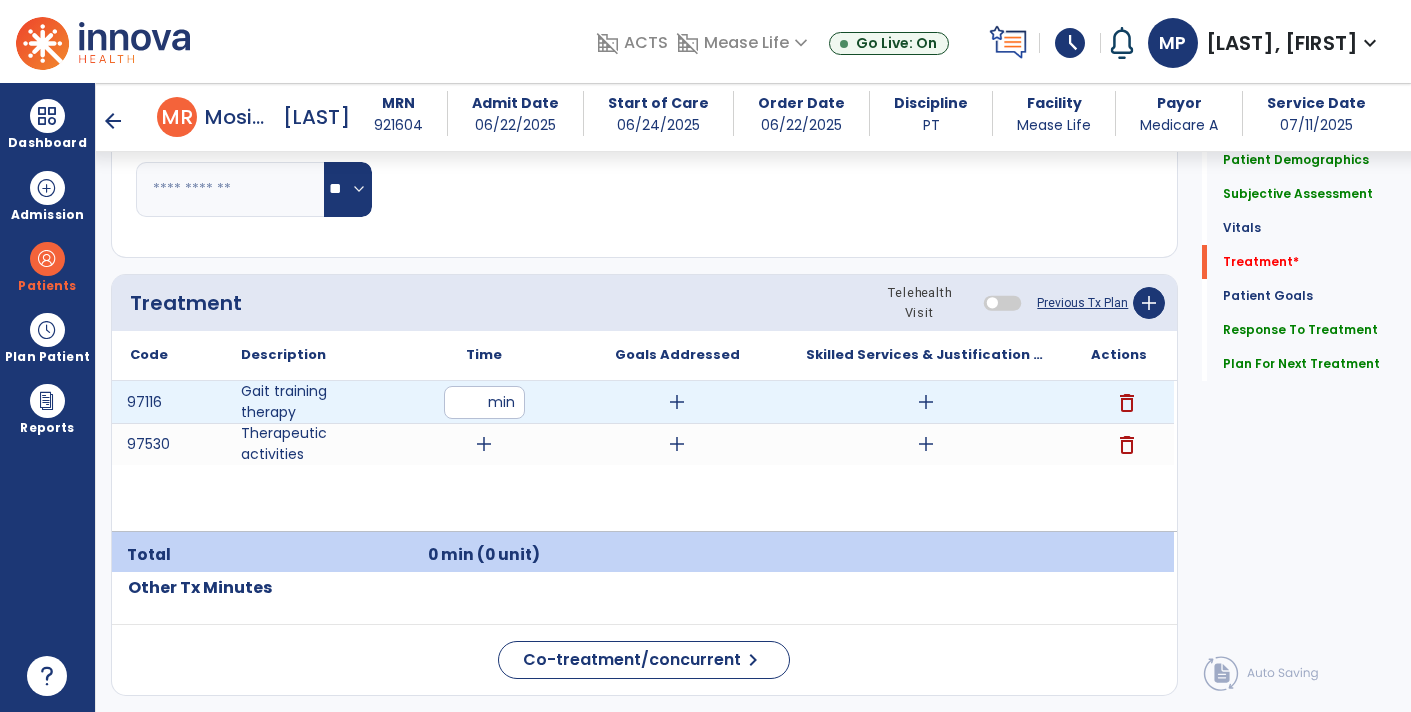 click on "**" at bounding box center [484, 402] 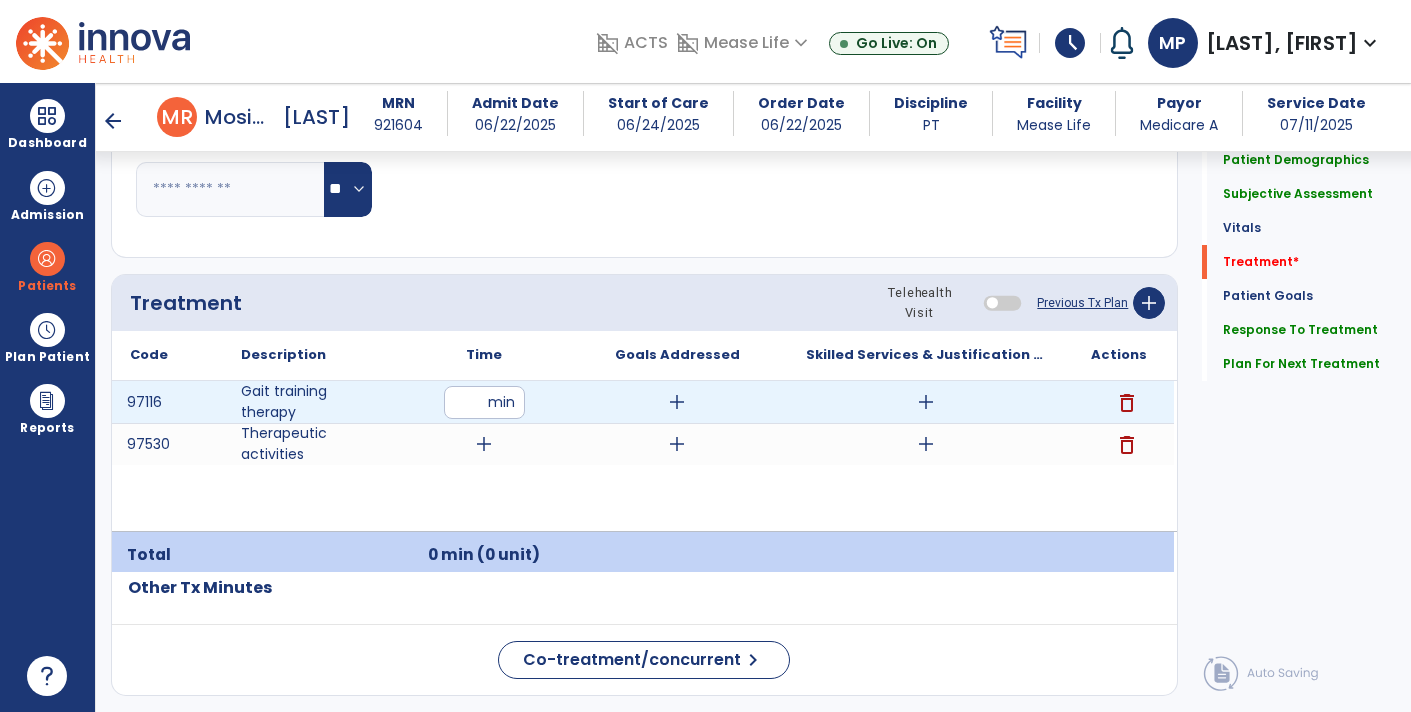 type on "**" 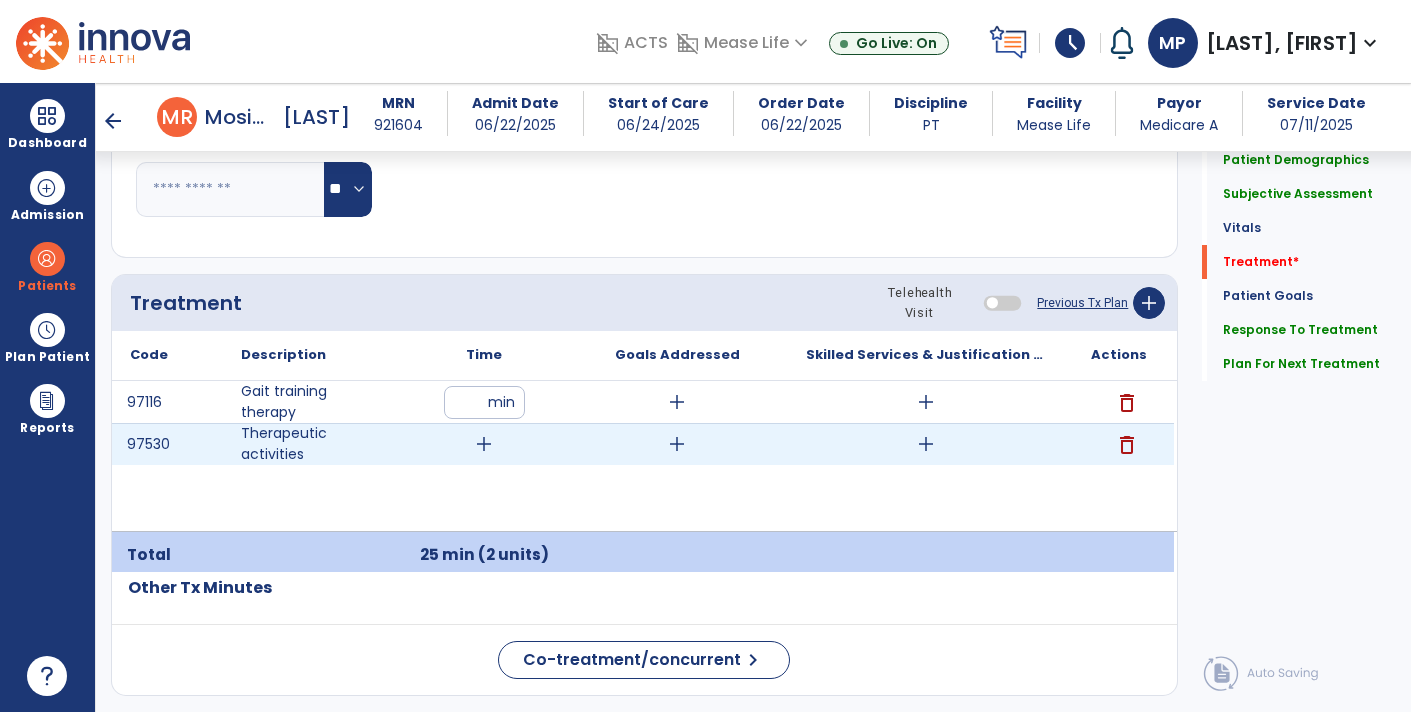 click on "add" at bounding box center (484, 444) 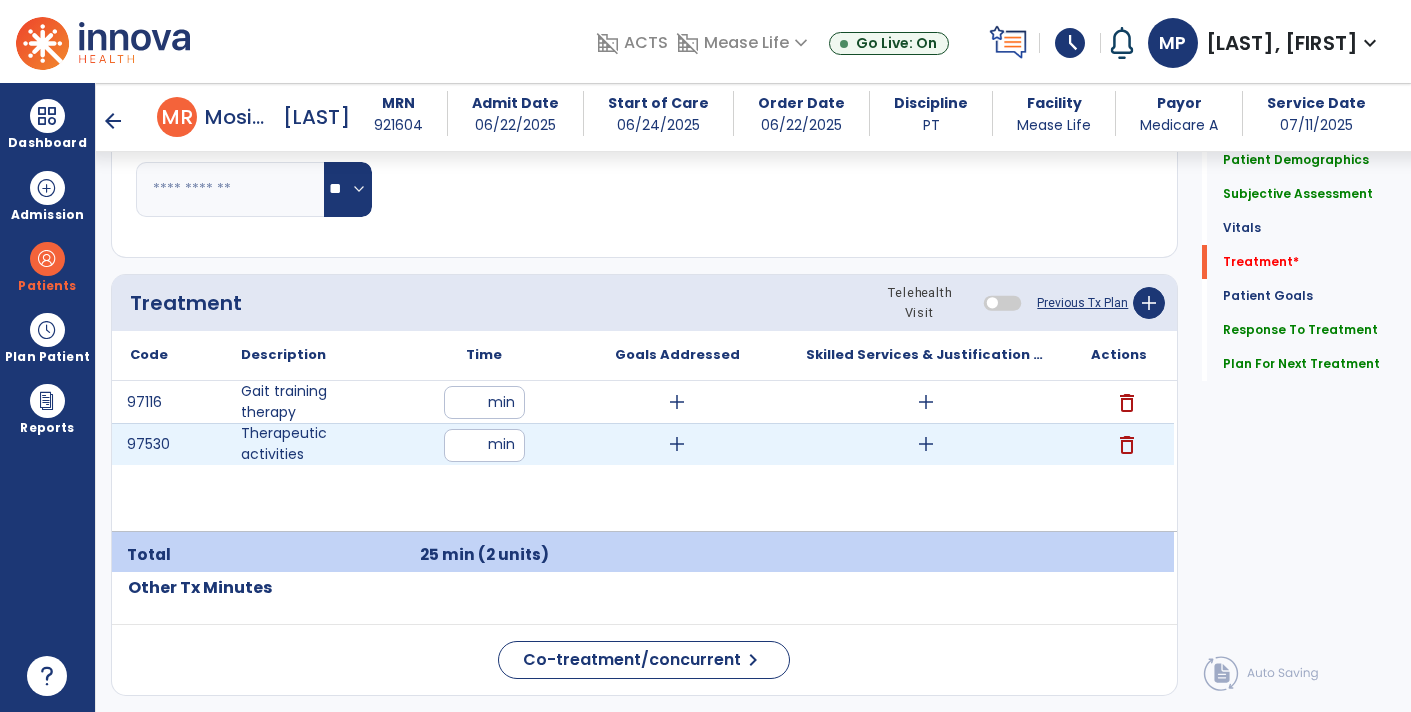 type on "**" 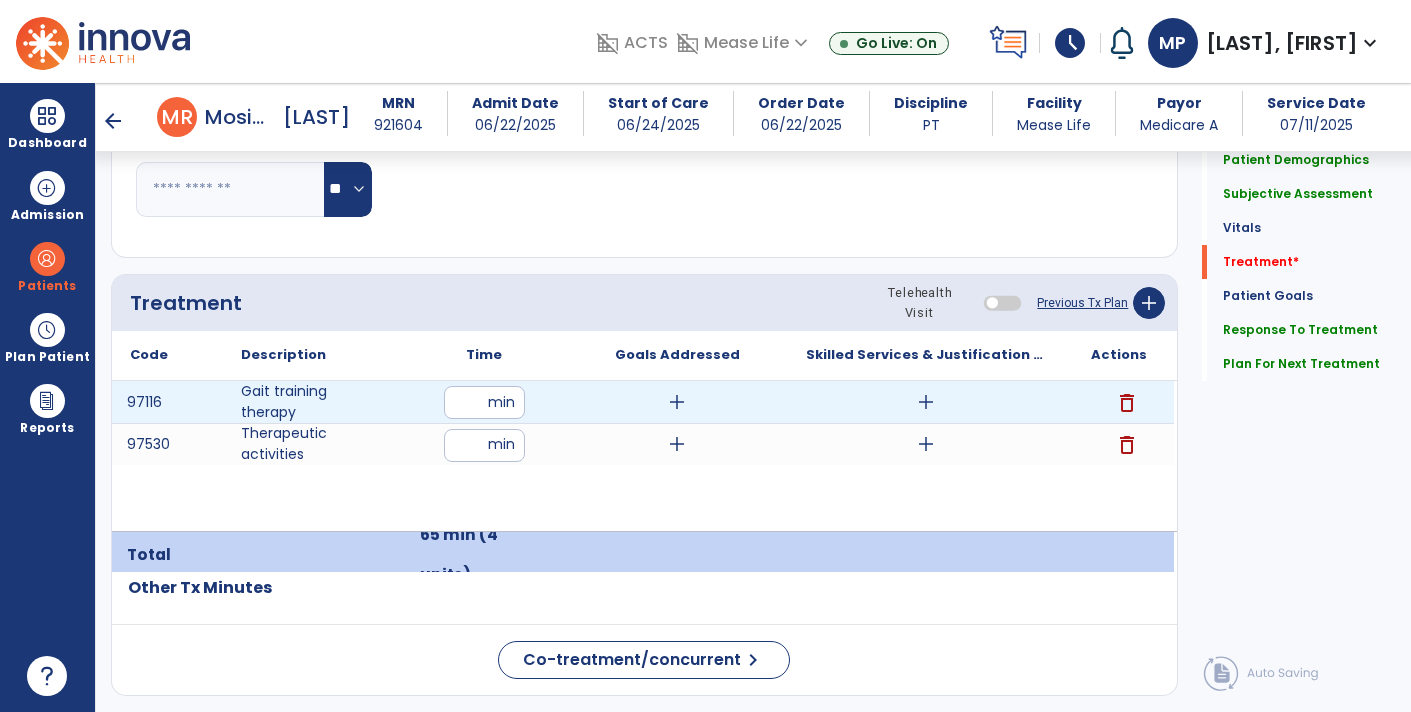 click on "add" at bounding box center (677, 402) 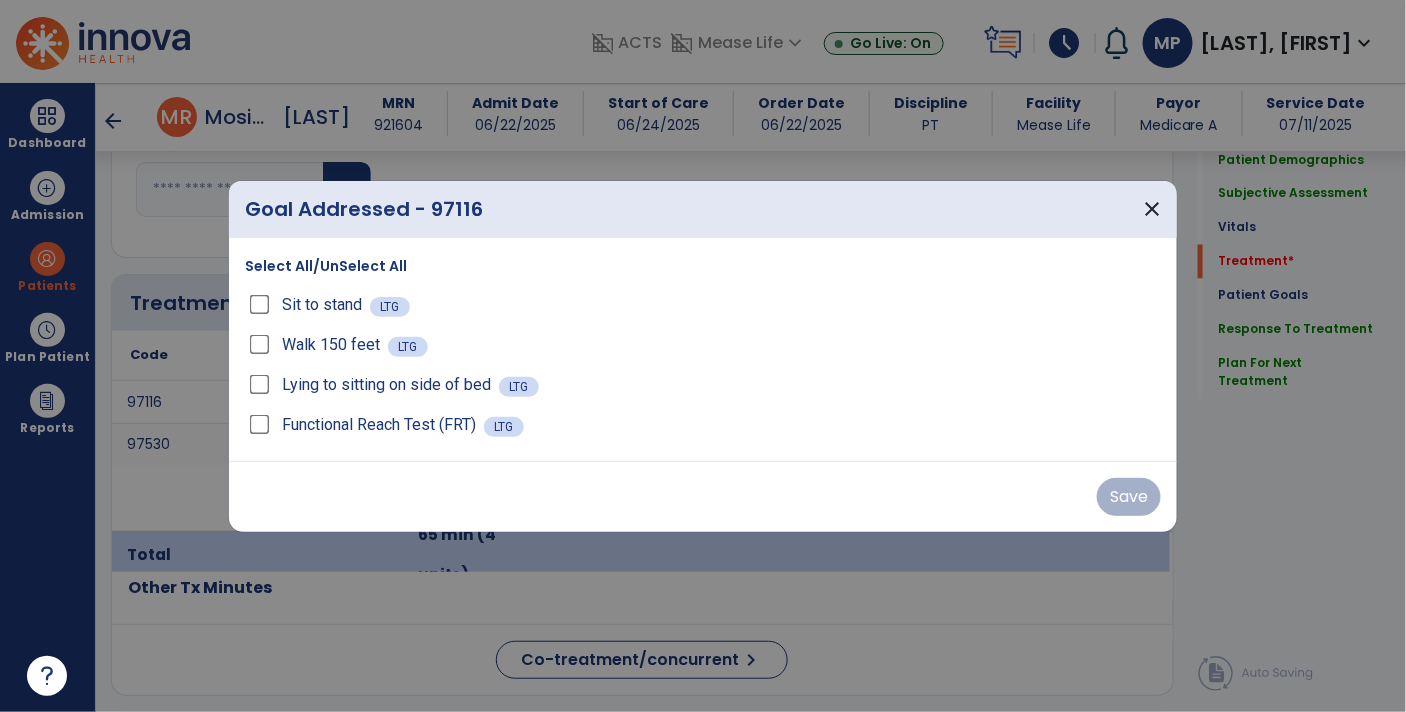 scroll, scrollTop: 1085, scrollLeft: 0, axis: vertical 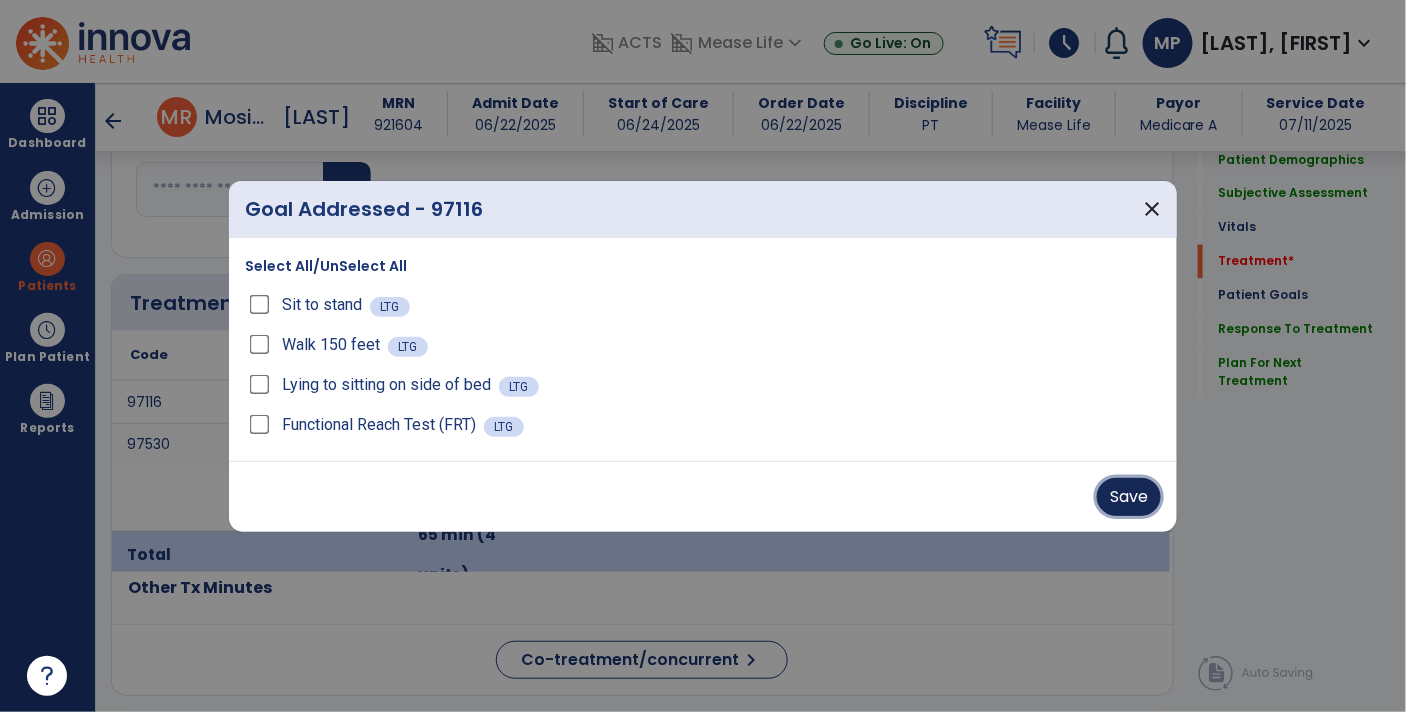 click on "Save" at bounding box center [1129, 497] 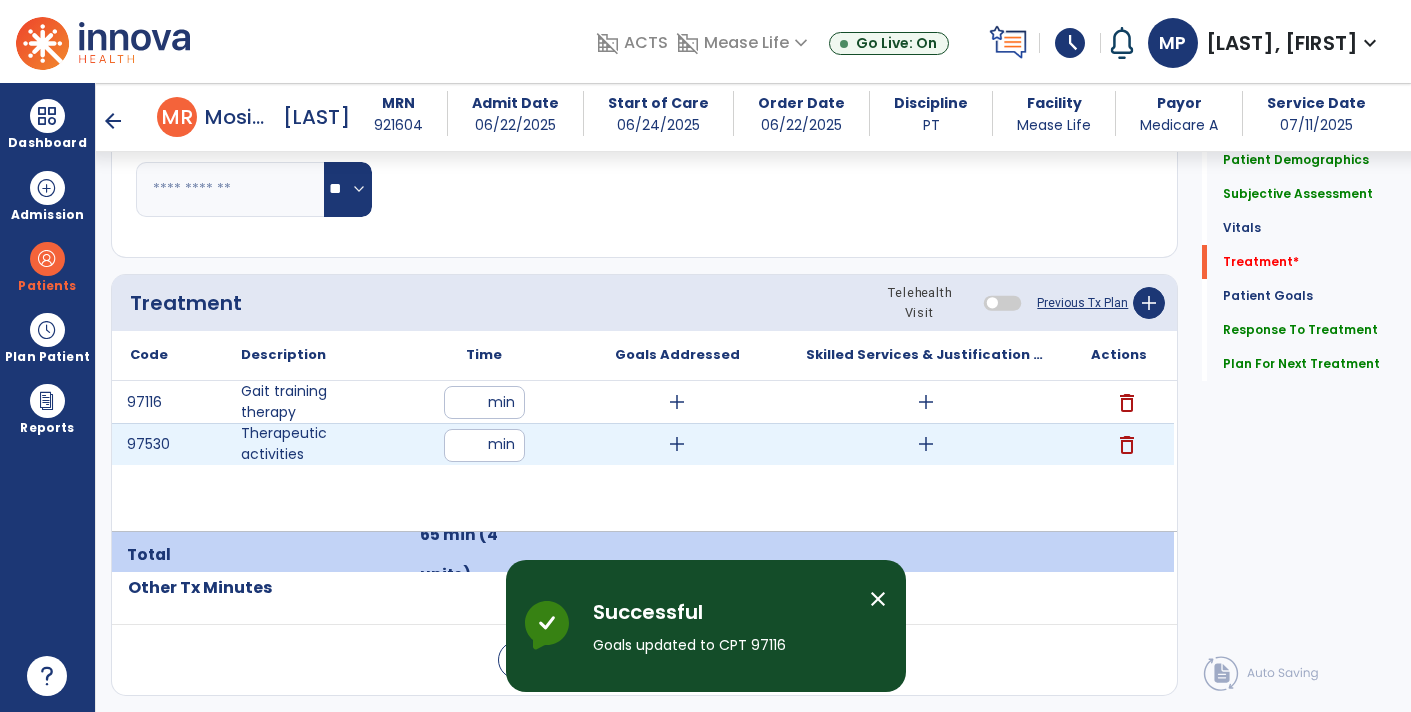 click on "add" at bounding box center [677, 444] 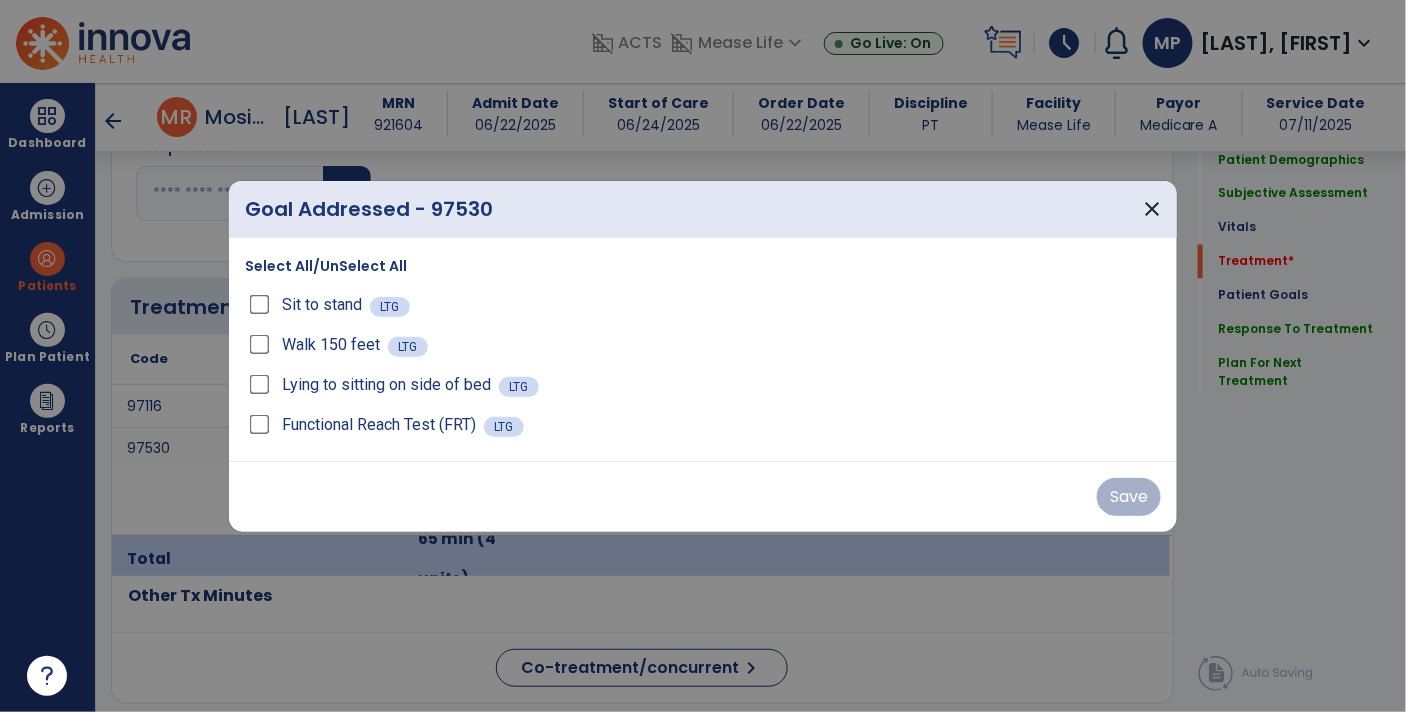scroll, scrollTop: 1085, scrollLeft: 0, axis: vertical 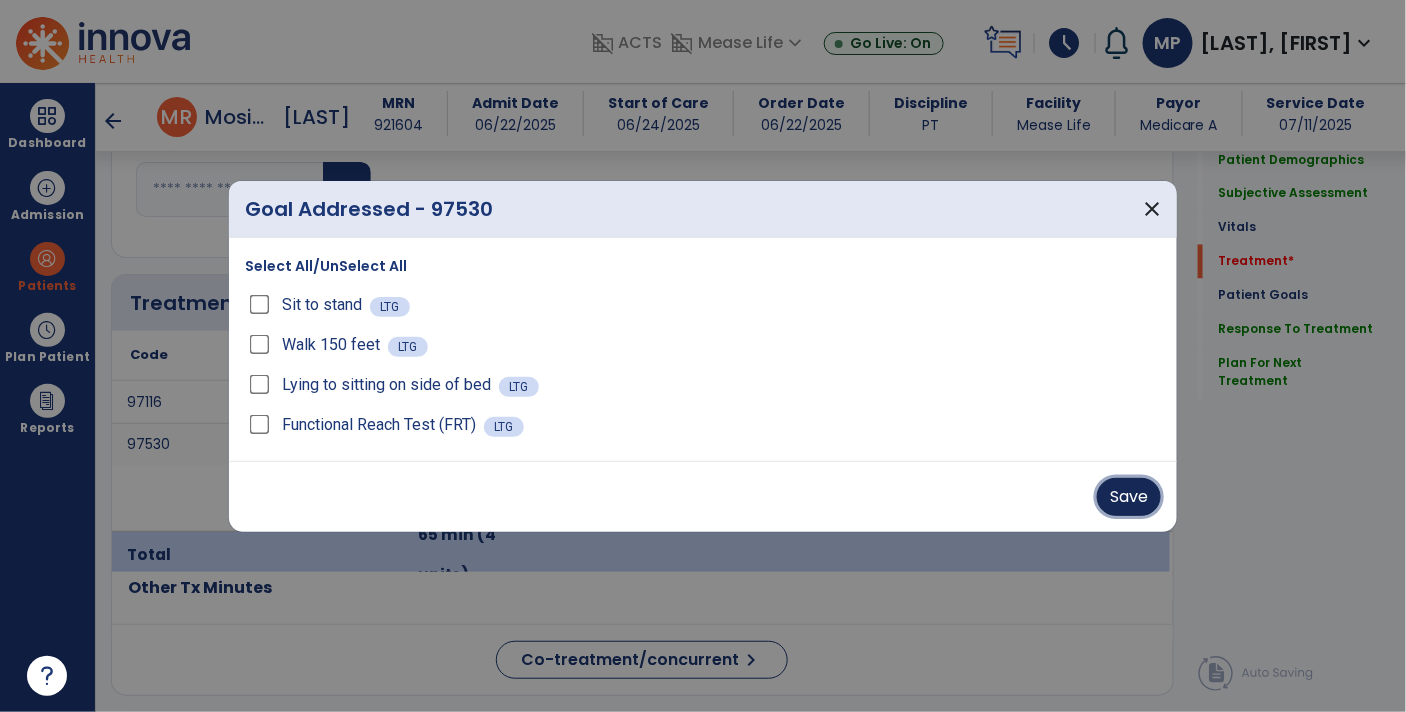 click on "Save" at bounding box center (1129, 497) 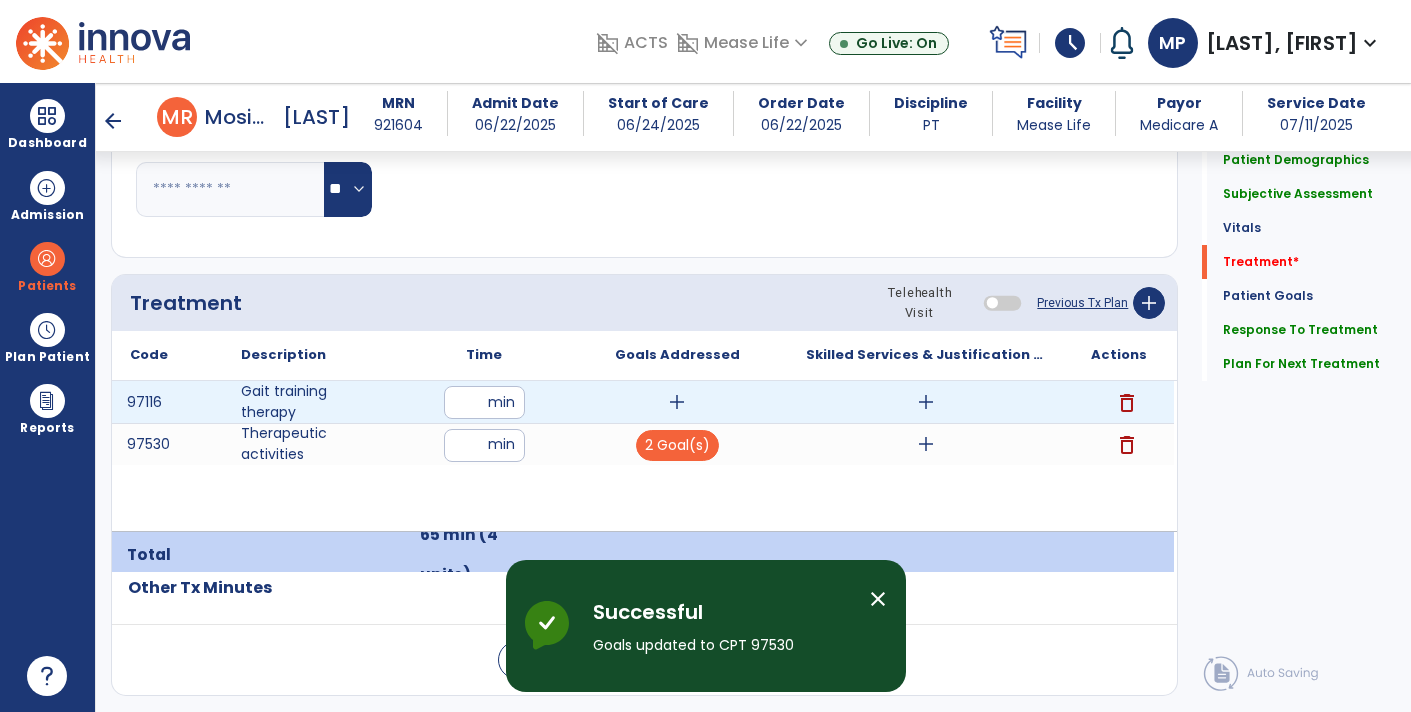 click on "add" at bounding box center (926, 402) 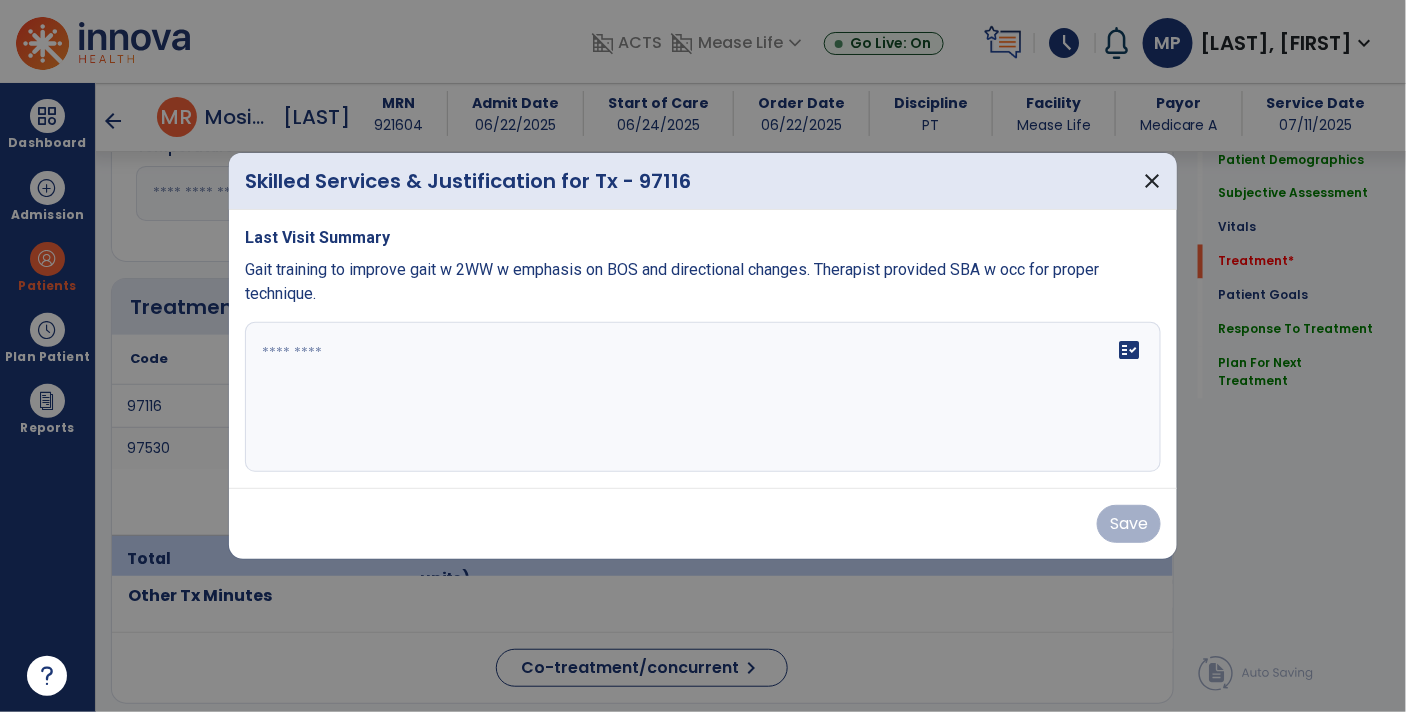 scroll, scrollTop: 1085, scrollLeft: 0, axis: vertical 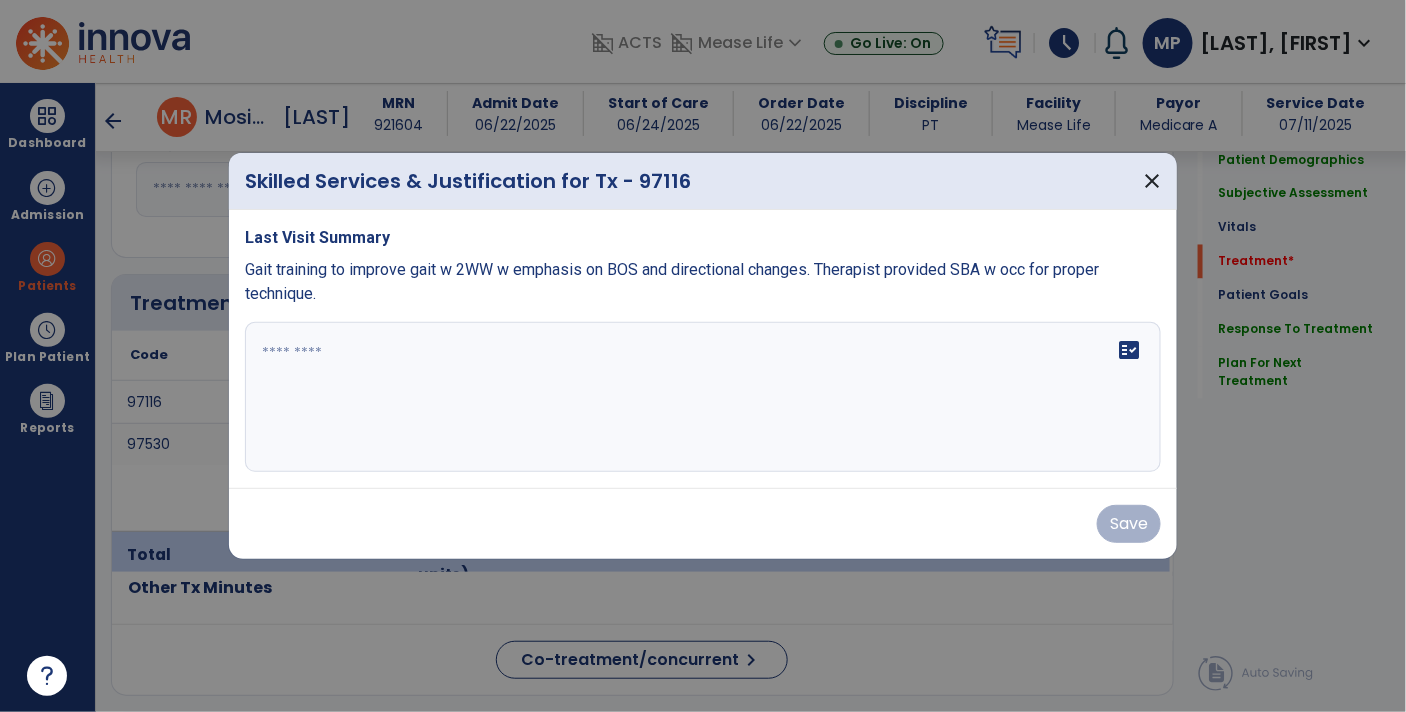 click on "Gait training to improve gait w 2WW w emphasis on BOS and directional changes. Therapist provided SBA w occ for proper technique." at bounding box center [672, 281] 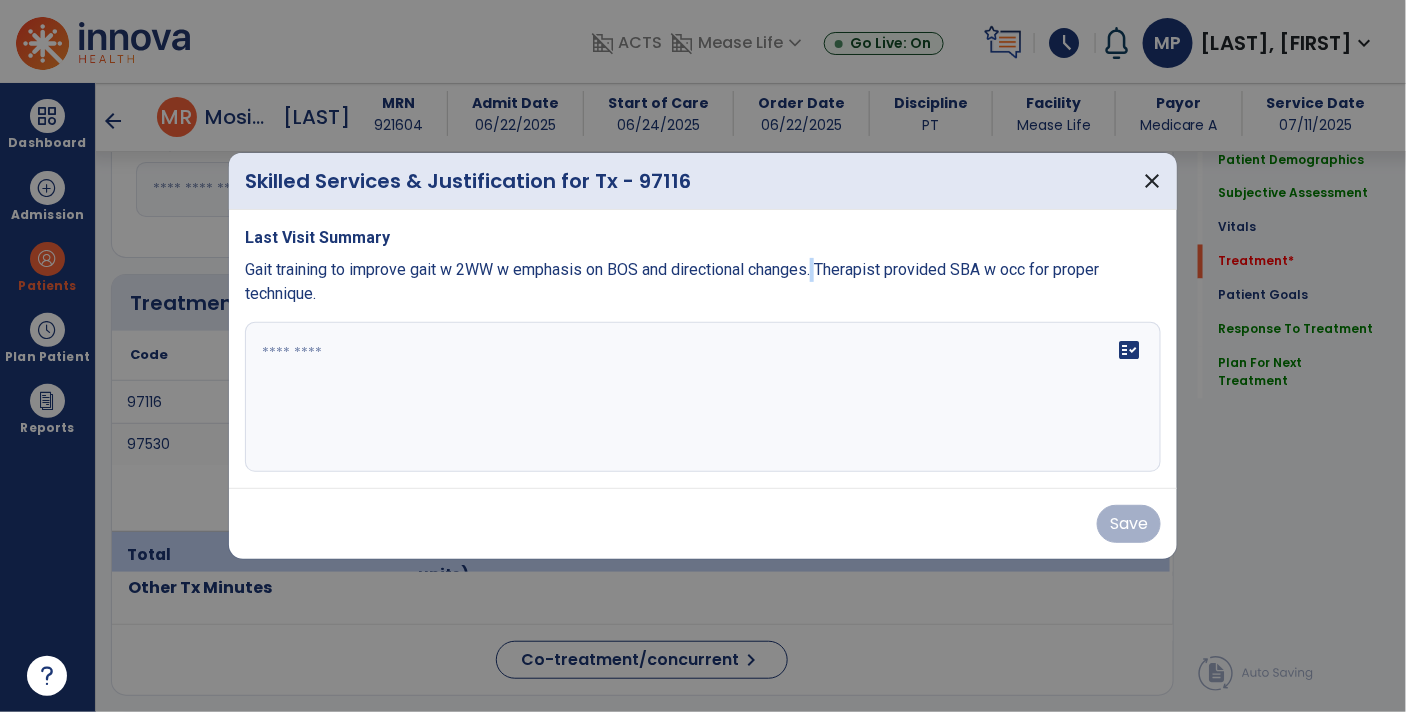 click on "Gait training to improve gait w 2WW w emphasis on BOS and directional changes. Therapist provided SBA w occ for proper technique." at bounding box center (672, 281) 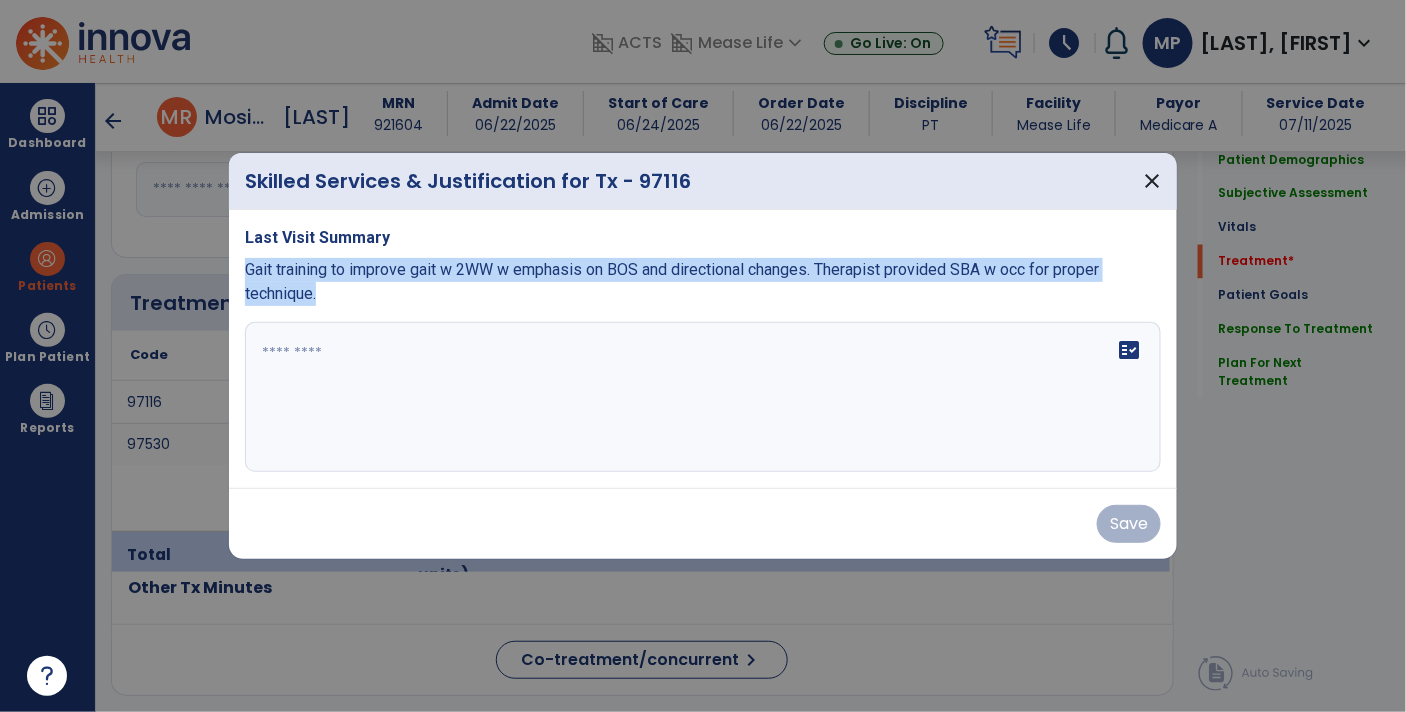 copy on "Gait training to improve gait w 2WW w emphasis on BOS and directional changes. Therapist provided SBA w occ for proper technique." 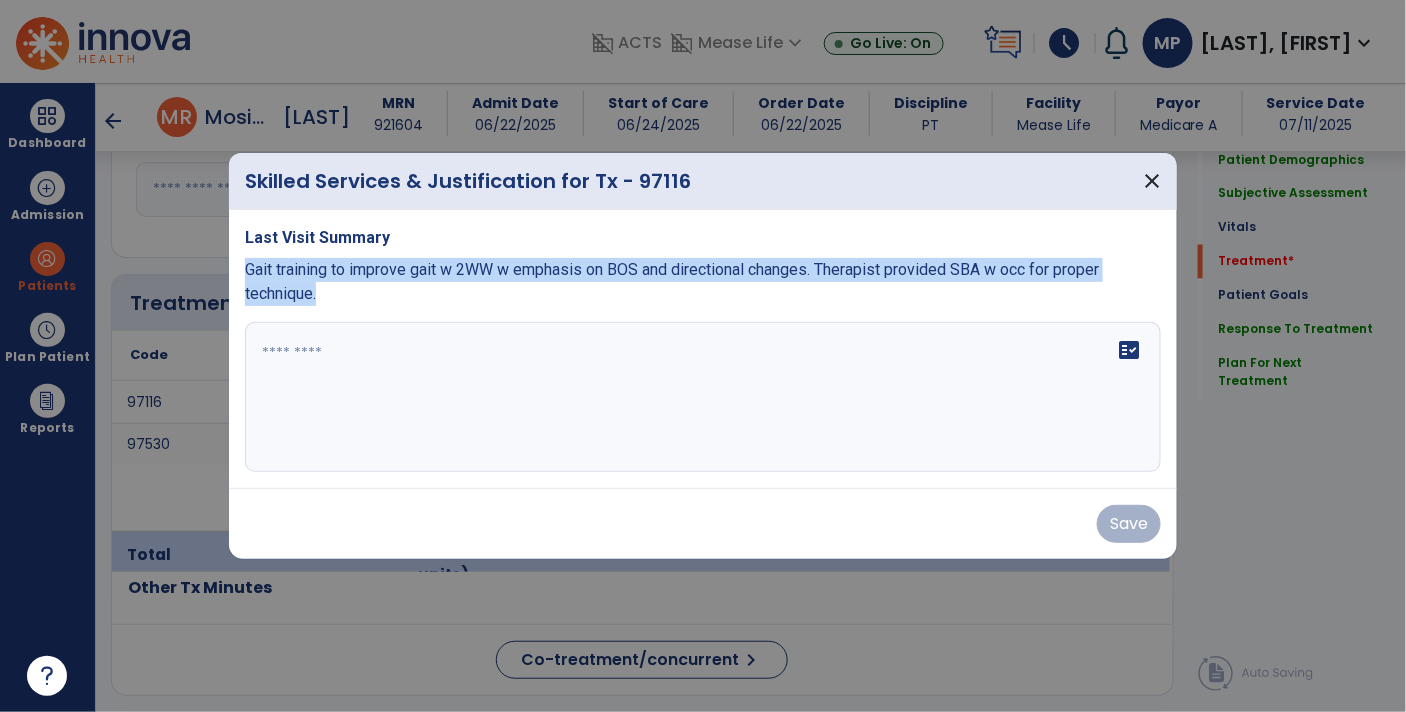 click on "fact_check" at bounding box center [703, 397] 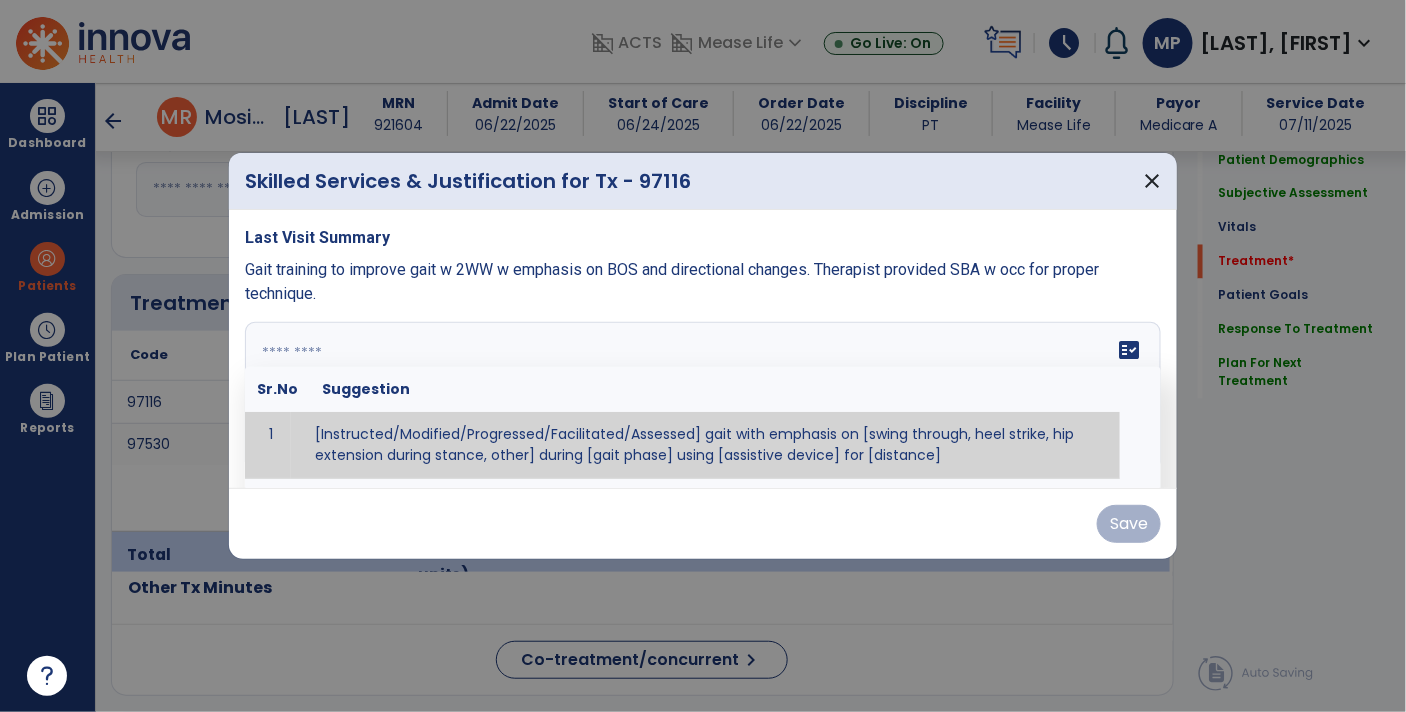 paste on "**********" 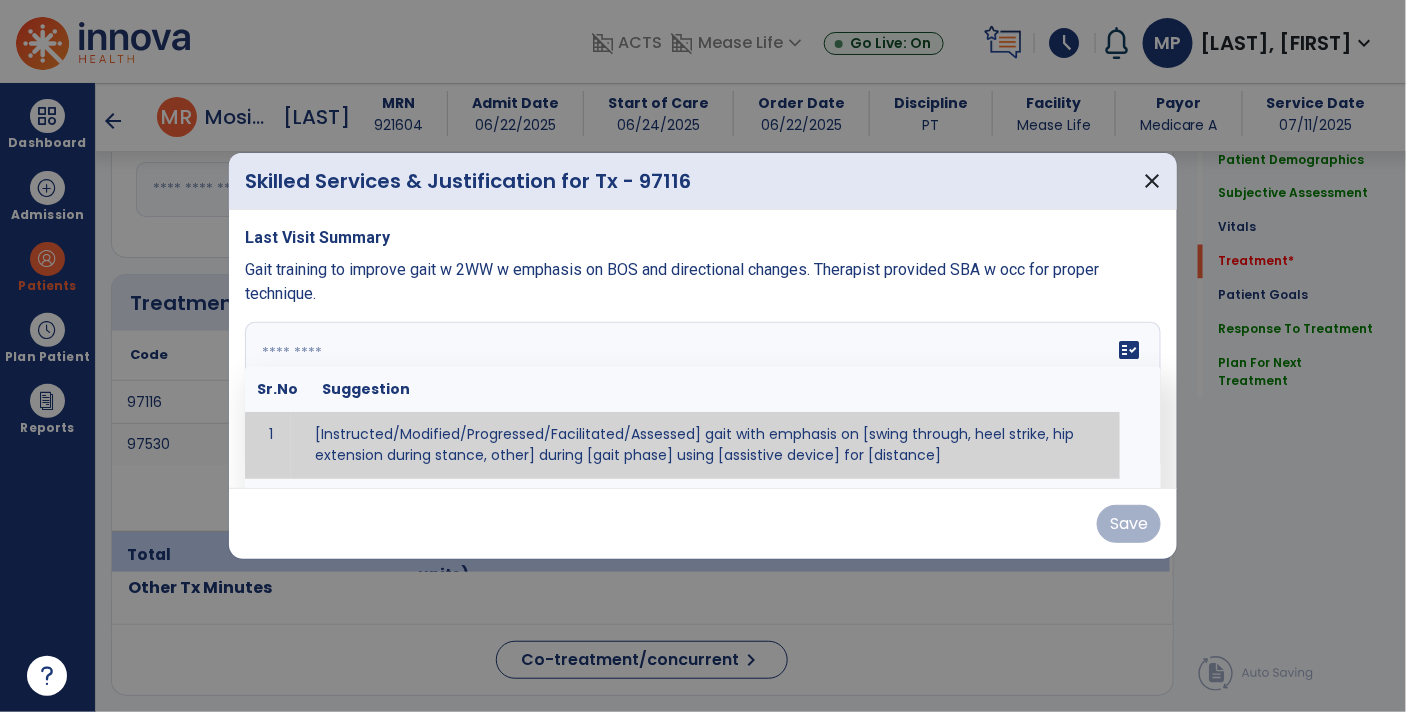 type on "**********" 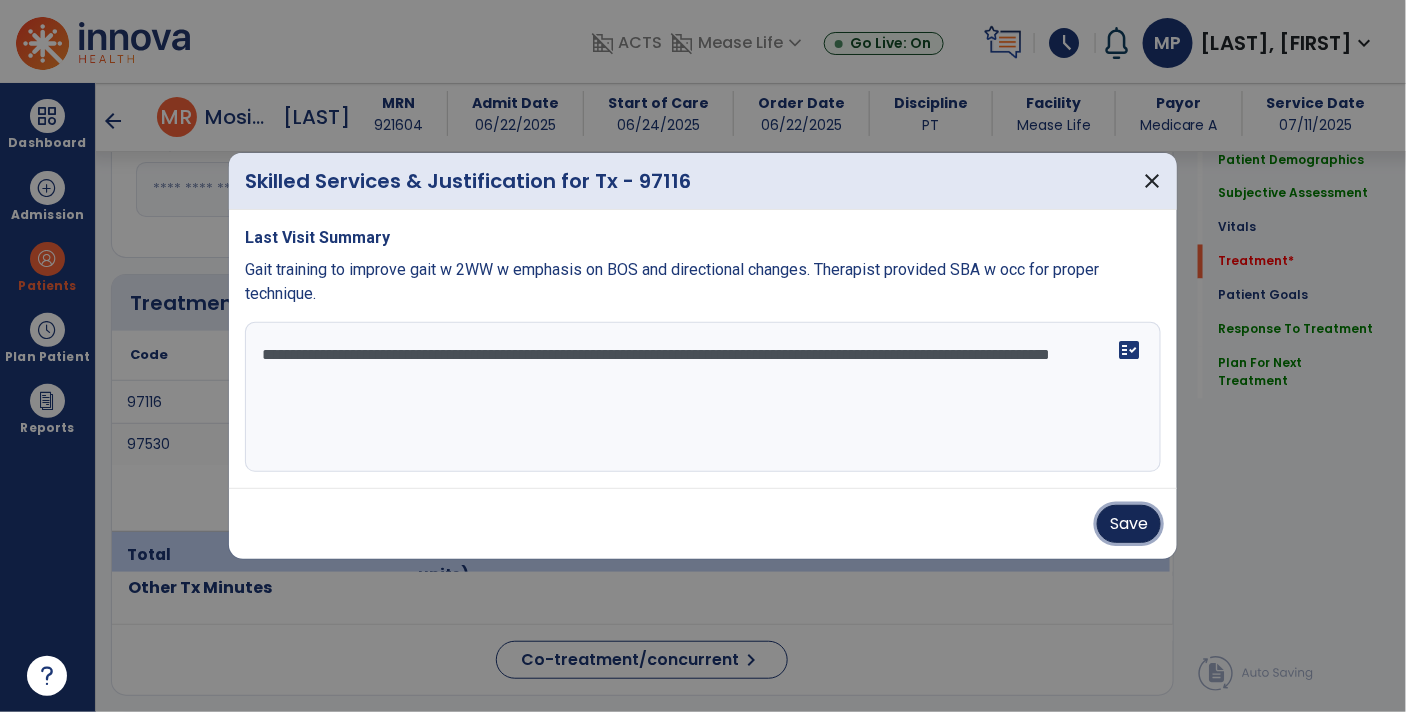 click on "Save" at bounding box center [1129, 524] 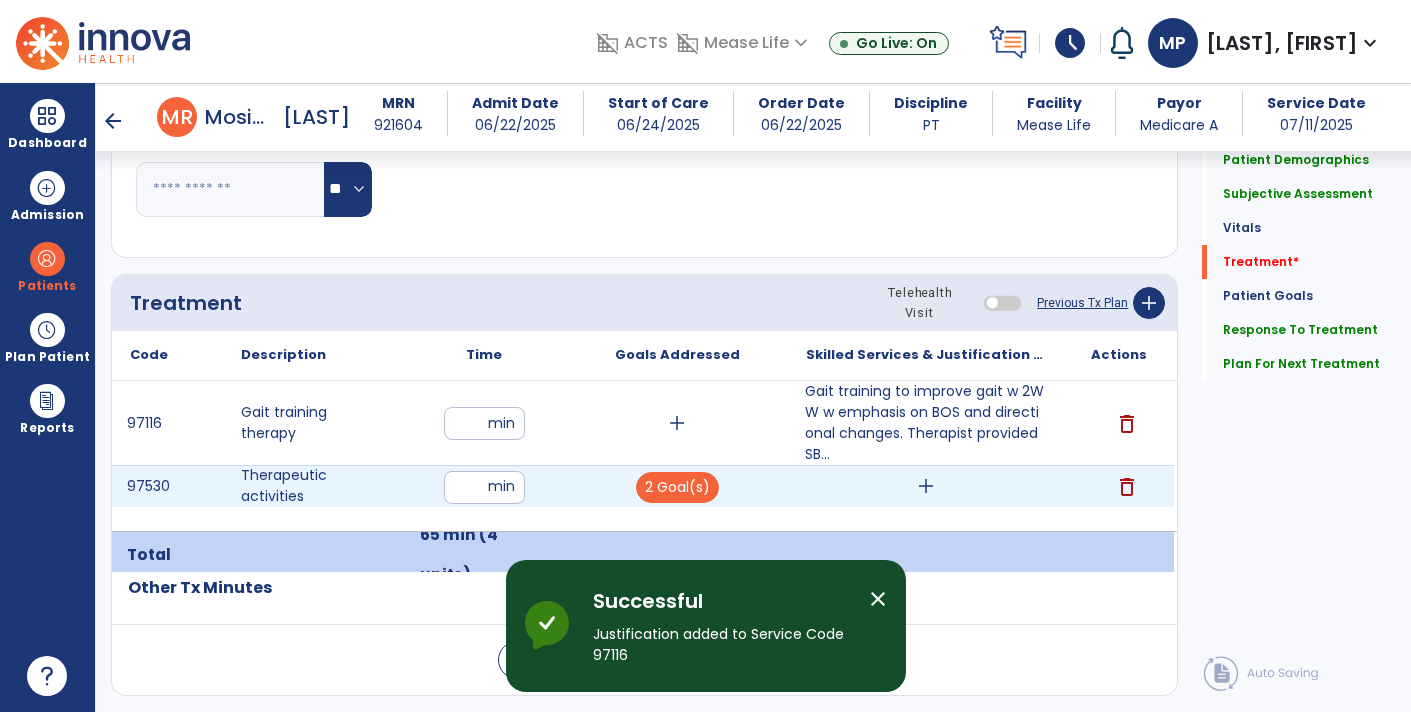 click on "add" at bounding box center [926, 486] 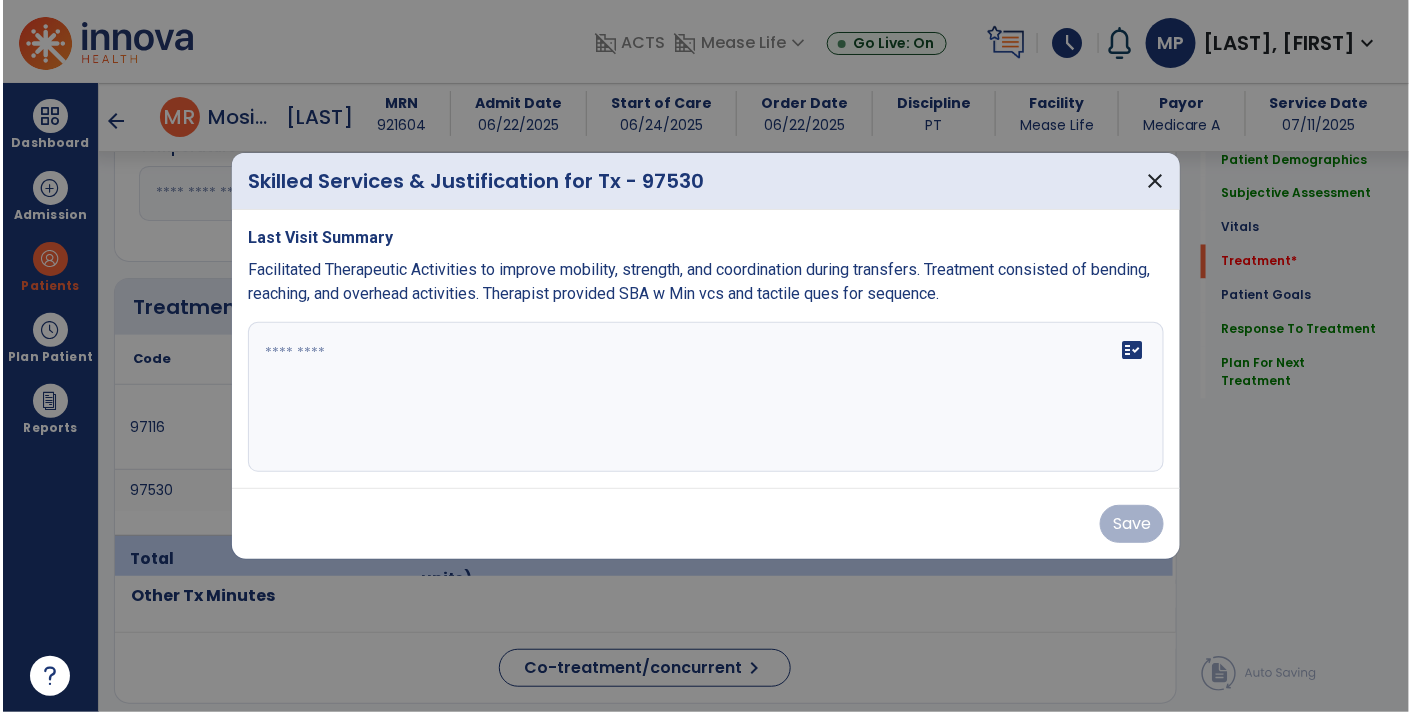 scroll, scrollTop: 1085, scrollLeft: 0, axis: vertical 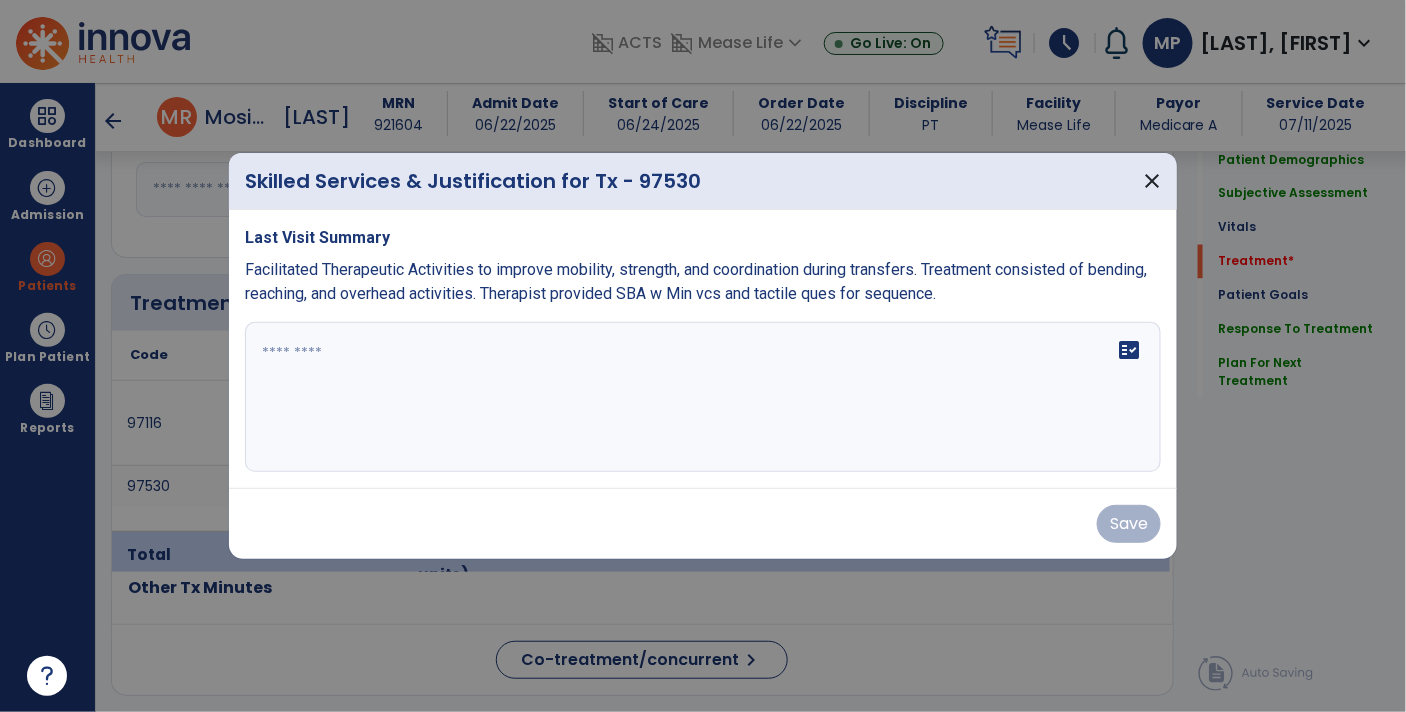 click on "Facilitated Therapeutic Activities to improve mobility, strength, and coordination during transfers. Treatment consisted of bending, reaching, and overhead activities. Therapist provided SBA w Min vcs and tactile ques for sequence." at bounding box center (696, 281) 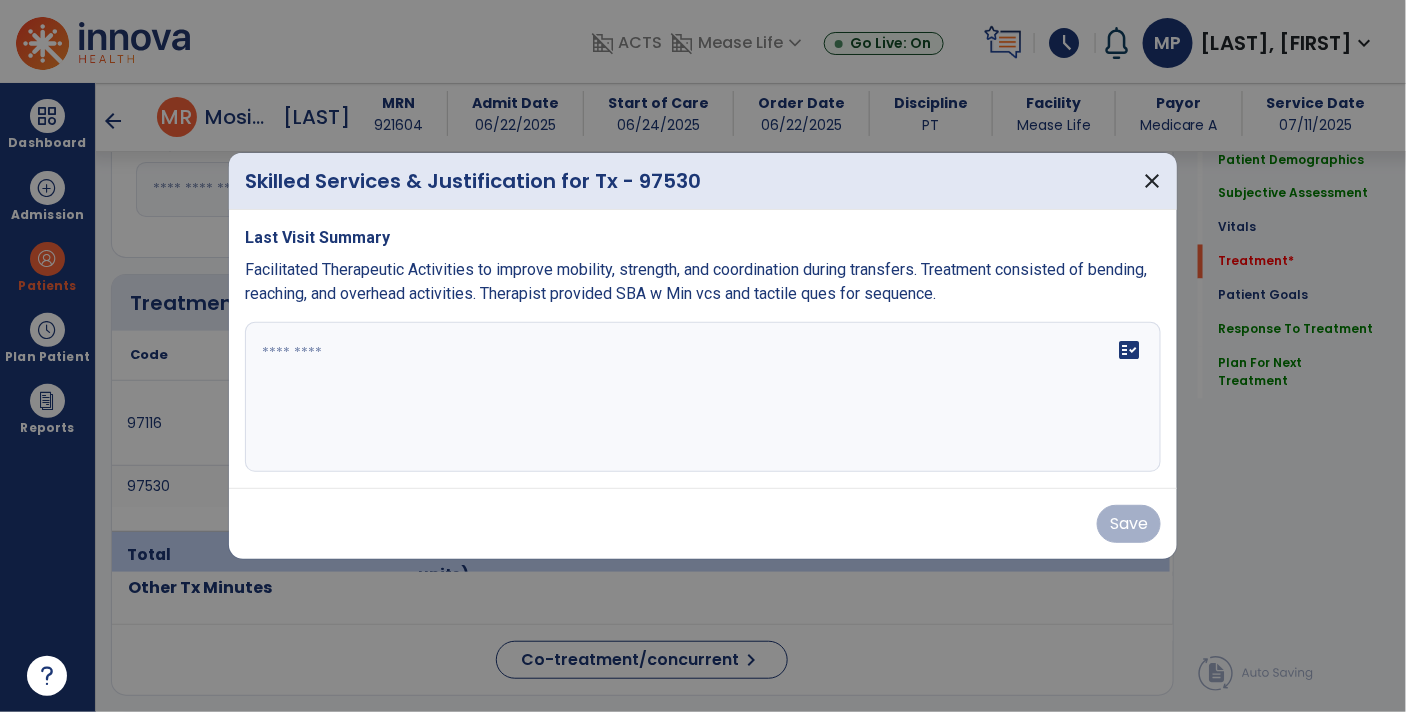 click on "Facilitated Therapeutic Activities to improve mobility, strength, and coordination during transfers. Treatment consisted of bending, reaching, and overhead activities. Therapist provided SBA w Min vcs and tactile ques for sequence." at bounding box center [696, 281] 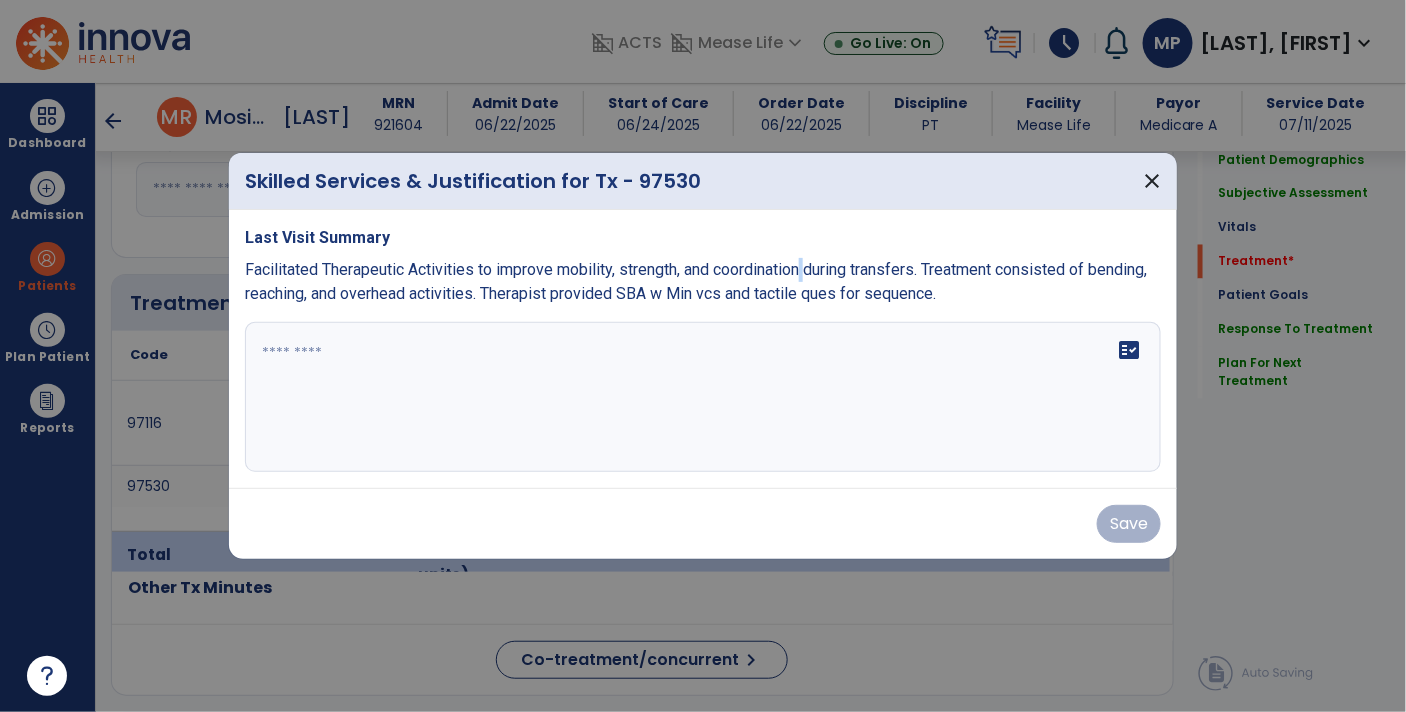 click on "Facilitated Therapeutic Activities to improve mobility, strength, and coordination during transfers. Treatment consisted of bending, reaching, and overhead activities. Therapist provided SBA w Min vcs and tactile ques for sequence." at bounding box center (696, 281) 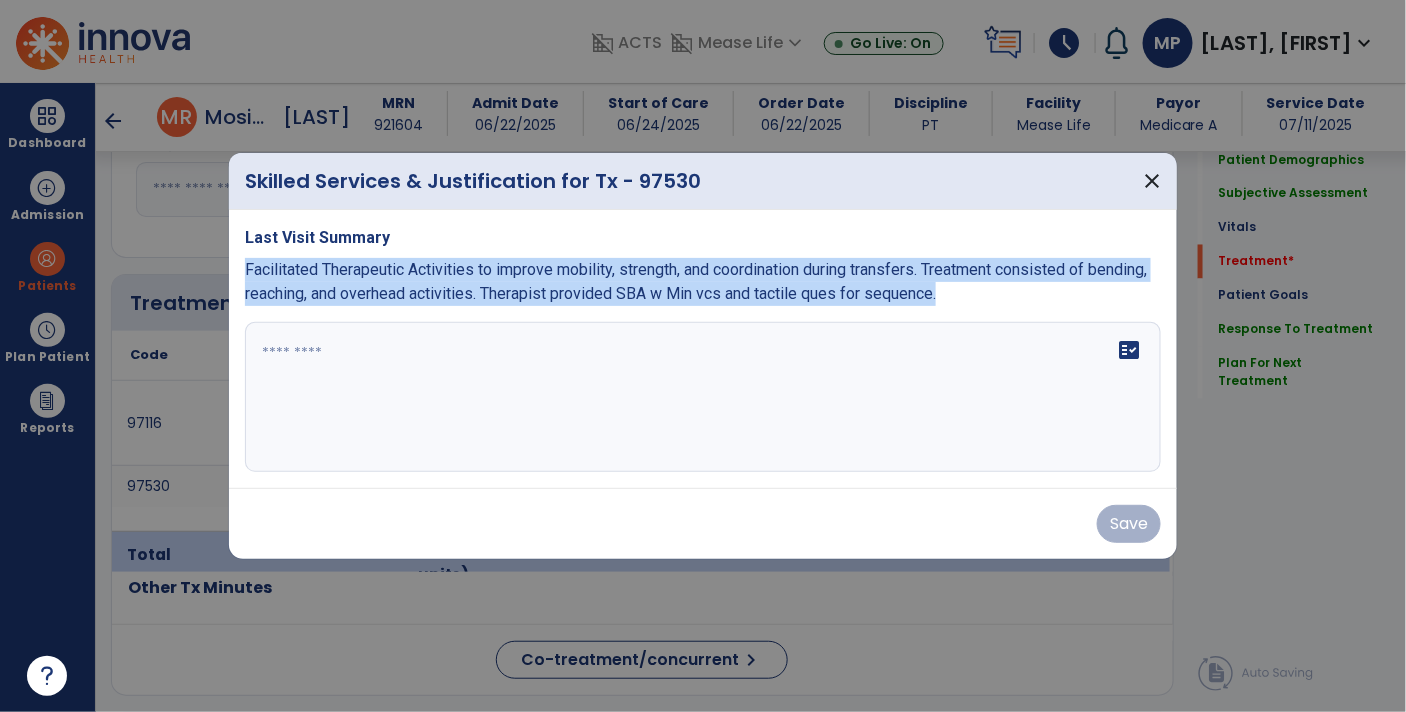 copy on "Facilitated Therapeutic Activities to improve mobility, strength, and coordination during transfers. Treatment consisted of bending, reaching, and overhead activities. Therapist provided SBA w Min vcs and tactile ques for sequence." 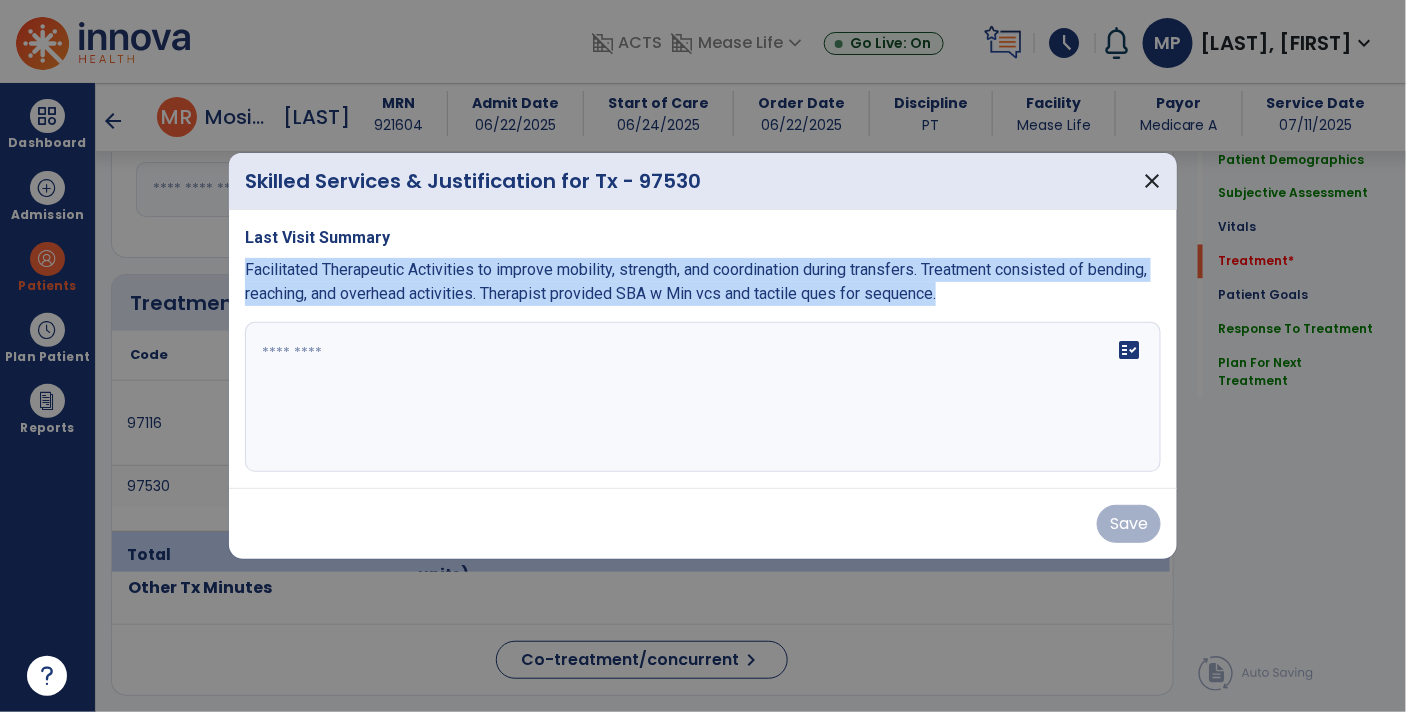 click at bounding box center [703, 397] 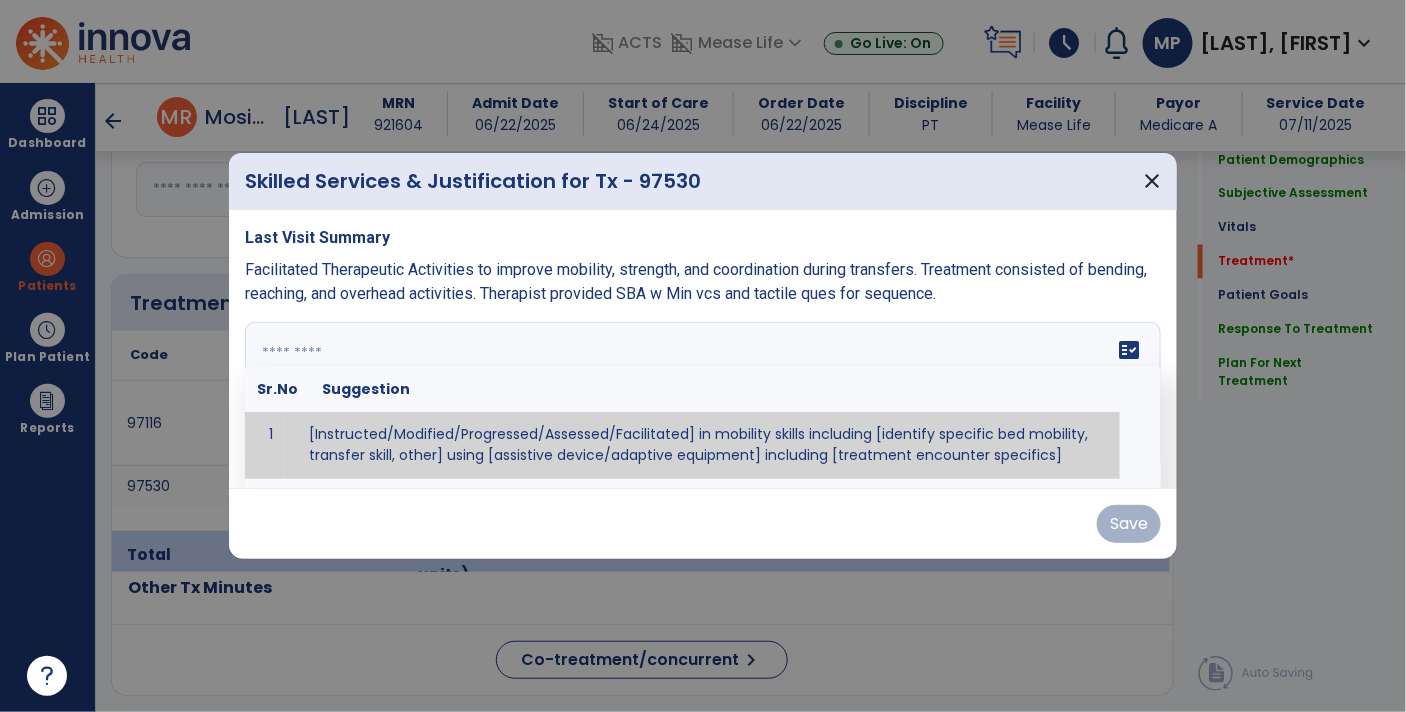 paste on "**********" 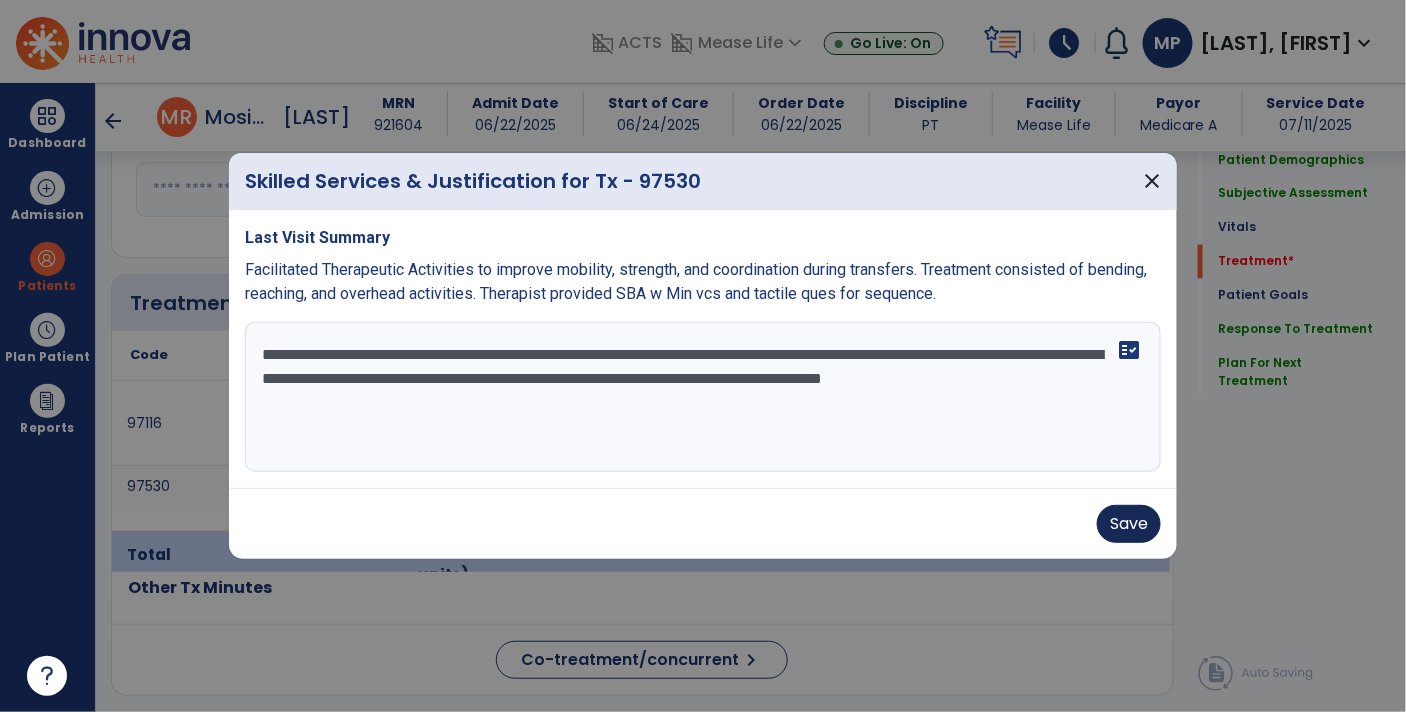 type on "**********" 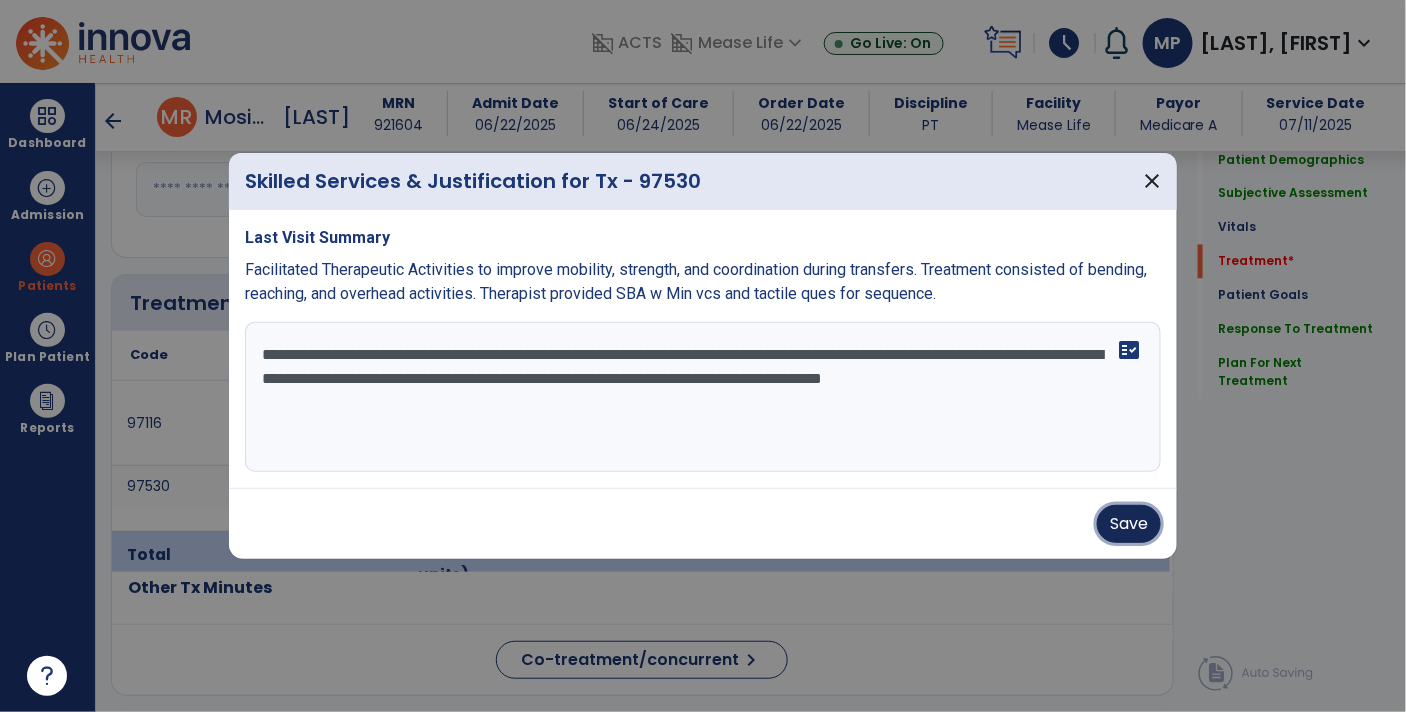 click on "Save" at bounding box center [1129, 524] 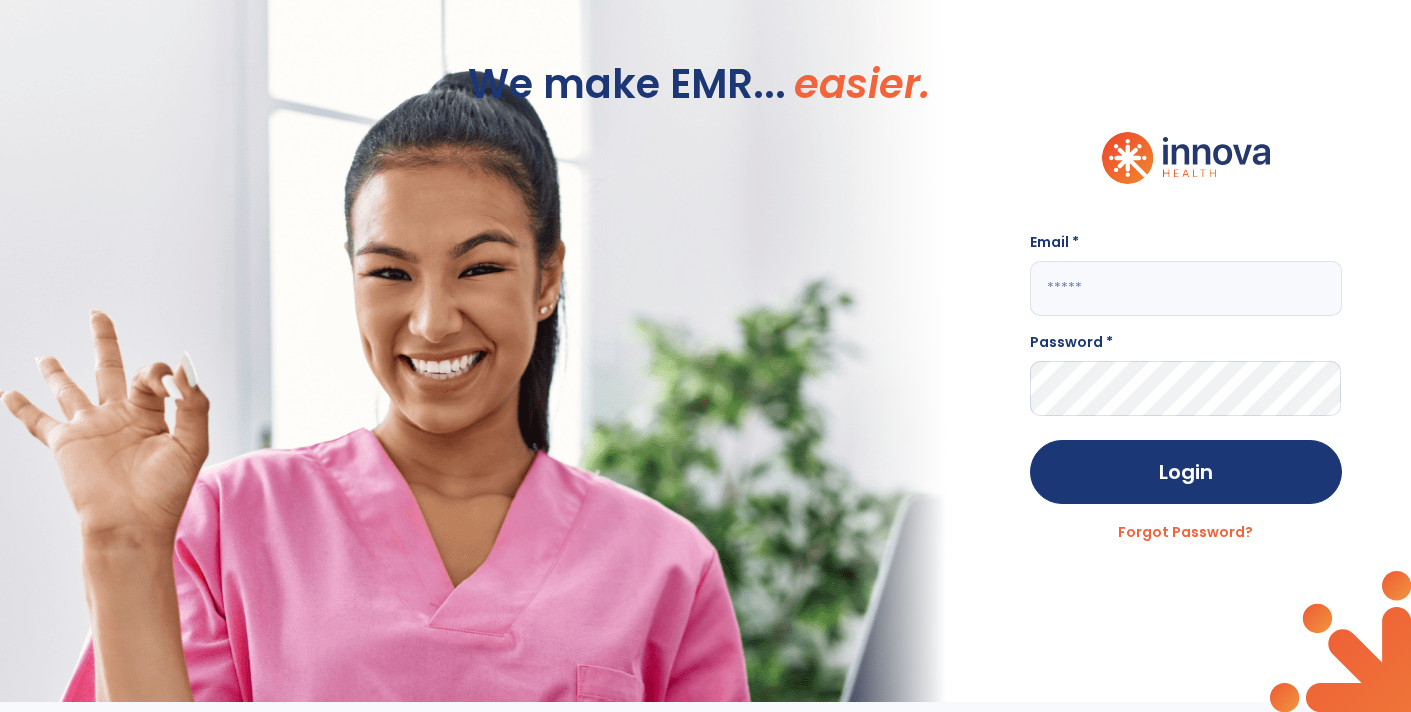 type on "**********" 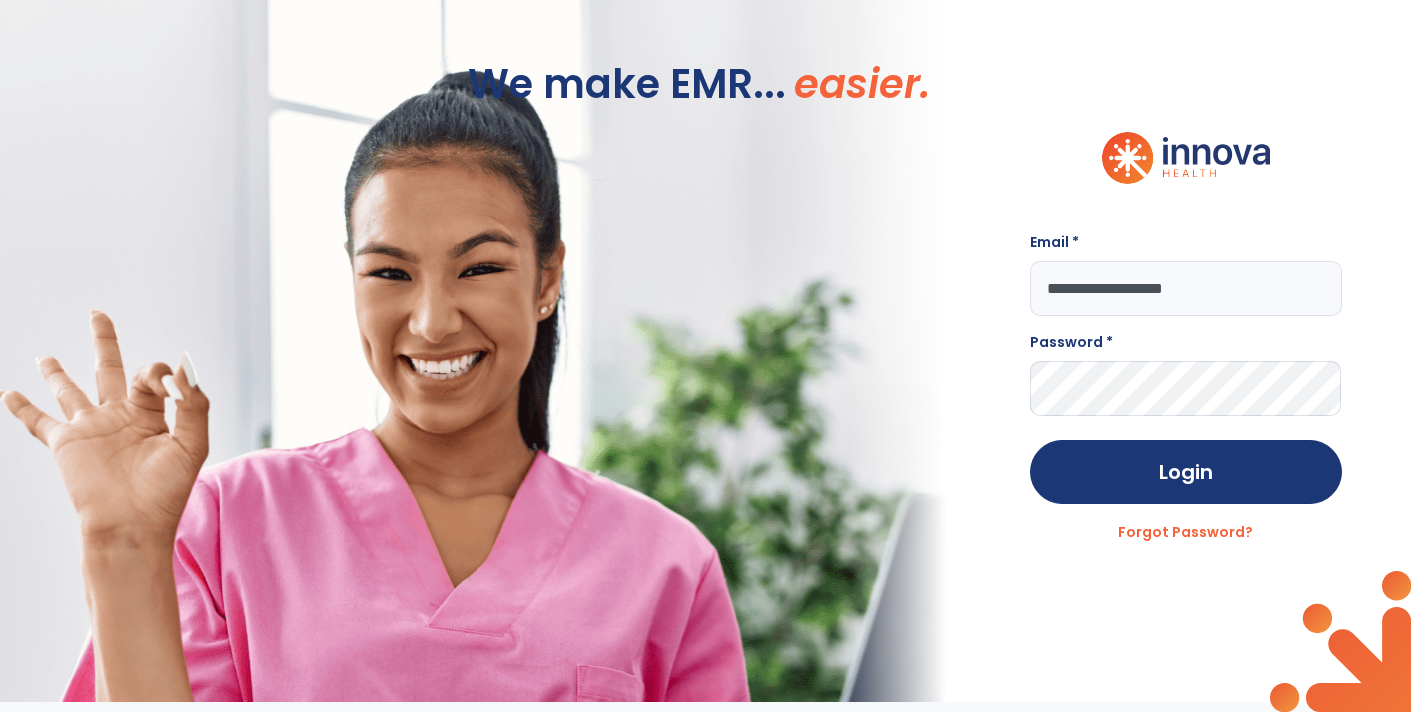 scroll, scrollTop: 0, scrollLeft: 0, axis: both 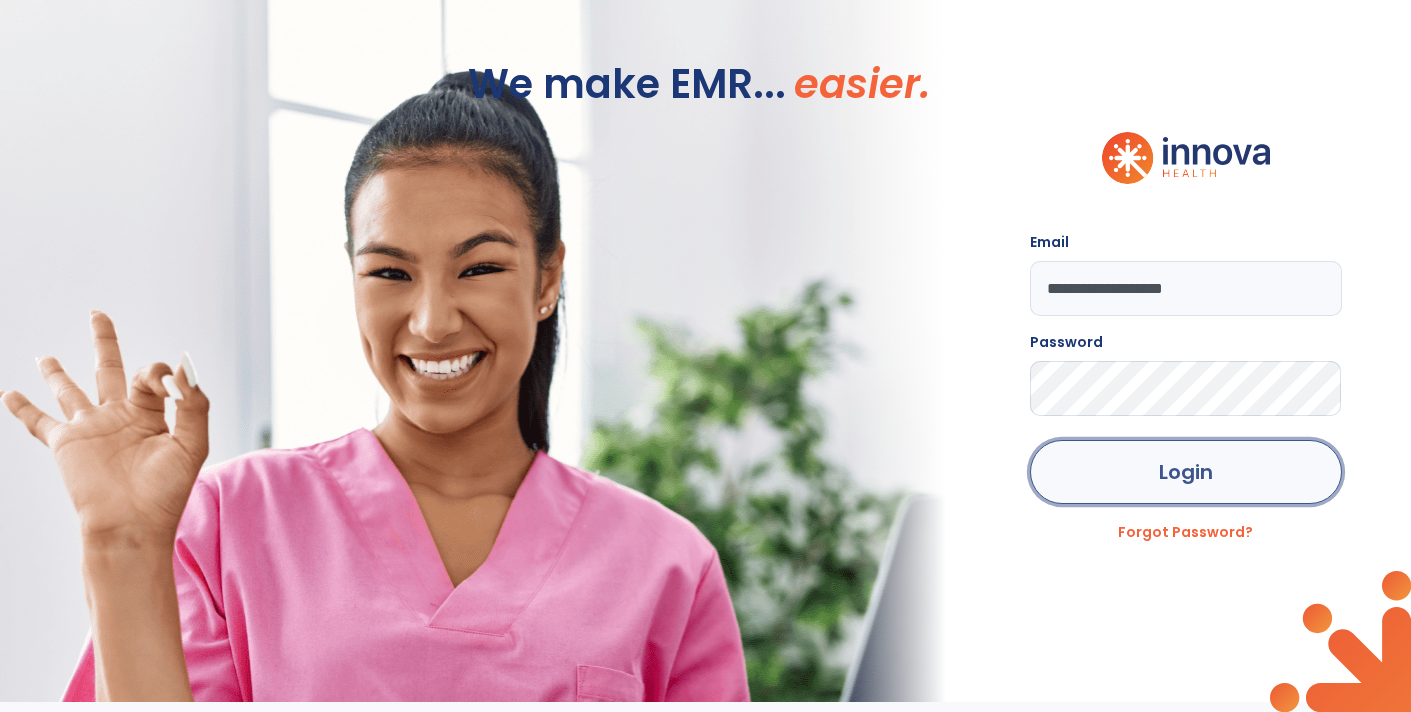click on "Login" 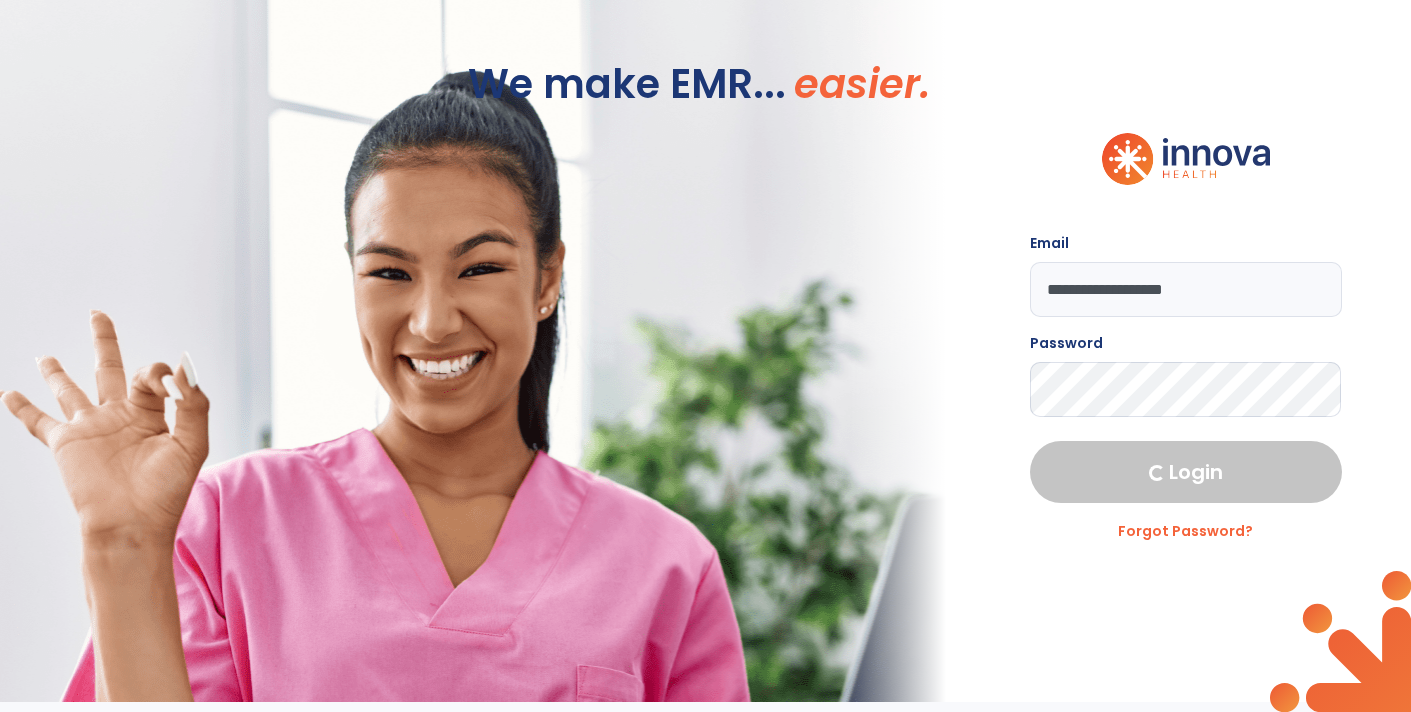 select on "****" 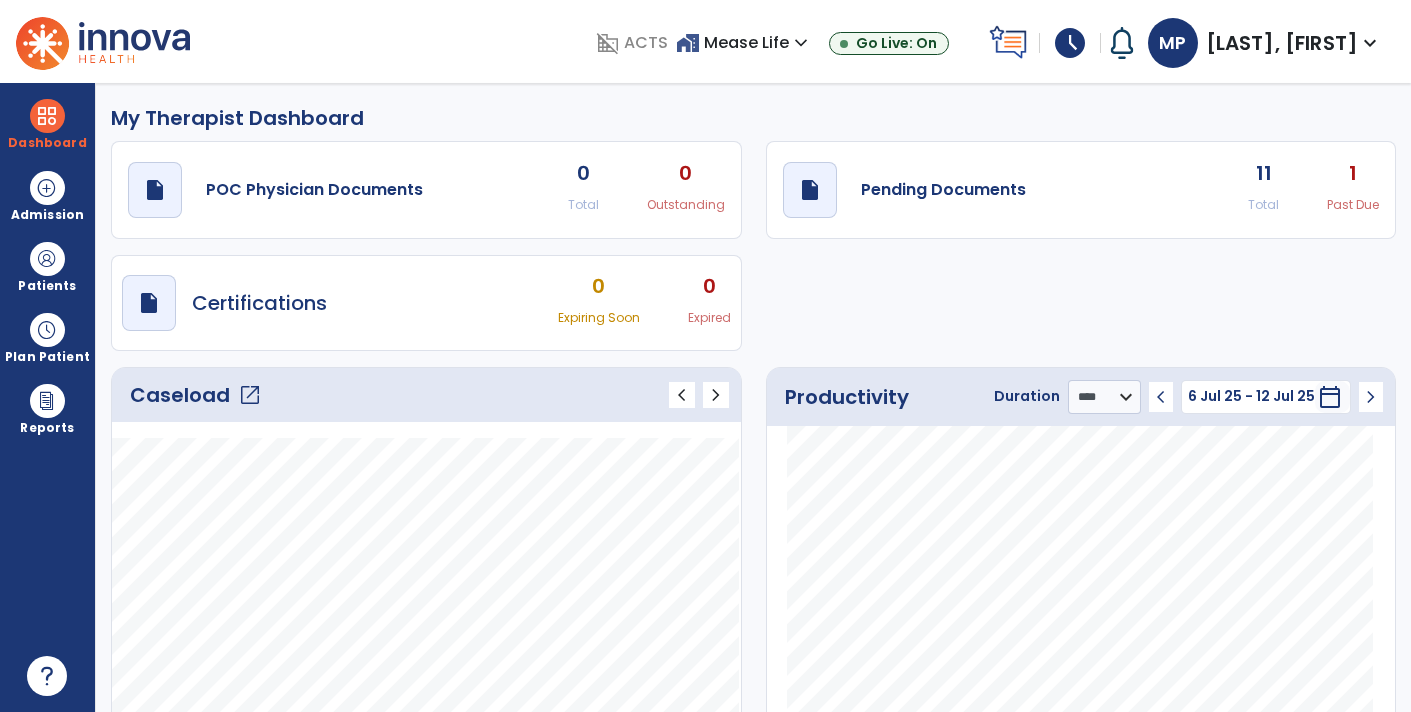 click on "draft   open_in_new  Pending Documents 11 Total 1 Past Due" 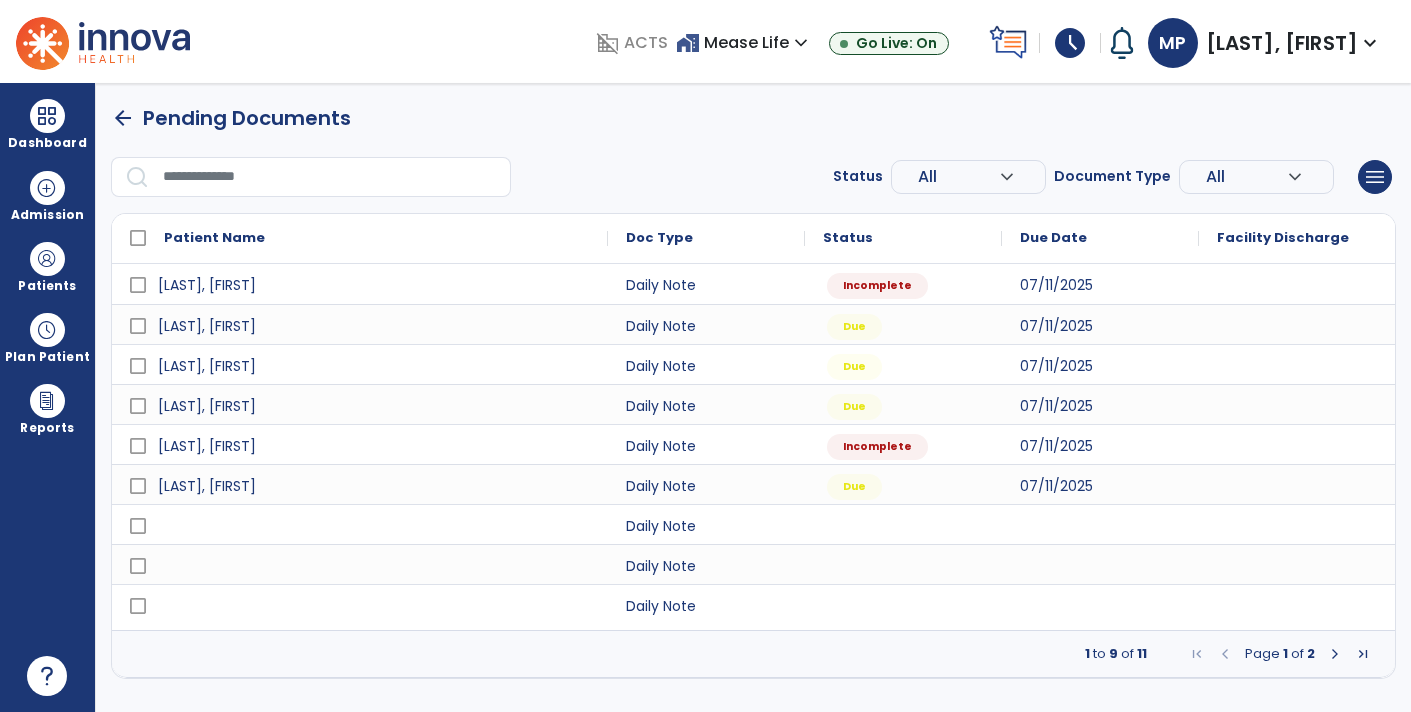 scroll, scrollTop: 0, scrollLeft: 0, axis: both 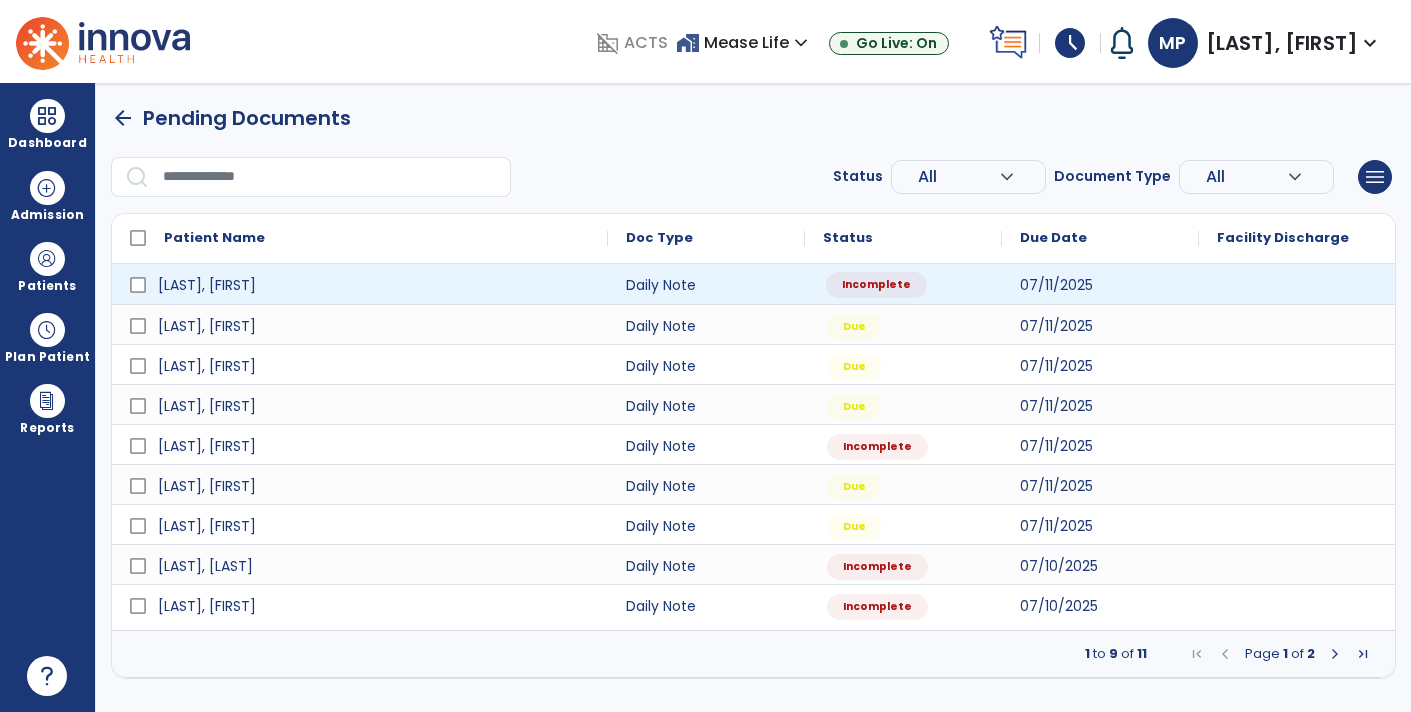 click on "Incomplete" at bounding box center (903, 284) 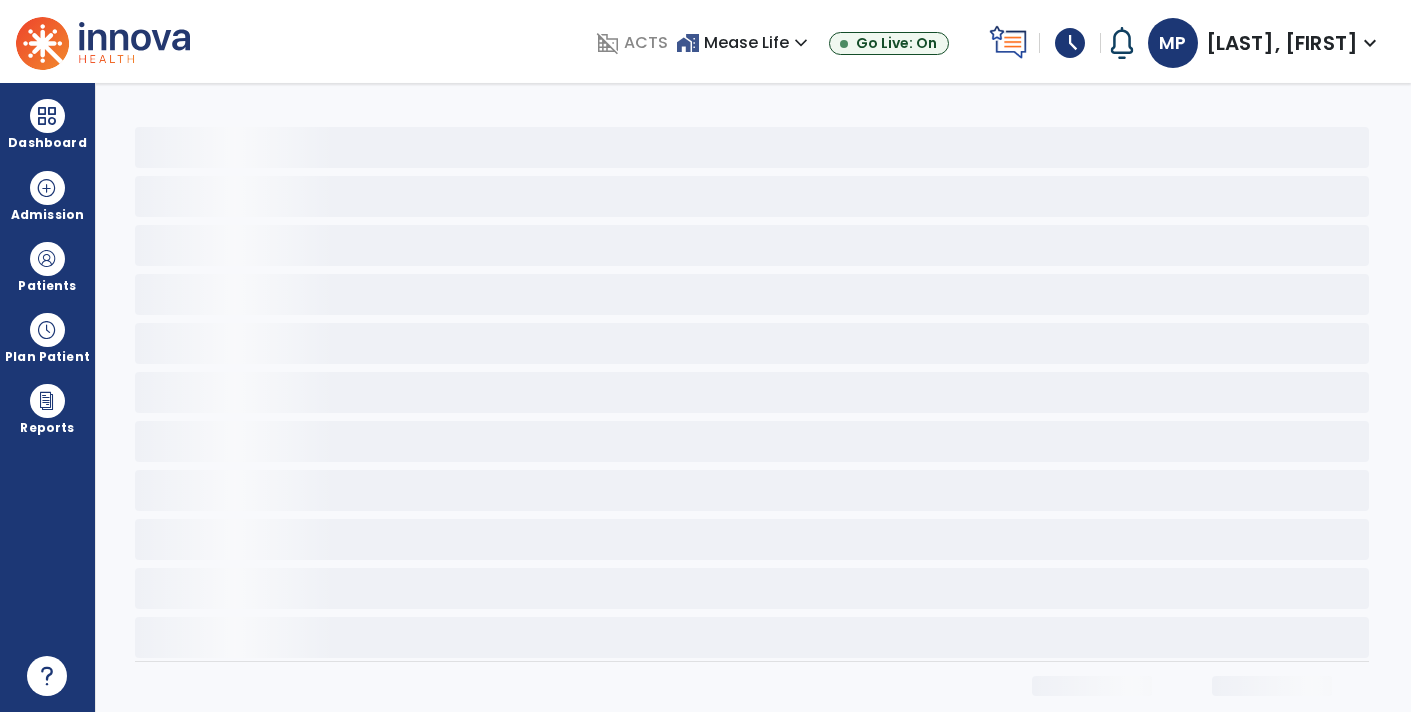 select on "*" 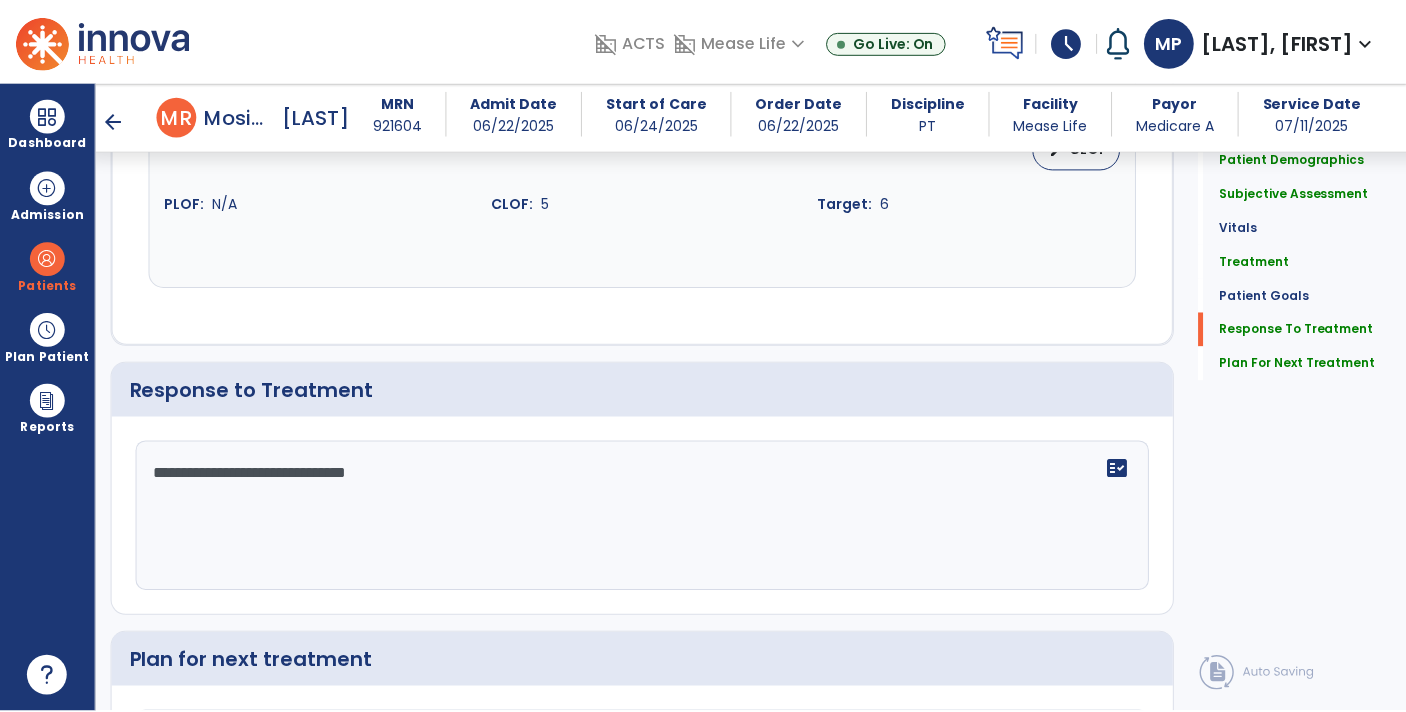 scroll, scrollTop: 2965, scrollLeft: 0, axis: vertical 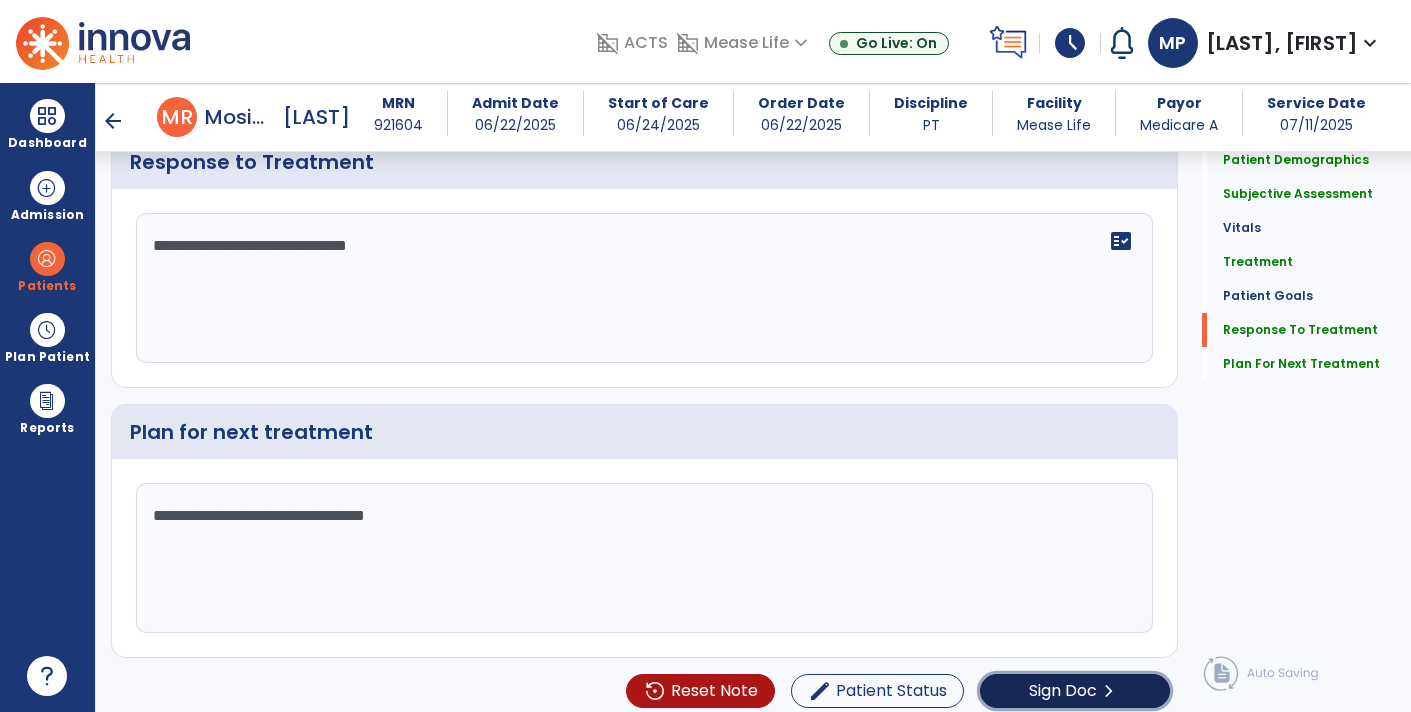 click on "Sign Doc" 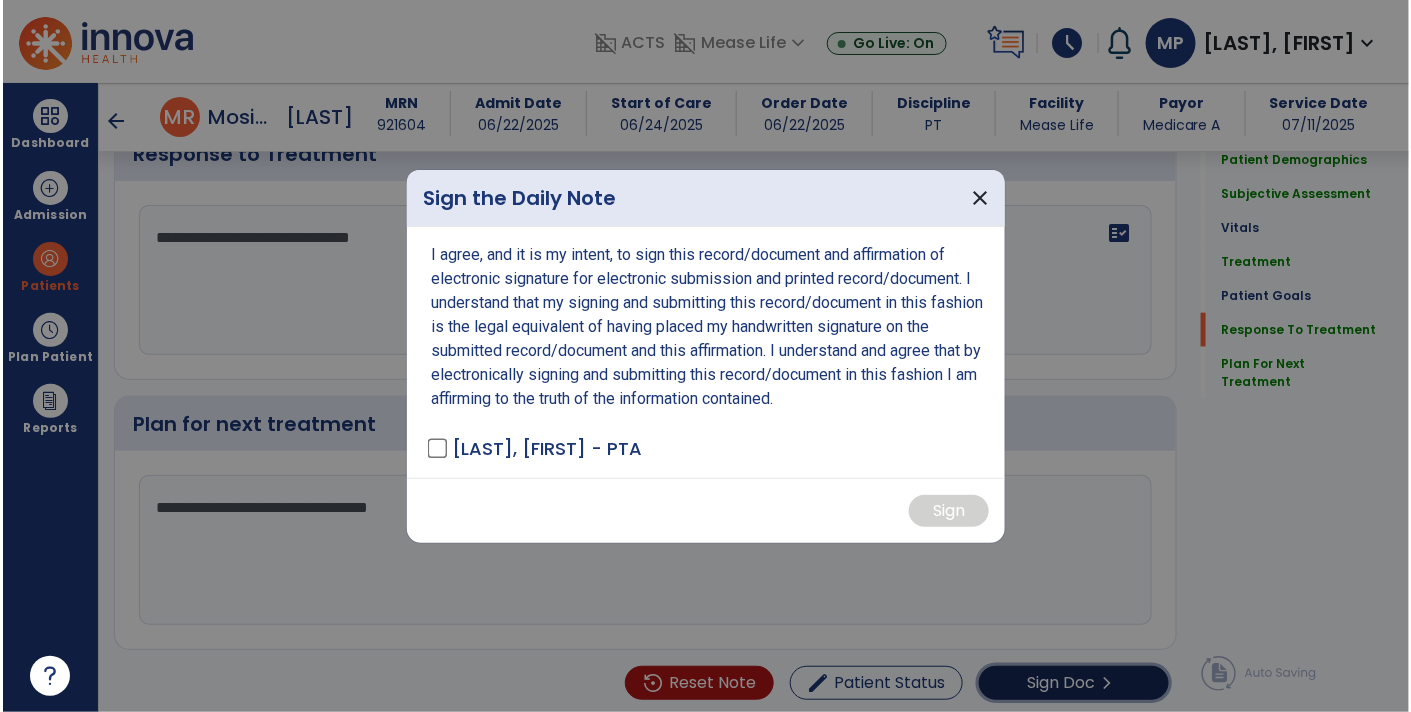 scroll, scrollTop: 2965, scrollLeft: 0, axis: vertical 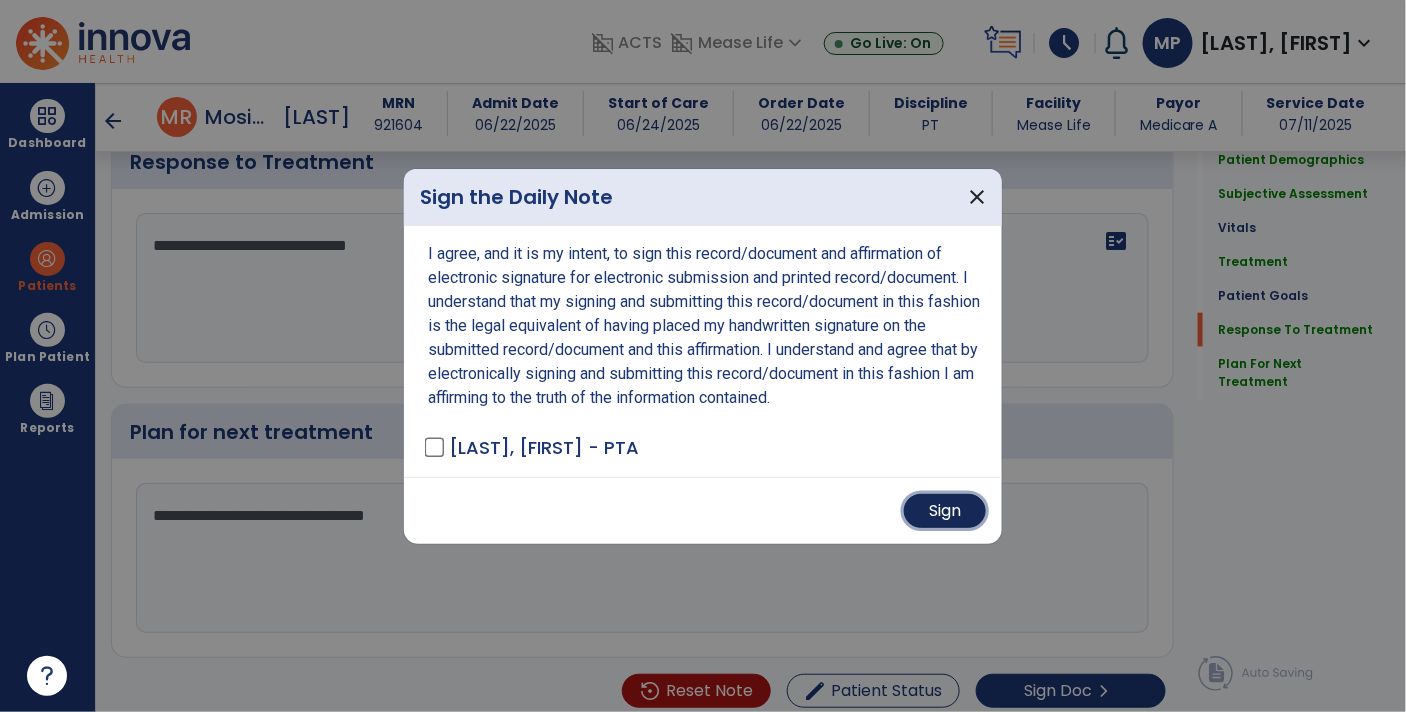 click on "Sign" at bounding box center [945, 511] 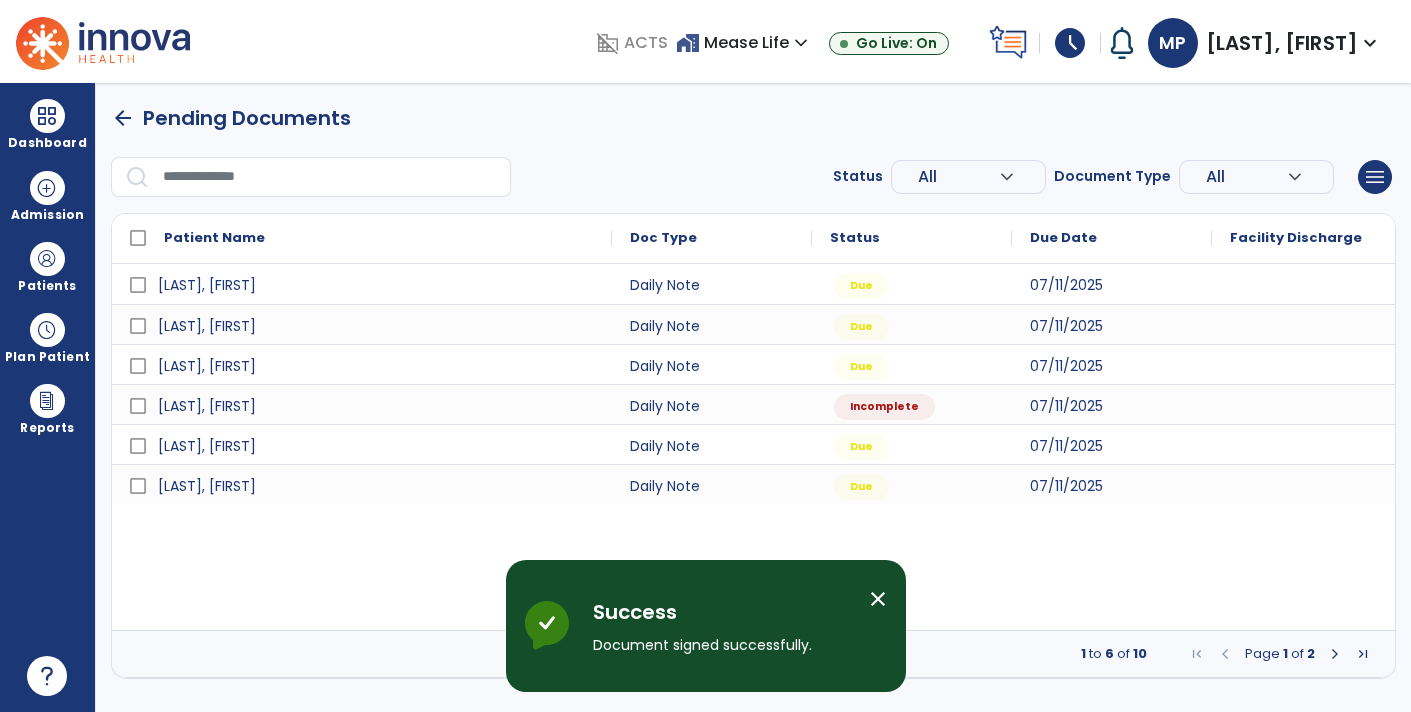 scroll, scrollTop: 0, scrollLeft: 0, axis: both 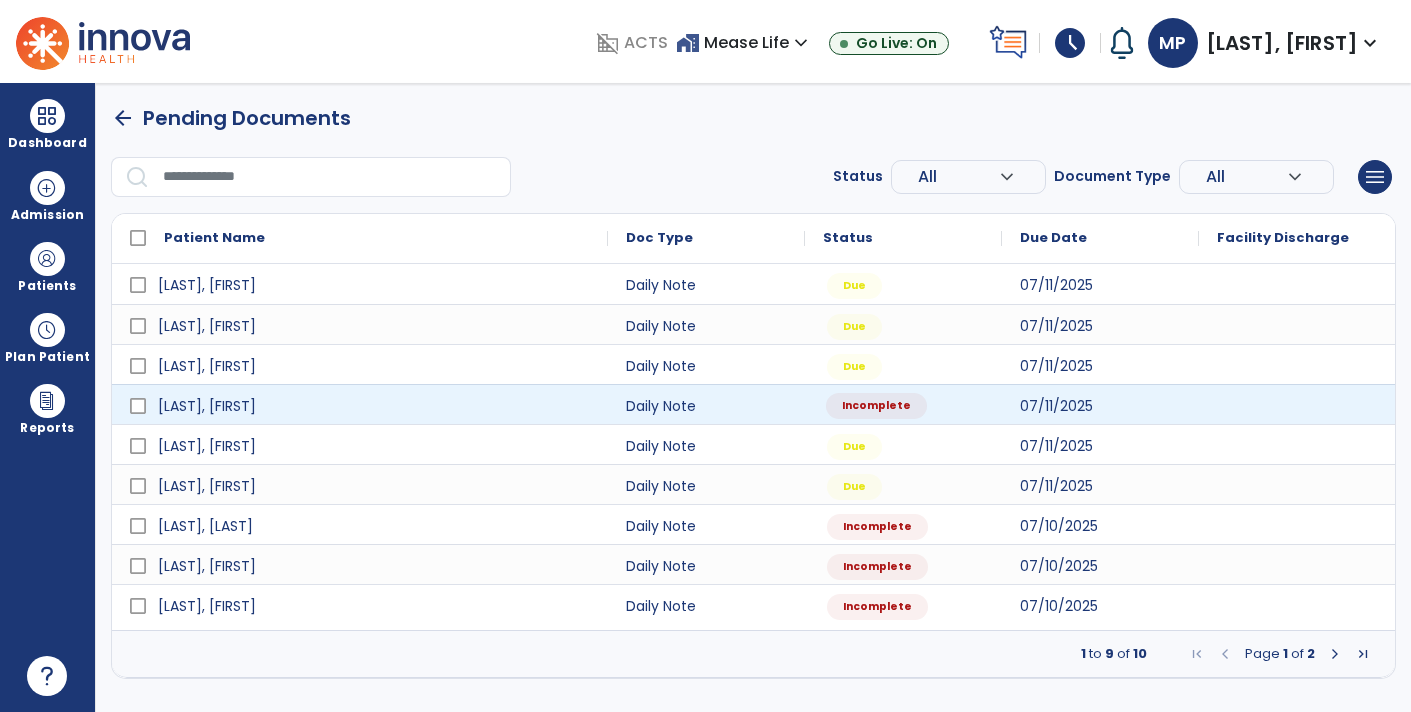 click on "Incomplete" at bounding box center [876, 406] 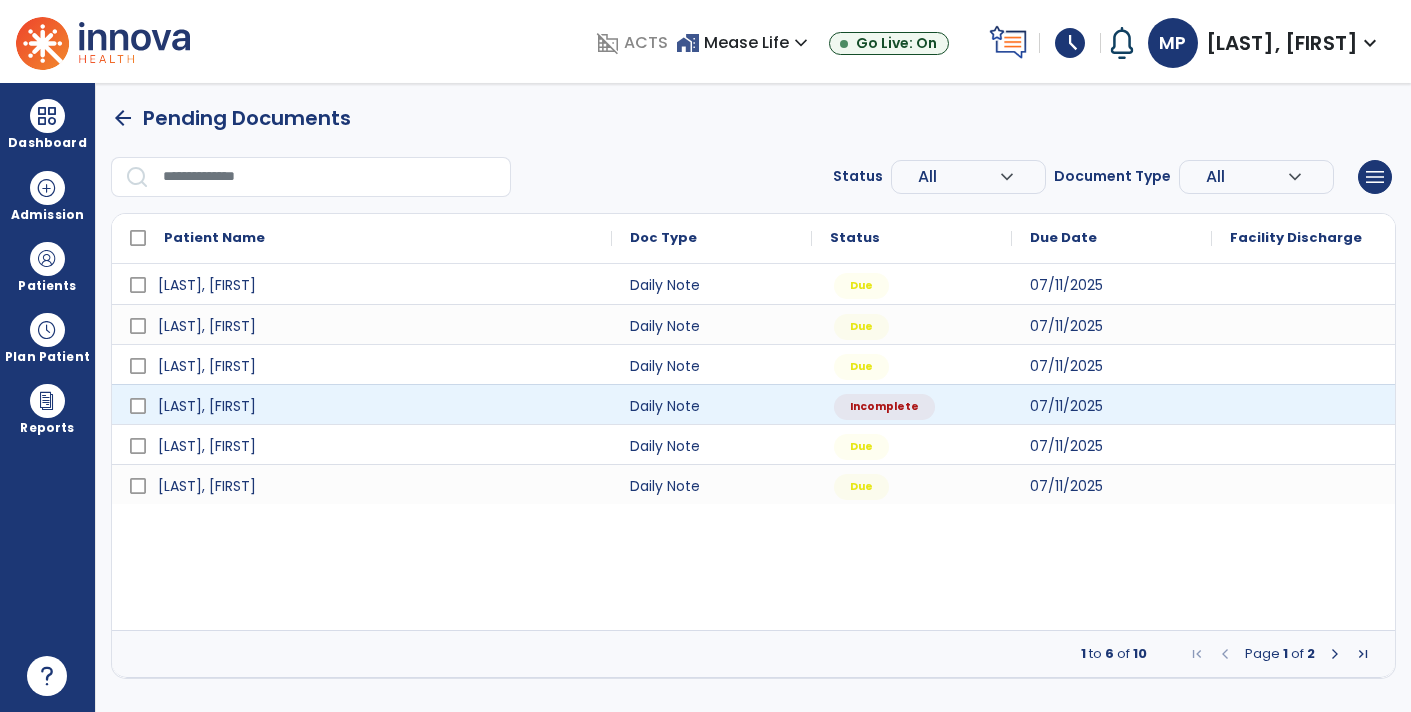 select on "*" 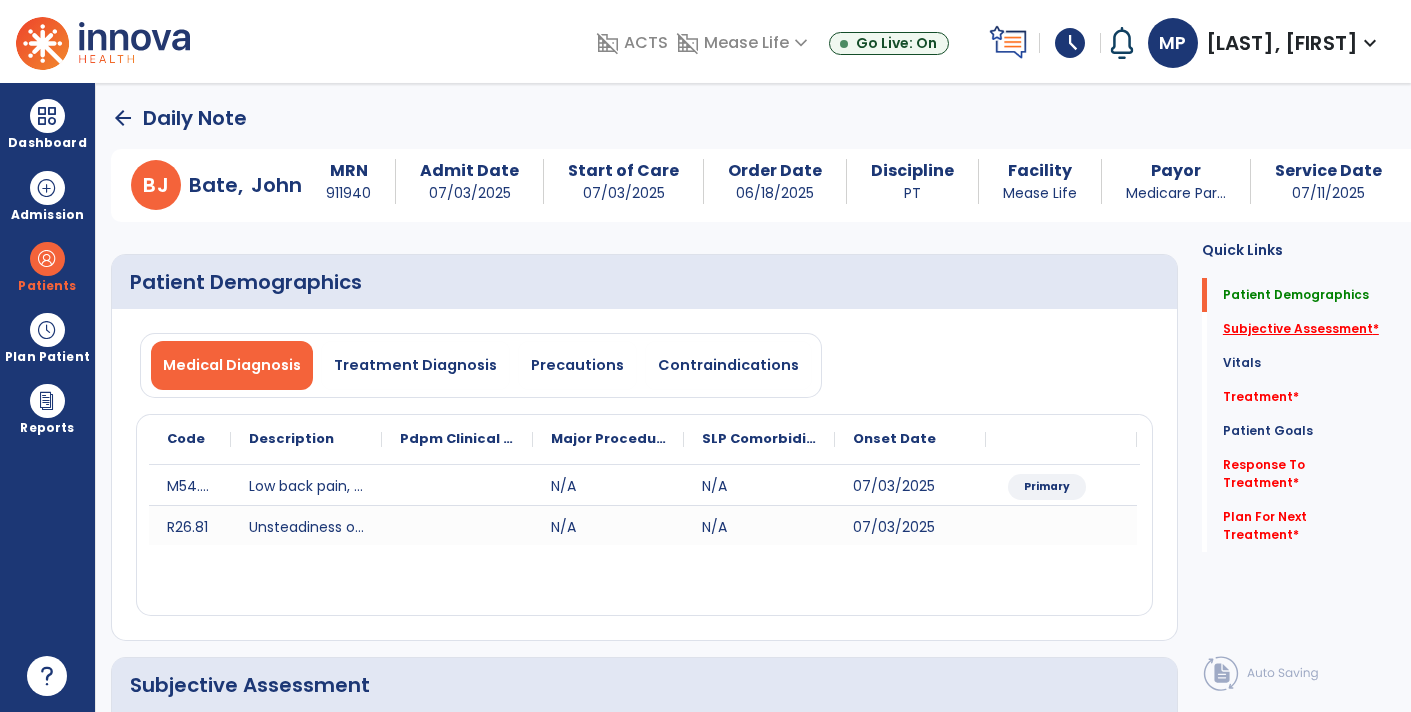 click on "Subjective Assessment   *" 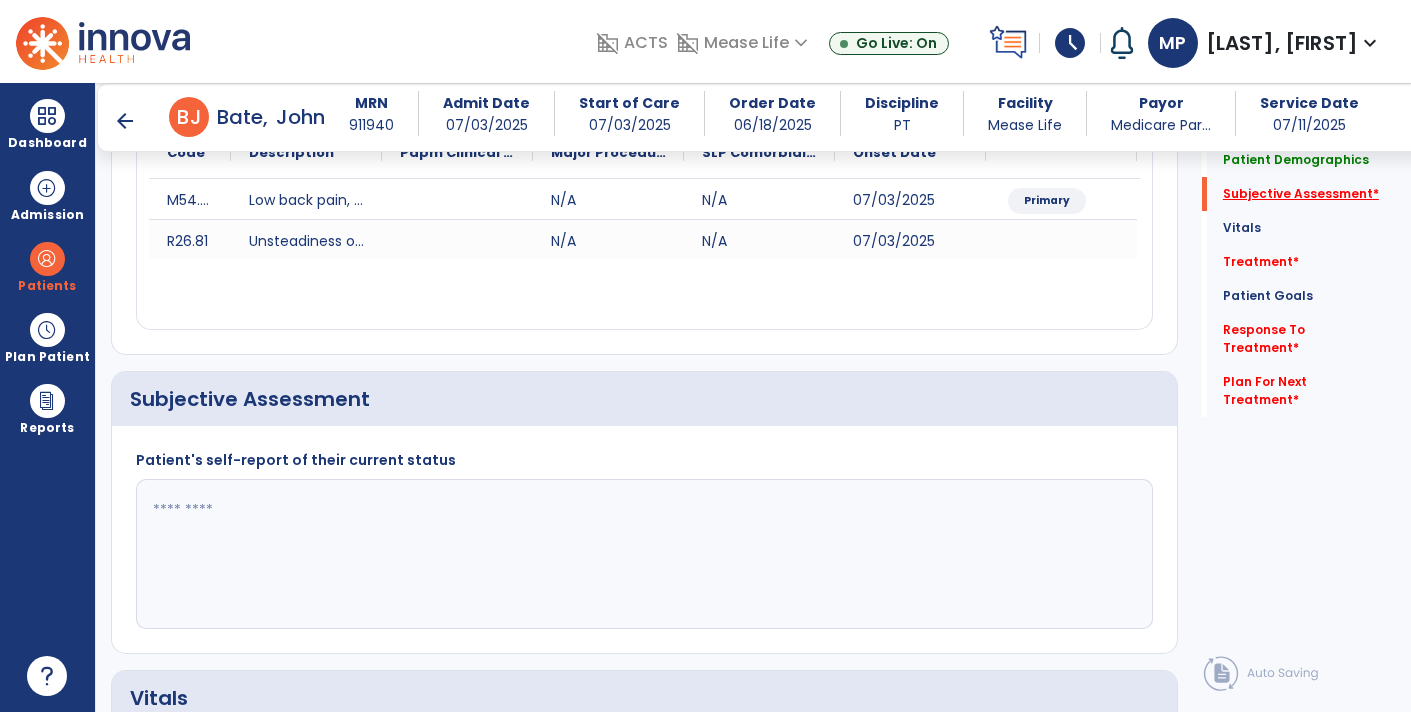 scroll, scrollTop: 399, scrollLeft: 0, axis: vertical 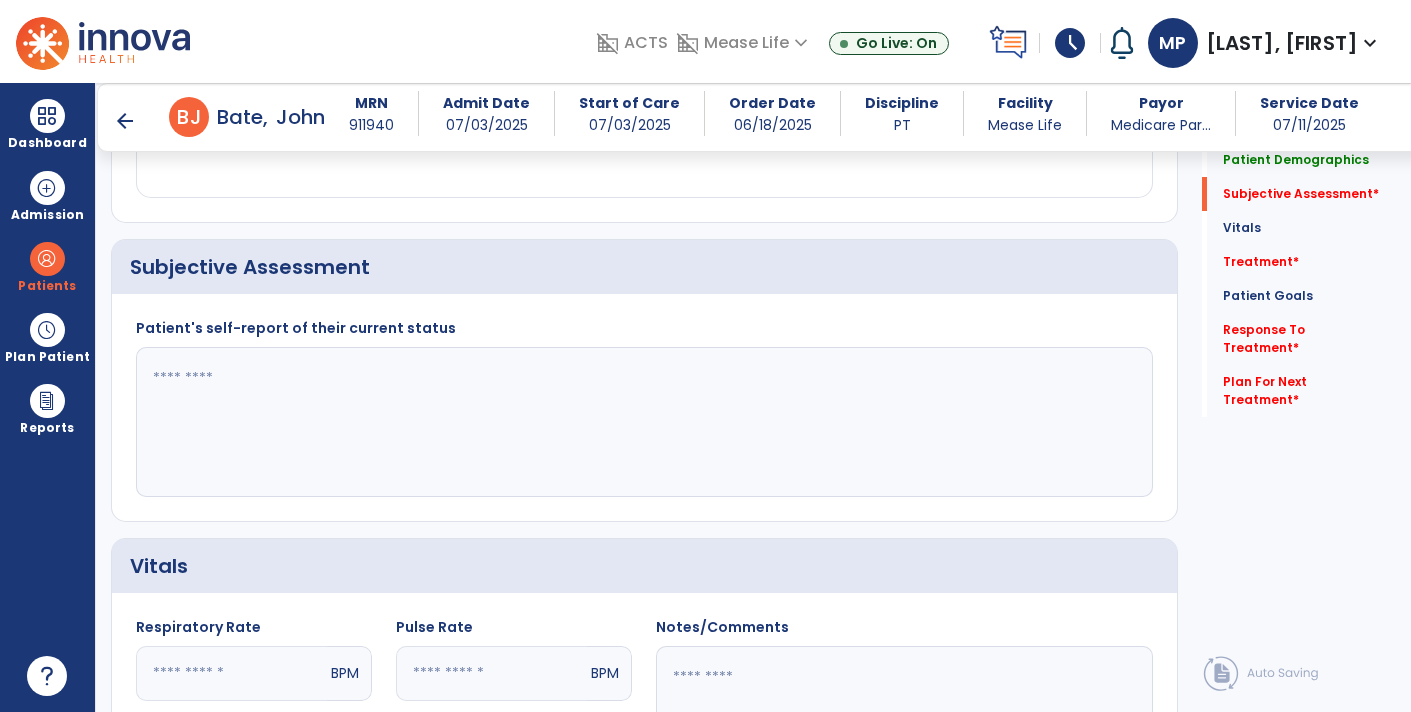 click 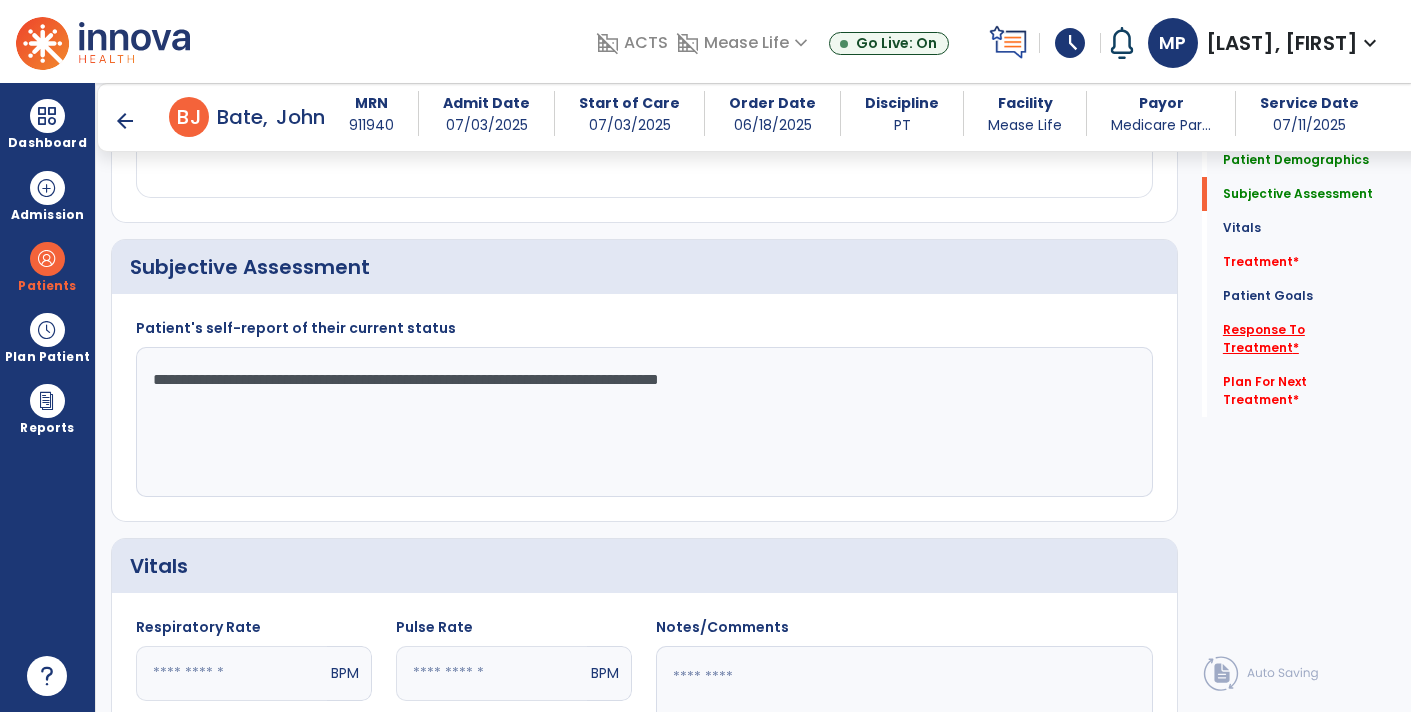 type on "**********" 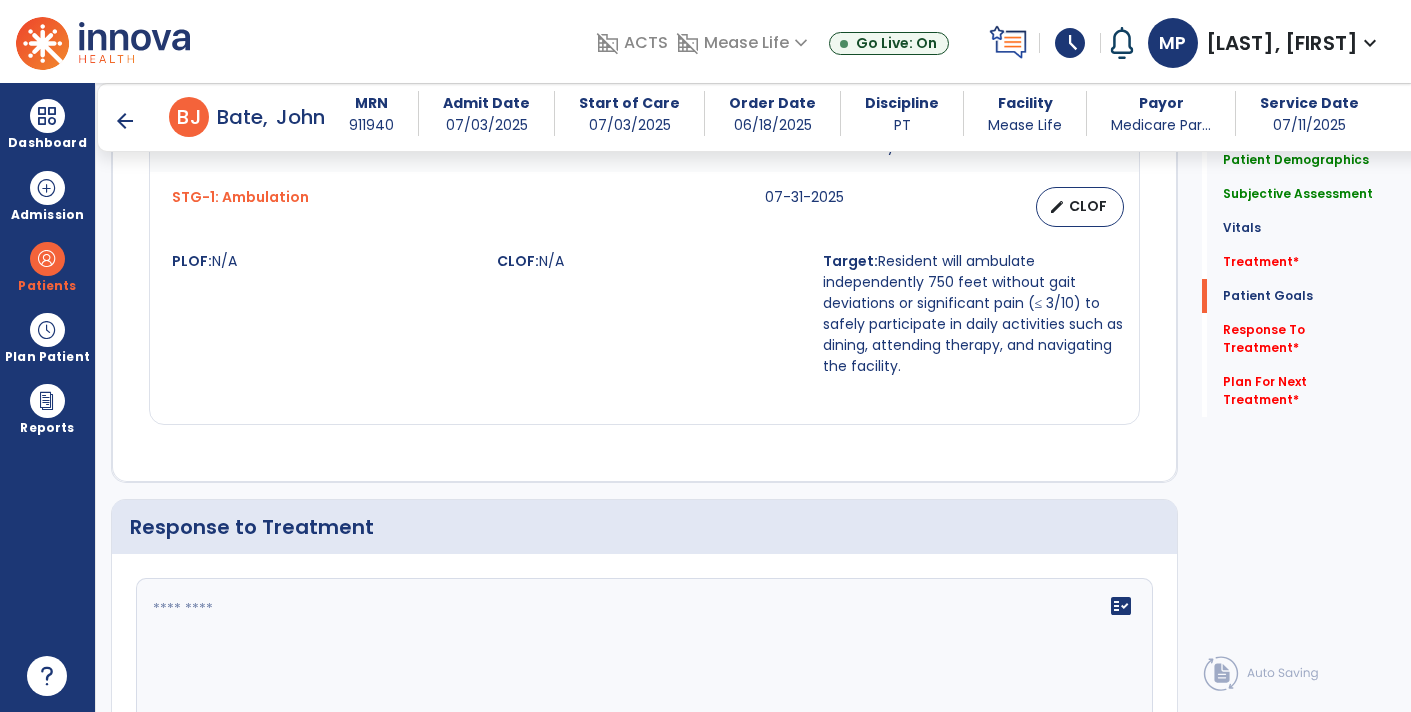 scroll, scrollTop: 2732, scrollLeft: 0, axis: vertical 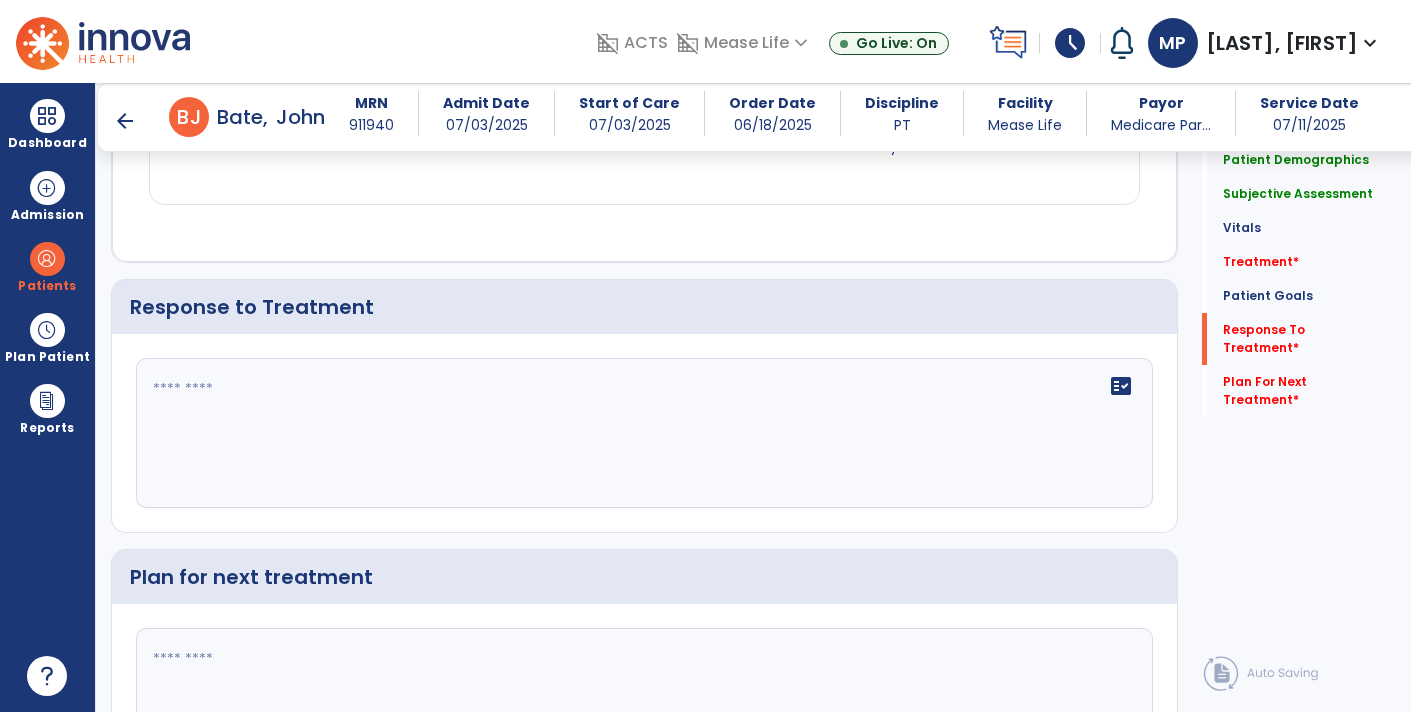 click on "fact_check" 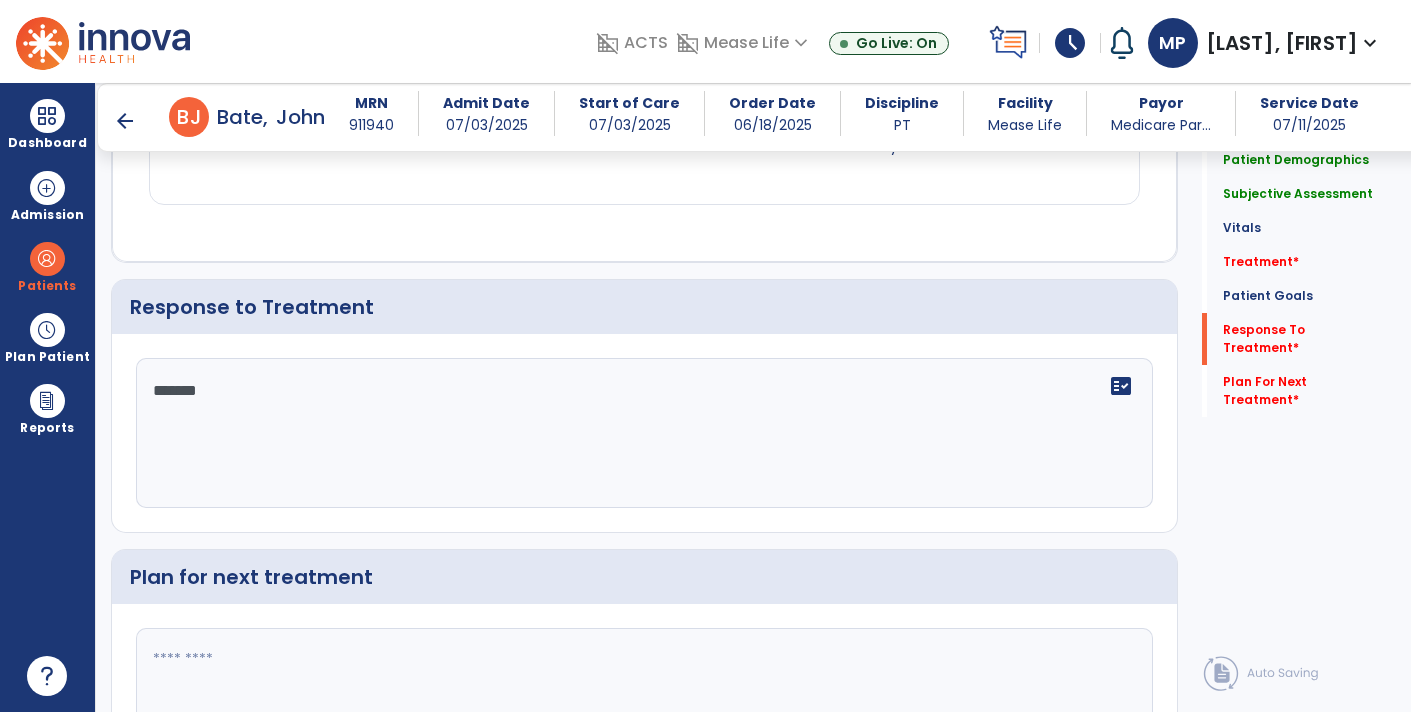 type on "********" 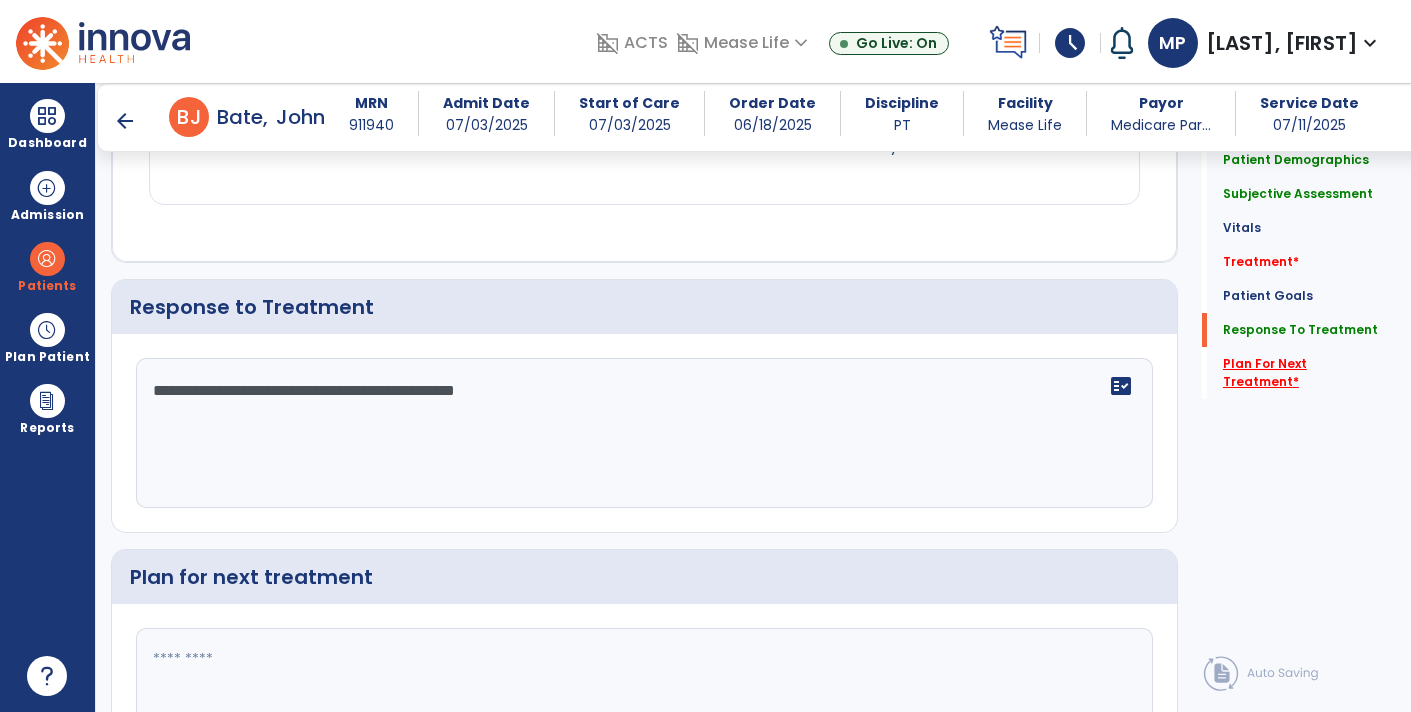 type on "**********" 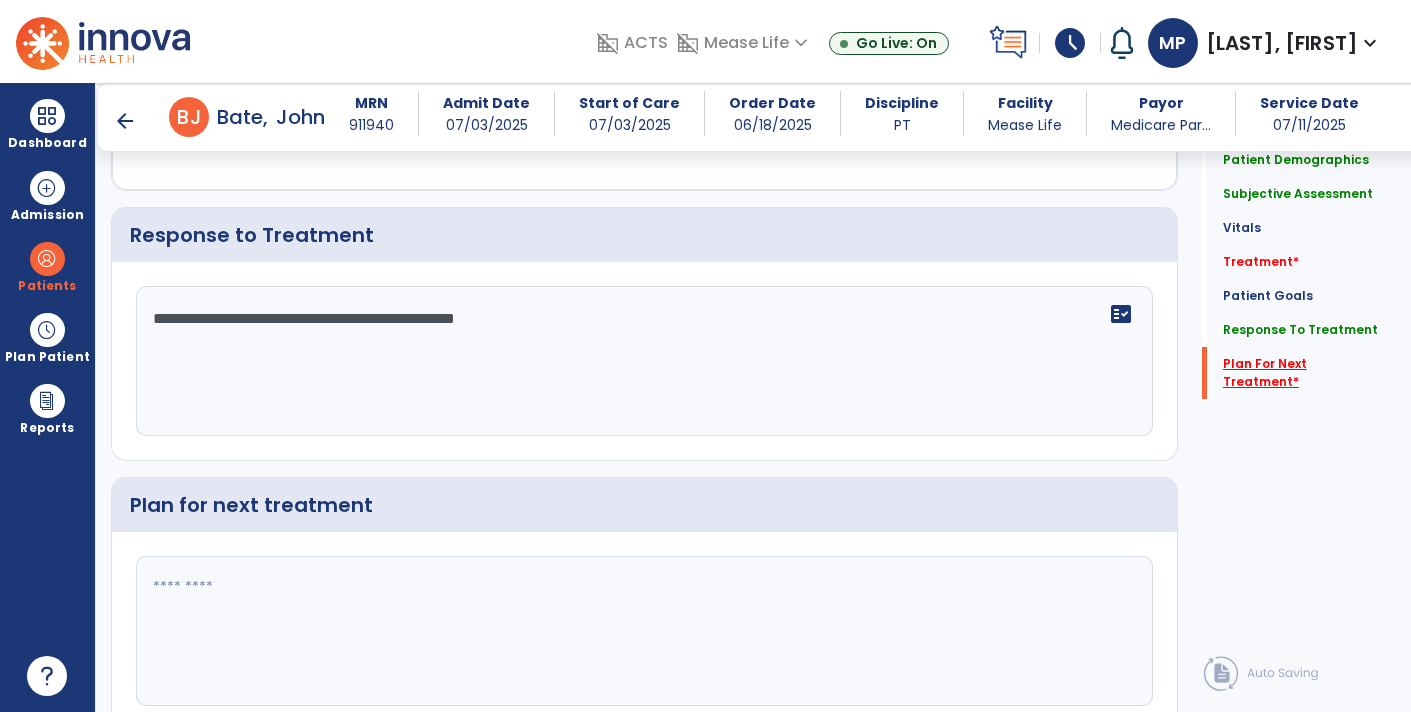 scroll, scrollTop: 2877, scrollLeft: 0, axis: vertical 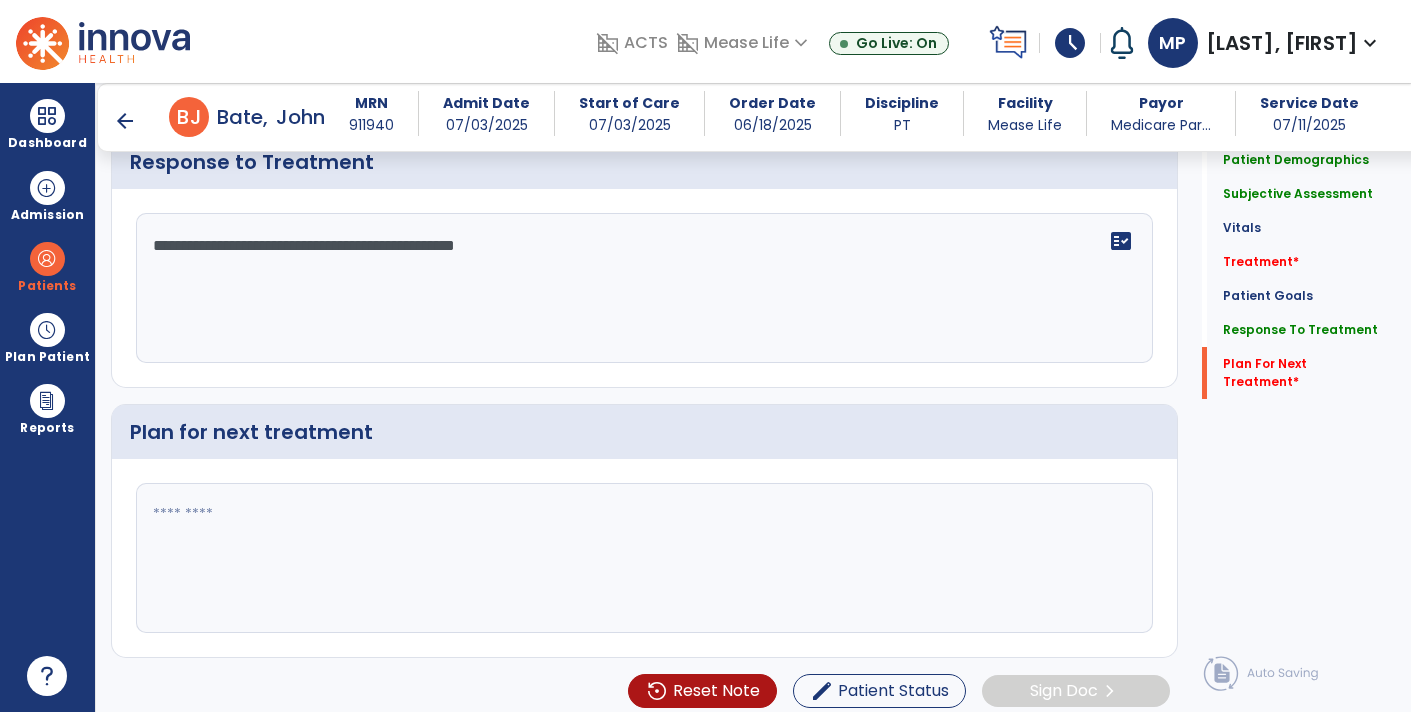 click 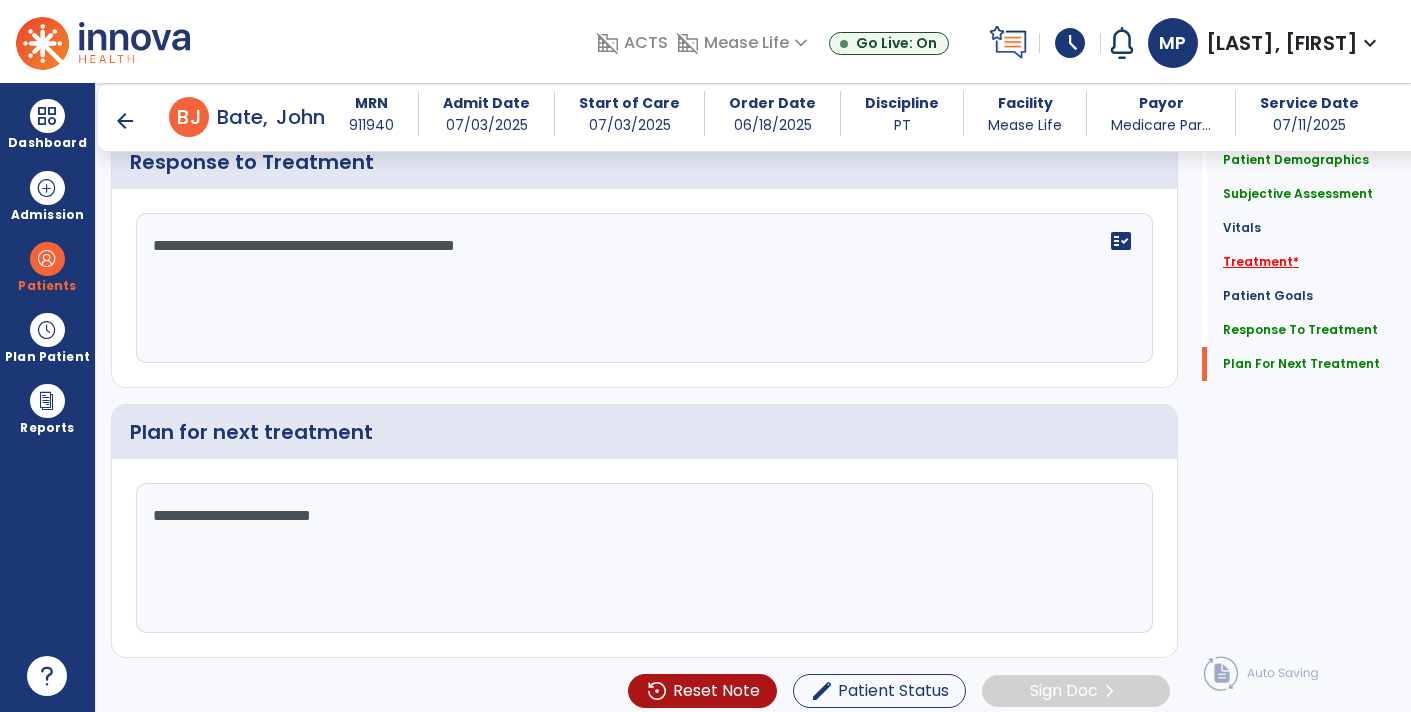 type on "**********" 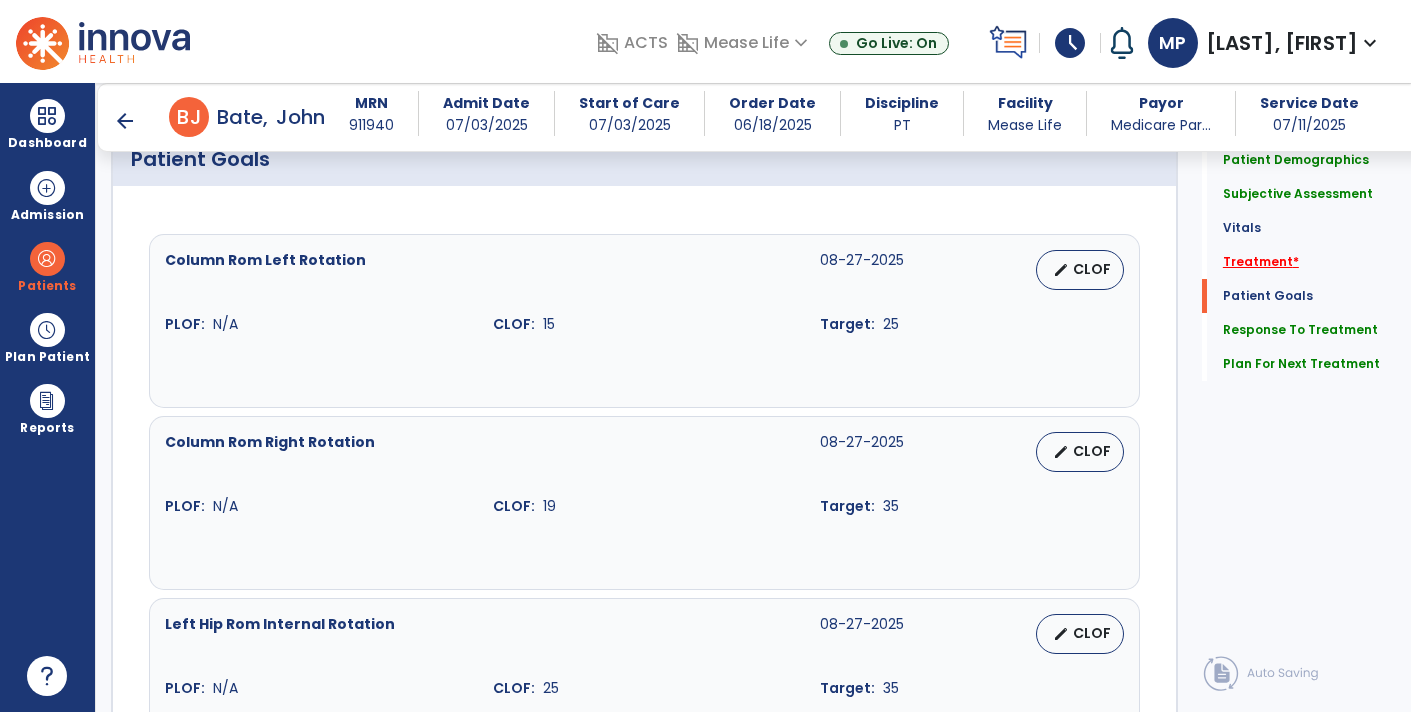 scroll, scrollTop: 1085, scrollLeft: 0, axis: vertical 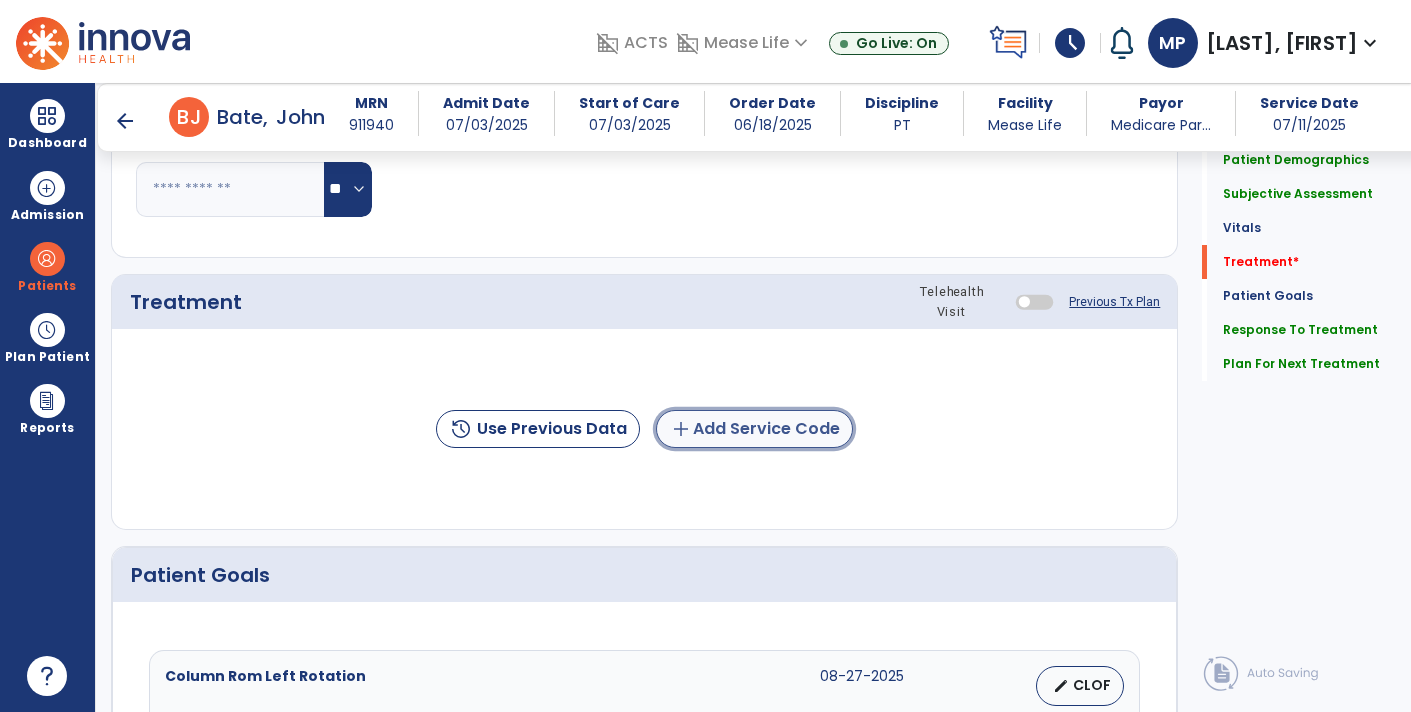 click on "add  Add Service Code" 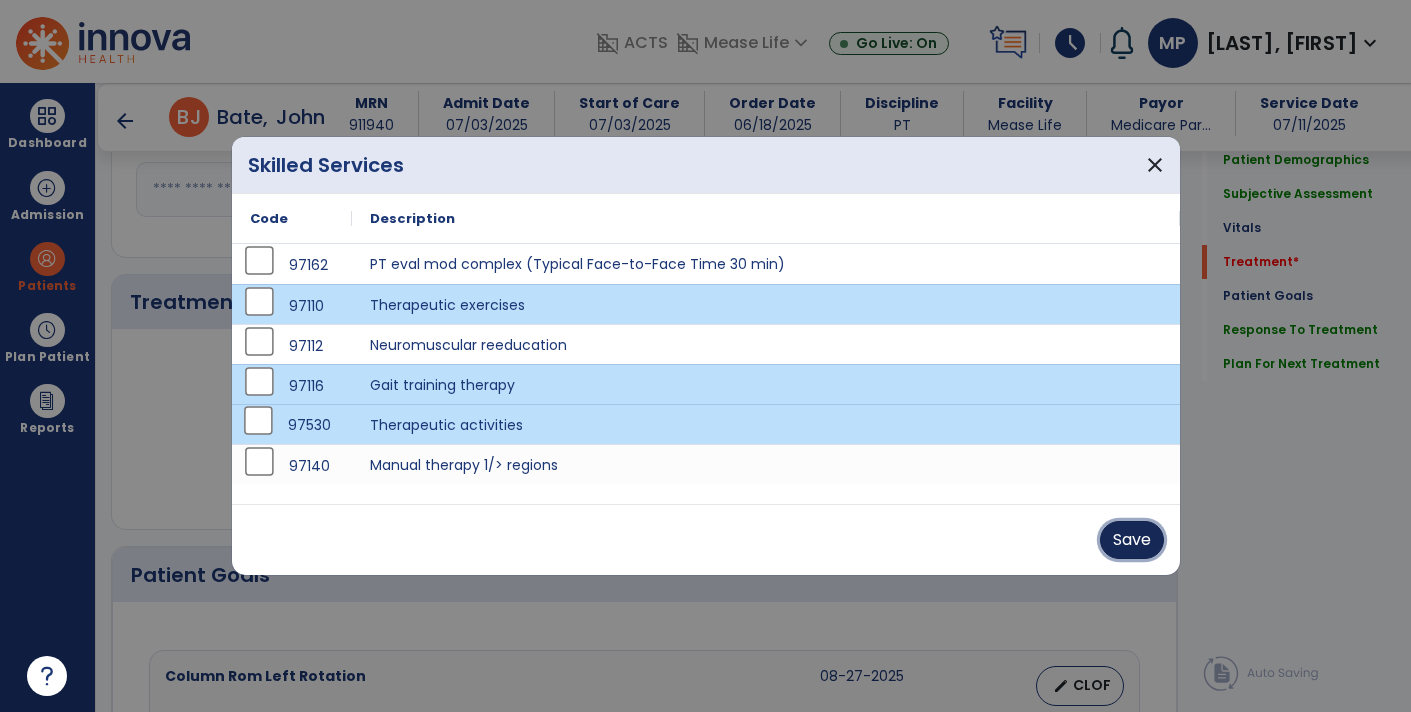 click on "Save" at bounding box center [1132, 540] 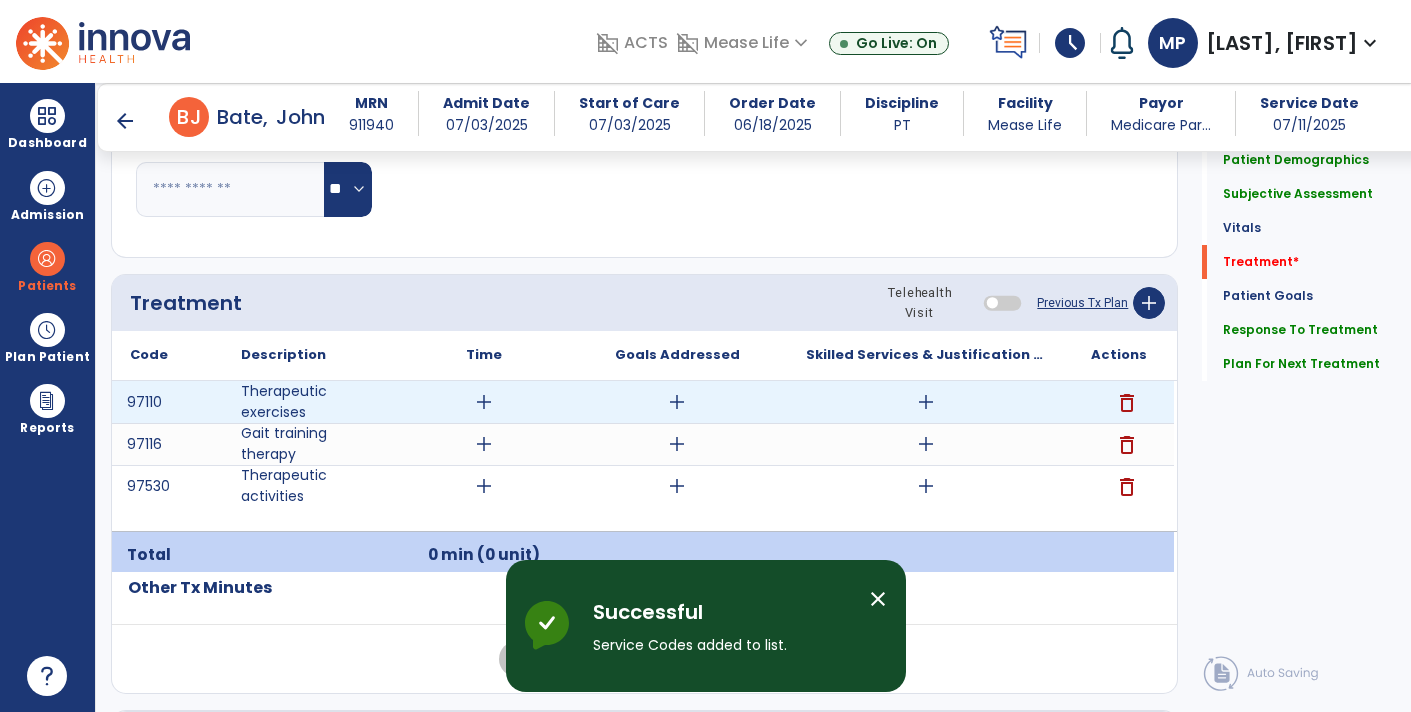 click on "add" at bounding box center [484, 402] 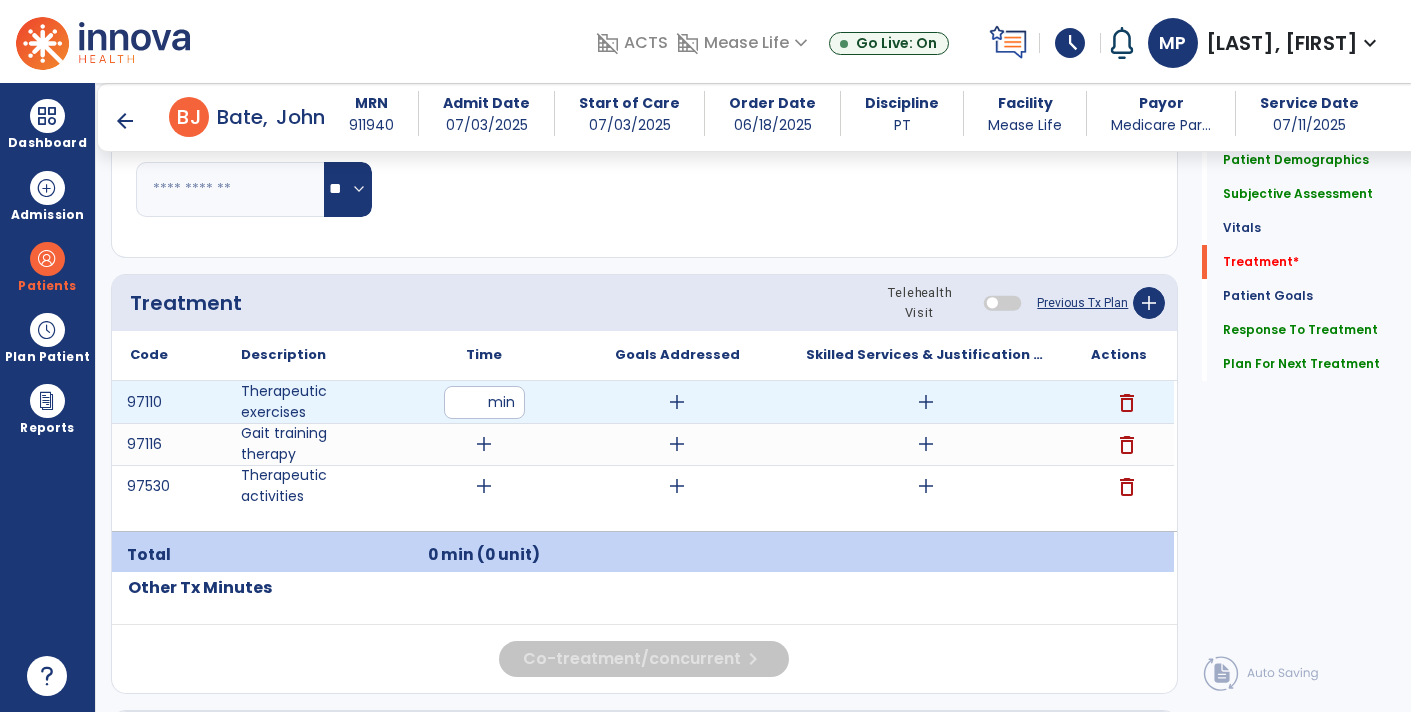 type on "**" 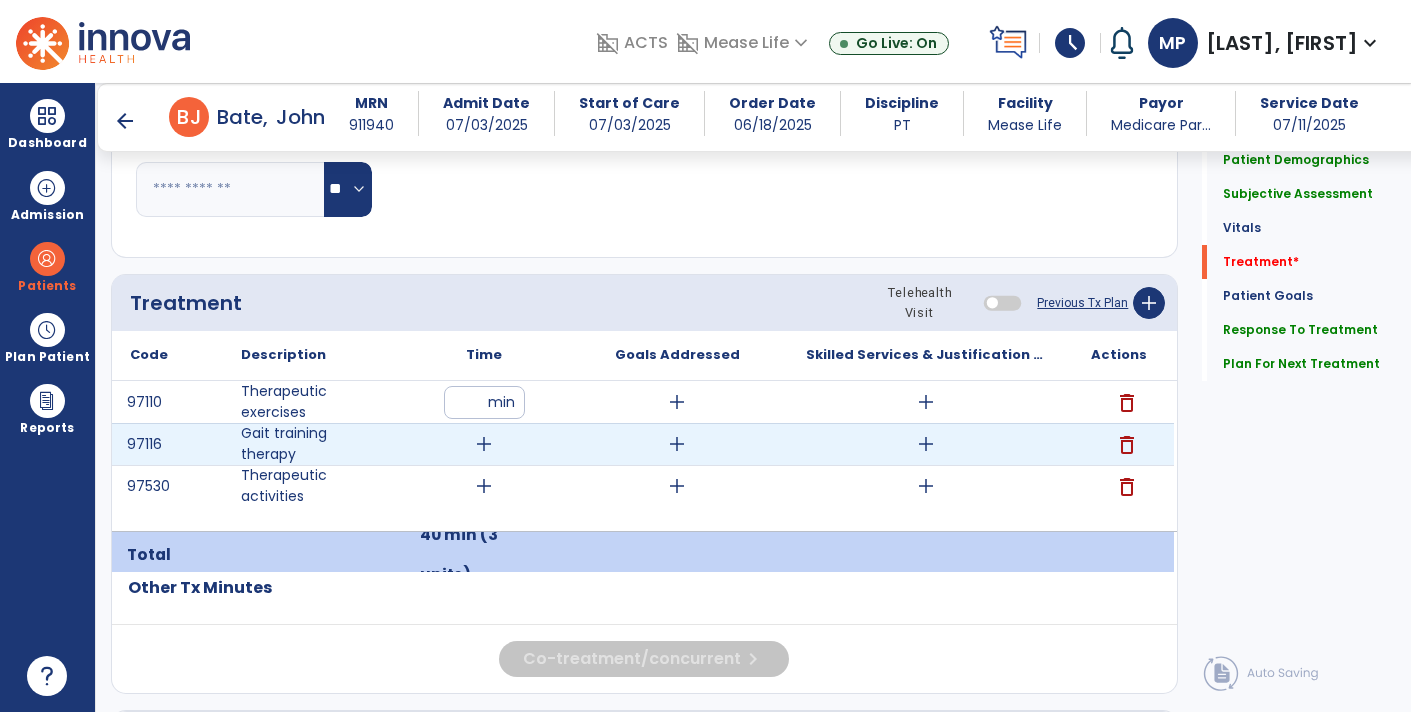 click on "add" at bounding box center (484, 444) 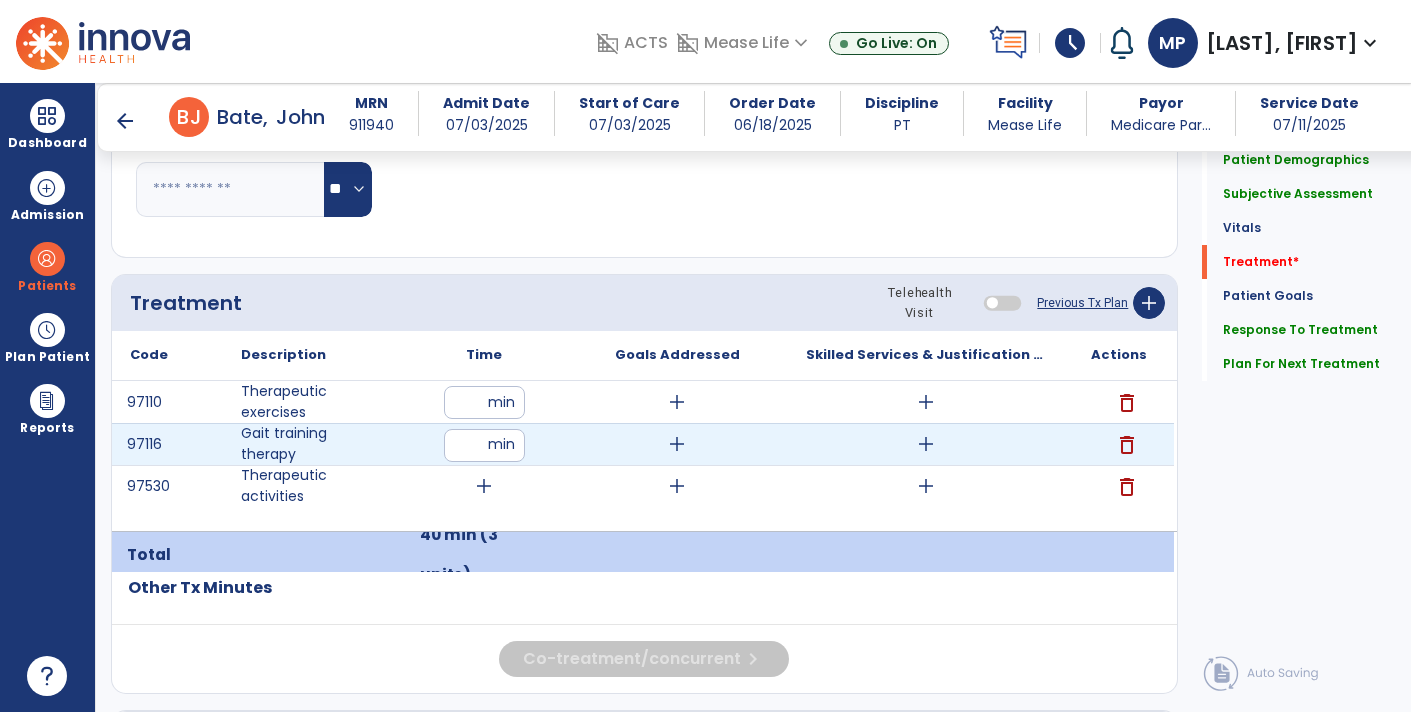 type on "**" 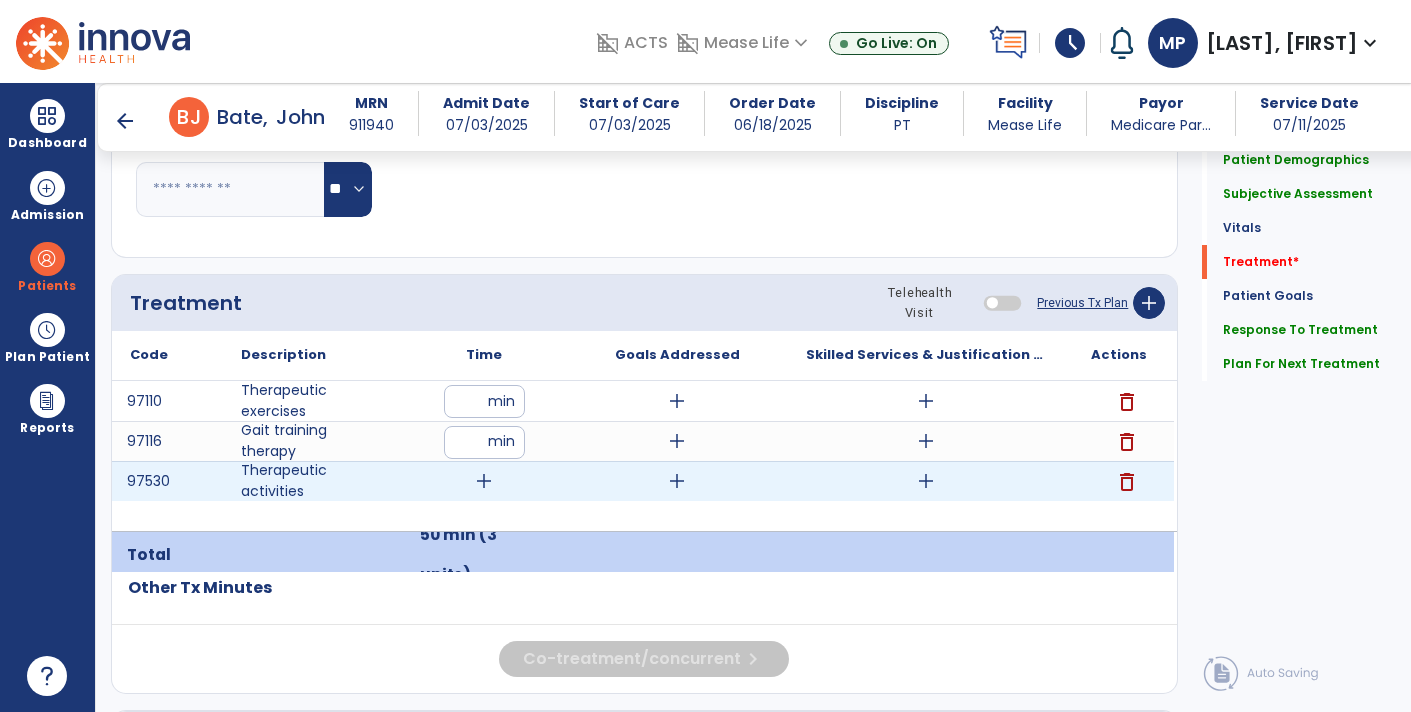 click on "add" at bounding box center (484, 481) 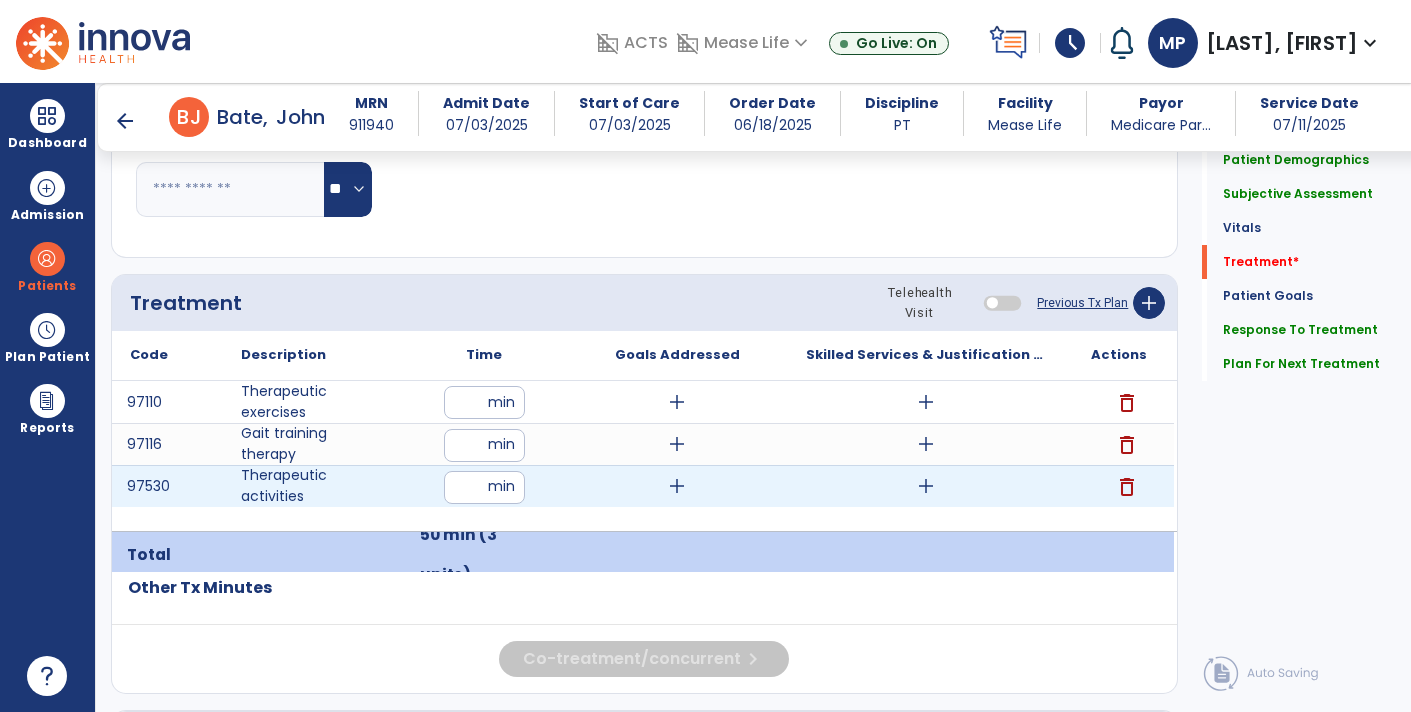 type on "**" 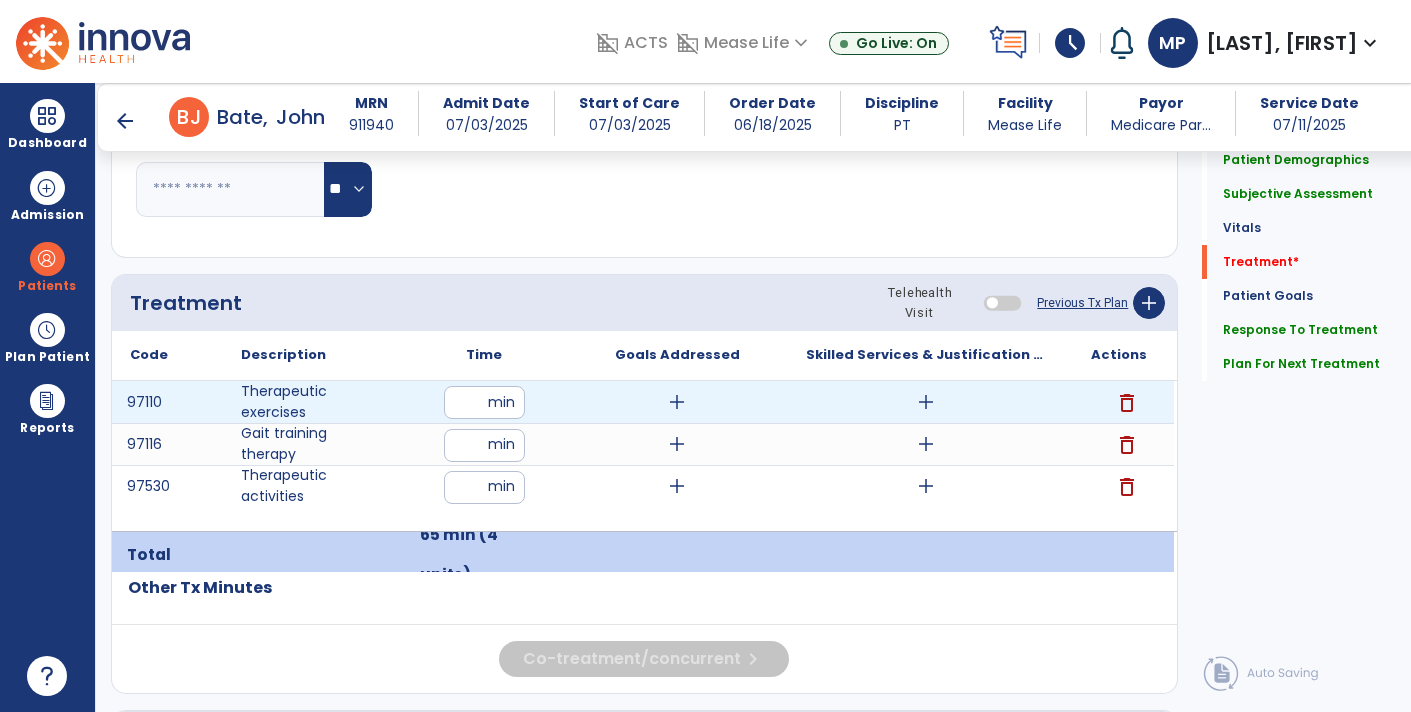 click on "add" at bounding box center [677, 402] 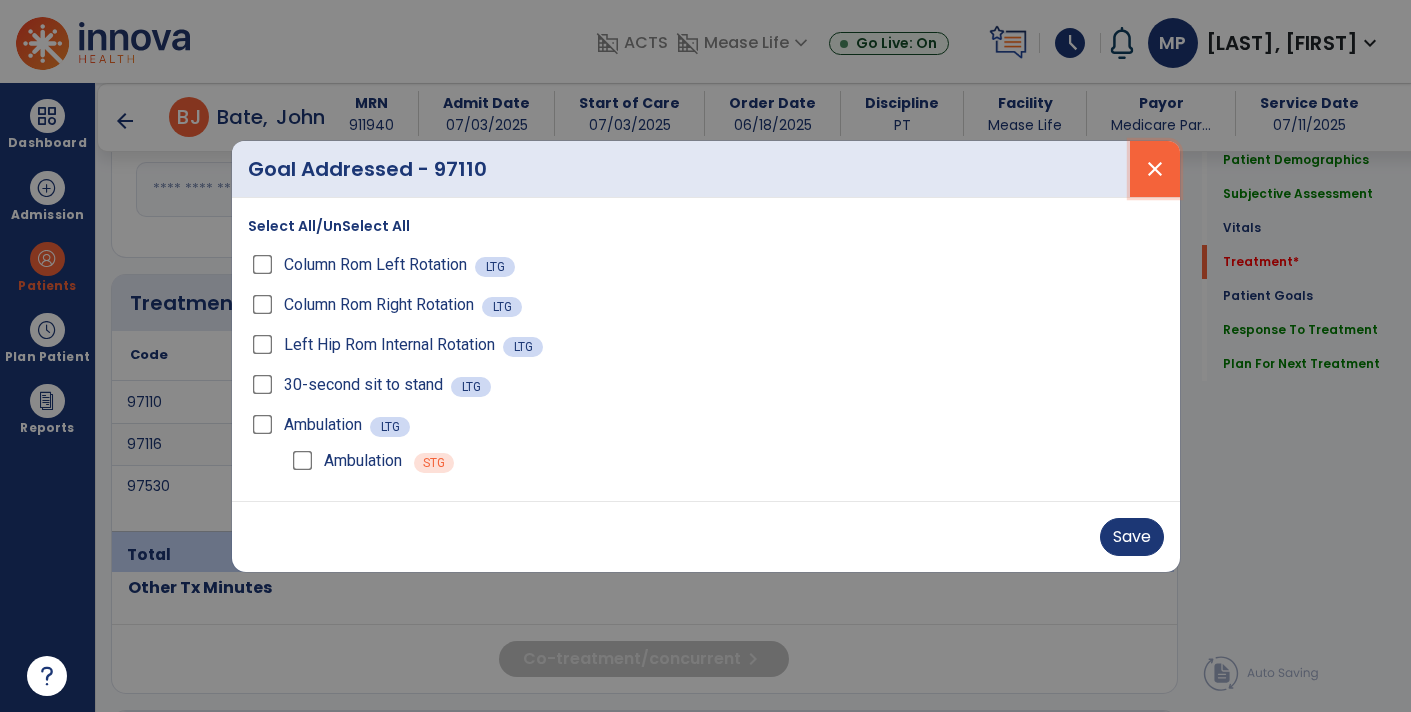 click on "close" at bounding box center (1155, 169) 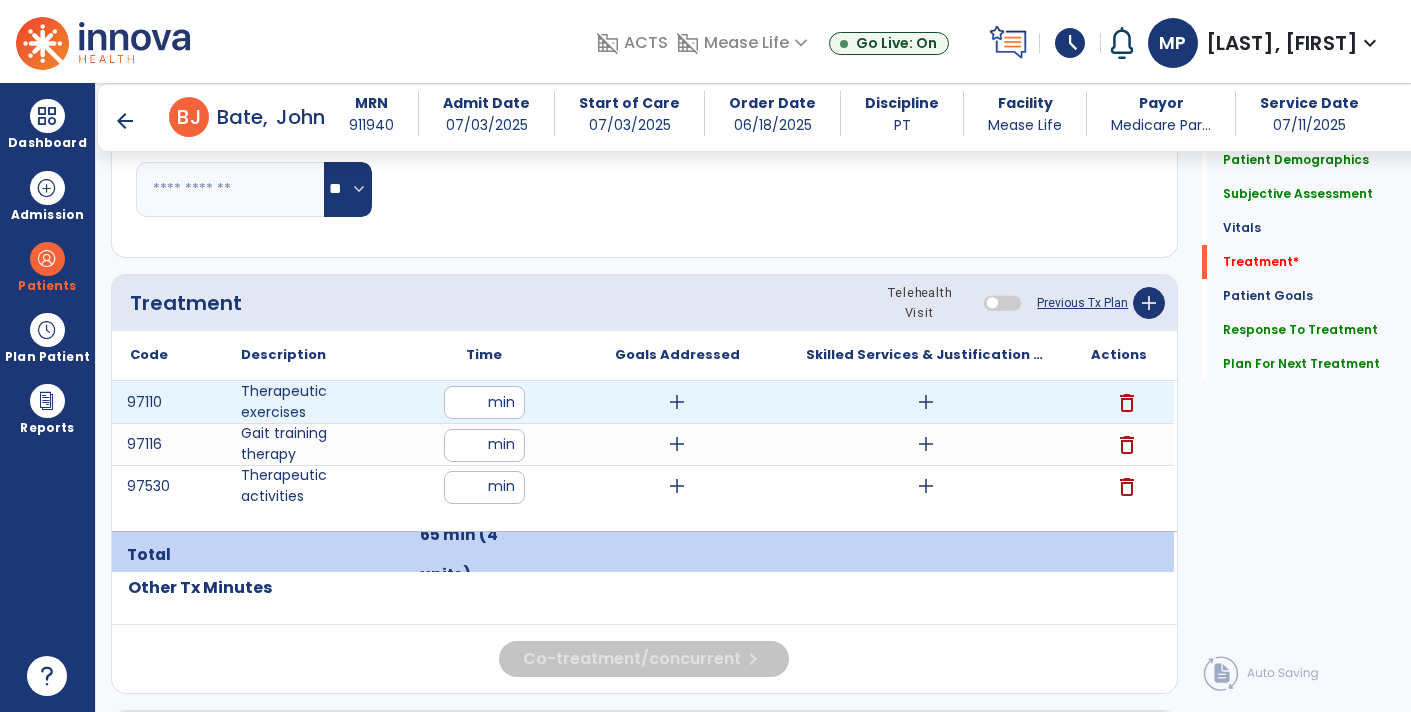 click on "add" at bounding box center [677, 402] 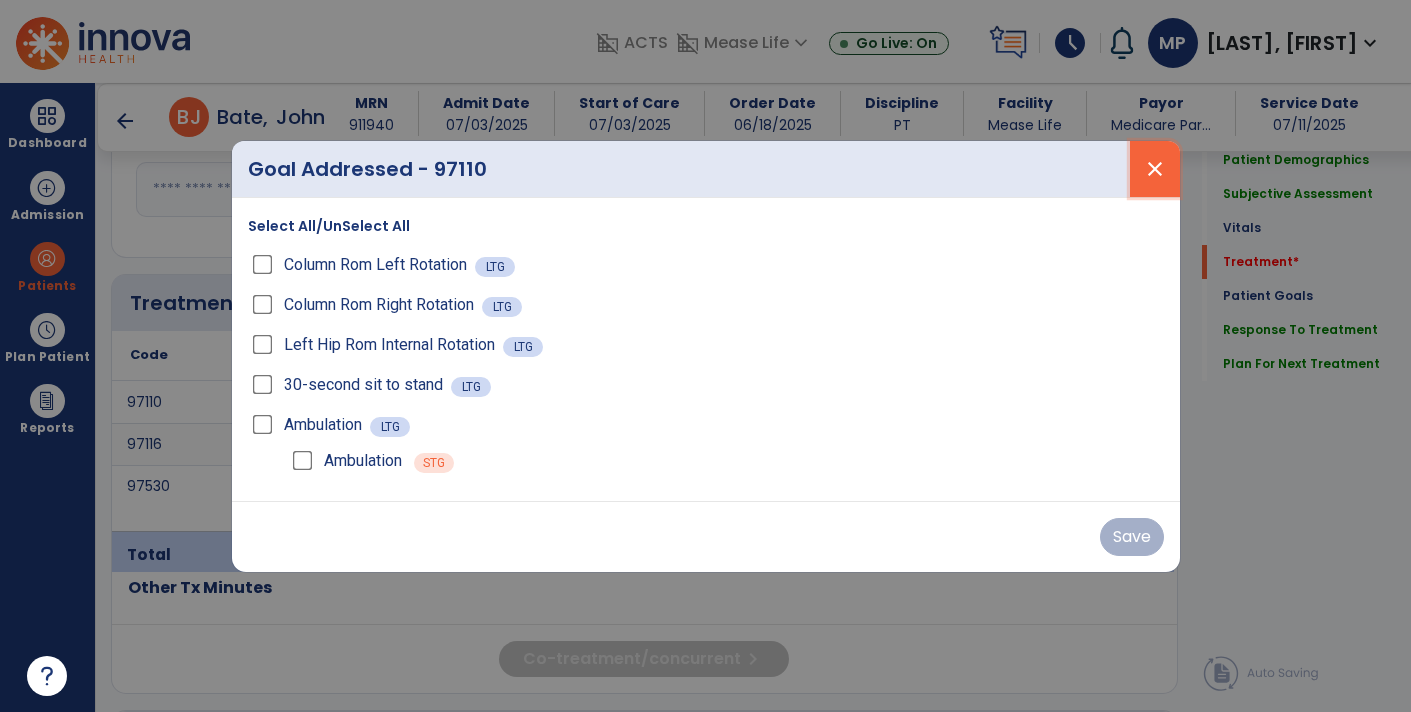 click on "close" at bounding box center (1155, 169) 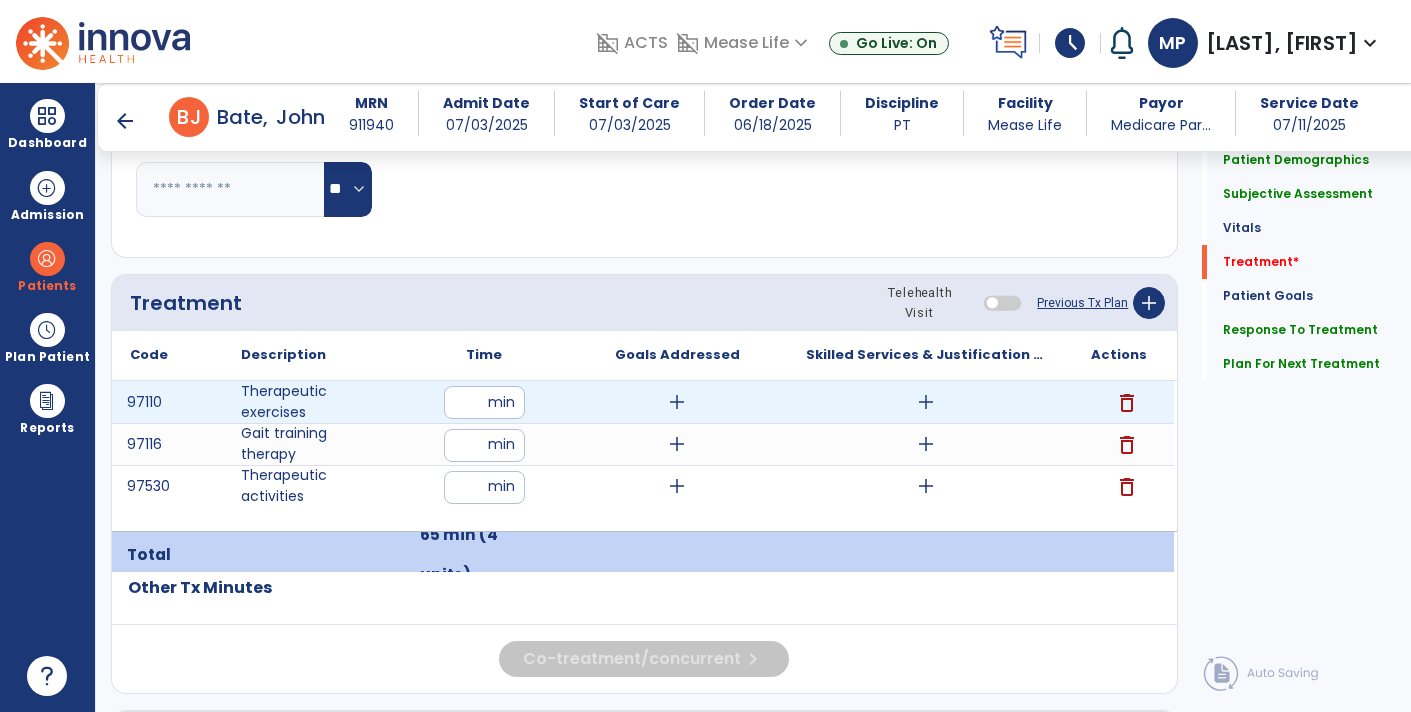 click on "add" at bounding box center (677, 402) 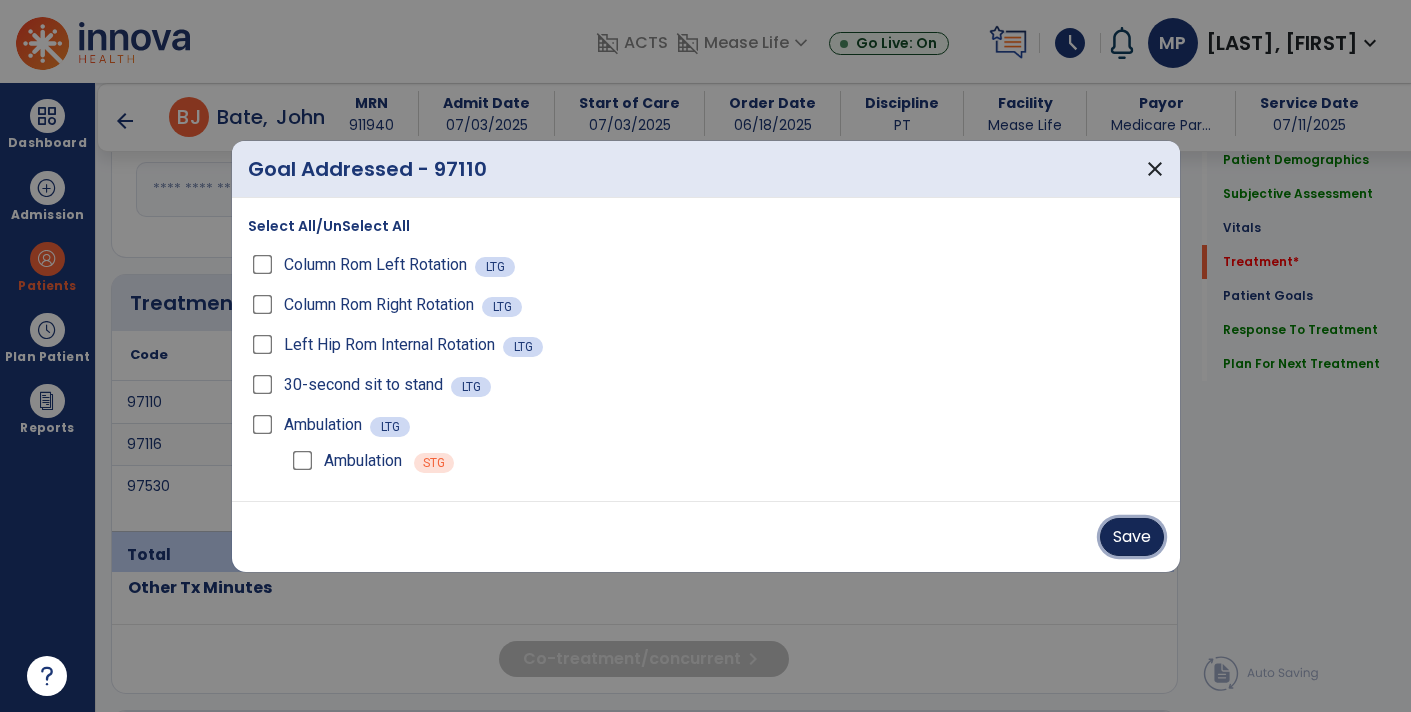 click on "Save" at bounding box center (1132, 537) 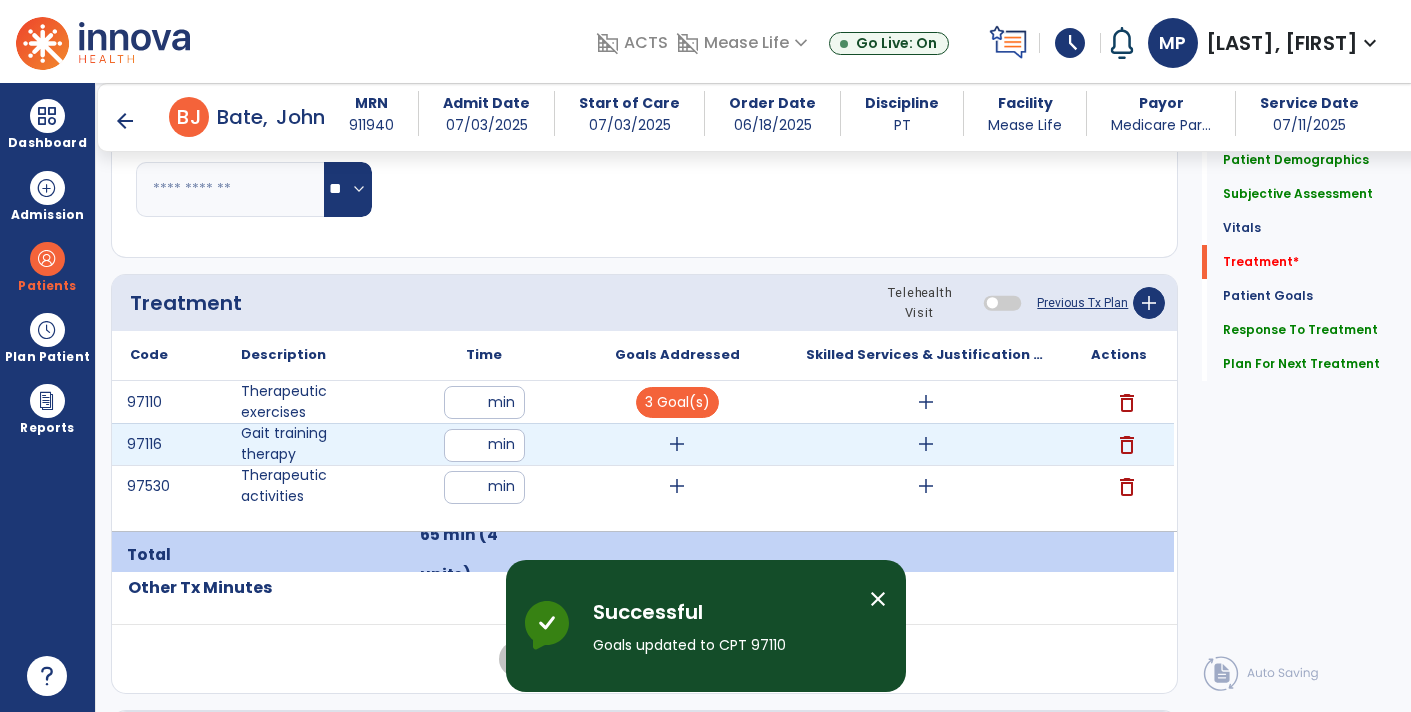 click on "add" at bounding box center (677, 444) 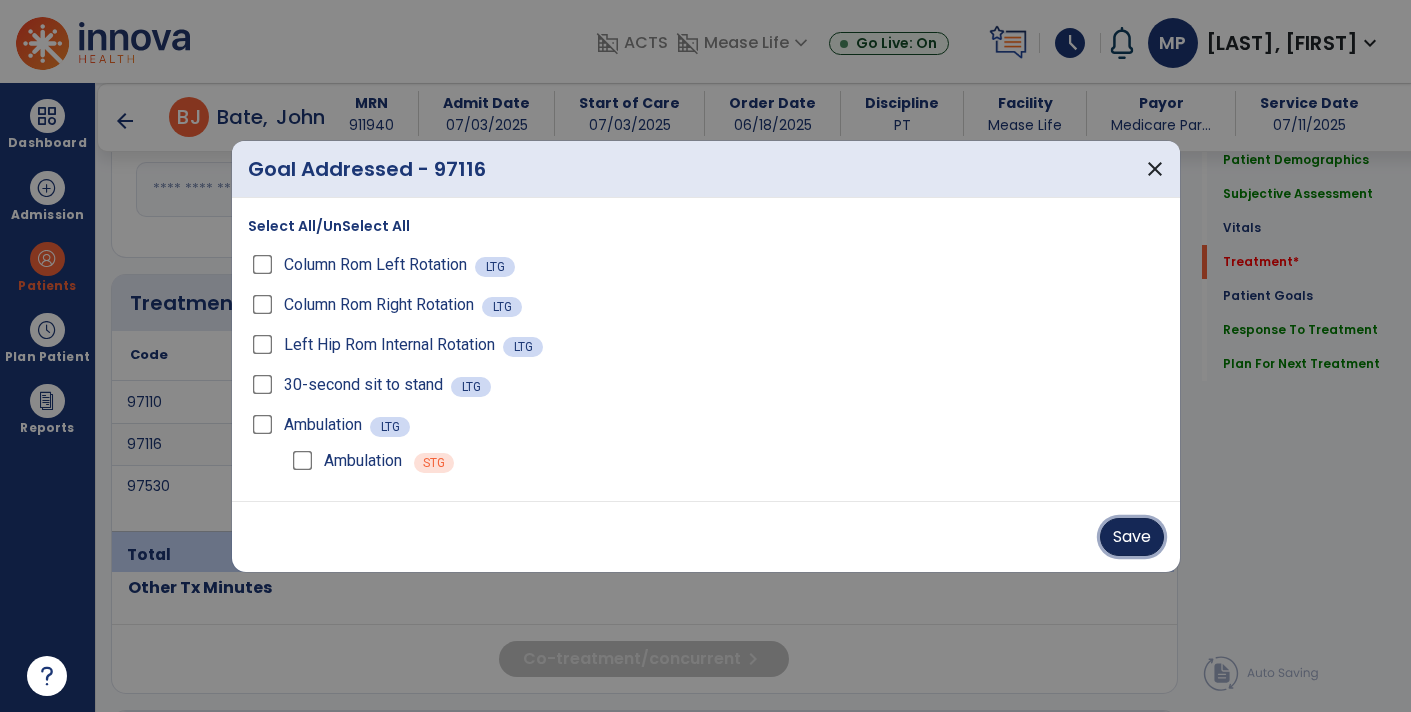 click on "Save" at bounding box center (1132, 537) 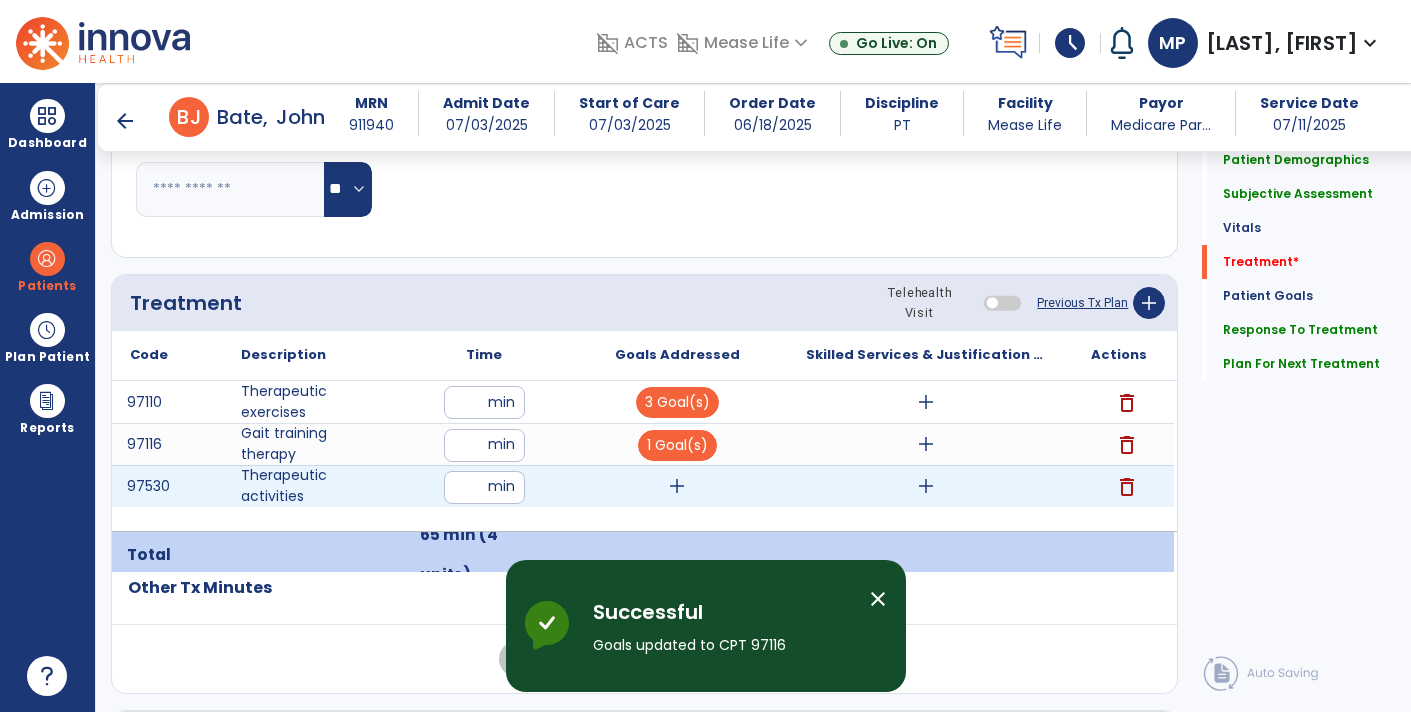 click on "add" at bounding box center [677, 486] 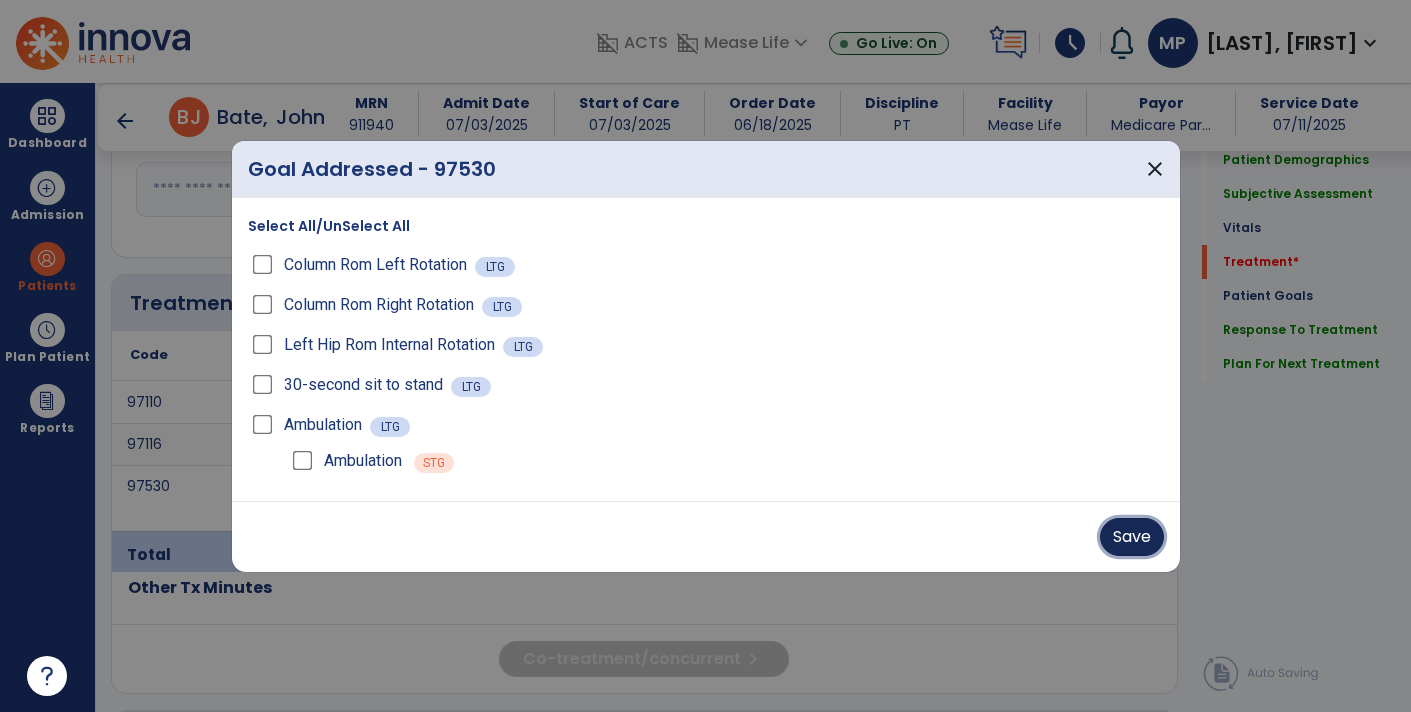 click on "Save" at bounding box center [1132, 537] 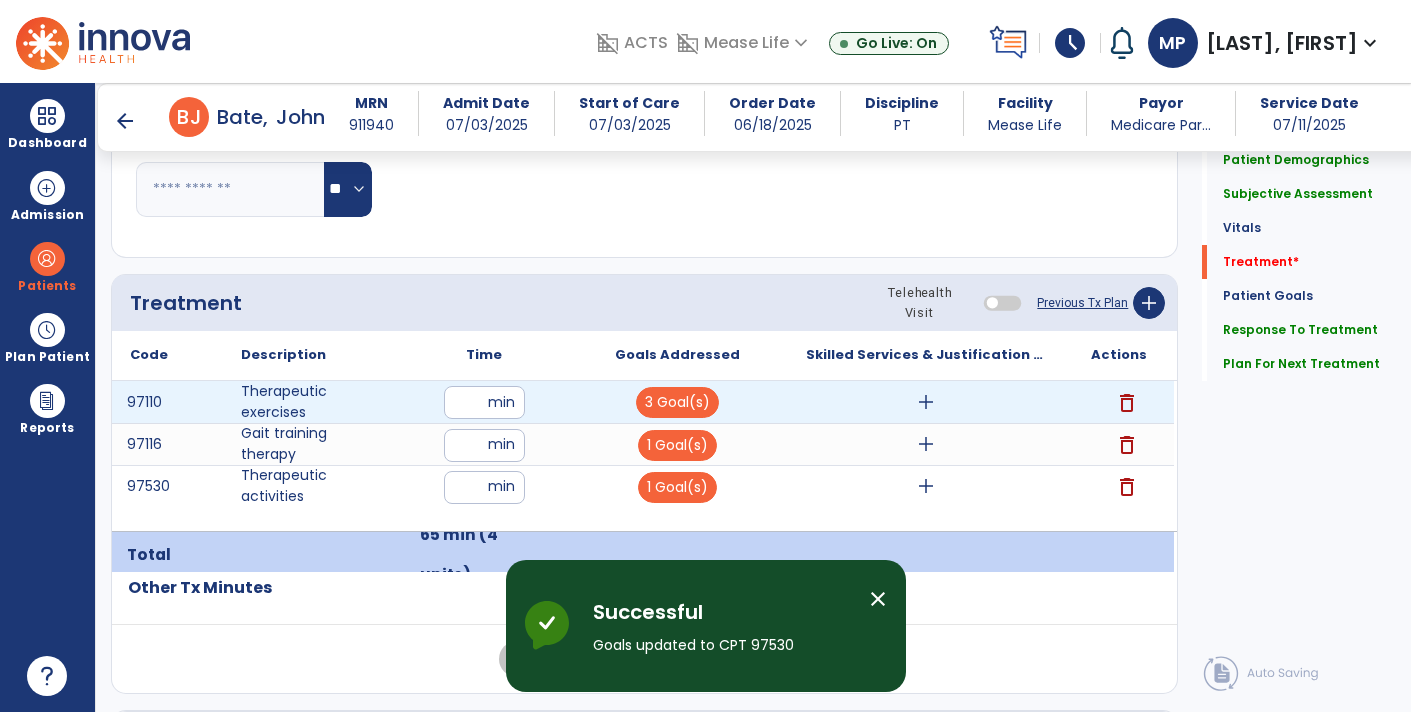 click on "add" at bounding box center (926, 402) 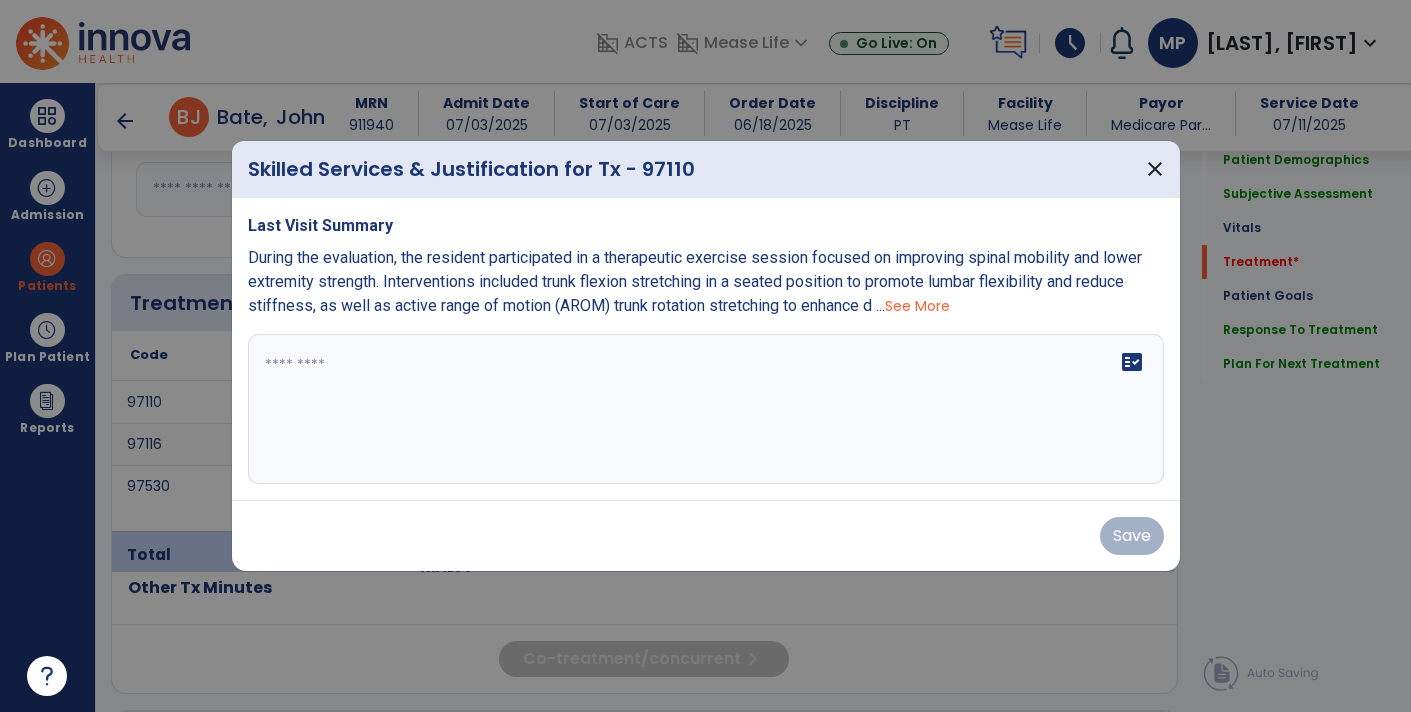 click on "See More" at bounding box center [917, 306] 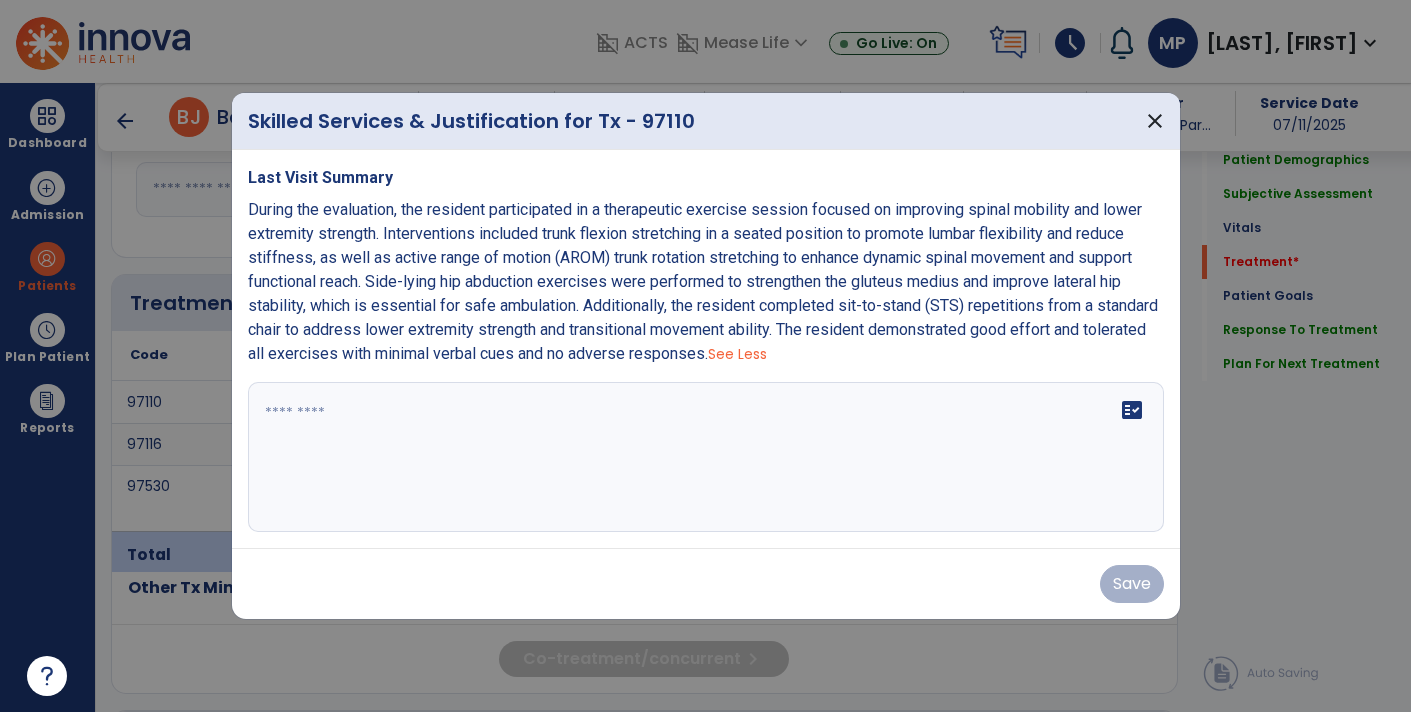 click on "During the evaluation, the resident participated in a therapeutic exercise session focused on improving spinal mobility and lower extremity strength. Interventions included trunk flexion stretching in a seated position to promote lumbar flexibility and reduce stiffness, as well as active range of motion (AROM) trunk rotation stretching to enhance dynamic spinal movement and support functional reach. Side-lying hip abduction exercises were performed to strengthen the gluteus medius and improve lateral hip stability, which is essential for safe ambulation. Additionally, the resident completed sit-to-stand (STS) repetitions from a standard chair to address lower extremity strength and transitional movement ability. The resident demonstrated good effort and tolerated all exercises with minimal verbal cues and no adverse responses." at bounding box center [703, 281] 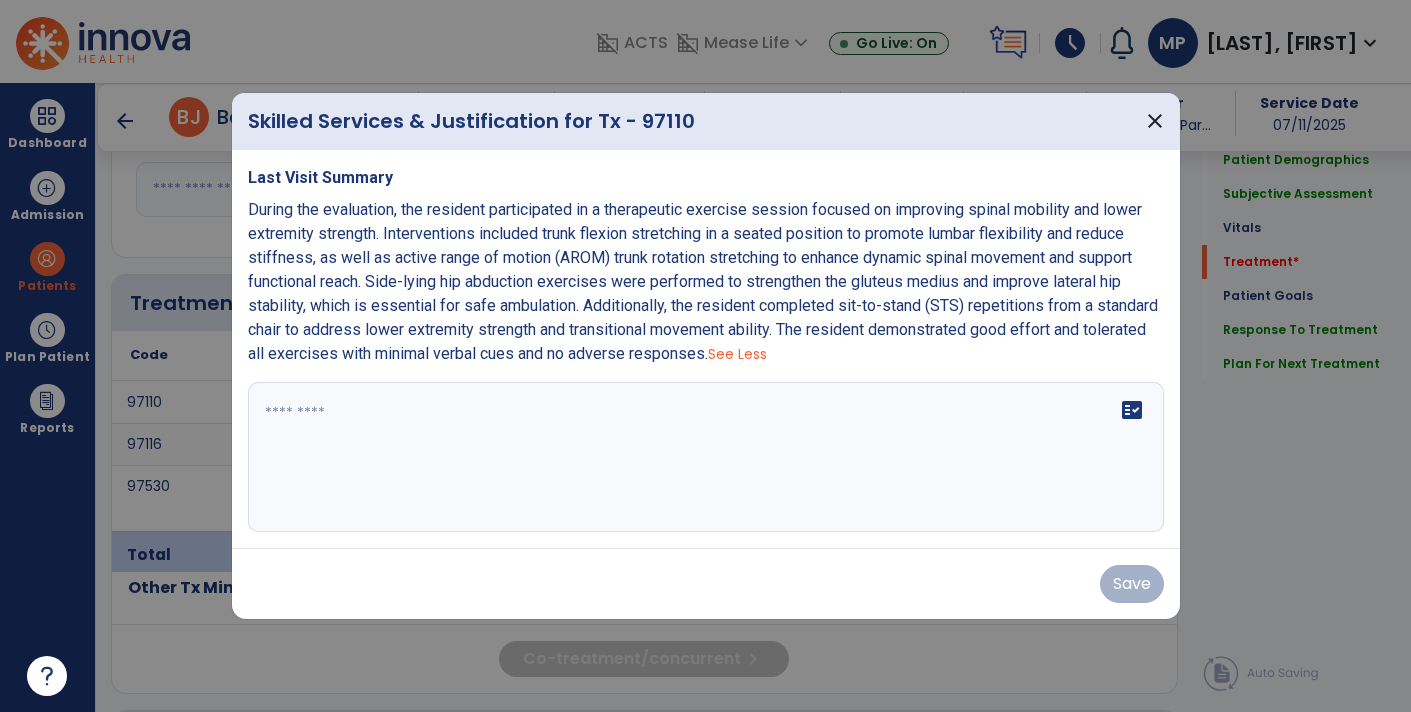 click on "During the evaluation, the resident participated in a therapeutic exercise session focused on improving spinal mobility and lower extremity strength. Interventions included trunk flexion stretching in a seated position to promote lumbar flexibility and reduce stiffness, as well as active range of motion (AROM) trunk rotation stretching to enhance dynamic spinal movement and support functional reach. Side-lying hip abduction exercises were performed to strengthen the gluteus medius and improve lateral hip stability, which is essential for safe ambulation. Additionally, the resident completed sit-to-stand (STS) repetitions from a standard chair to address lower extremity strength and transitional movement ability. The resident demonstrated good effort and tolerated all exercises with minimal verbal cues and no adverse responses." at bounding box center (703, 281) 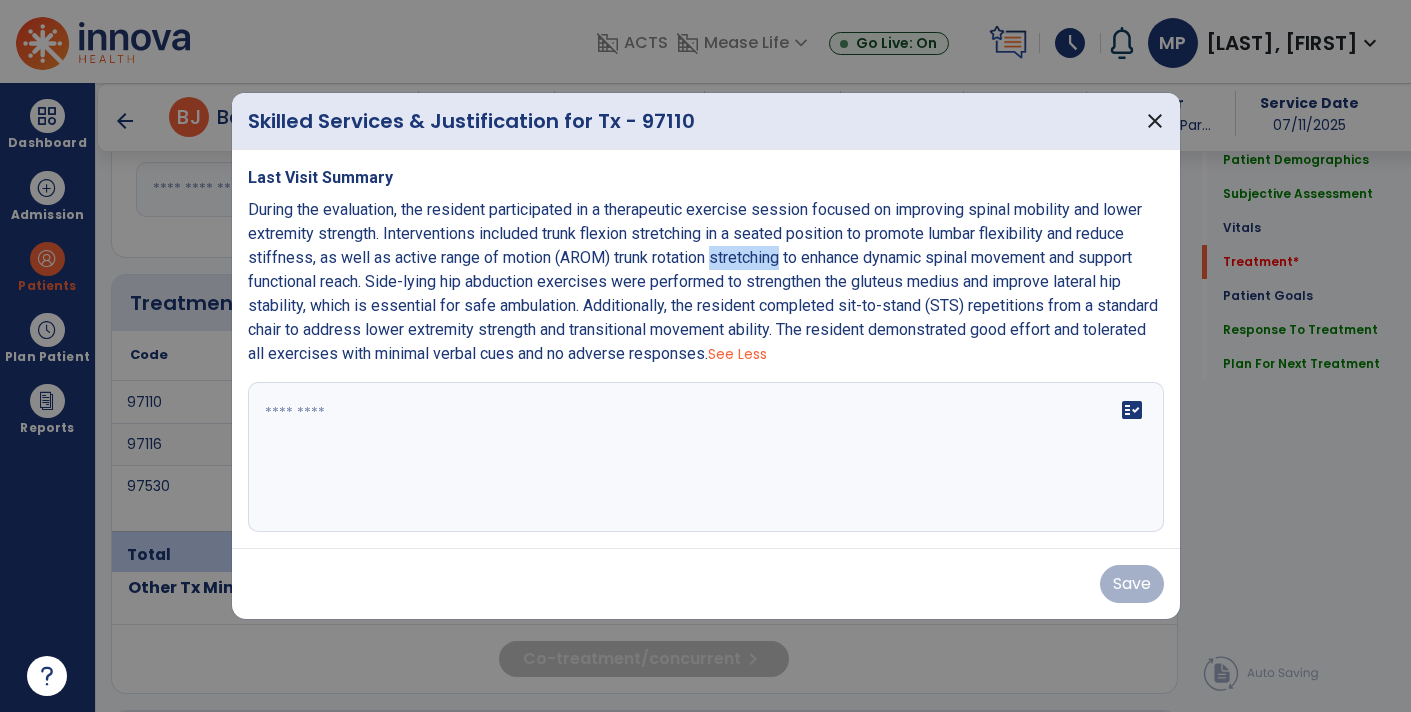 click on "During the evaluation, the resident participated in a therapeutic exercise session focused on improving spinal mobility and lower extremity strength. Interventions included trunk flexion stretching in a seated position to promote lumbar flexibility and reduce stiffness, as well as active range of motion (AROM) trunk rotation stretching to enhance dynamic spinal movement and support functional reach. Side-lying hip abduction exercises were performed to strengthen the gluteus medius and improve lateral hip stability, which is essential for safe ambulation. Additionally, the resident completed sit-to-stand (STS) repetitions from a standard chair to address lower extremity strength and transitional movement ability. The resident demonstrated good effort and tolerated all exercises with minimal verbal cues and no adverse responses." at bounding box center [703, 281] 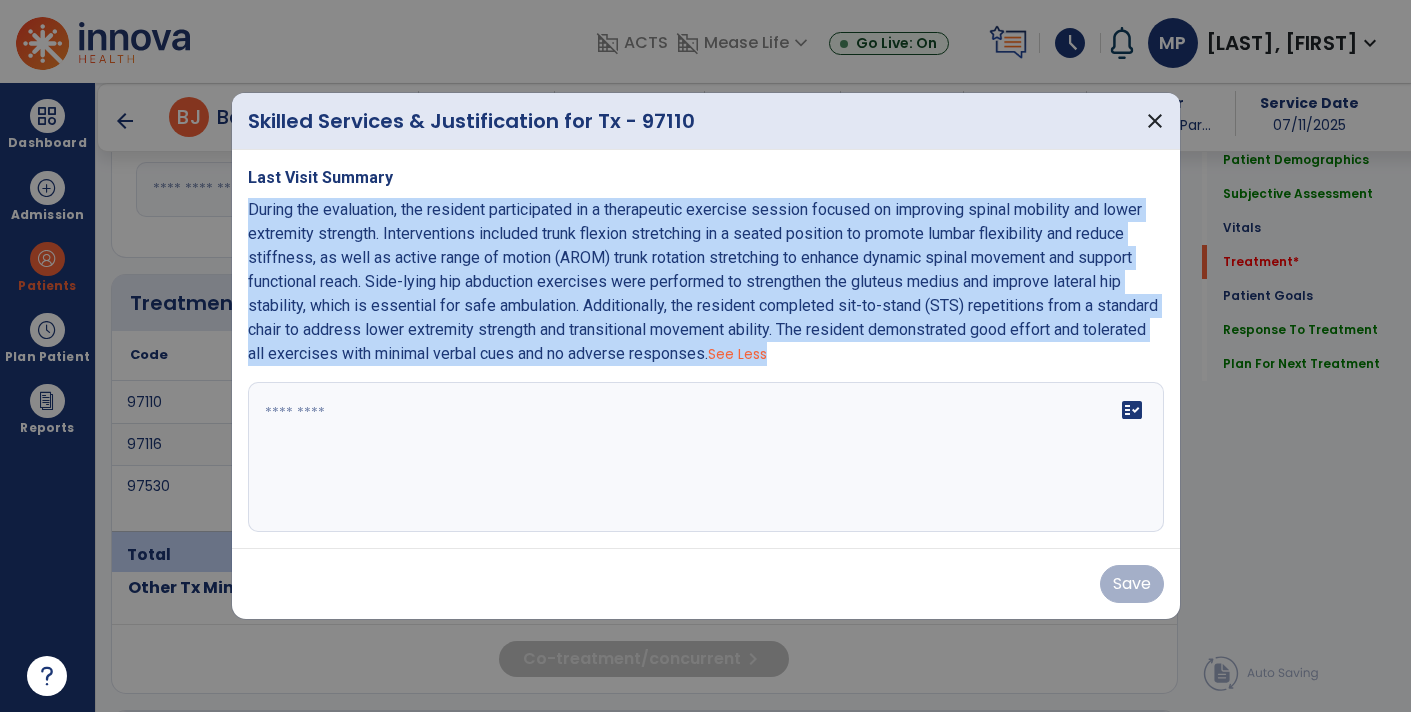 copy on "During the evaluation, the resident participated in a therapeutic exercise session focused on improving spinal mobility and lower extremity strength. Interventions included trunk flexion stretching in a seated position to promote lumbar flexibility and reduce stiffness, as well as active range of motion (AROM) trunk rotation stretching to enhance dynamic spinal movement and support functional reach. Side-lying hip abduction exercises were performed to strengthen the gluteus medius and improve lateral hip stability, which is essential for safe ambulation. Additionally, the resident completed sit-to-stand (STS) repetitions from a standard chair to address lower extremity strength and transitional movement ability. The resident demonstrated good effort and tolerated all exercises with minimal verbal cues and no adverse responses.
See Less" 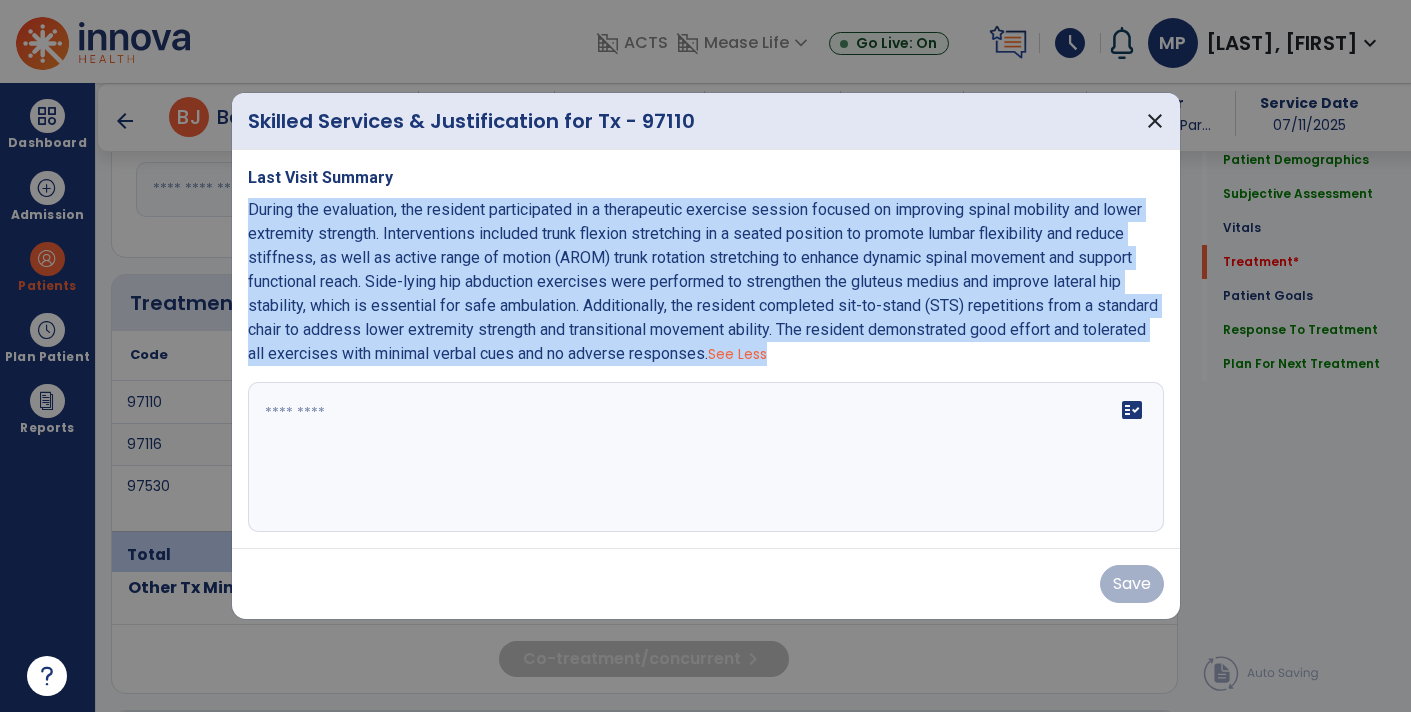 click on "fact_check" at bounding box center [706, 457] 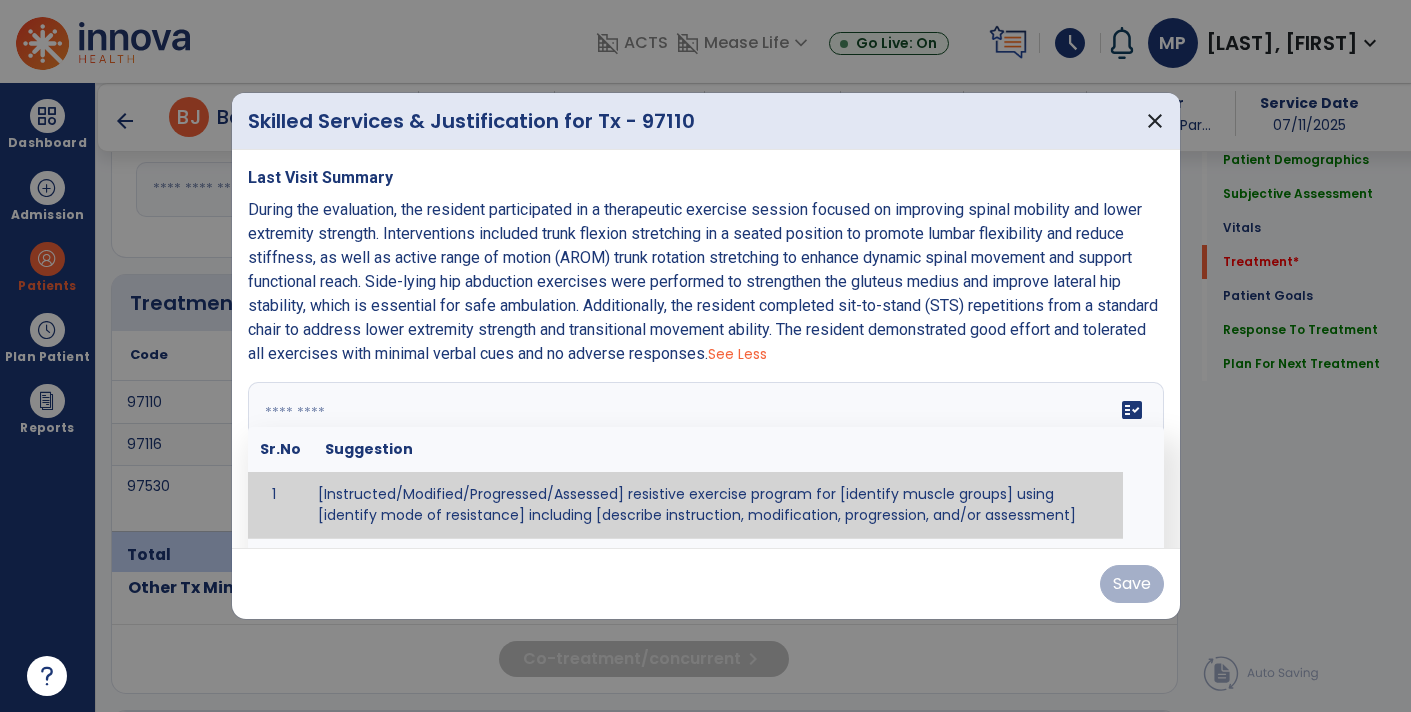 paste on "**********" 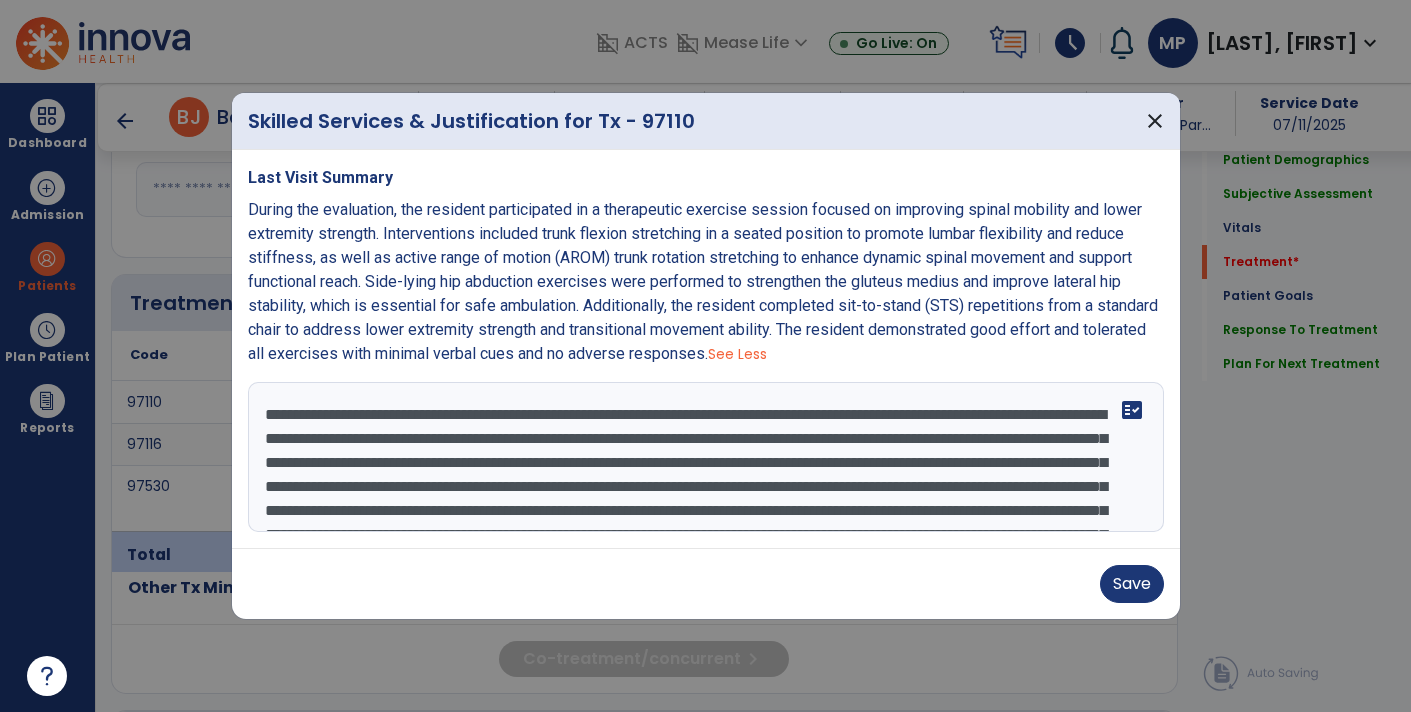 scroll, scrollTop: 135, scrollLeft: 0, axis: vertical 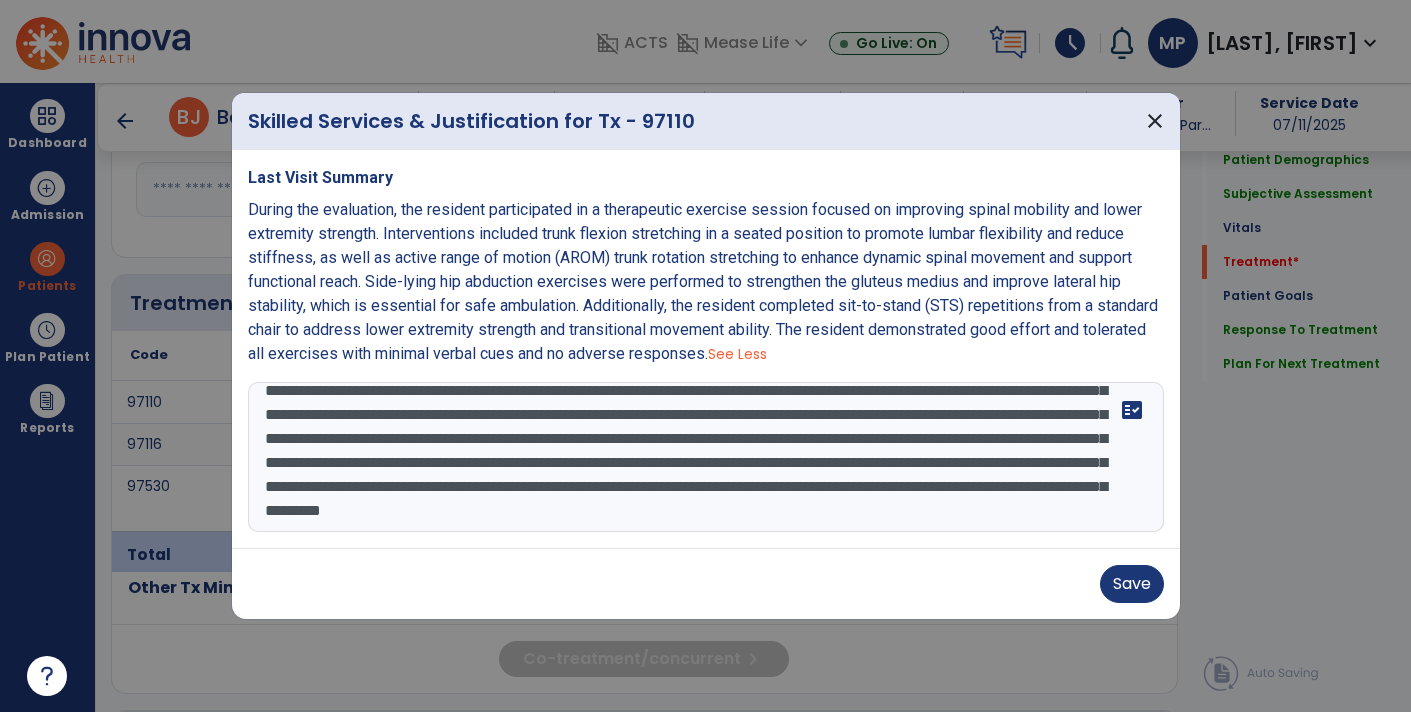 click on "**********" at bounding box center [706, 457] 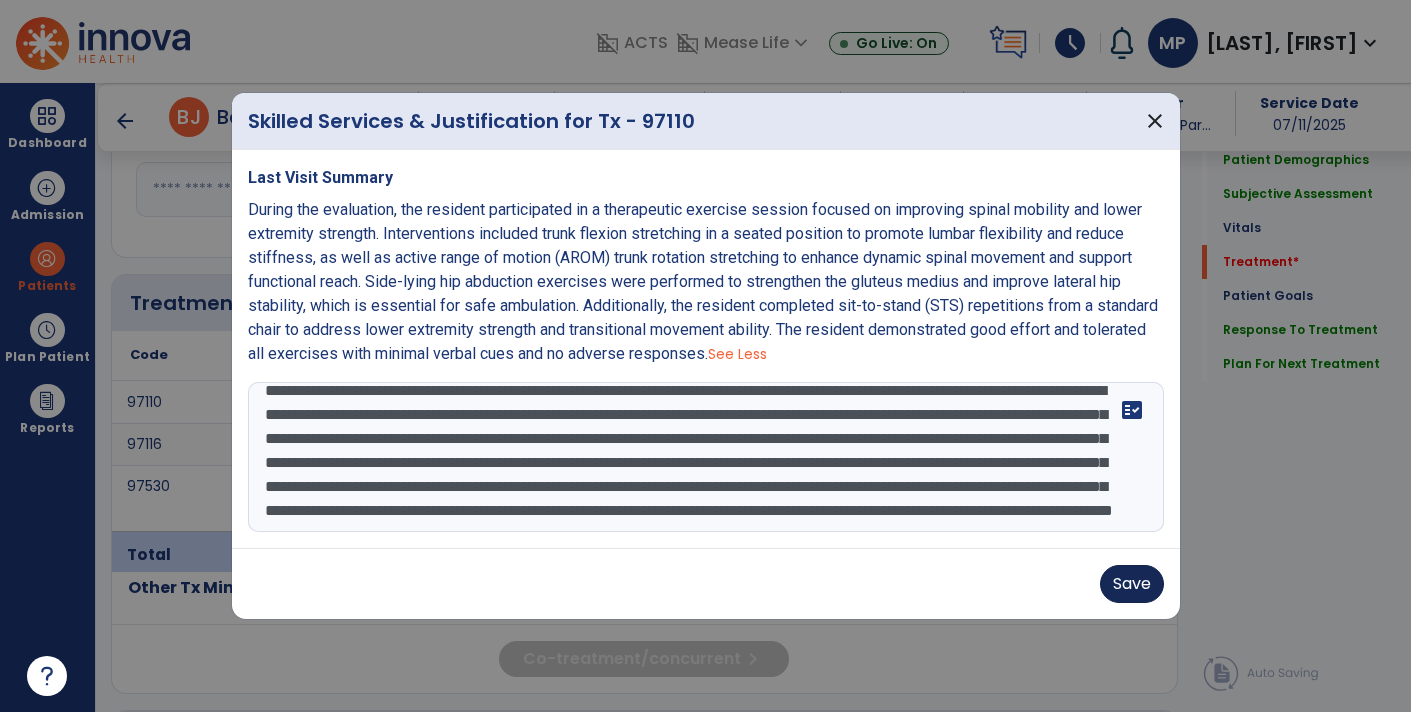 type on "**********" 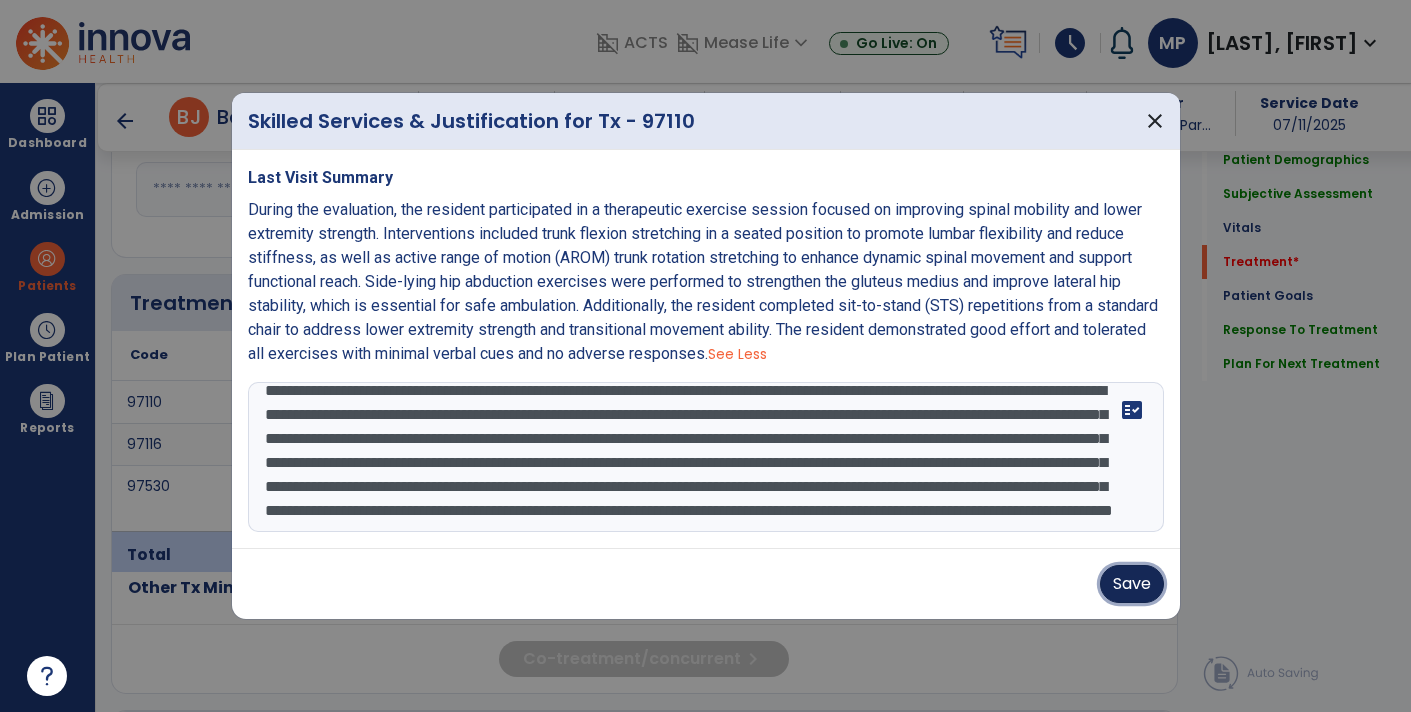 click on "Save" at bounding box center (1132, 584) 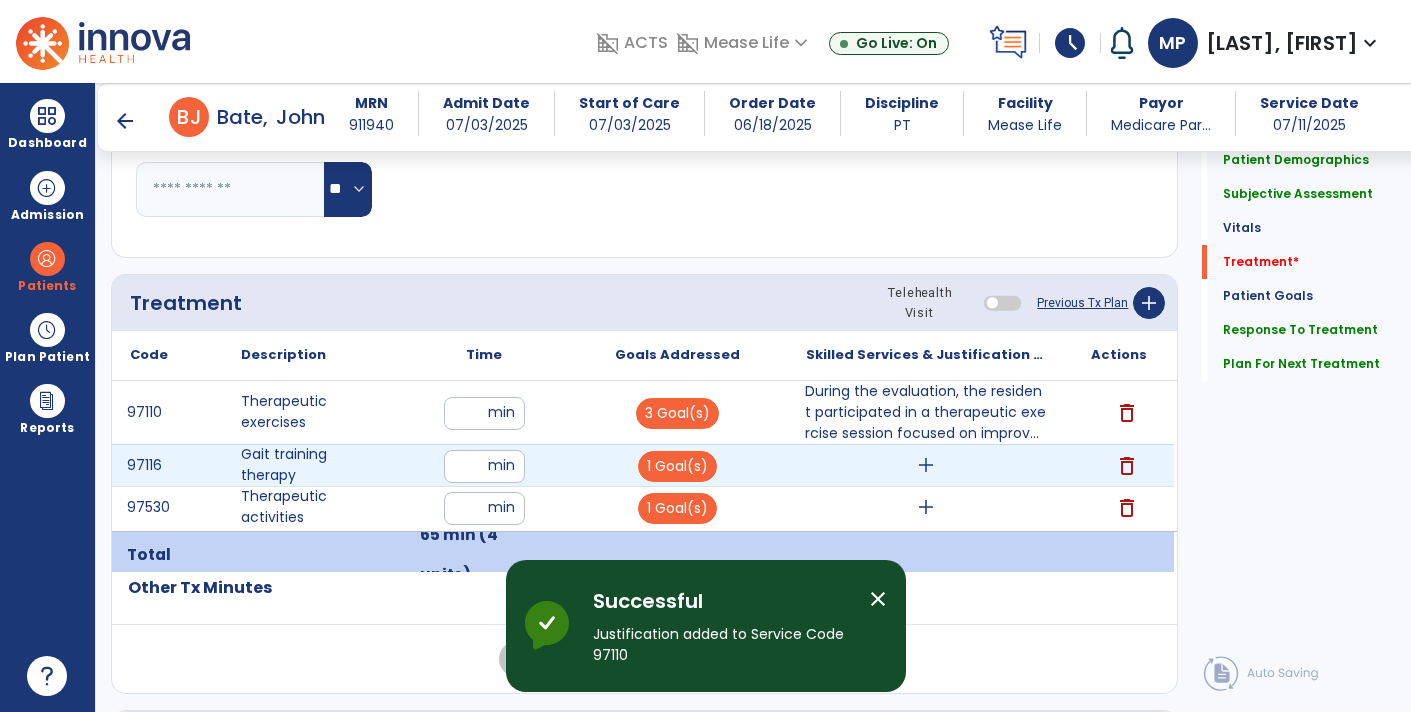 click on "add" at bounding box center (926, 465) 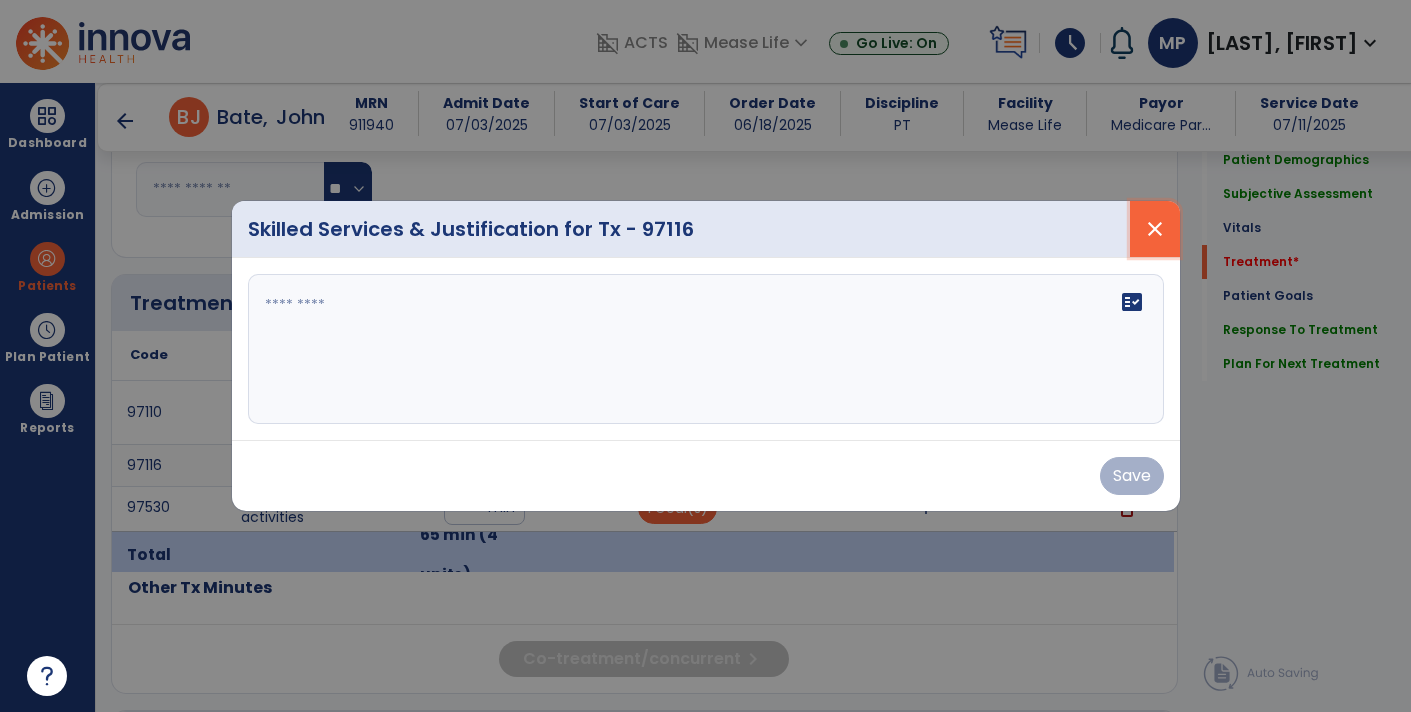 click on "close" at bounding box center (1155, 229) 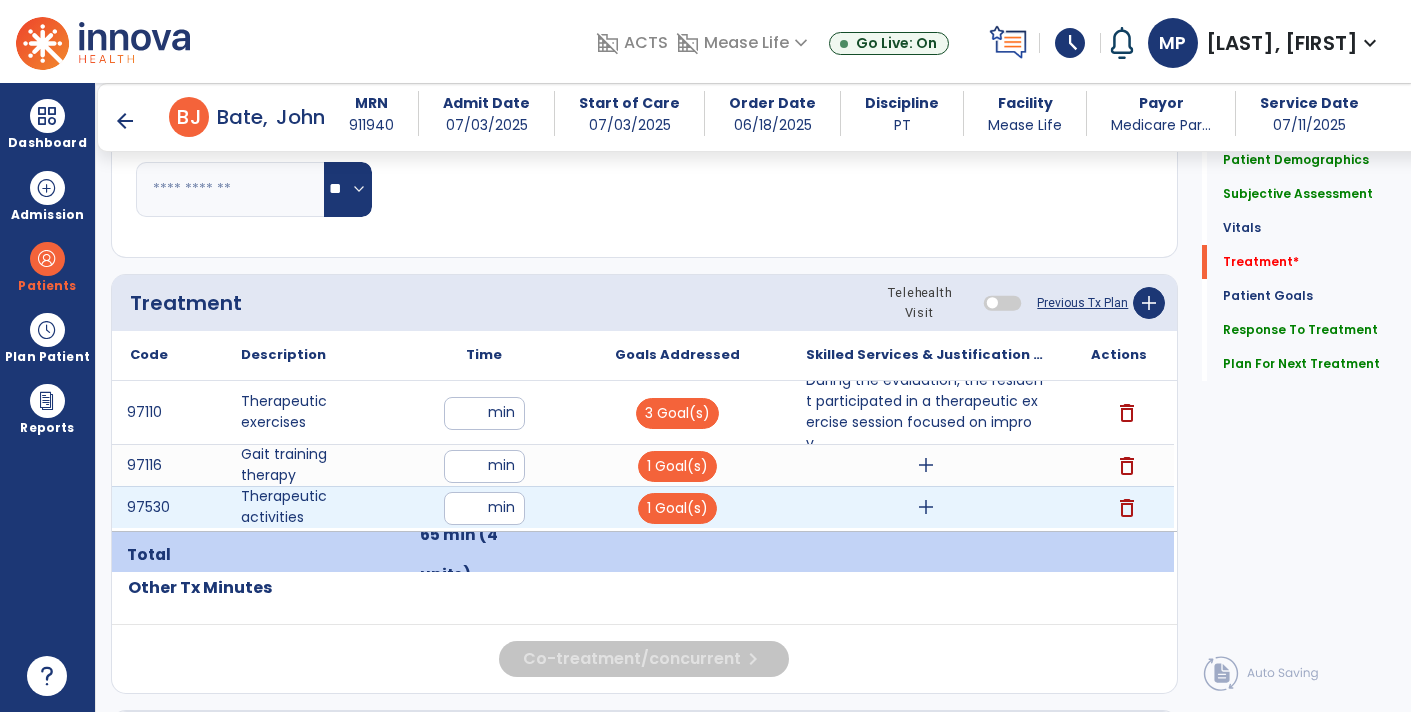 click on "add" at bounding box center (926, 507) 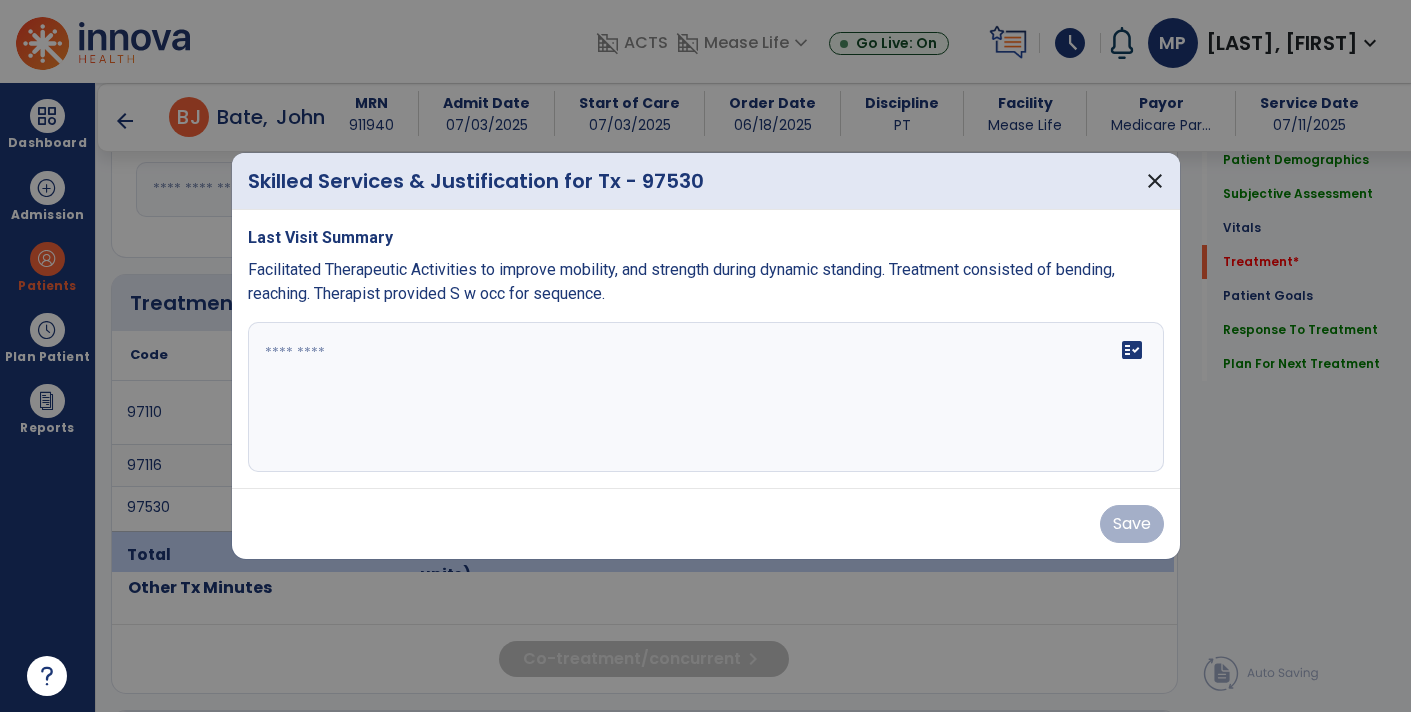 click on "Facilitated Therapeutic Activities to improve mobility, and strength during dynamic standing. Treatment consisted of bending, reaching. Therapist provided S w occ for sequence." at bounding box center (681, 281) 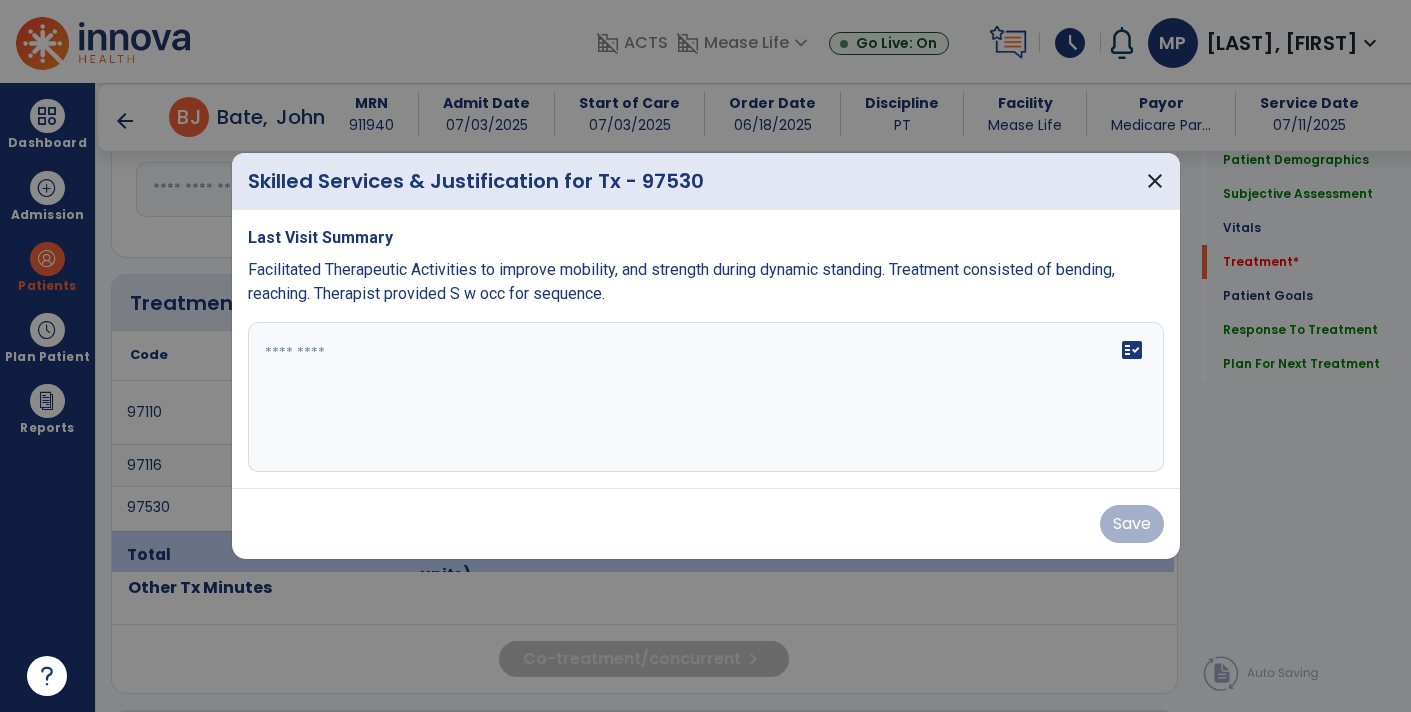 click on "Facilitated Therapeutic Activities to improve mobility, and strength during dynamic standing. Treatment consisted of bending, reaching. Therapist provided S w occ for sequence." at bounding box center [681, 281] 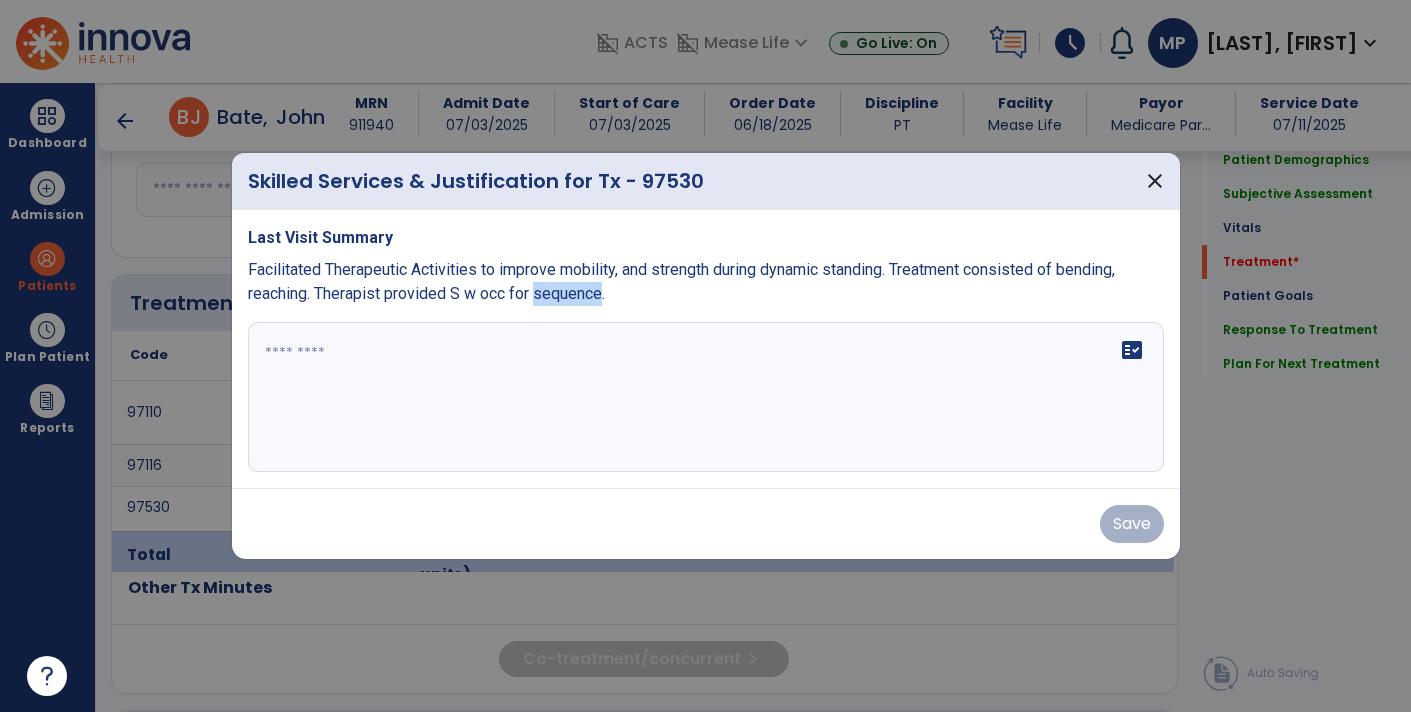 click on "Facilitated Therapeutic Activities to improve mobility, and strength during dynamic standing. Treatment consisted of bending, reaching. Therapist provided S w occ for sequence." at bounding box center [681, 281] 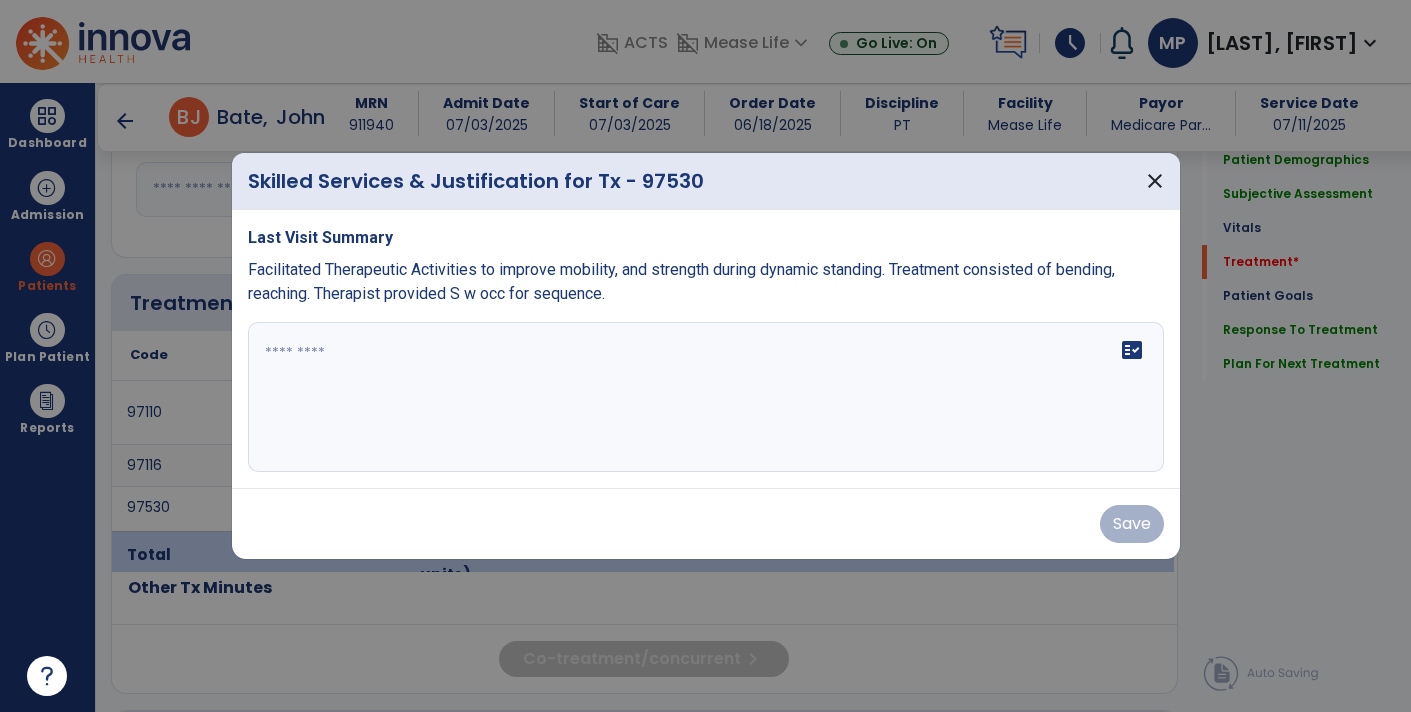 click on "Facilitated Therapeutic Activities to improve mobility, and strength during dynamic standing. Treatment consisted of bending, reaching. Therapist provided S w occ for sequence." at bounding box center (681, 281) 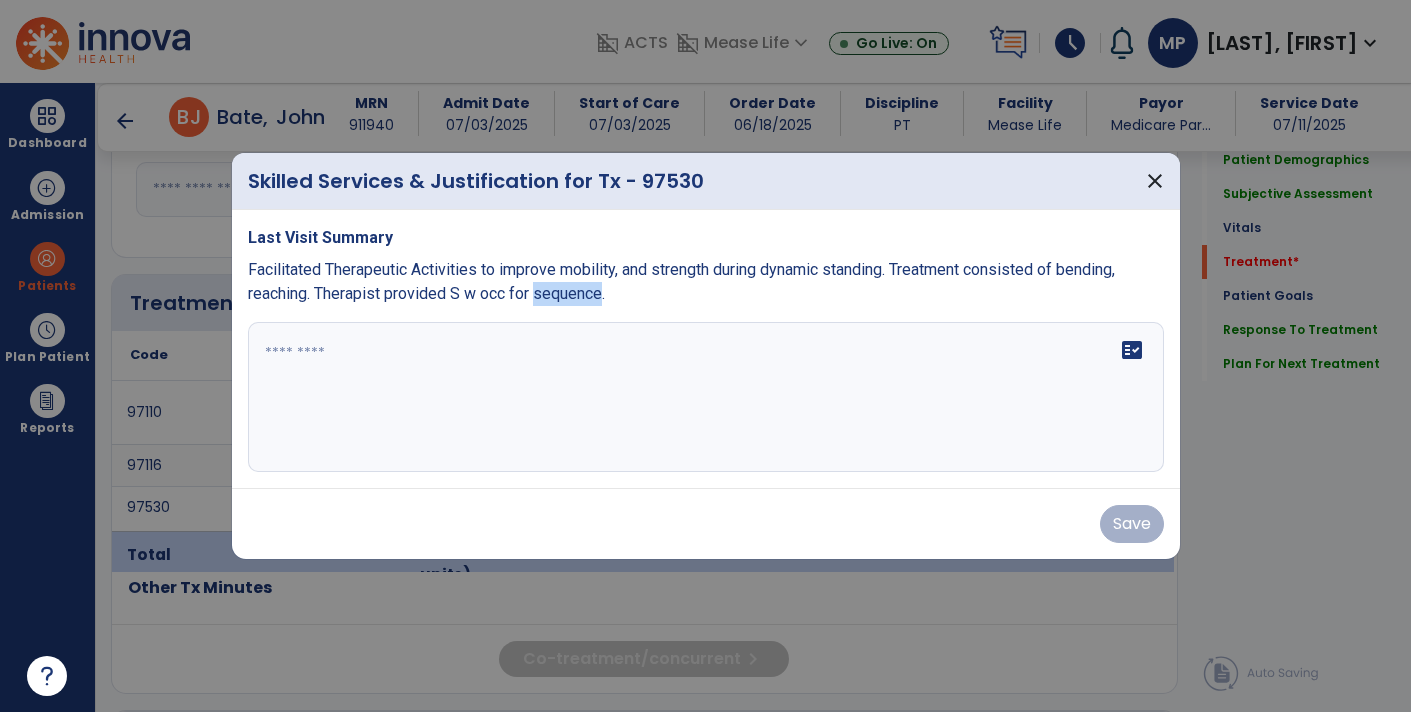 click on "Facilitated Therapeutic Activities to improve mobility, and strength during dynamic standing. Treatment consisted of bending, reaching. Therapist provided S w occ for sequence." at bounding box center [681, 281] 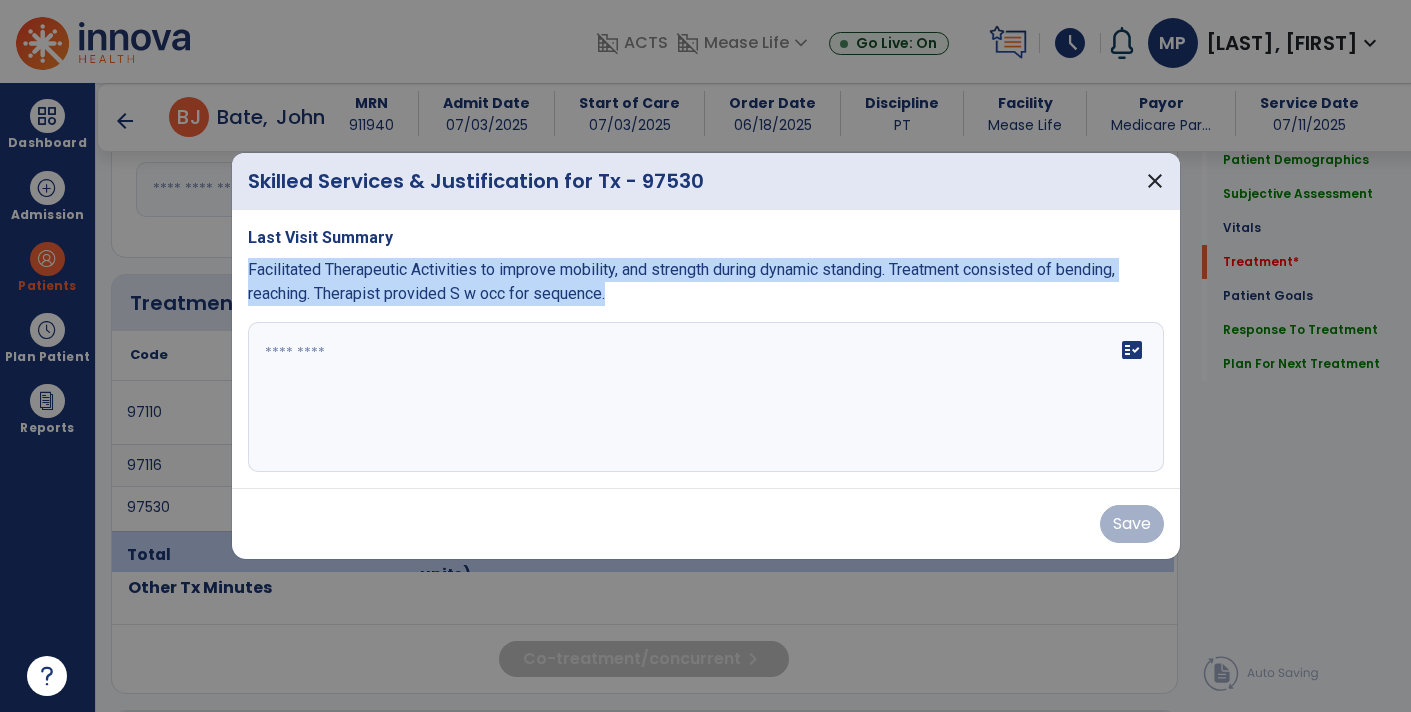 click at bounding box center (706, 397) 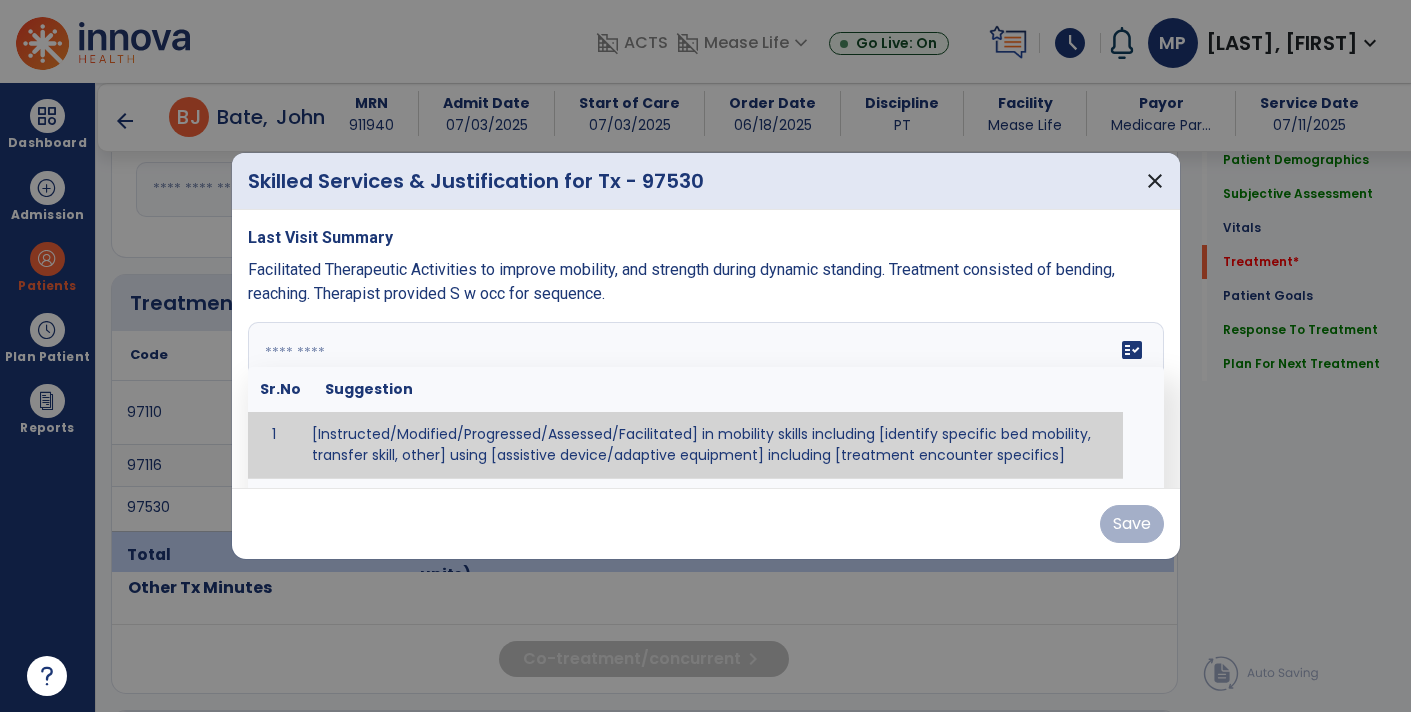 paste on "**********" 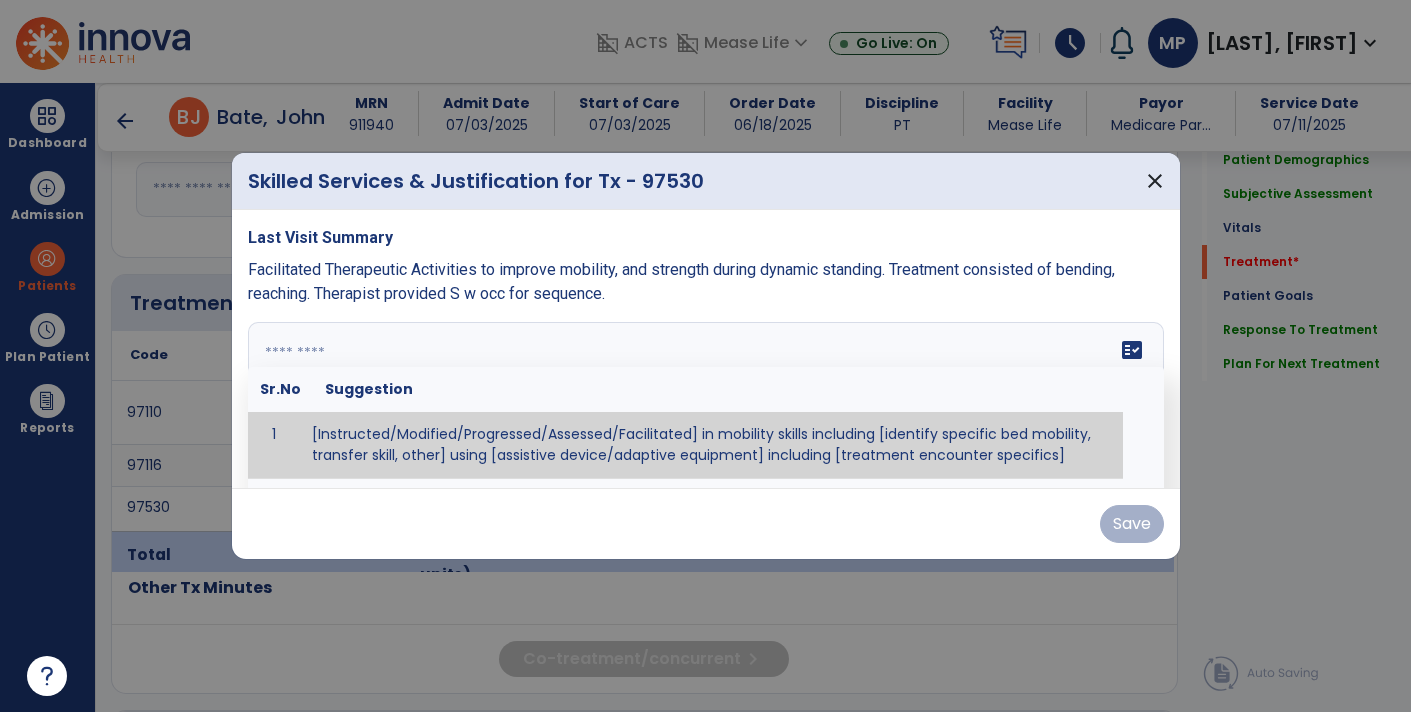 type on "**********" 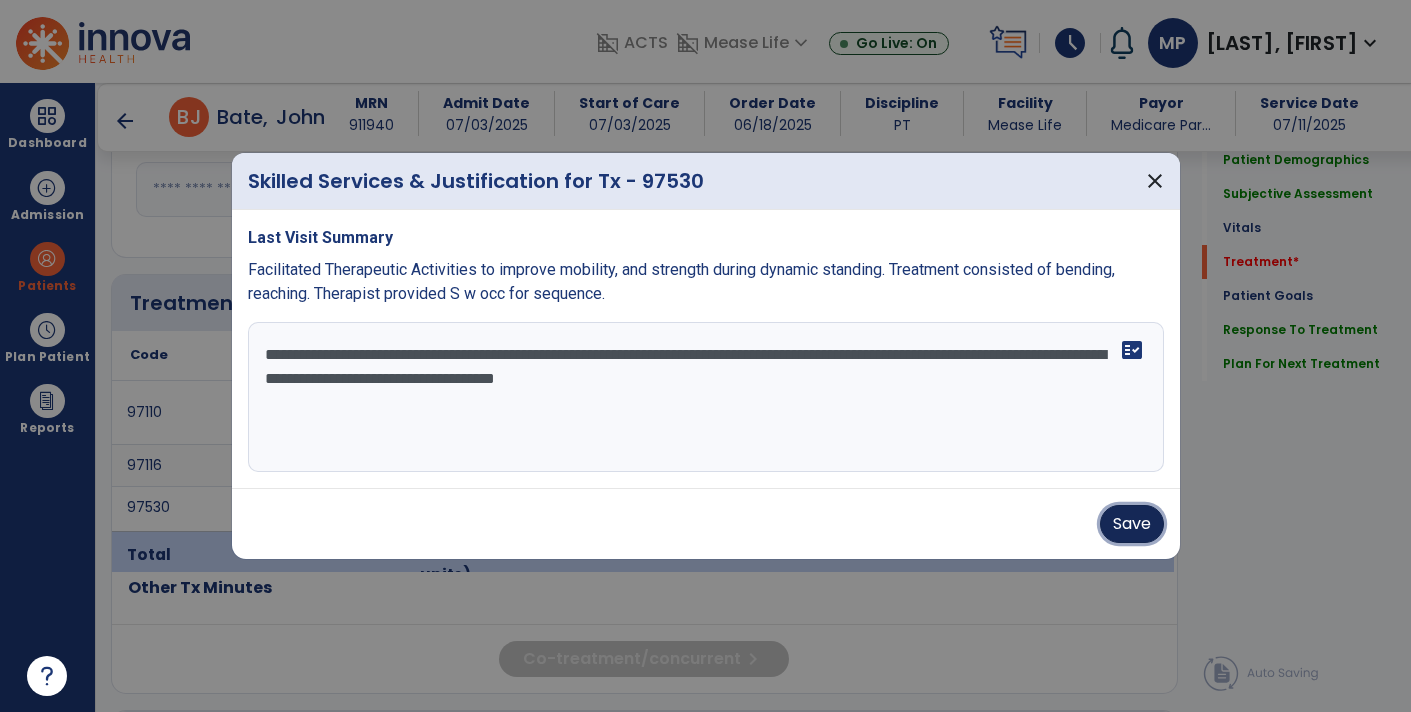 click on "Save" at bounding box center (1132, 524) 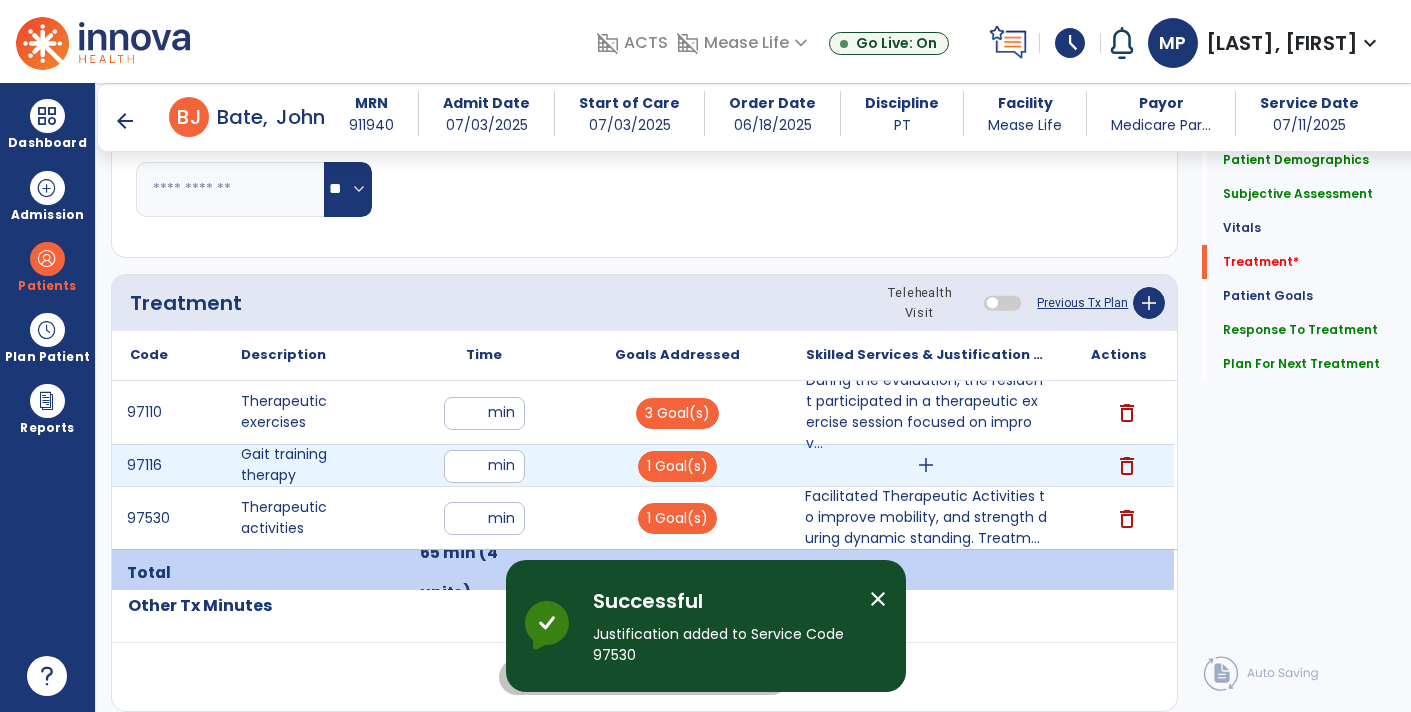 click on "add" at bounding box center (926, 465) 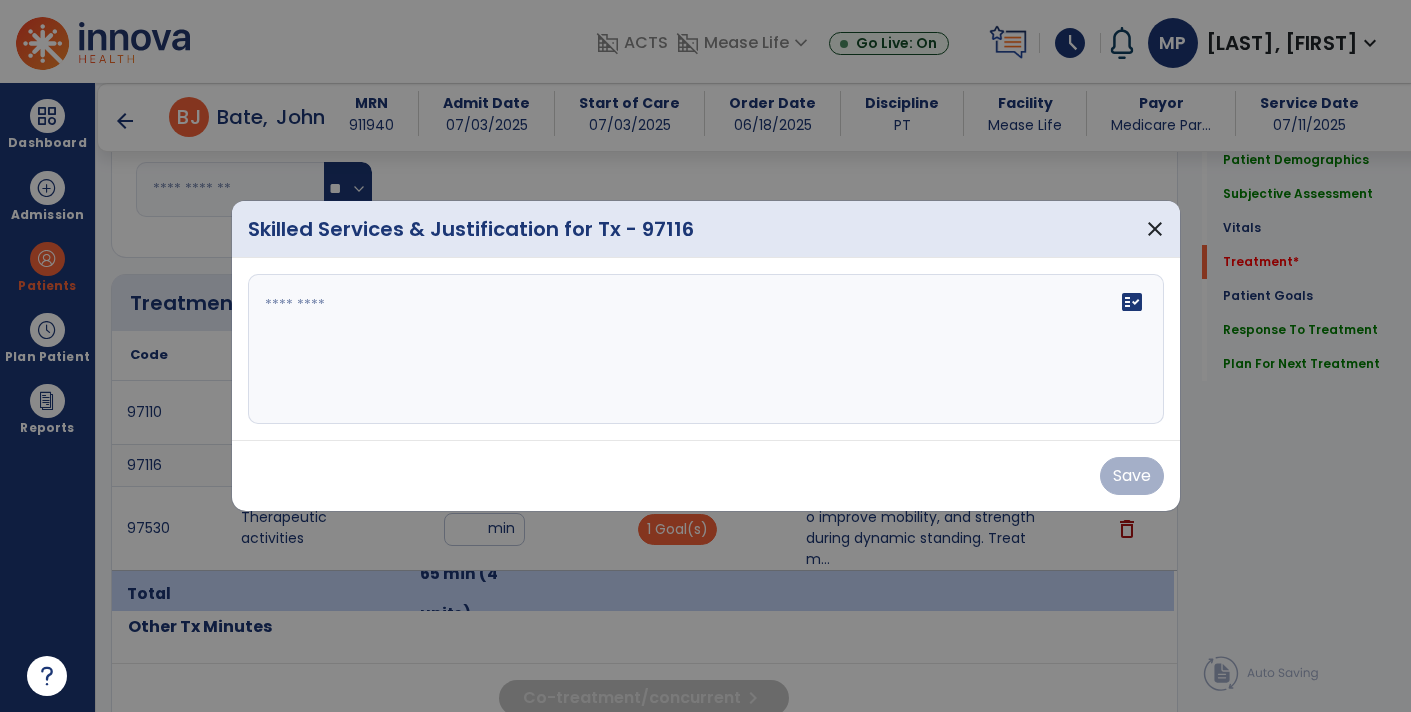 click 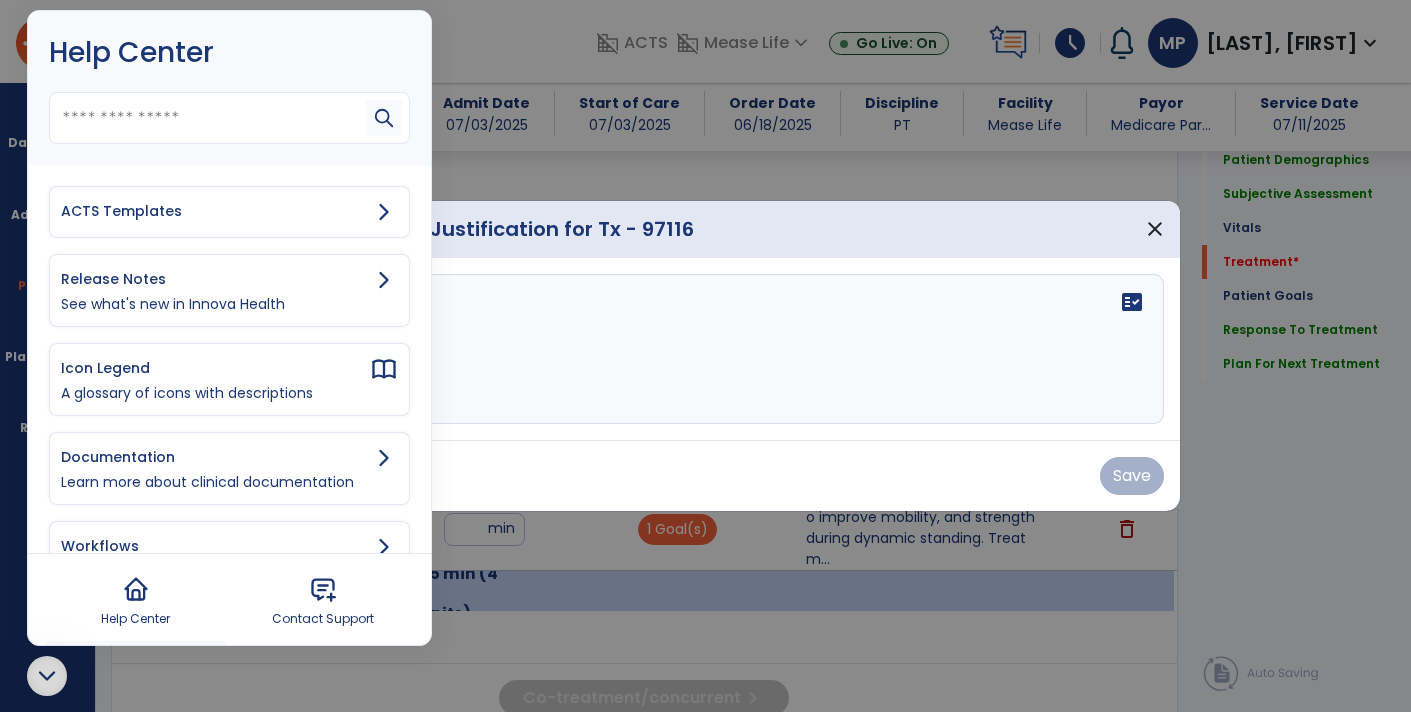 click on "ACTS Templates" at bounding box center [229, 212] 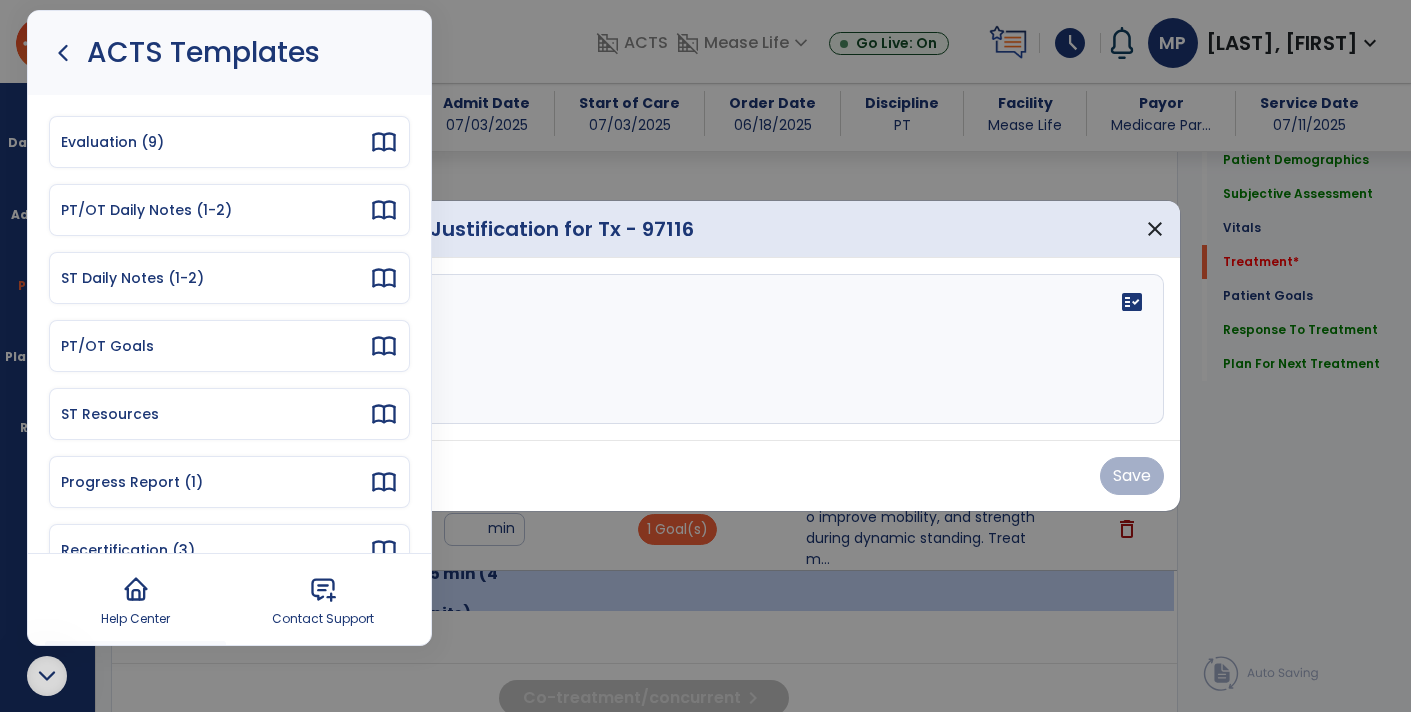 click on "PT/OT Daily Notes (1-2)" at bounding box center [229, 210] 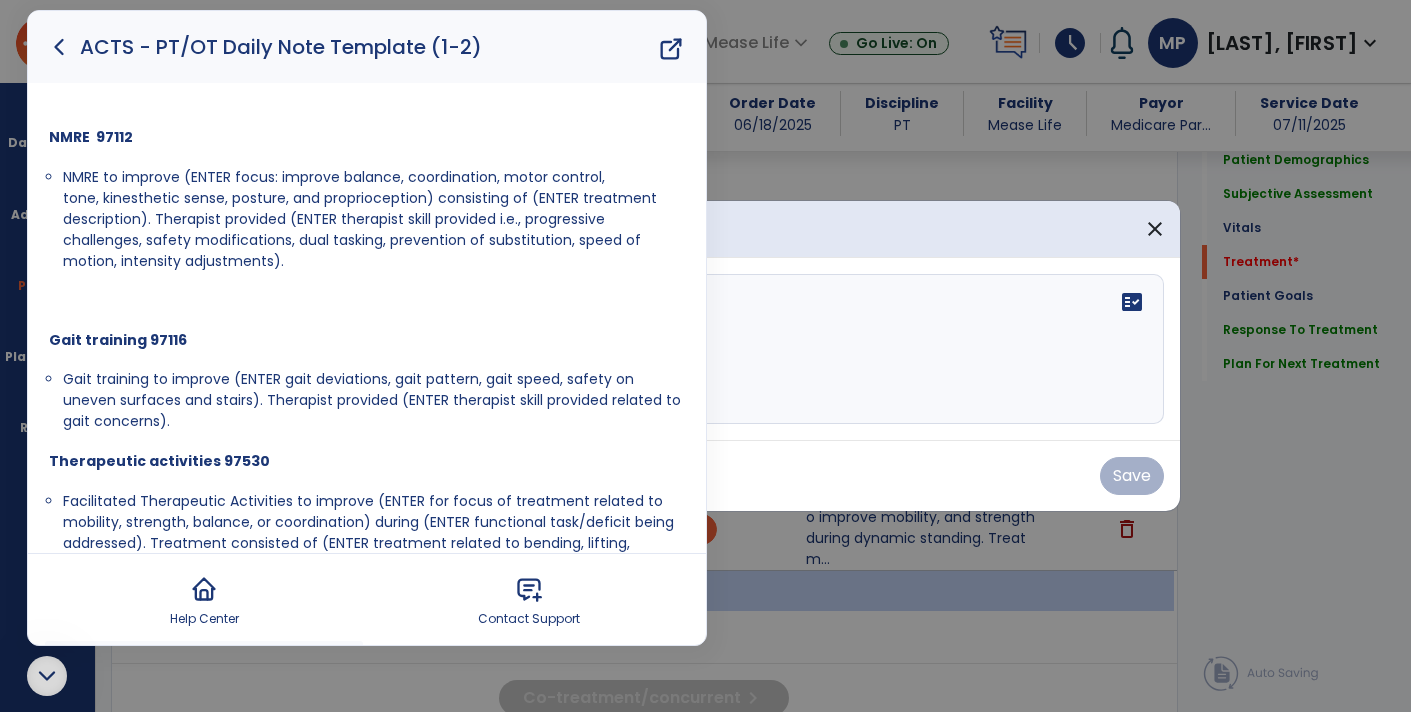 scroll, scrollTop: 403, scrollLeft: 0, axis: vertical 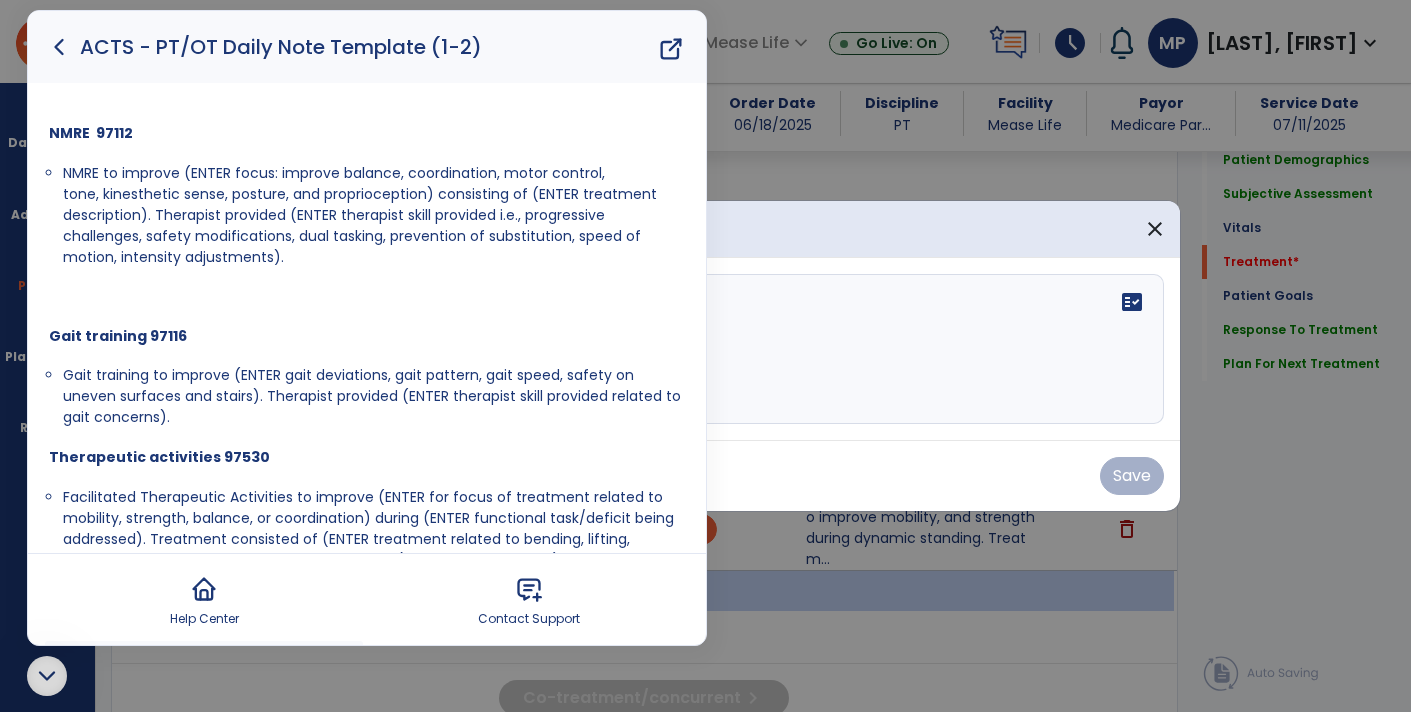 click on "Gait training to improve (ENTER gait deviations, gait pattern, gait speed, safety on uneven surfaces and stairs). Therapist provided (ENTER therapist skill provided related to gait concerns)." at bounding box center [372, 396] 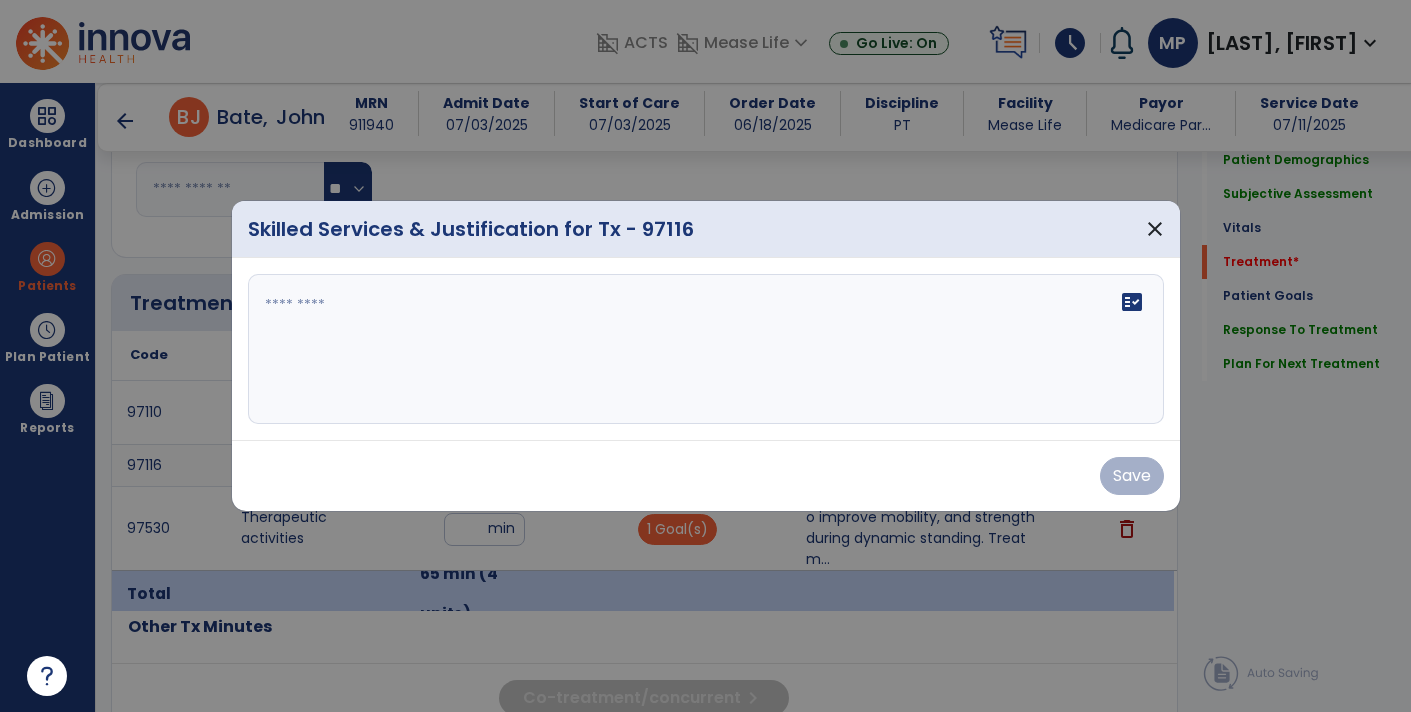 scroll, scrollTop: 0, scrollLeft: 0, axis: both 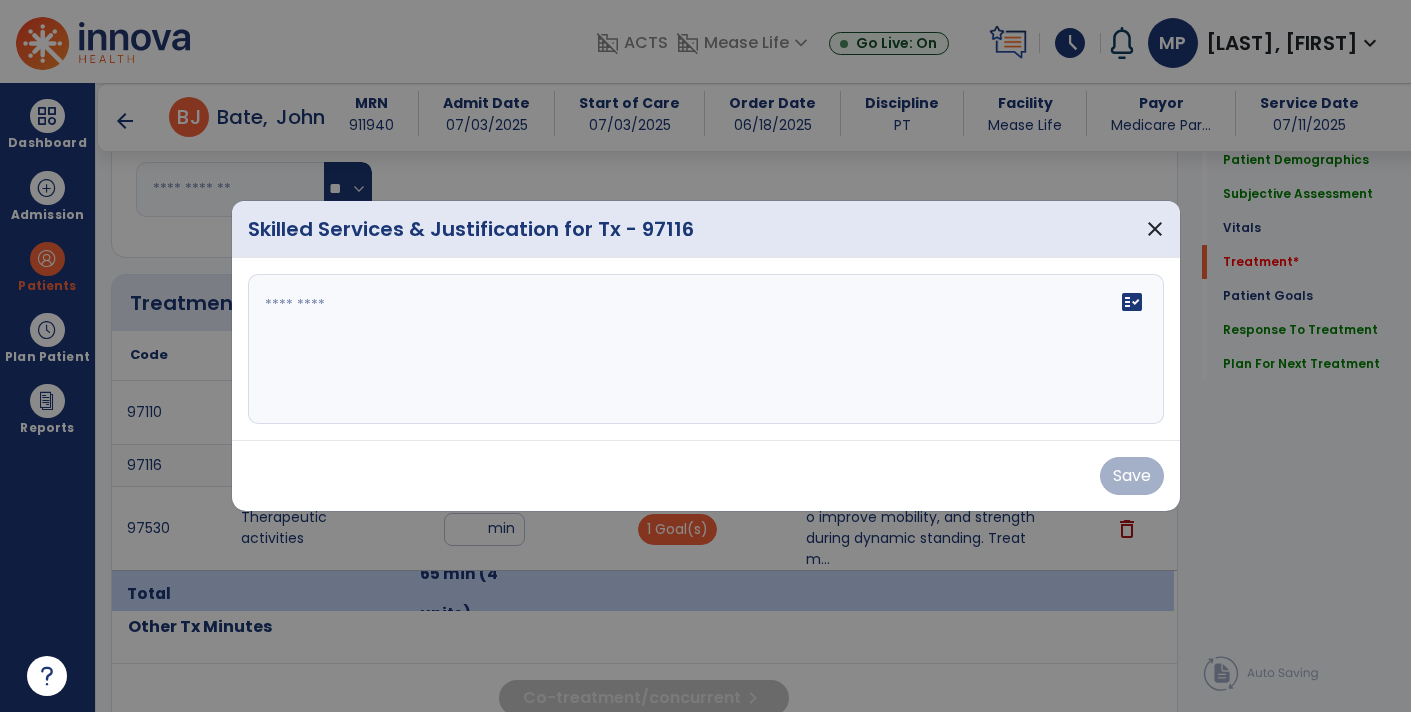 click at bounding box center [706, 349] 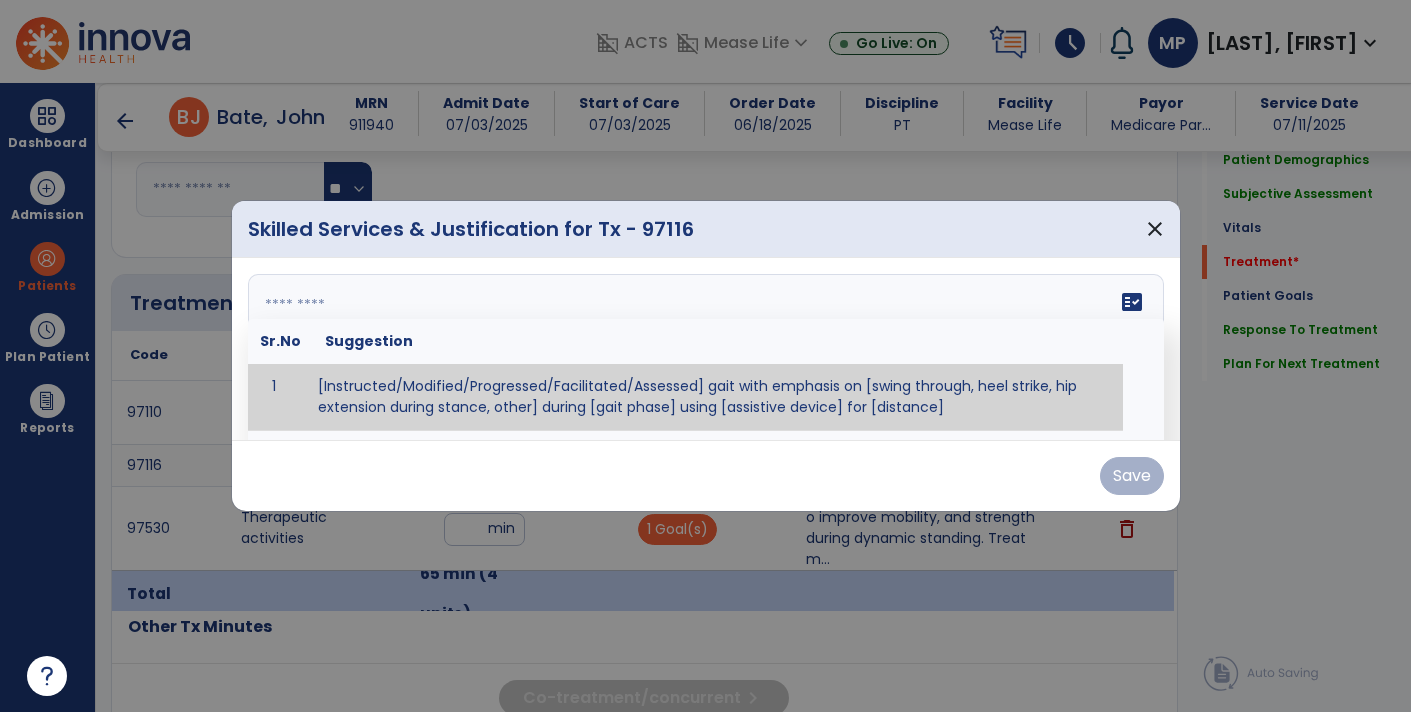 paste on "**********" 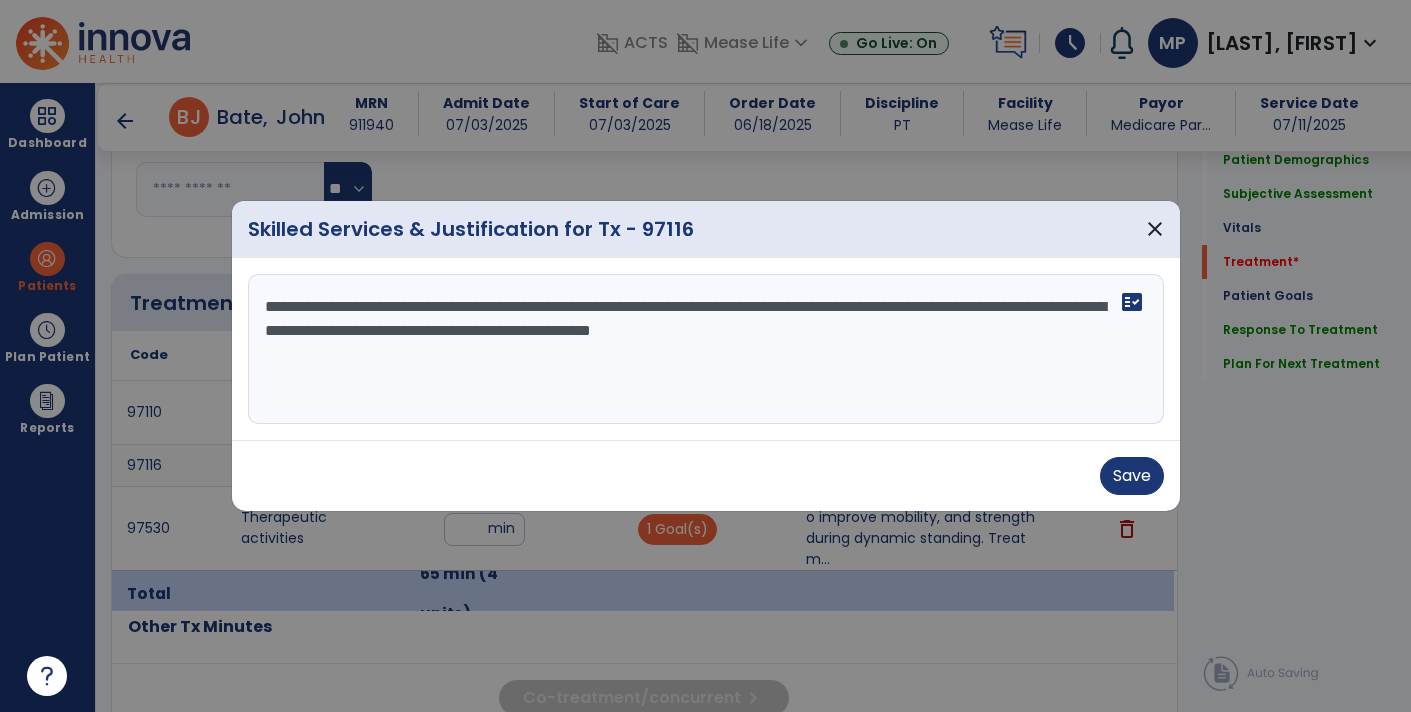 click on "**********" at bounding box center (706, 349) 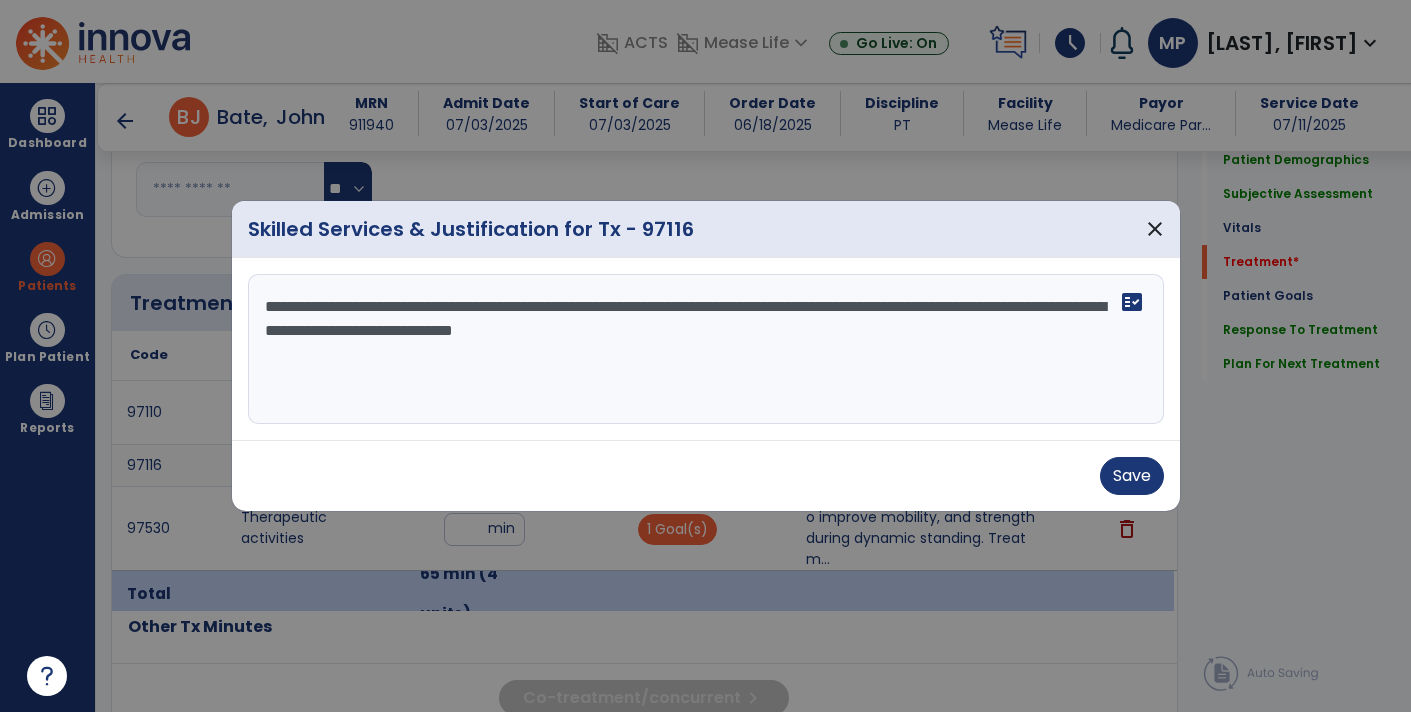 click on "**********" at bounding box center [706, 349] 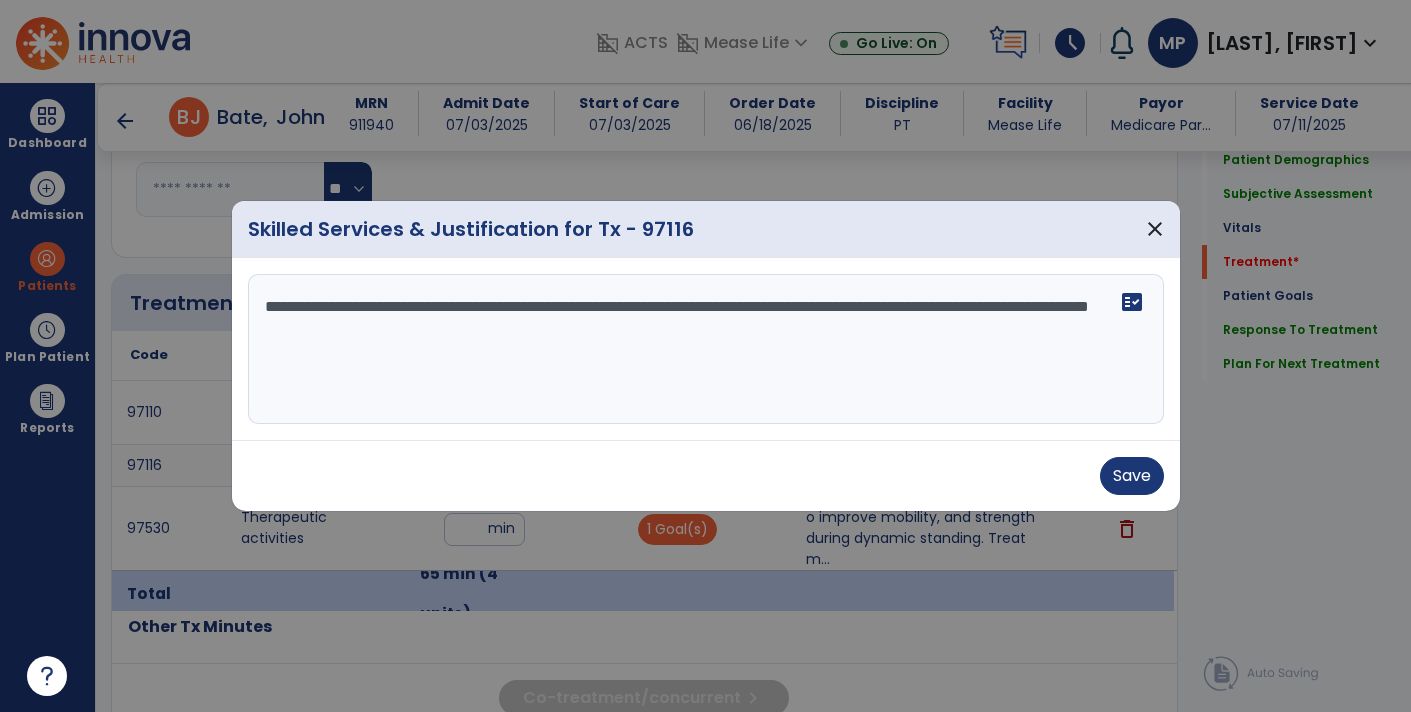 click on "**********" at bounding box center (706, 349) 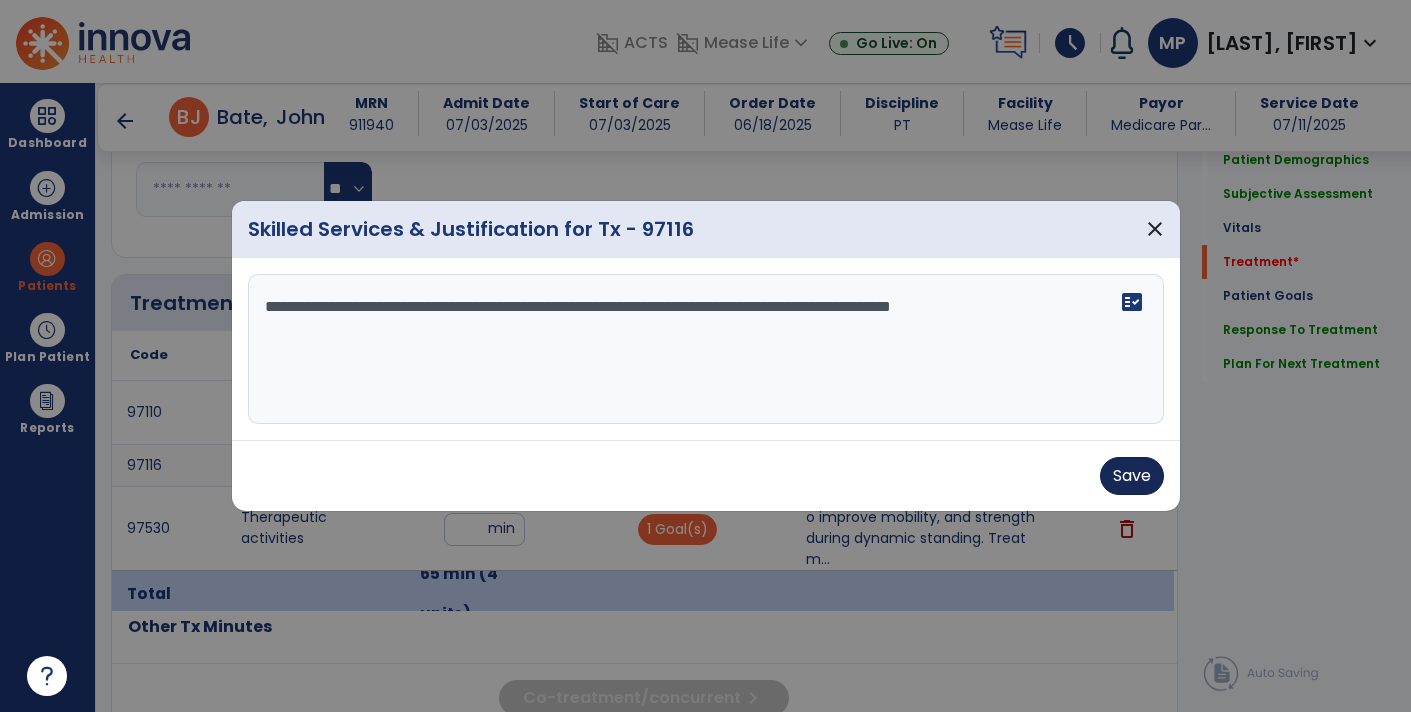 type on "**********" 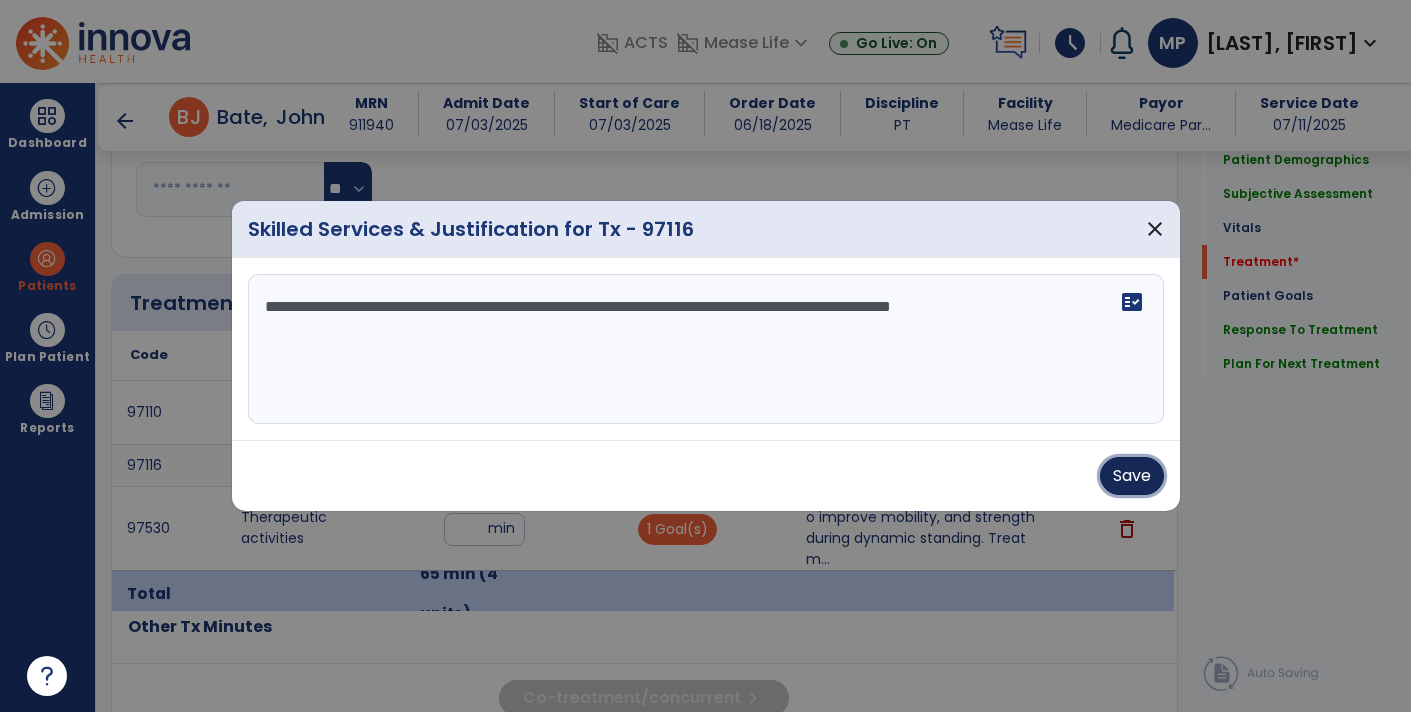 click on "Save" at bounding box center [1132, 476] 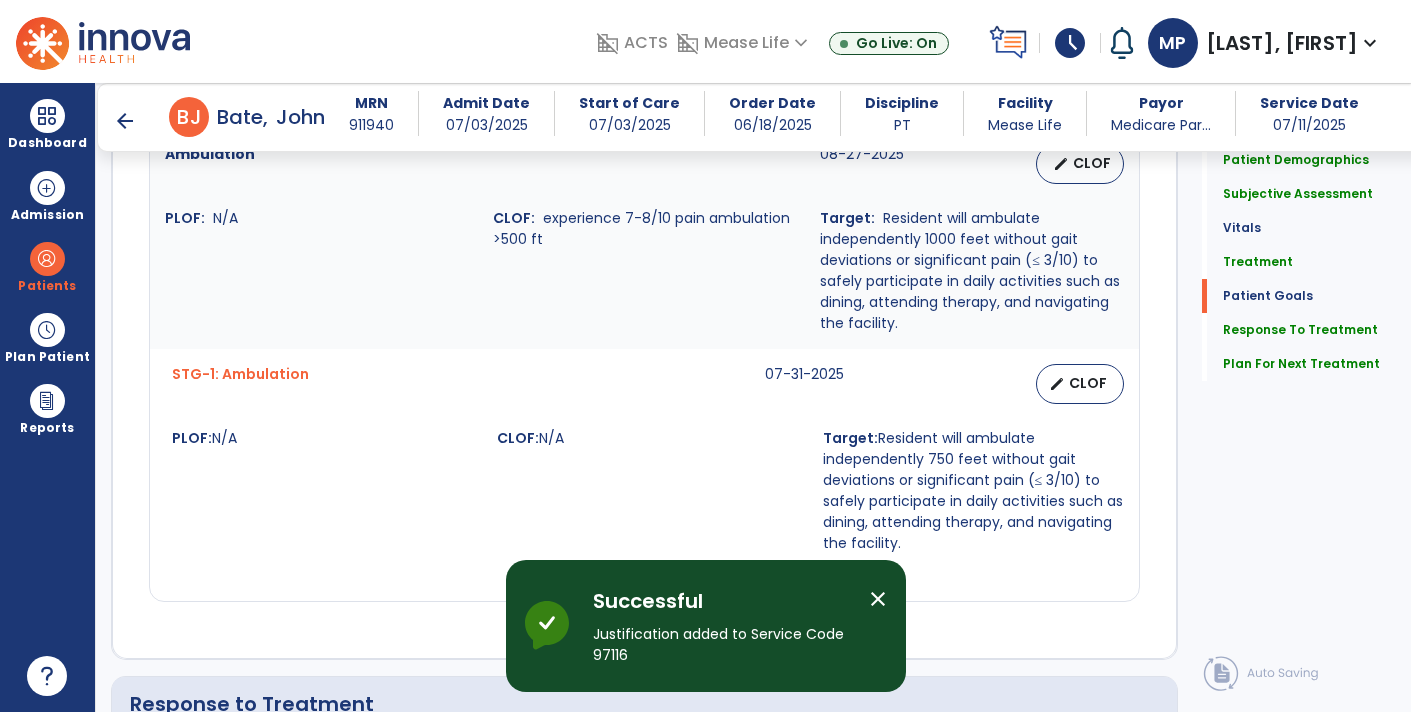 scroll, scrollTop: 3101, scrollLeft: 0, axis: vertical 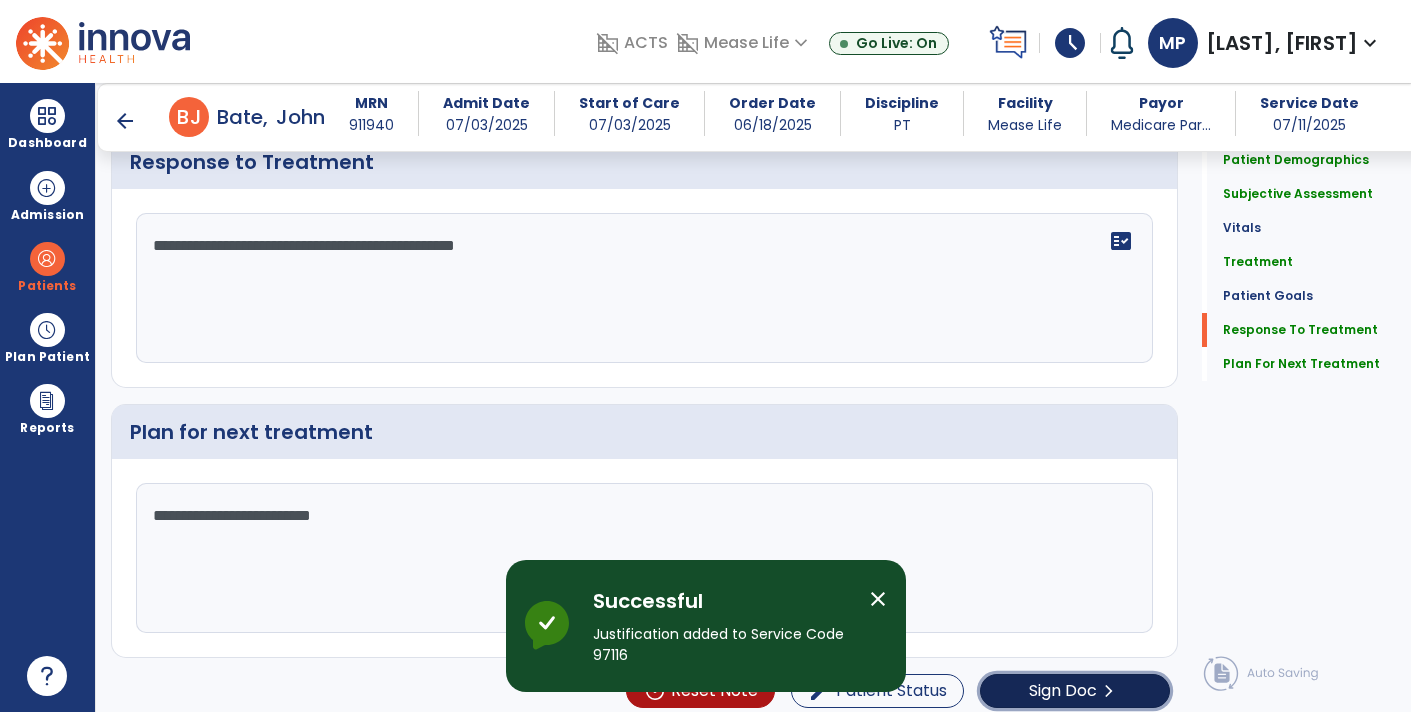 click on "Sign Doc" 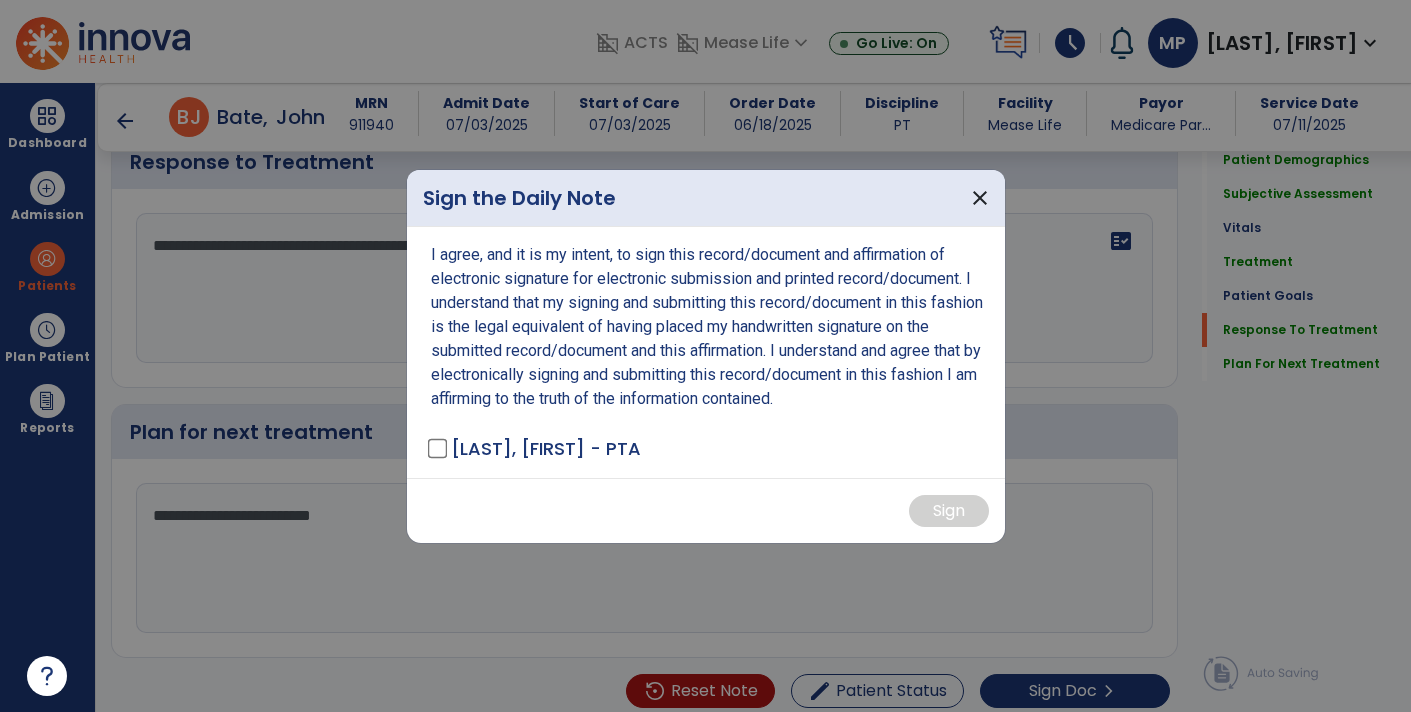 click on "[LAST], [FIRST] - PTA" at bounding box center (536, 448) 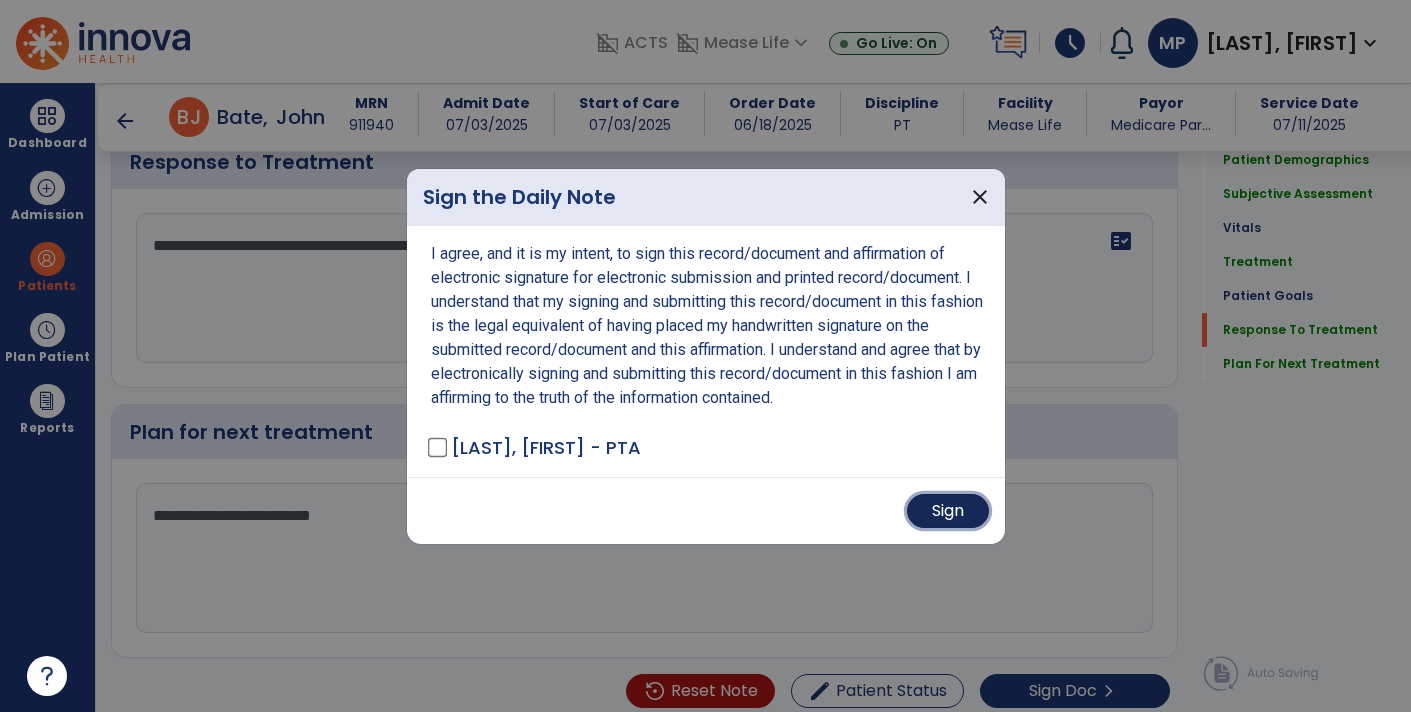 click on "Sign" at bounding box center (948, 511) 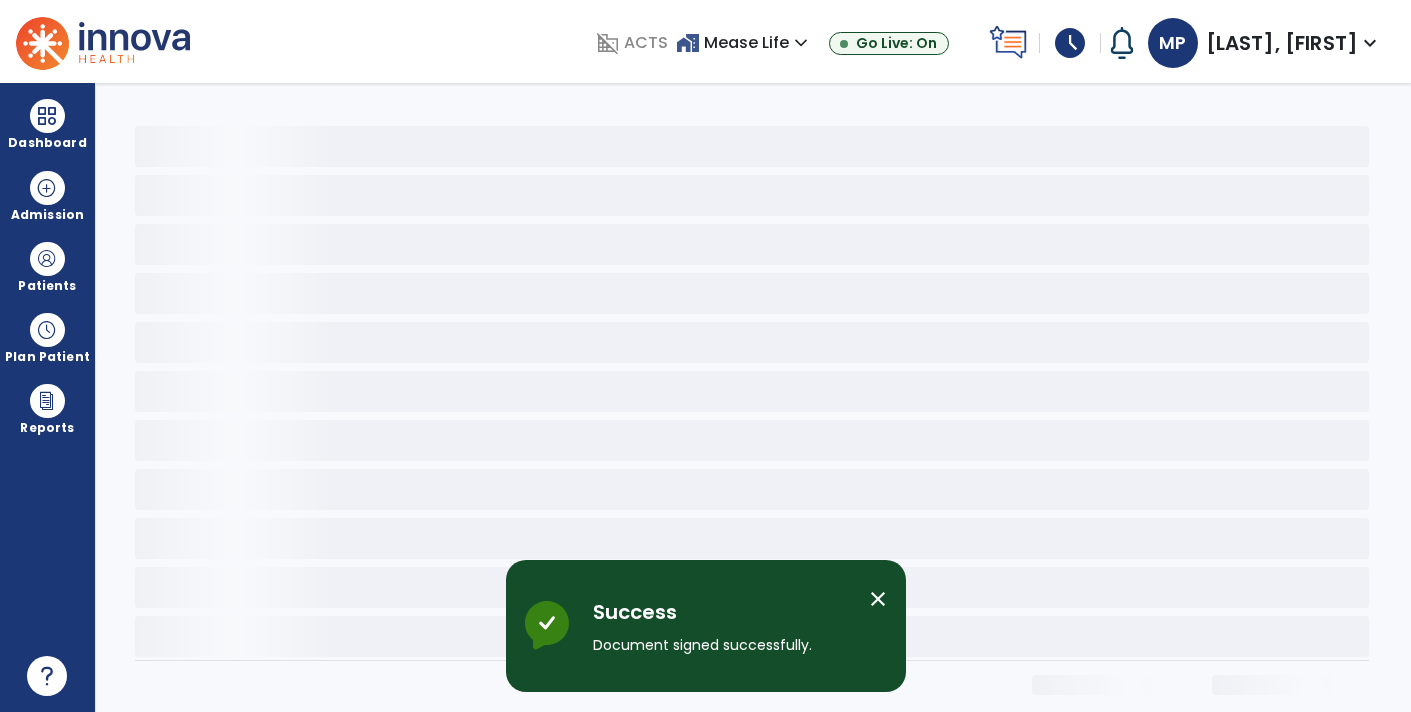 scroll, scrollTop: 0, scrollLeft: 0, axis: both 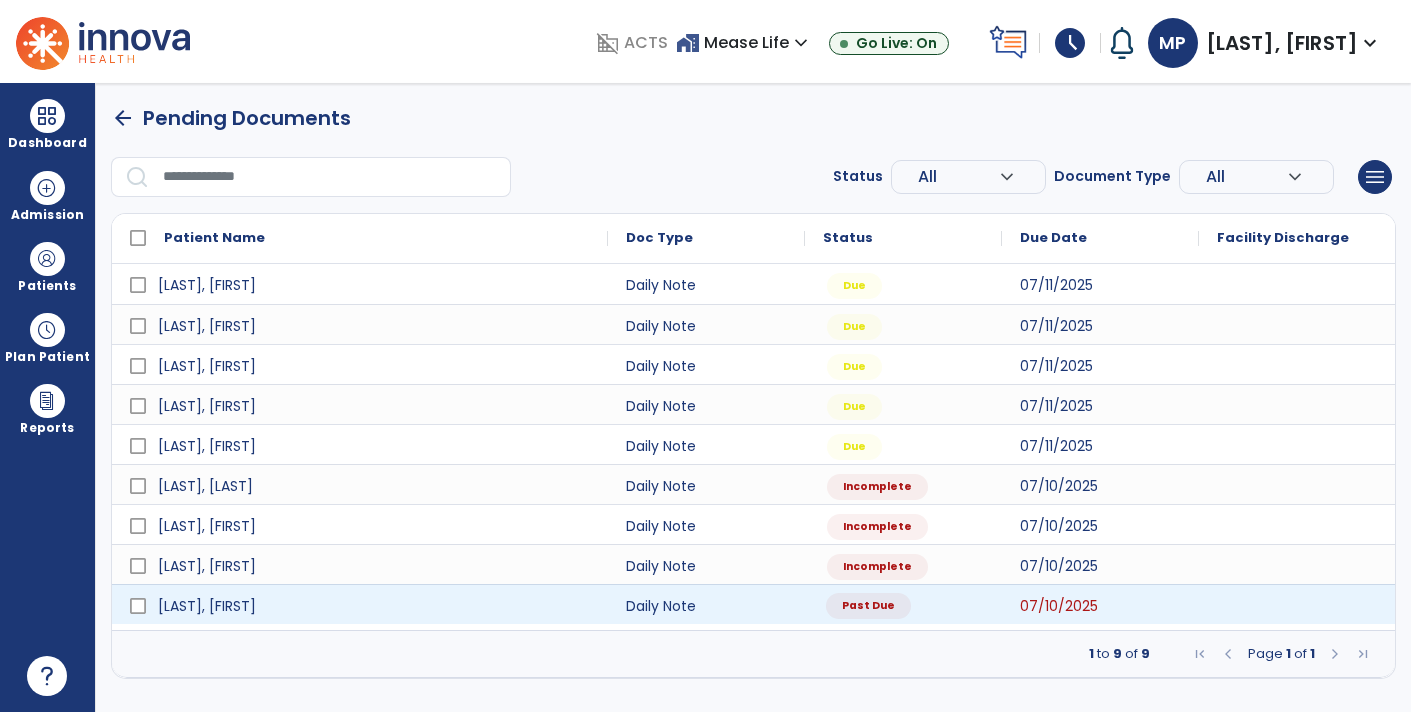 click on "Past Due" at bounding box center [903, 604] 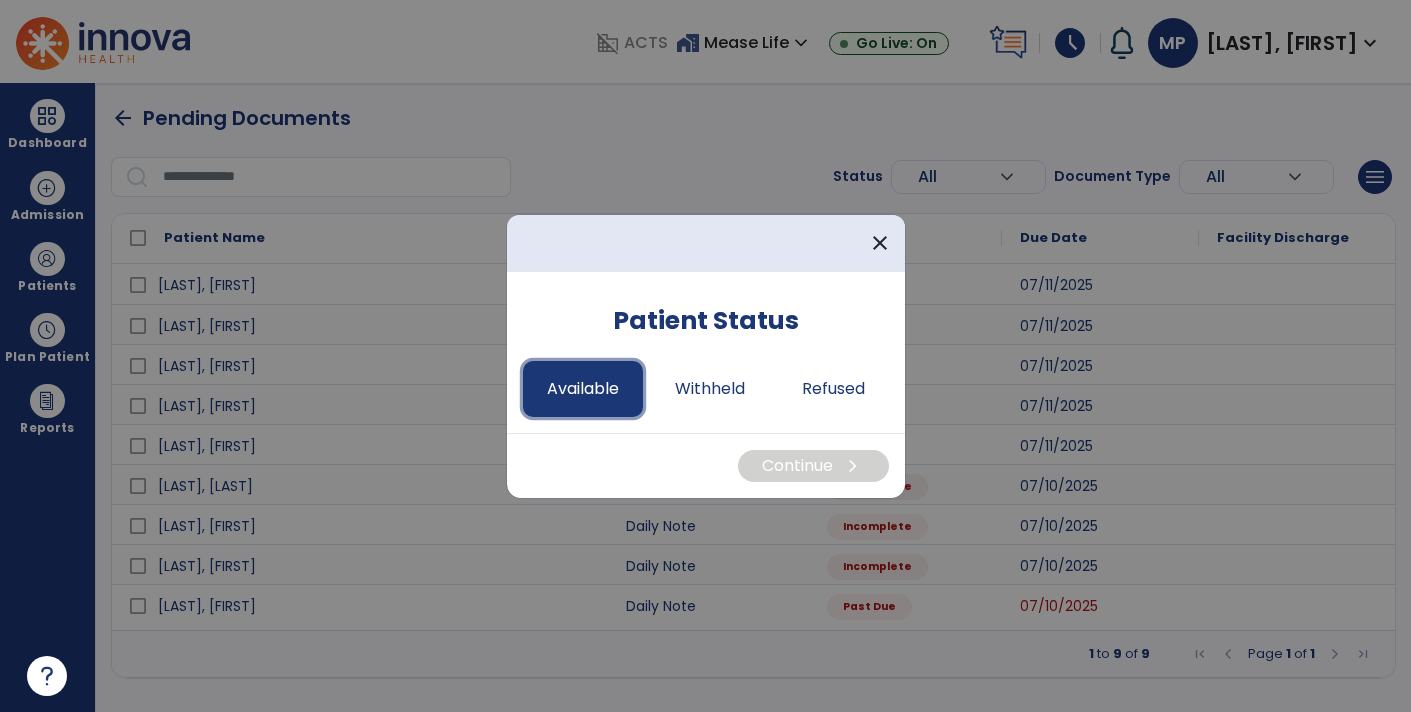 click on "Available" at bounding box center [583, 389] 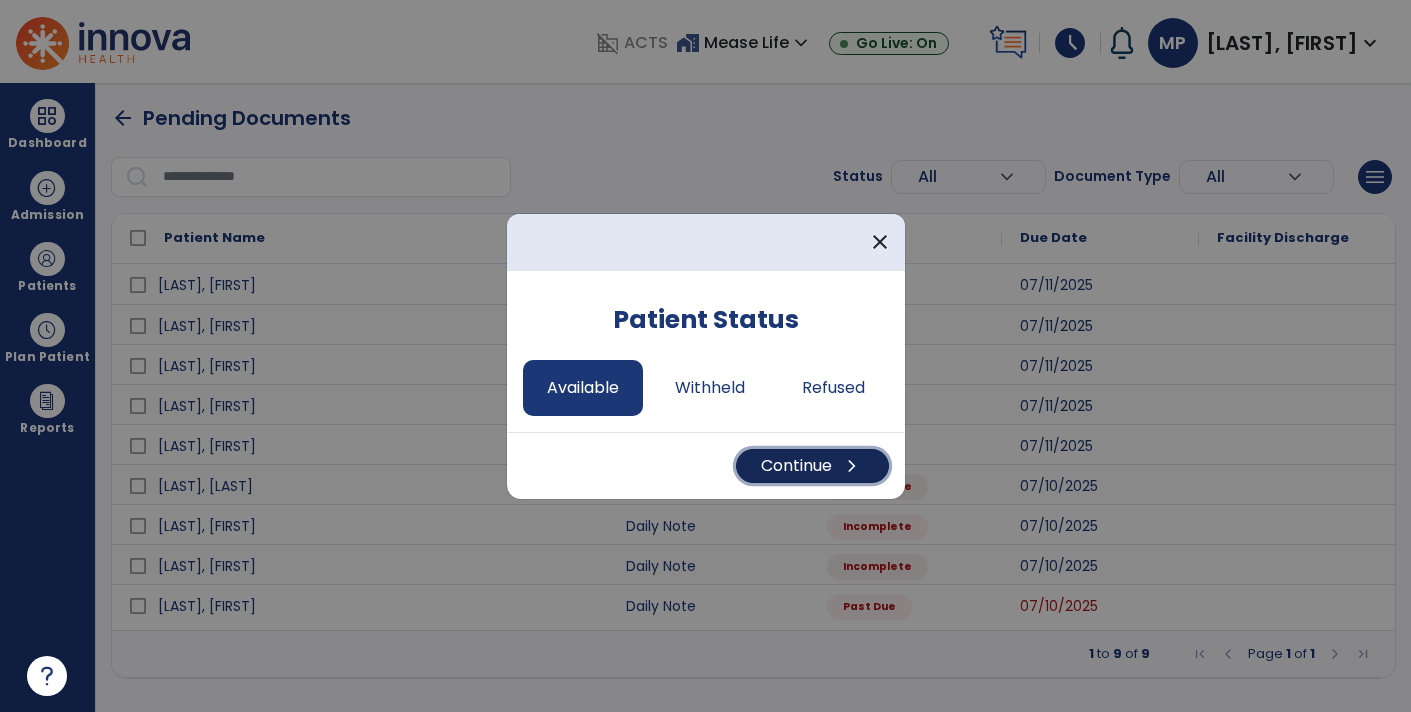 click on "Continue   chevron_right" at bounding box center [812, 466] 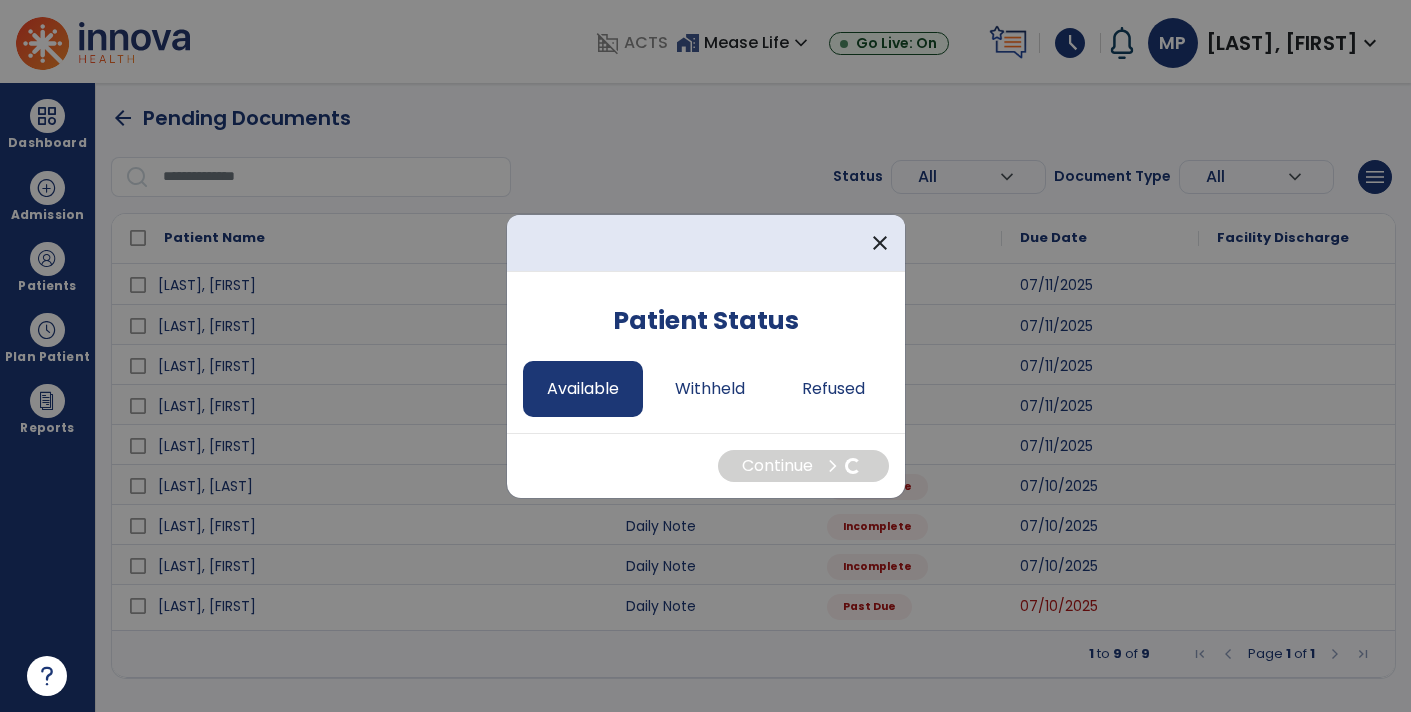 select on "*" 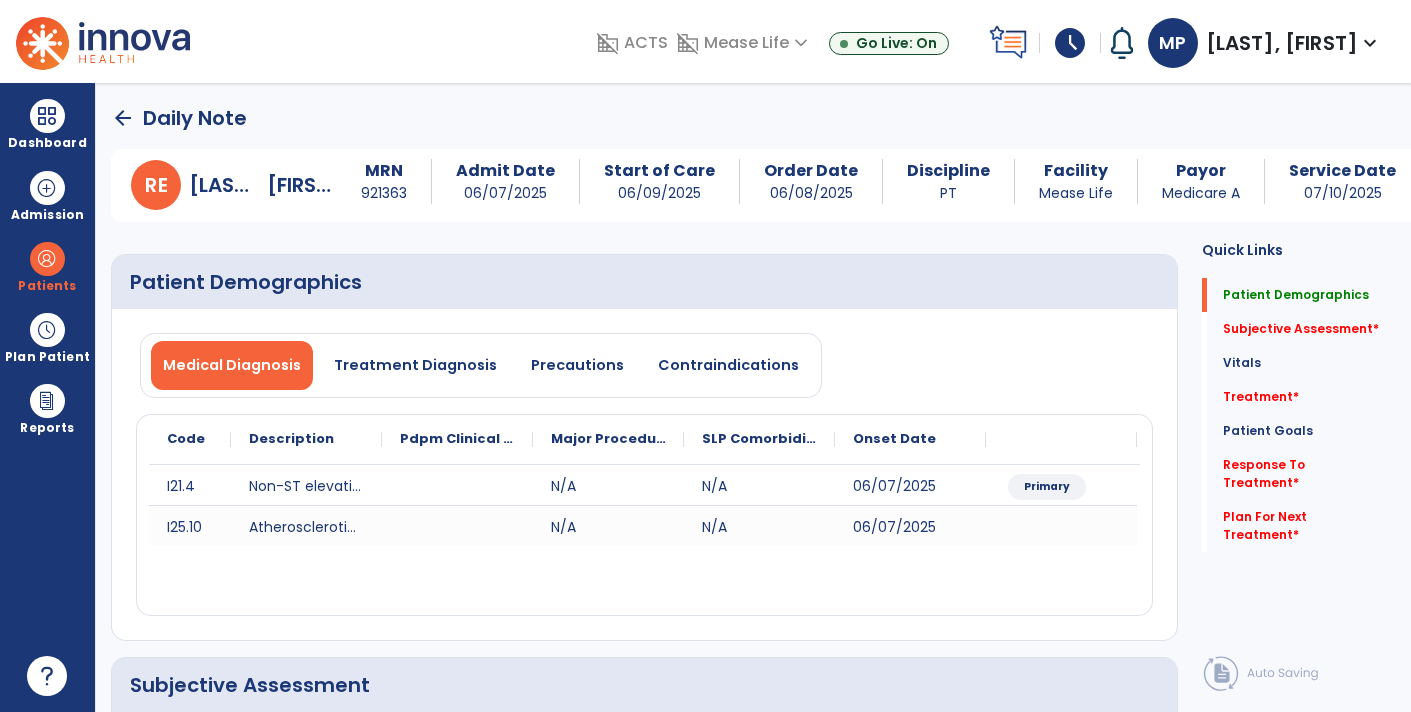 click on "arrow_back" 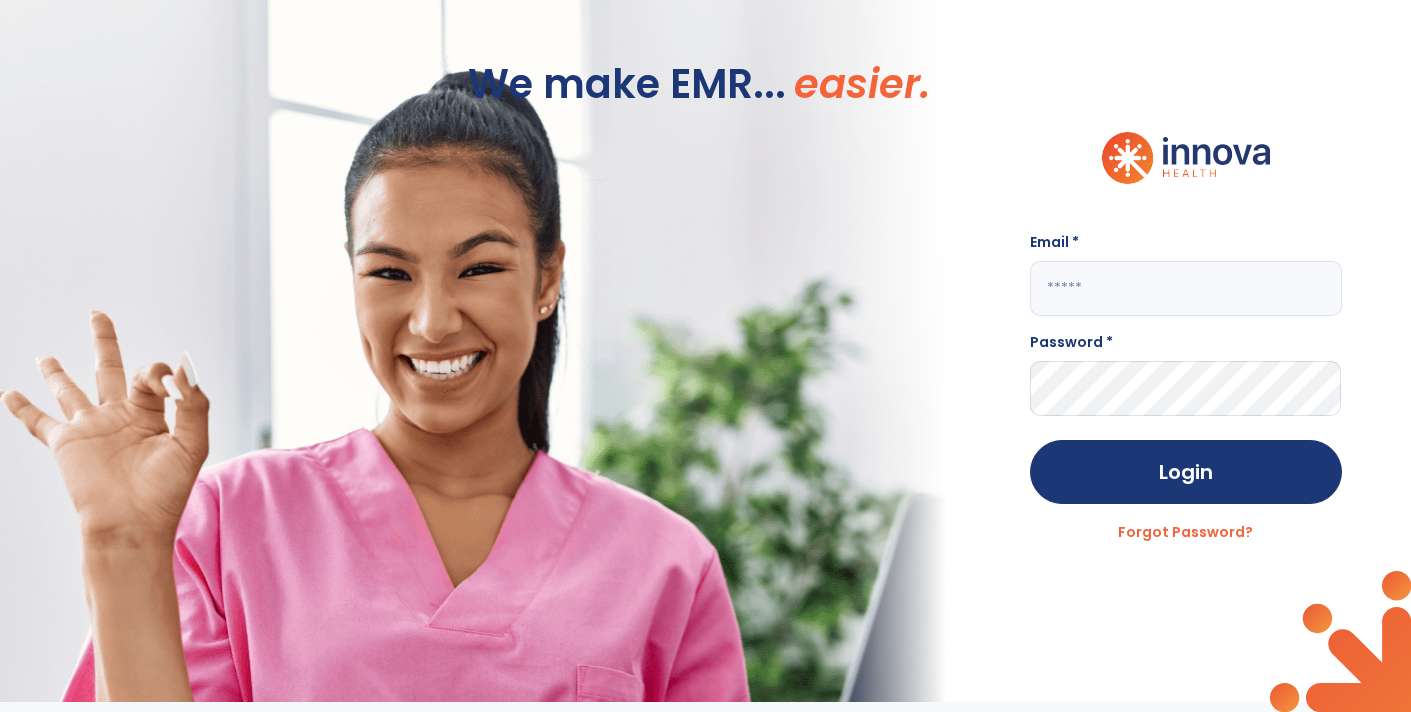 type on "**********" 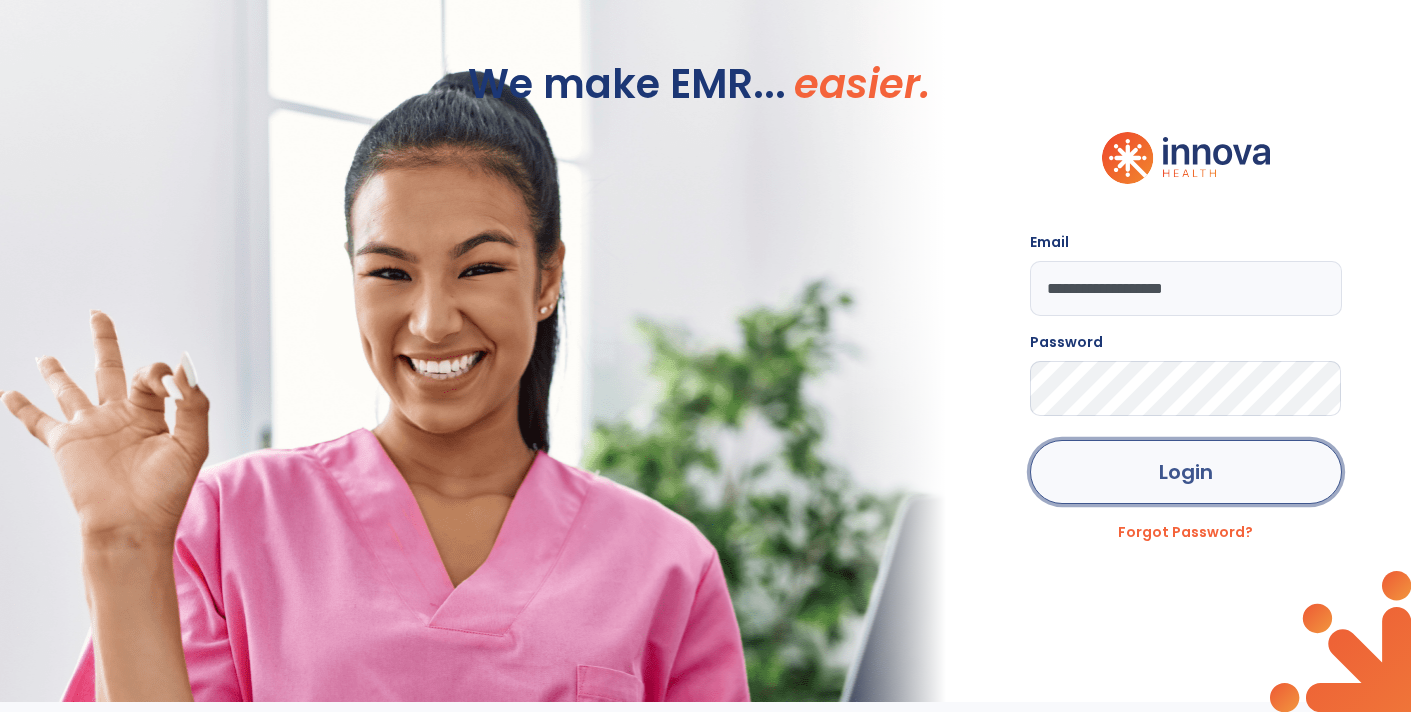 click on "Login" 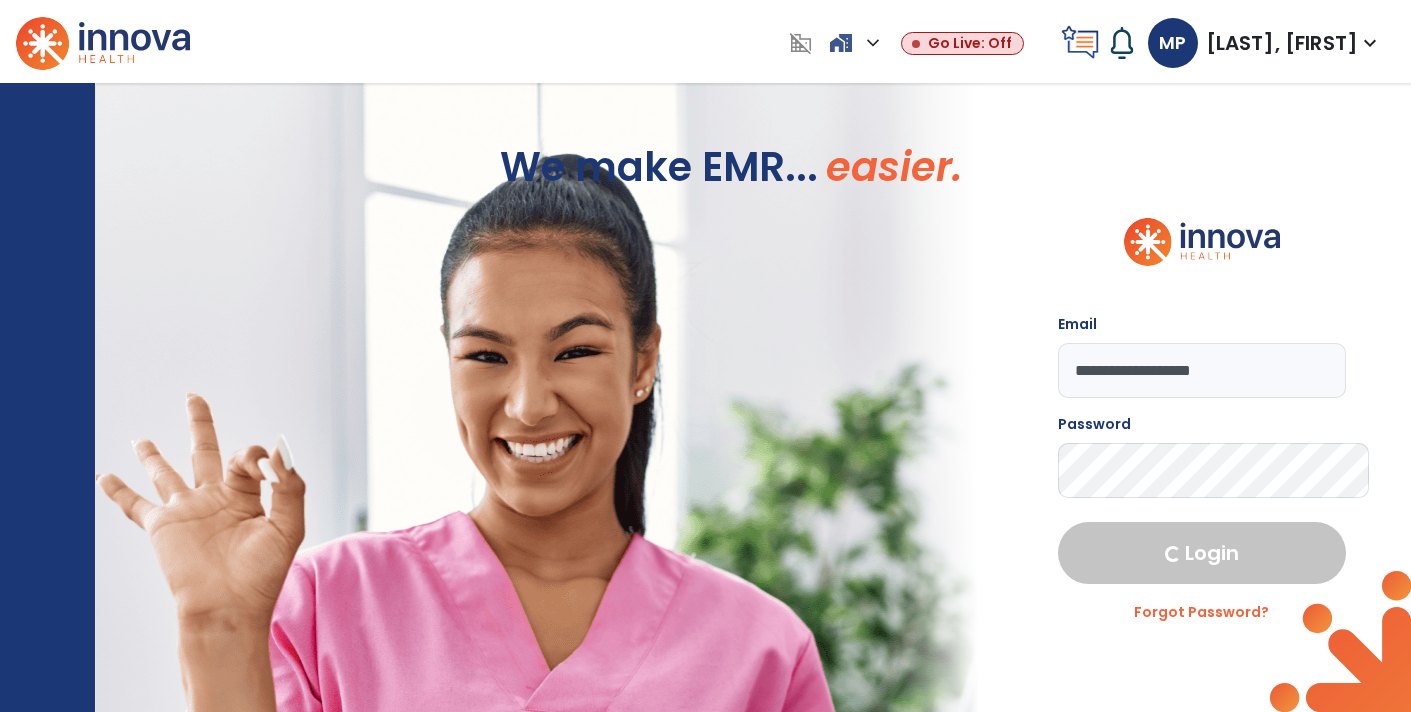 select on "****" 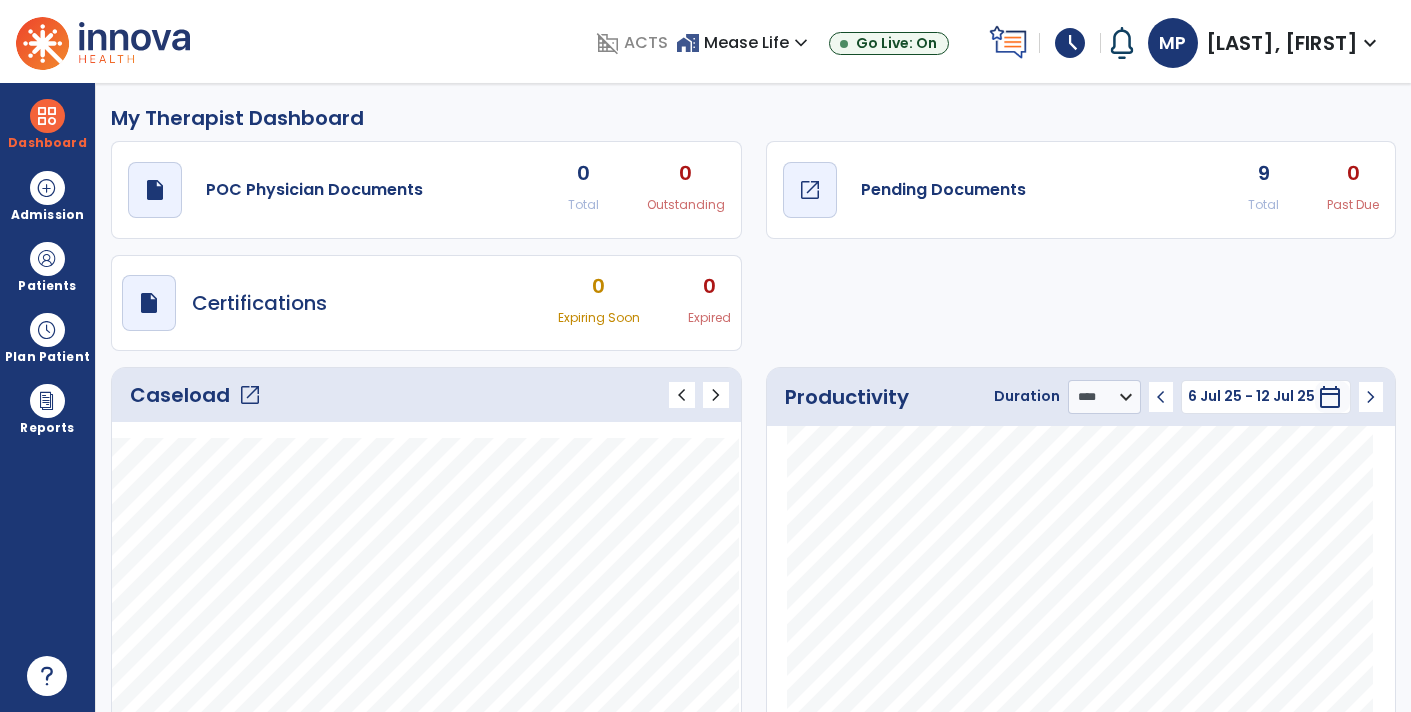 click on "draft   open_in_new  Pending Documents" 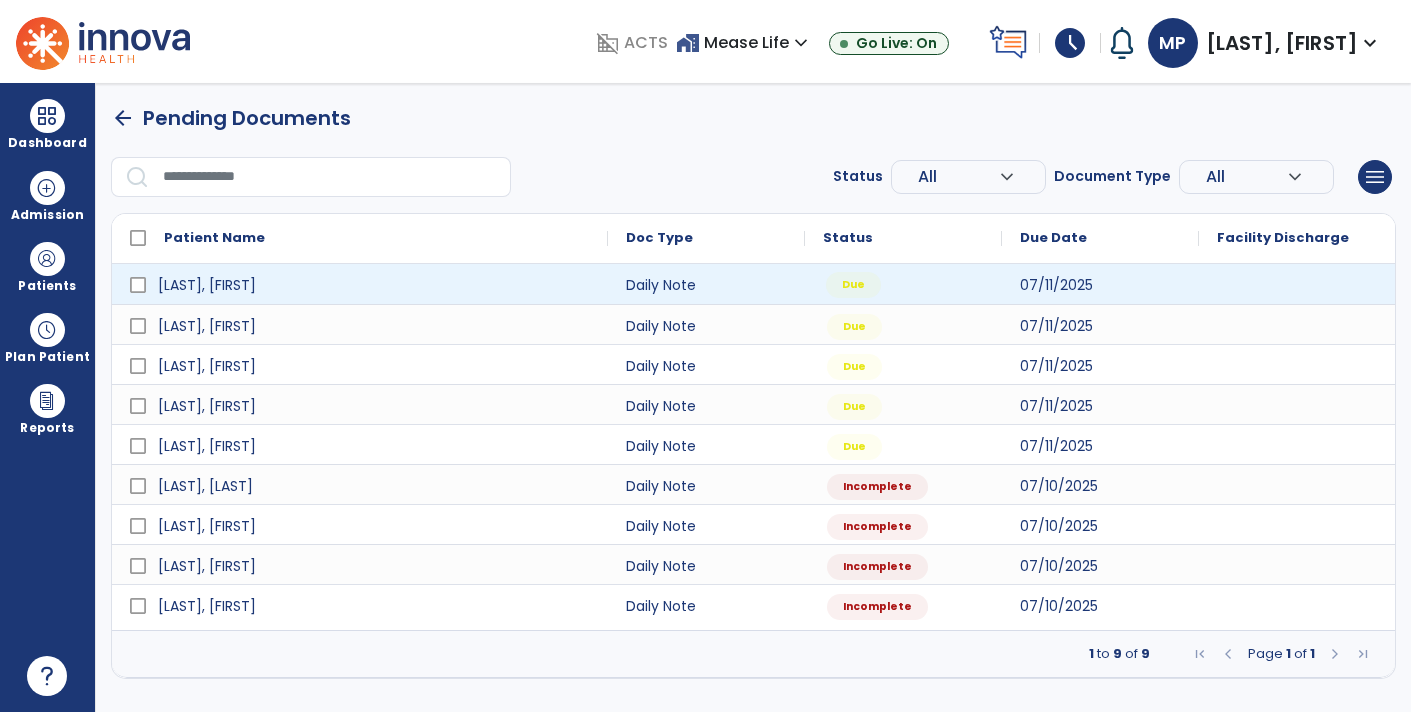 click on "Due" at bounding box center (903, 284) 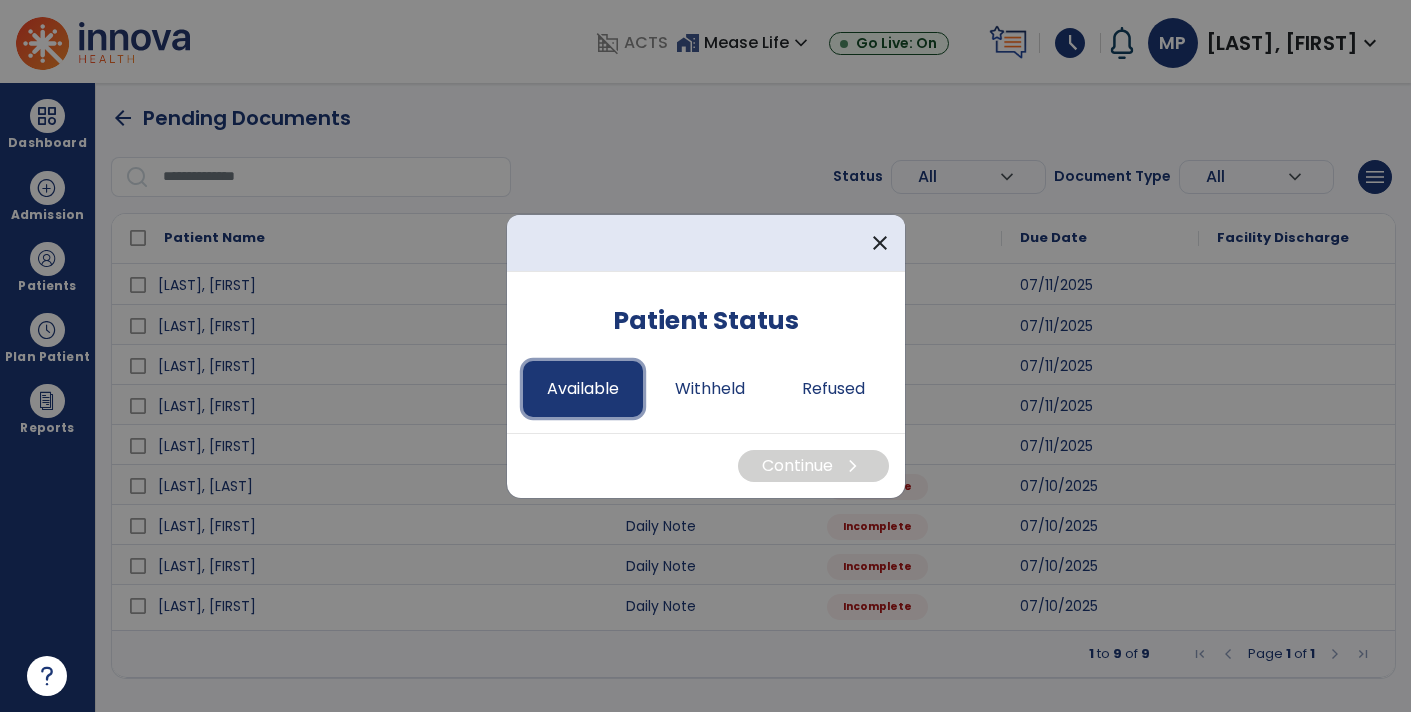 click on "Available" at bounding box center [583, 389] 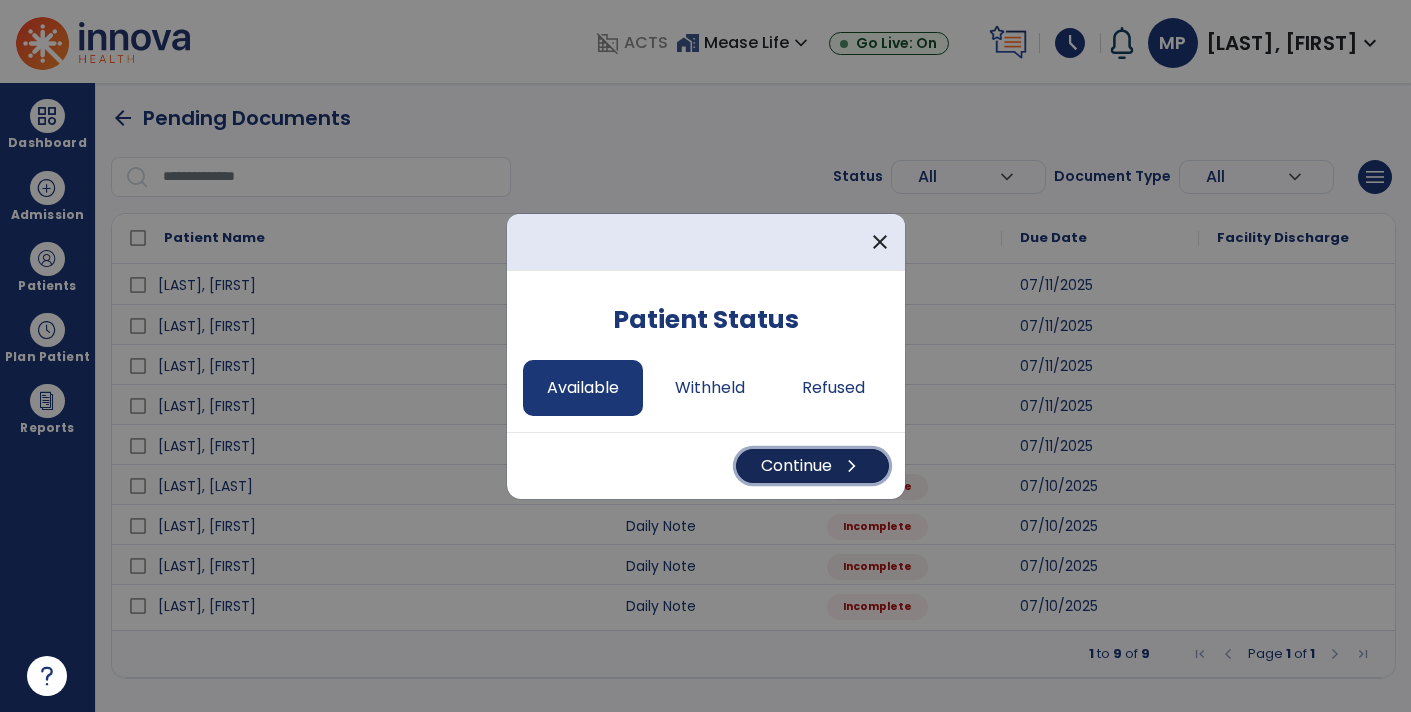 click on "Continue   chevron_right" at bounding box center (812, 466) 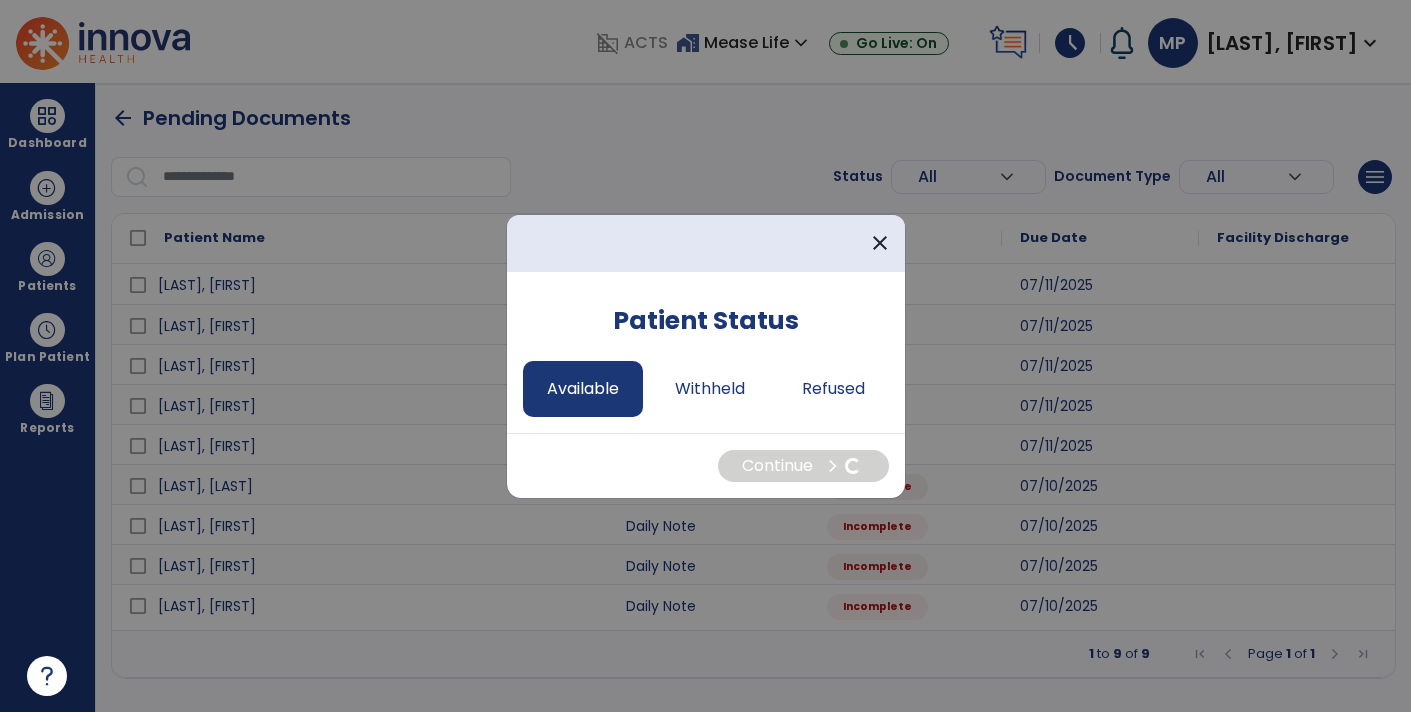 select on "*" 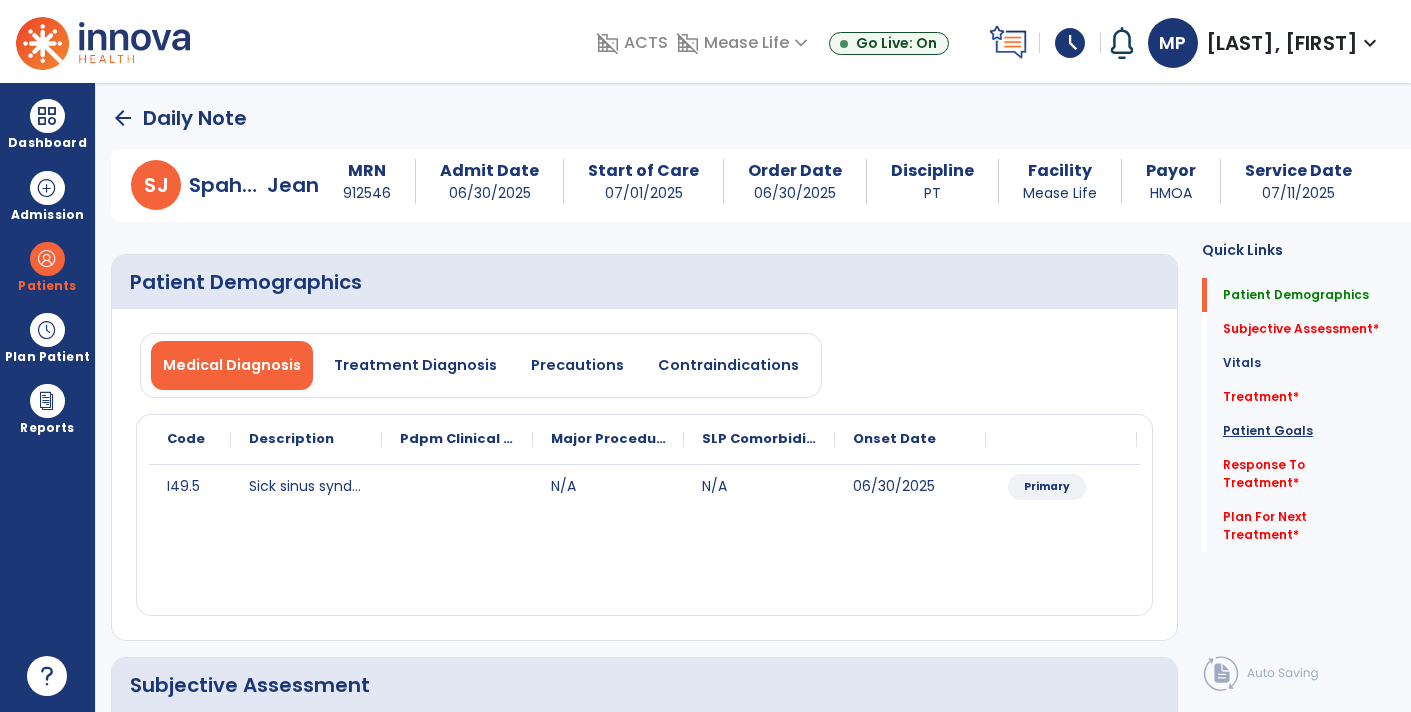 click on "Patient Goals" 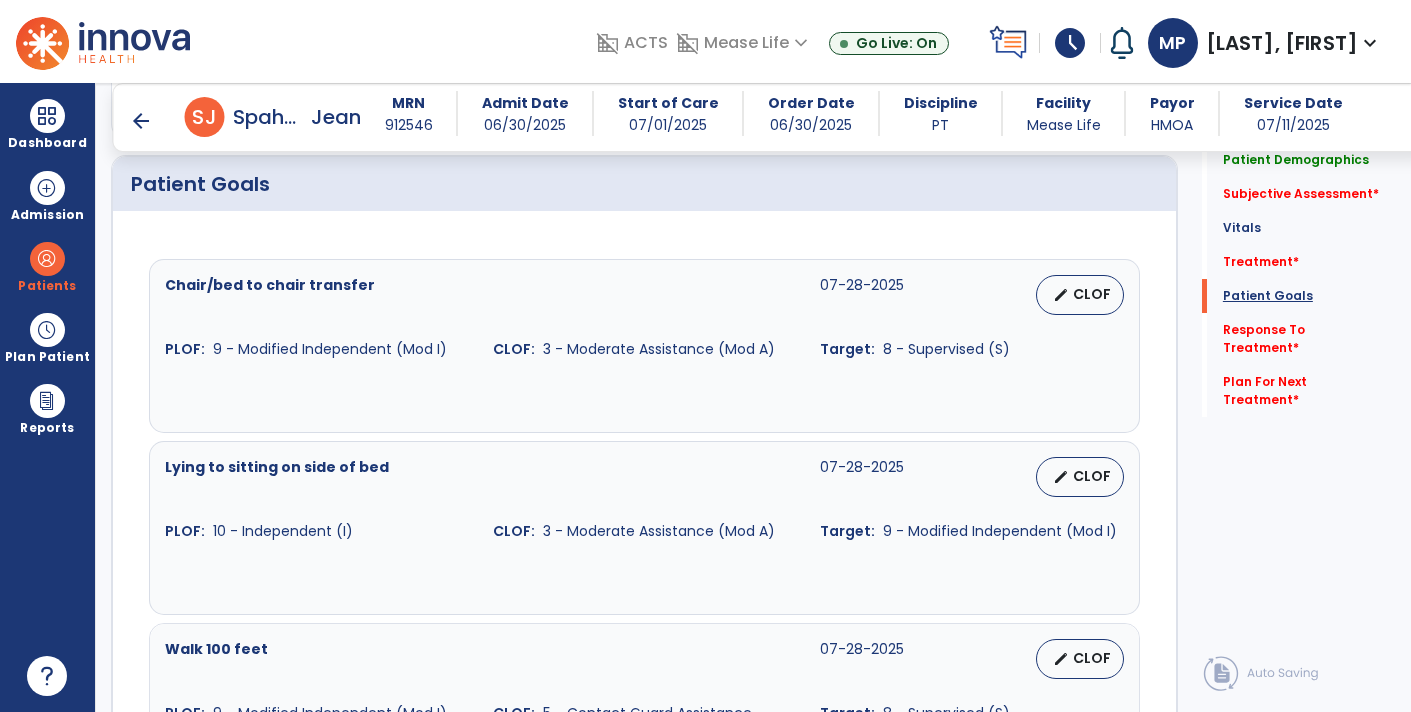 scroll, scrollTop: 1481, scrollLeft: 0, axis: vertical 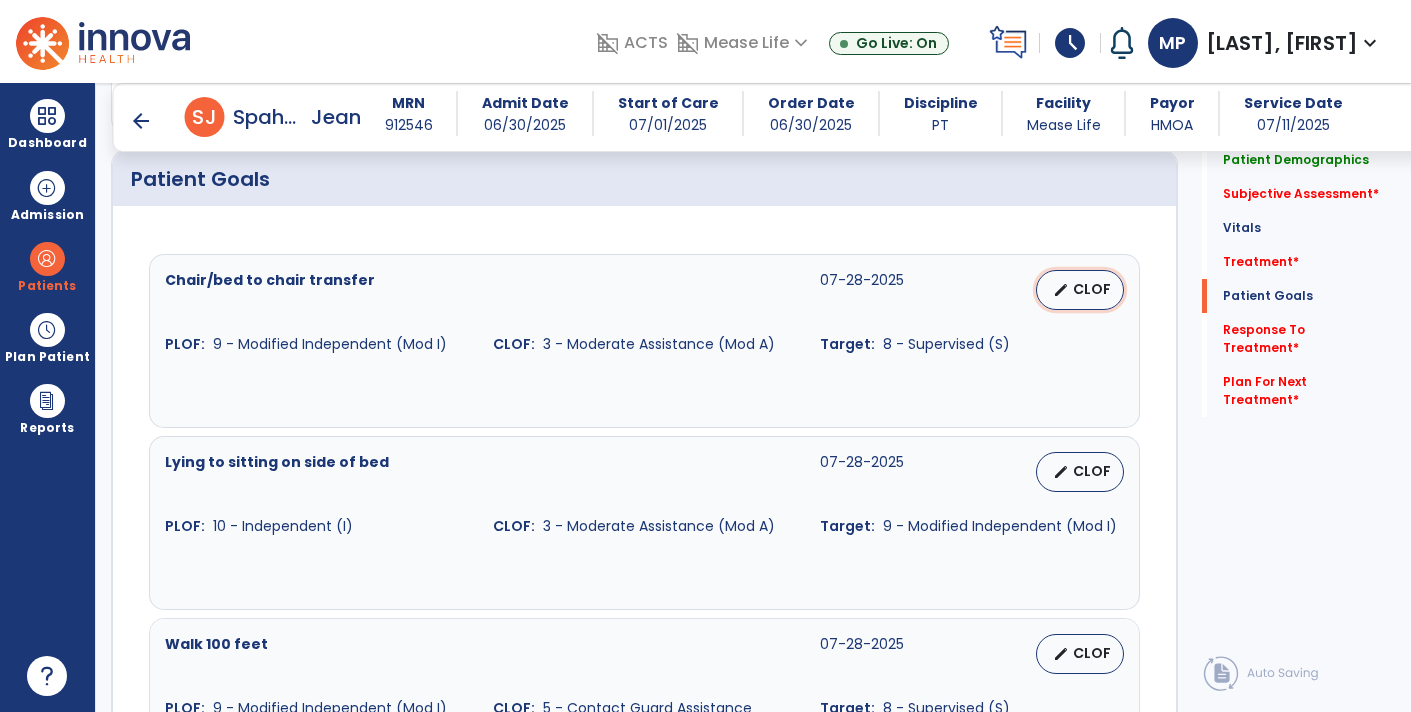 click on "CLOF" at bounding box center [1092, 289] 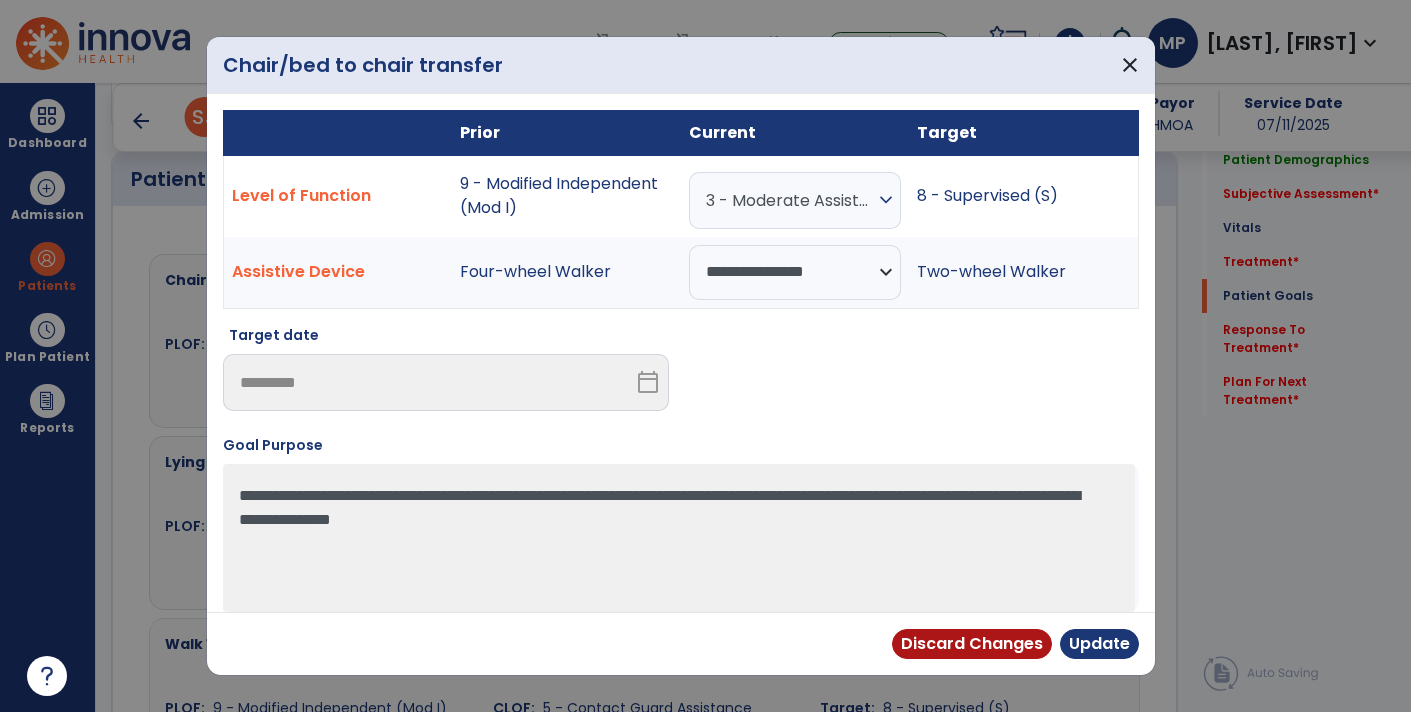 click on "3 - Moderate Assistance (Mod A)   expand_more" at bounding box center [795, 200] 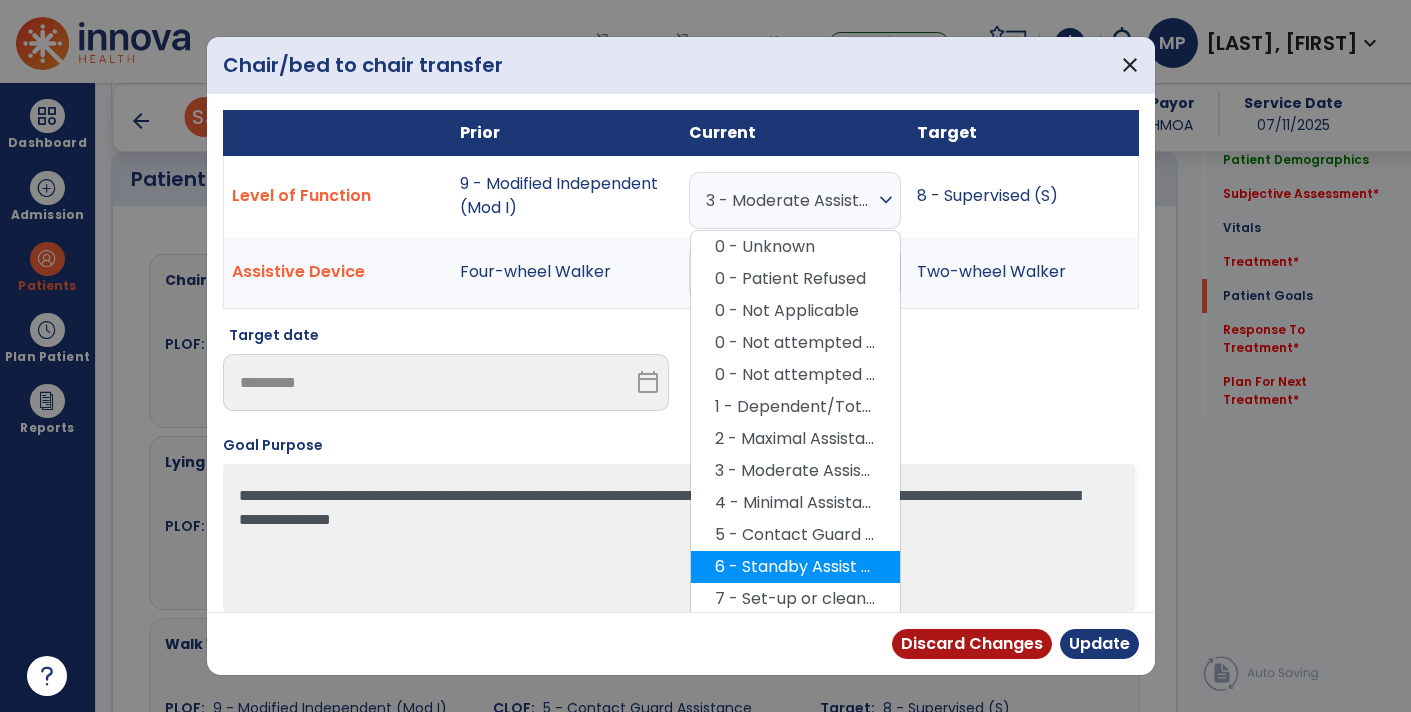 click on "6 - Standby Assist (SBA)" at bounding box center (795, 567) 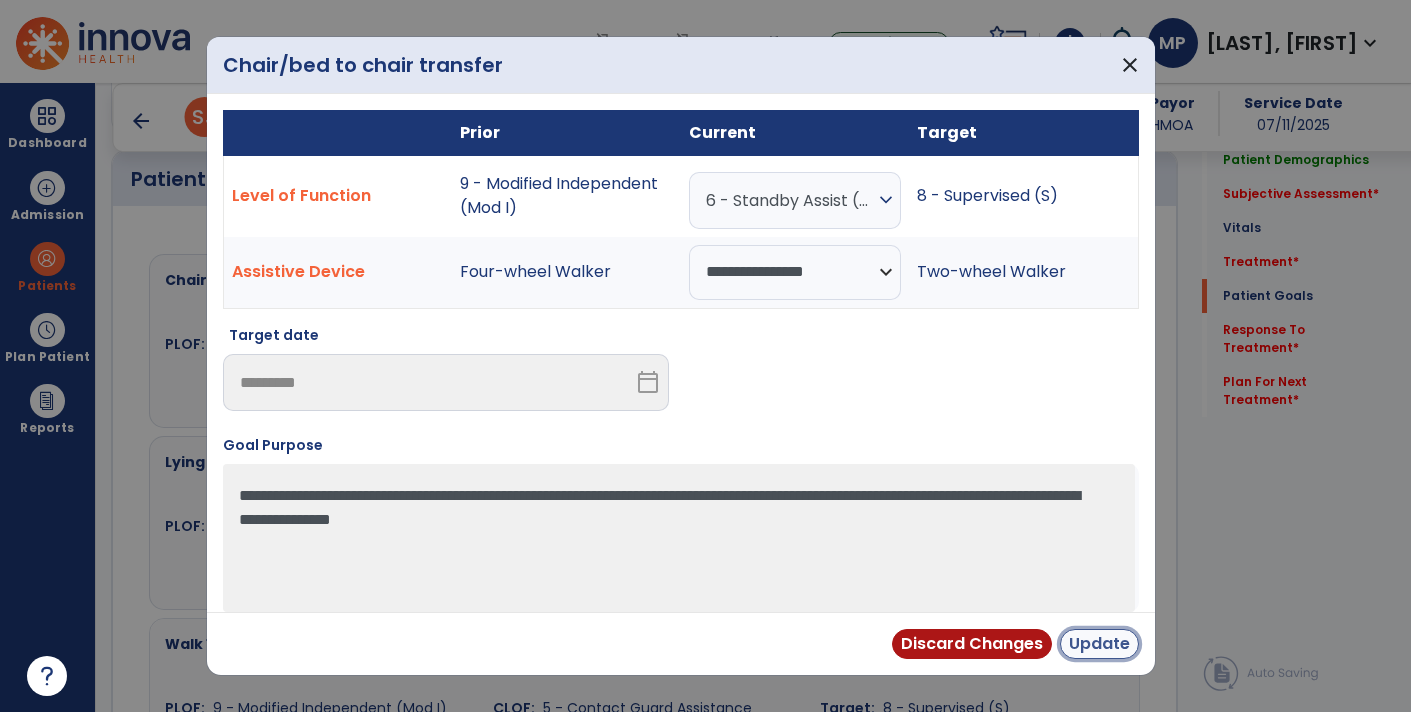 click on "Update" at bounding box center [1099, 644] 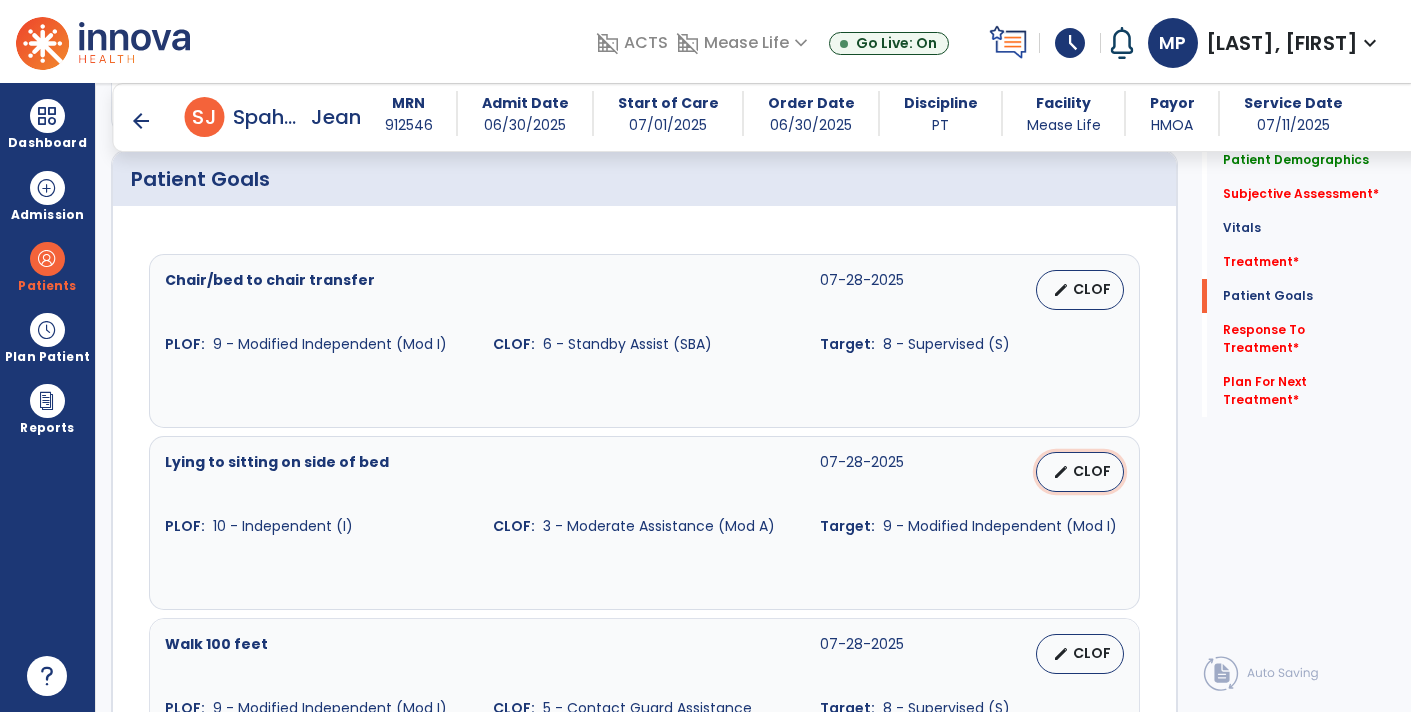 click on "edit   CLOF" at bounding box center (1080, 472) 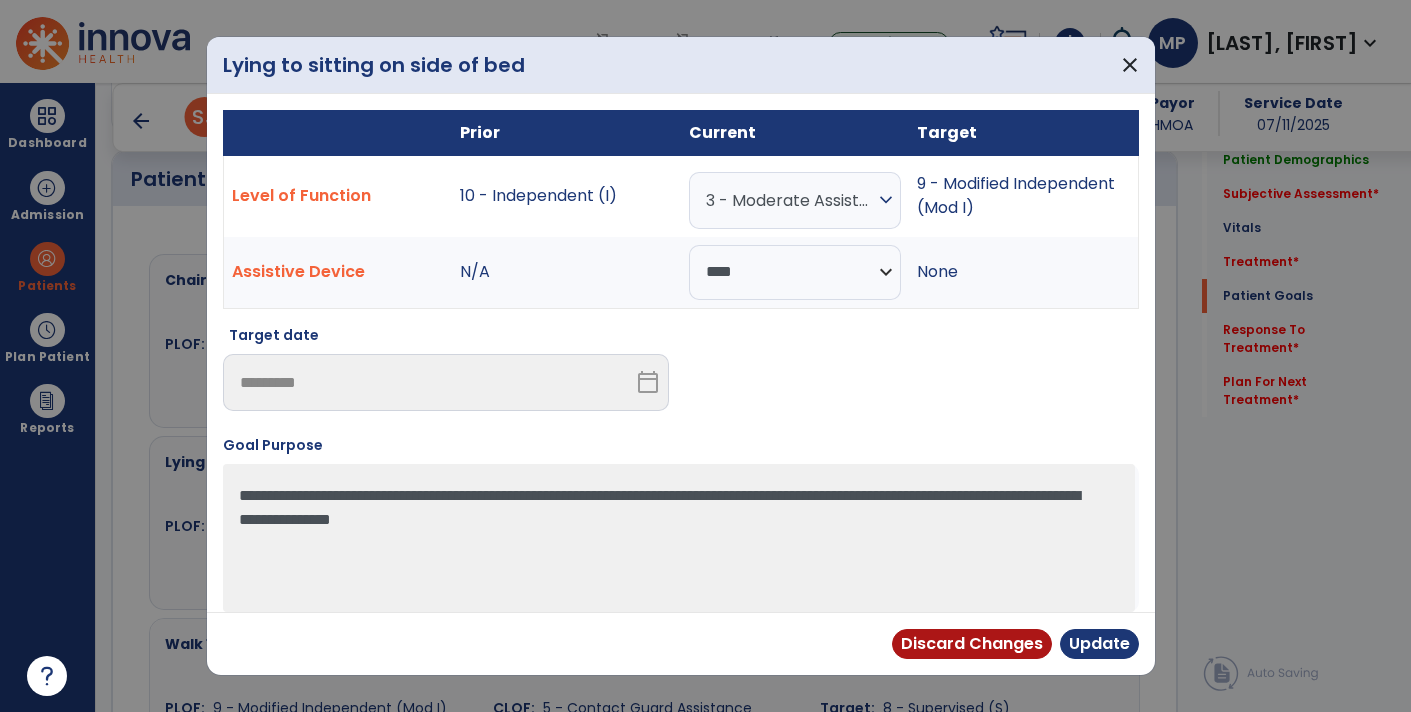 click on "3 - Moderate Assistance (Mod A)" at bounding box center [790, 200] 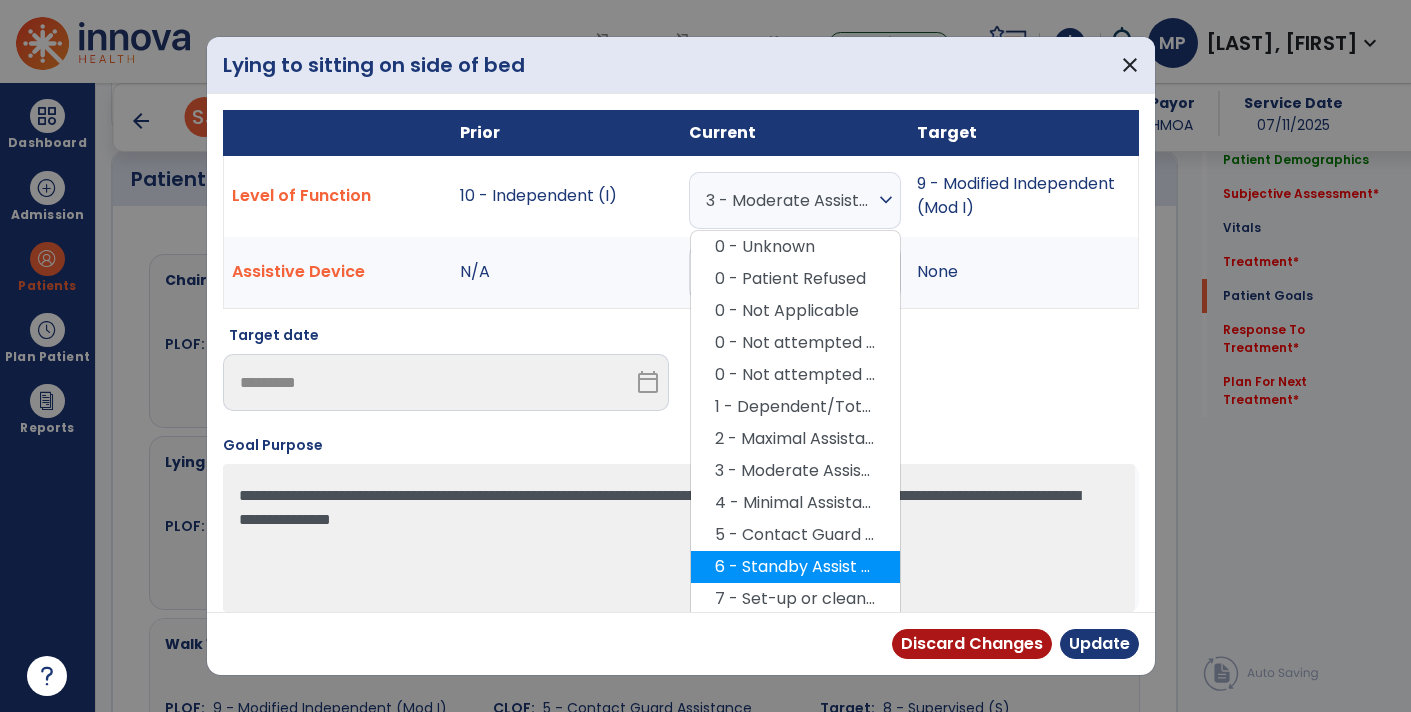 click on "6 - Standby Assist (SBA)" at bounding box center (795, 567) 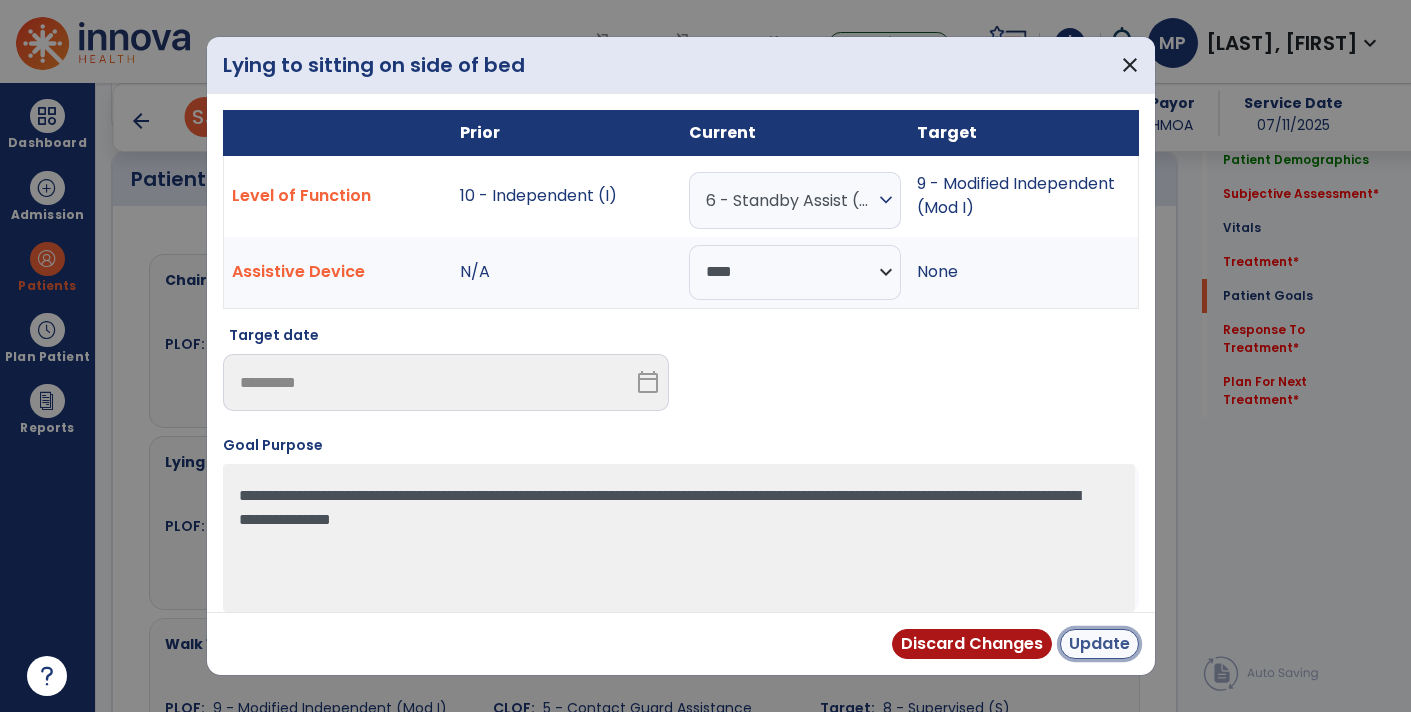click on "Update" at bounding box center [1099, 644] 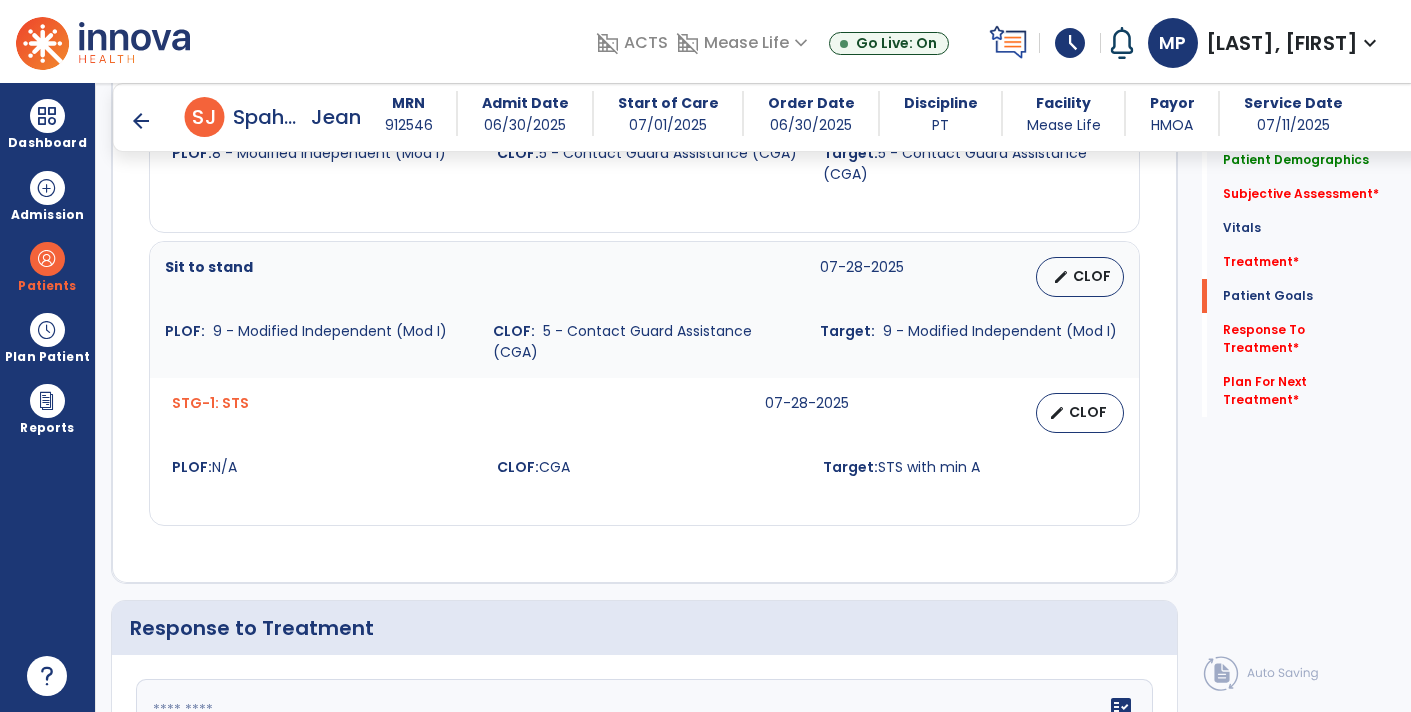 scroll, scrollTop: 2175, scrollLeft: 0, axis: vertical 